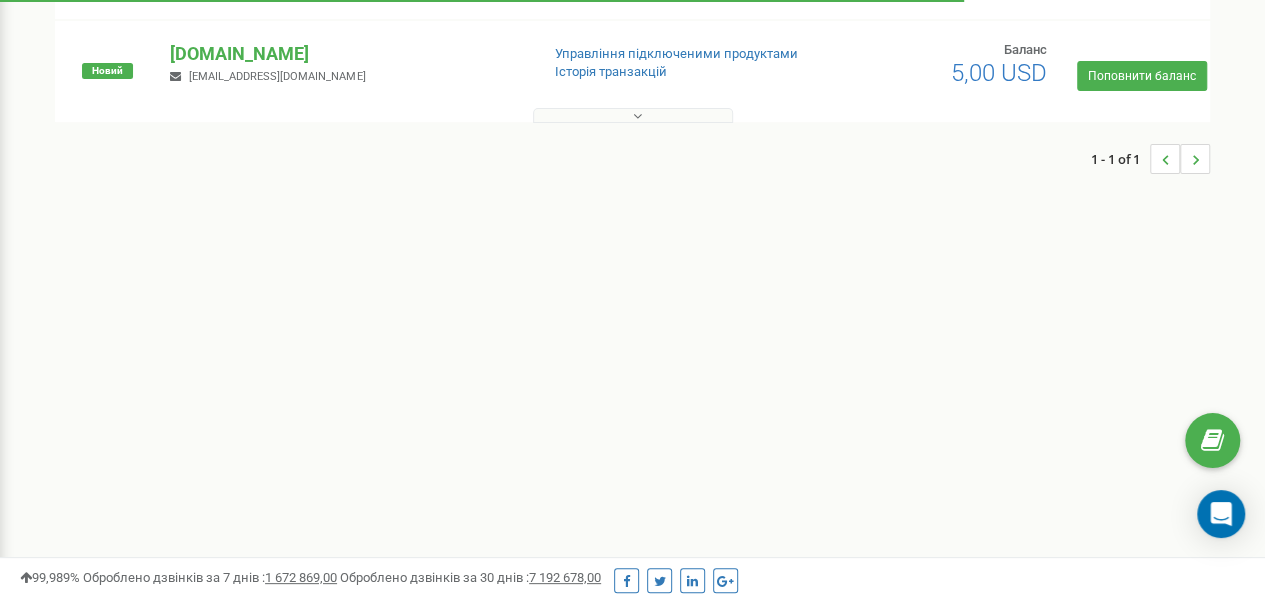 scroll, scrollTop: 200, scrollLeft: 0, axis: vertical 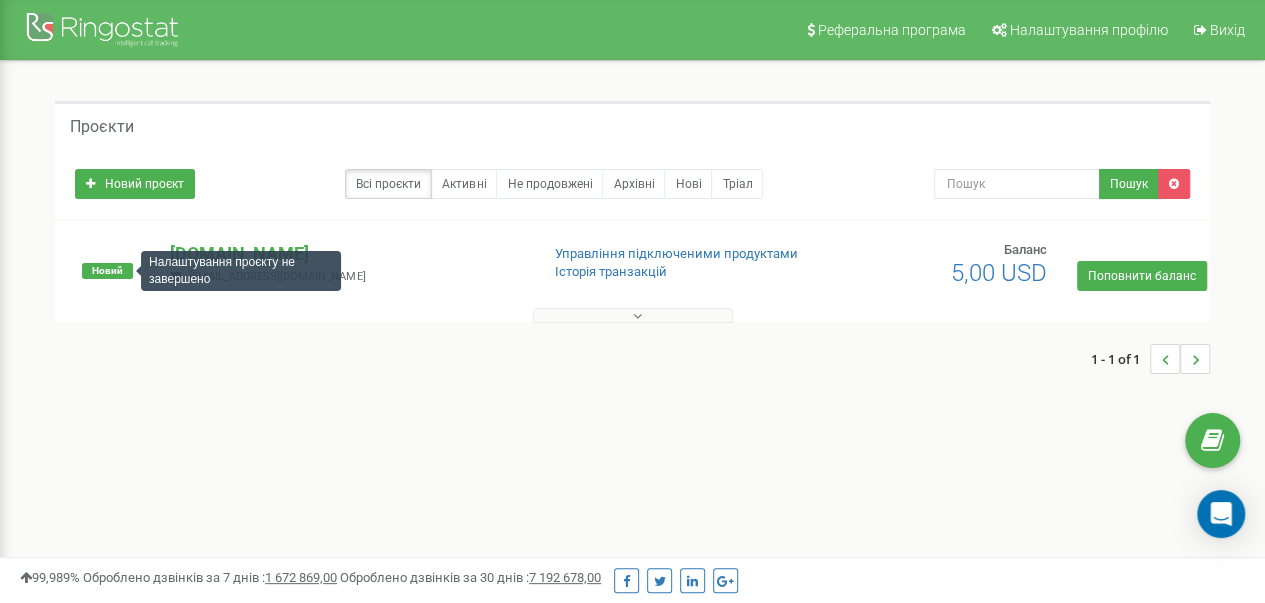 click on "Новий" at bounding box center [107, 271] 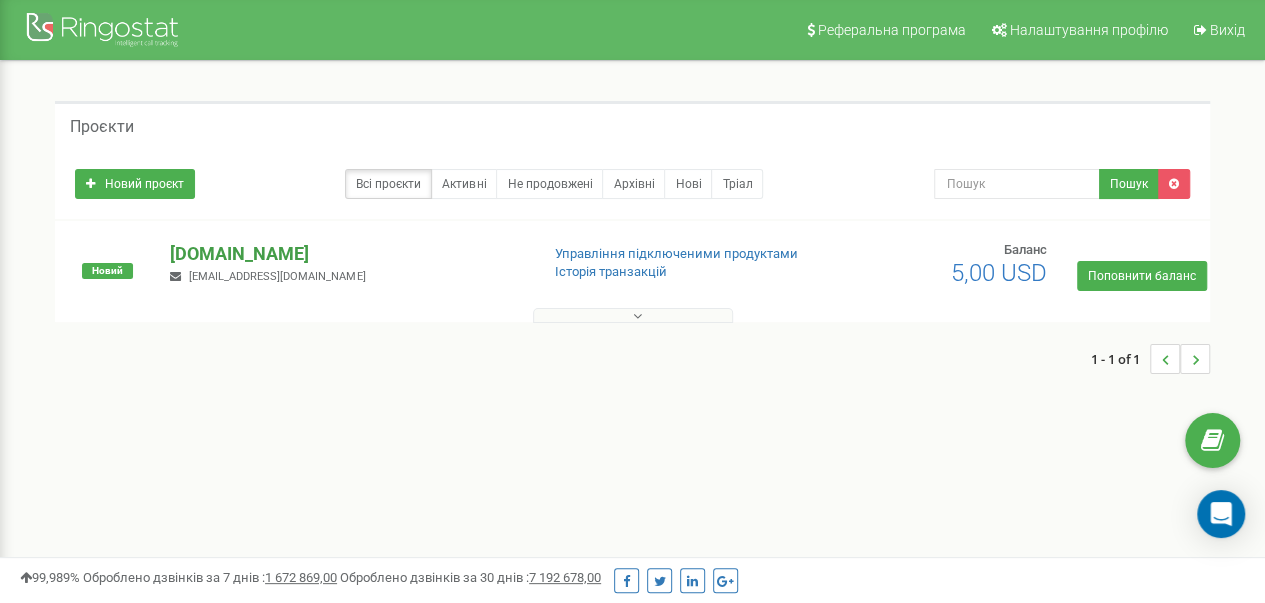 click on "[DOMAIN_NAME]" at bounding box center [346, 254] 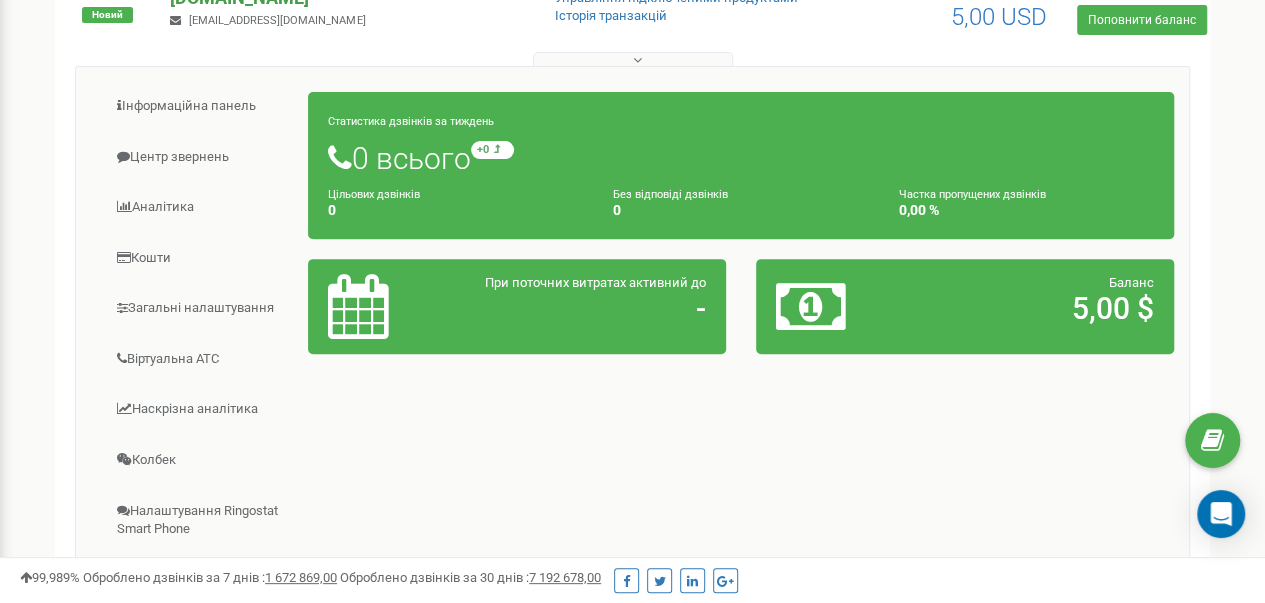 scroll, scrollTop: 300, scrollLeft: 0, axis: vertical 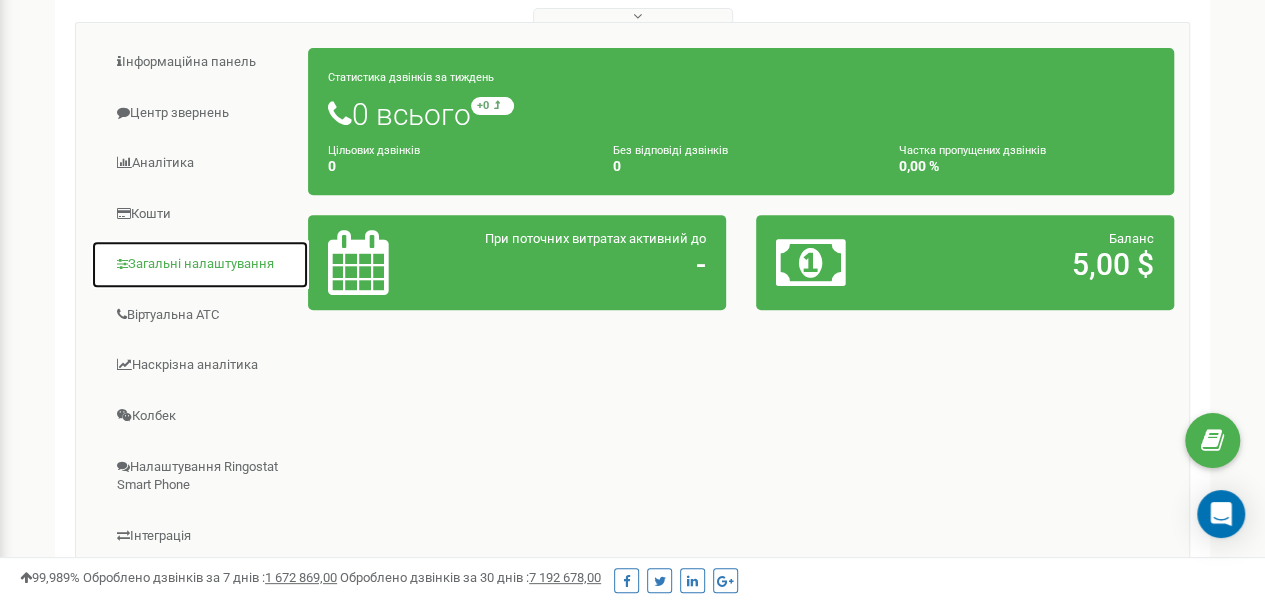 click on "Загальні налаштування" at bounding box center [200, 264] 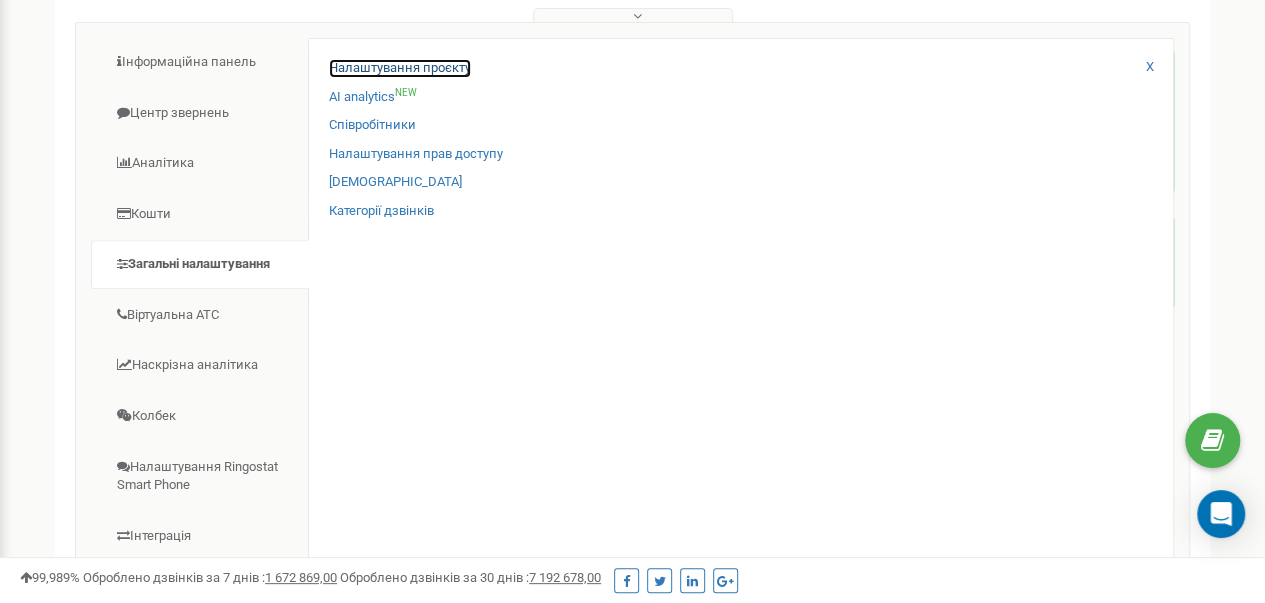 click on "Налаштування проєкту" at bounding box center [400, 68] 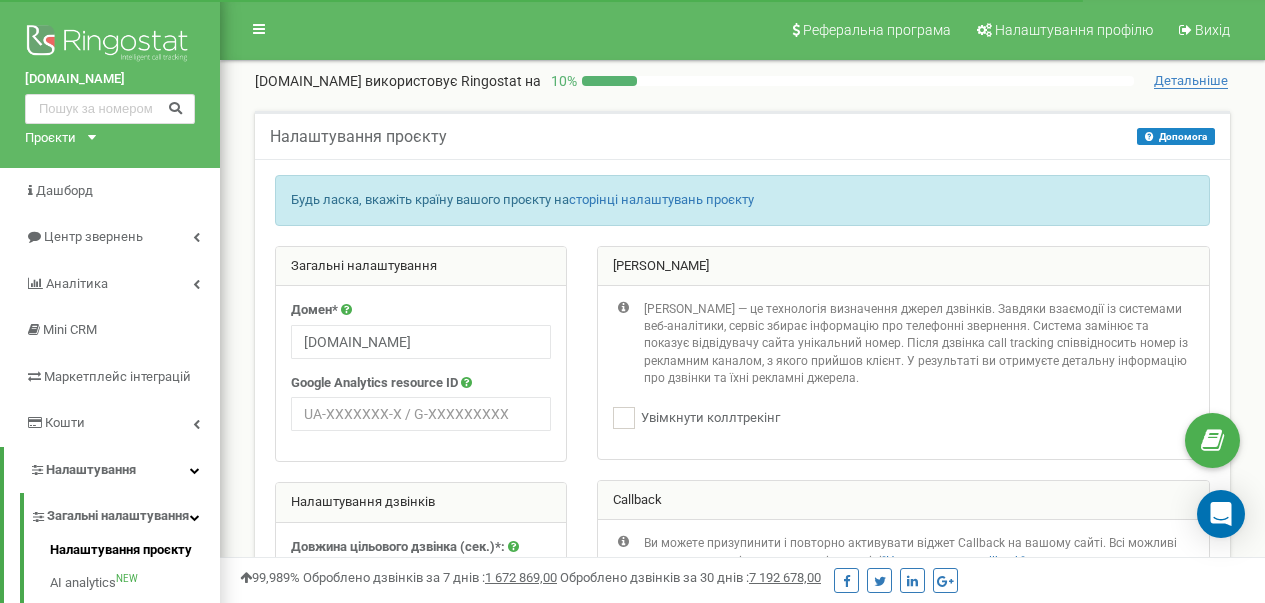 scroll, scrollTop: 0, scrollLeft: 0, axis: both 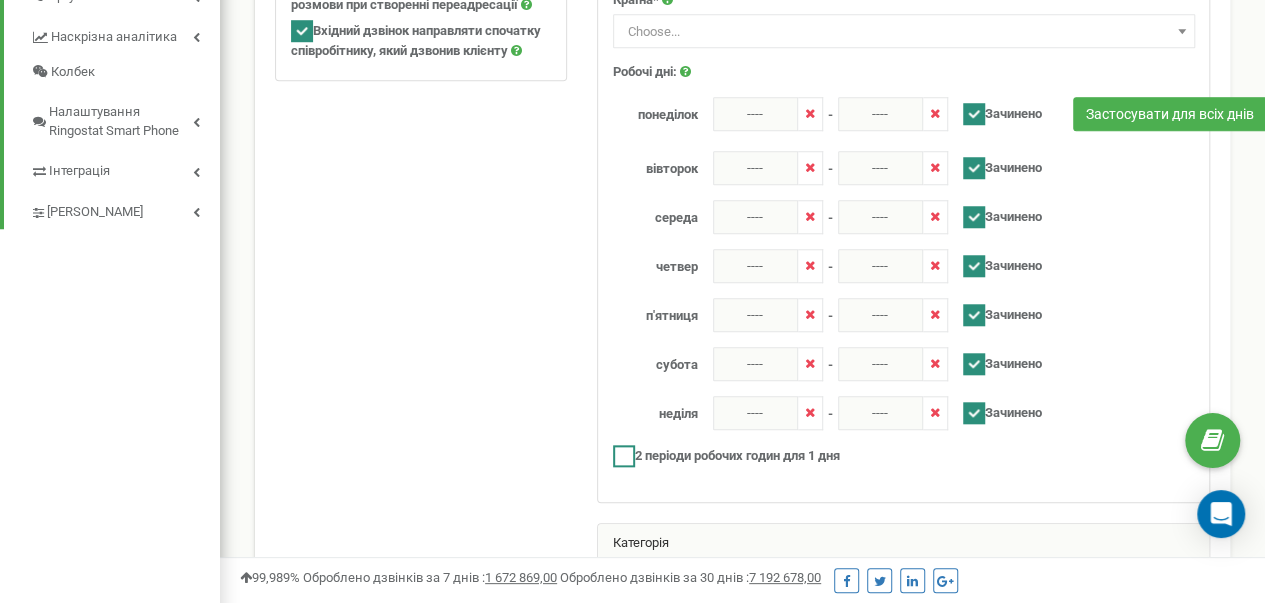 click at bounding box center (624, 456) 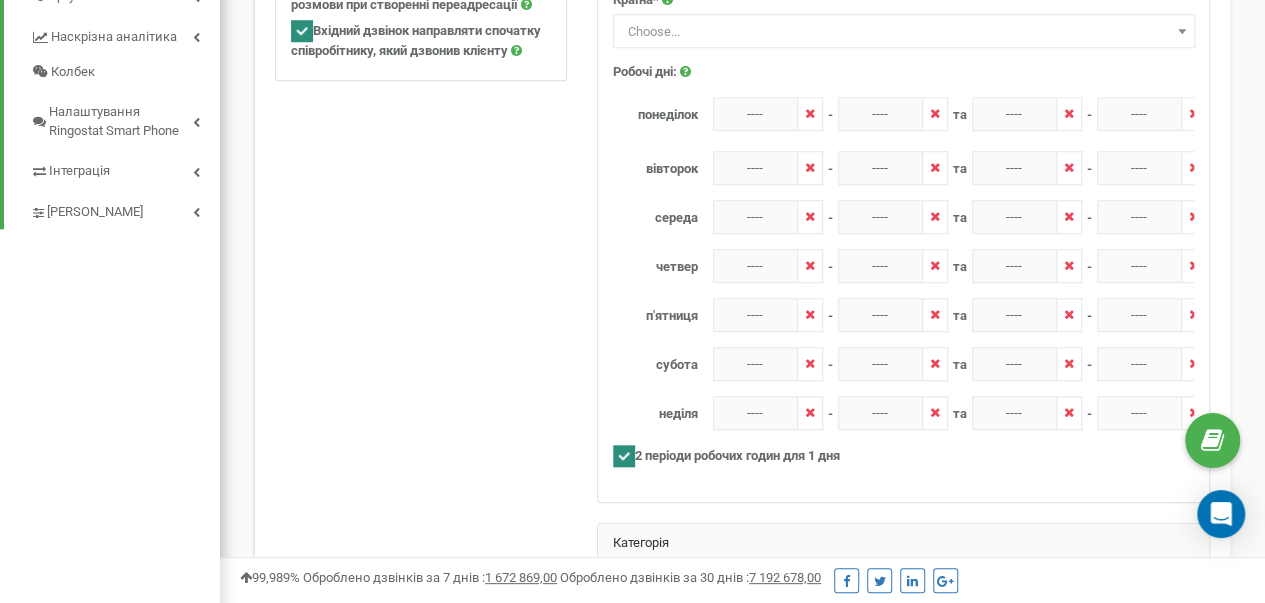 click at bounding box center [624, 456] 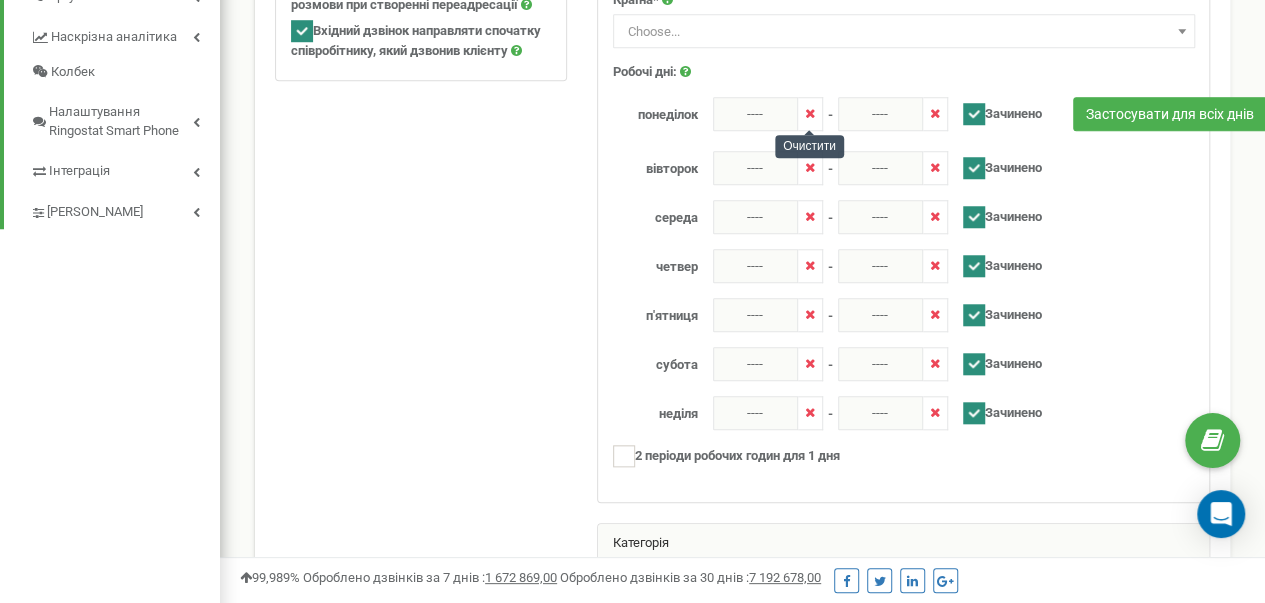 click at bounding box center [810, 113] 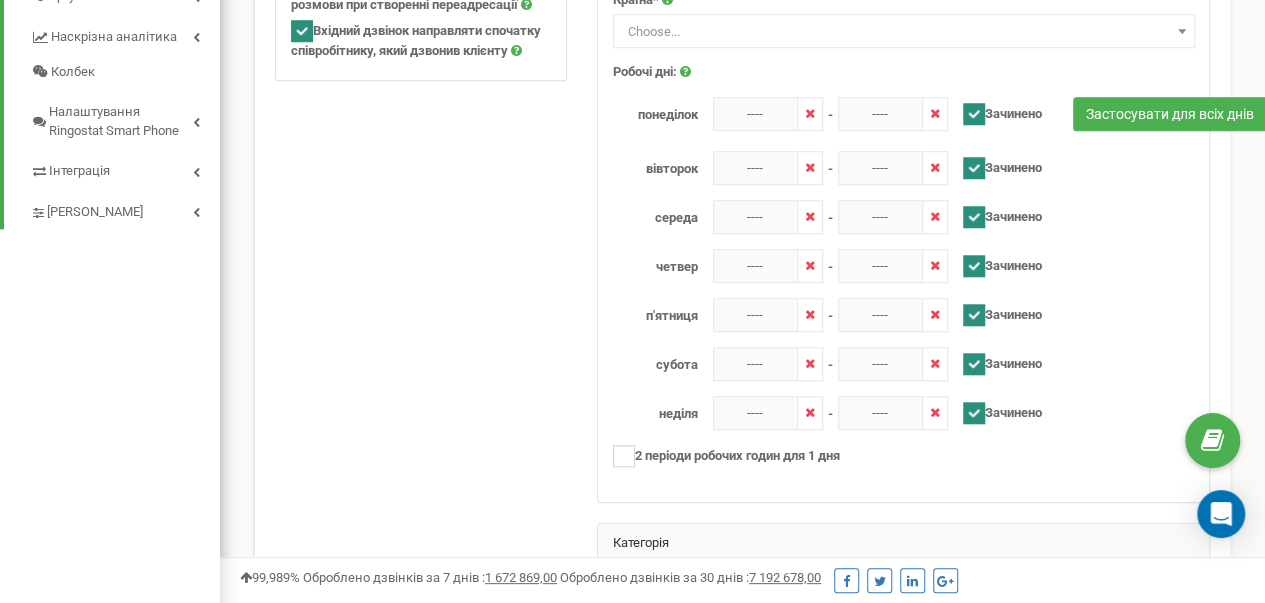 click at bounding box center [974, 114] 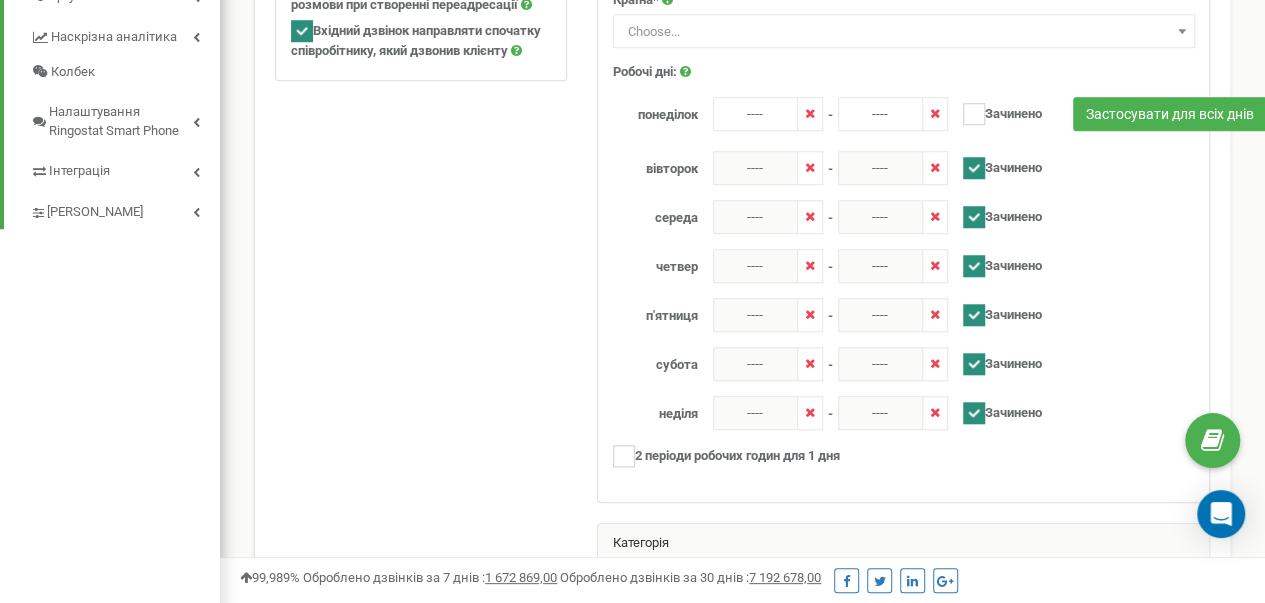 click at bounding box center [974, 168] 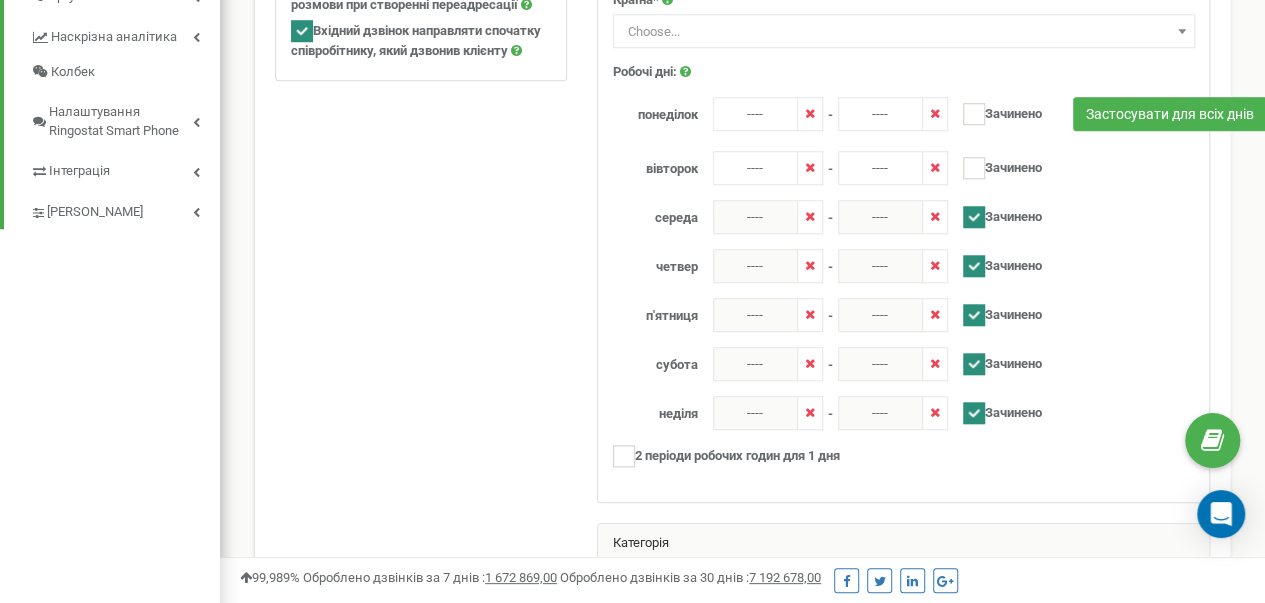 click at bounding box center (974, 217) 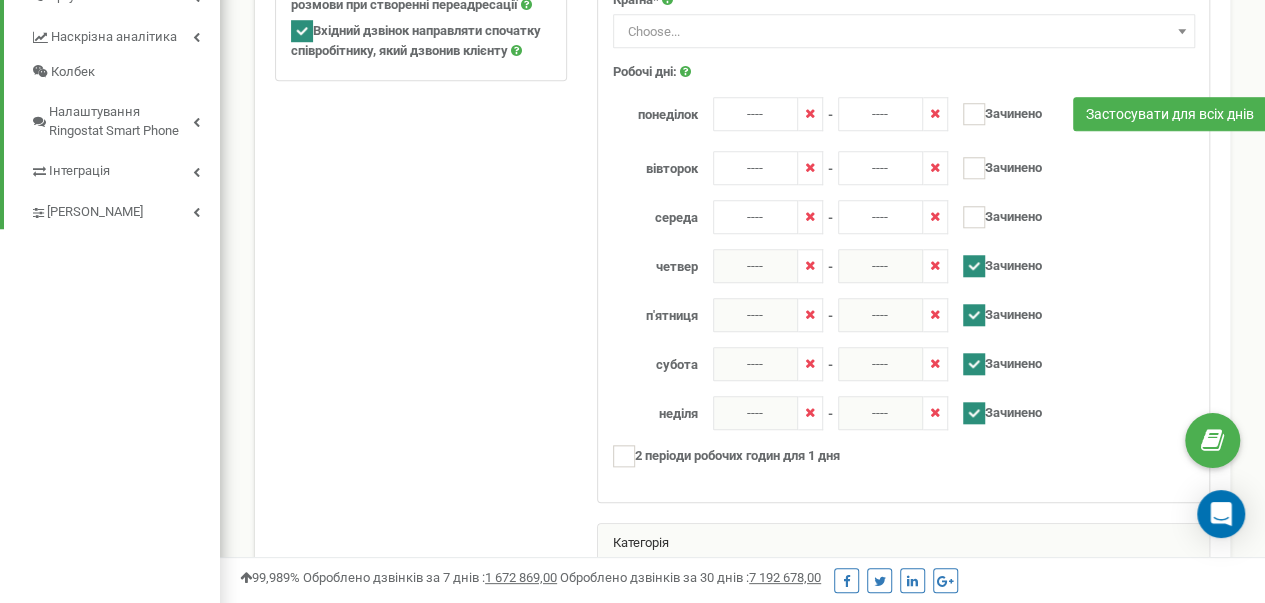 click at bounding box center [974, 266] 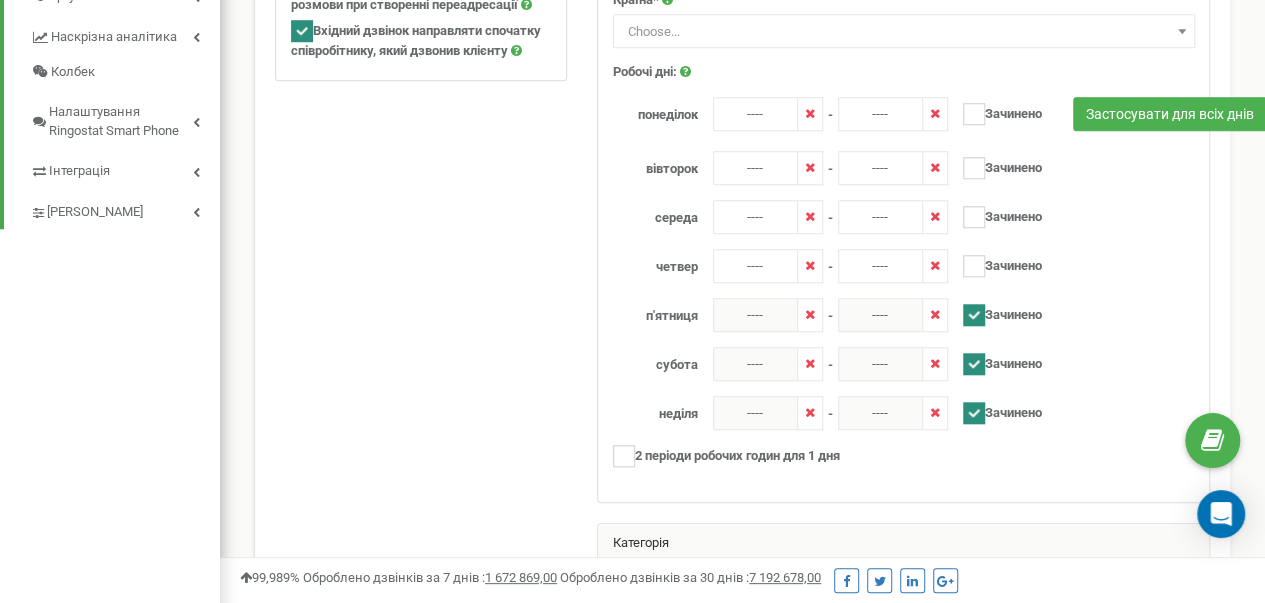 click at bounding box center (974, 315) 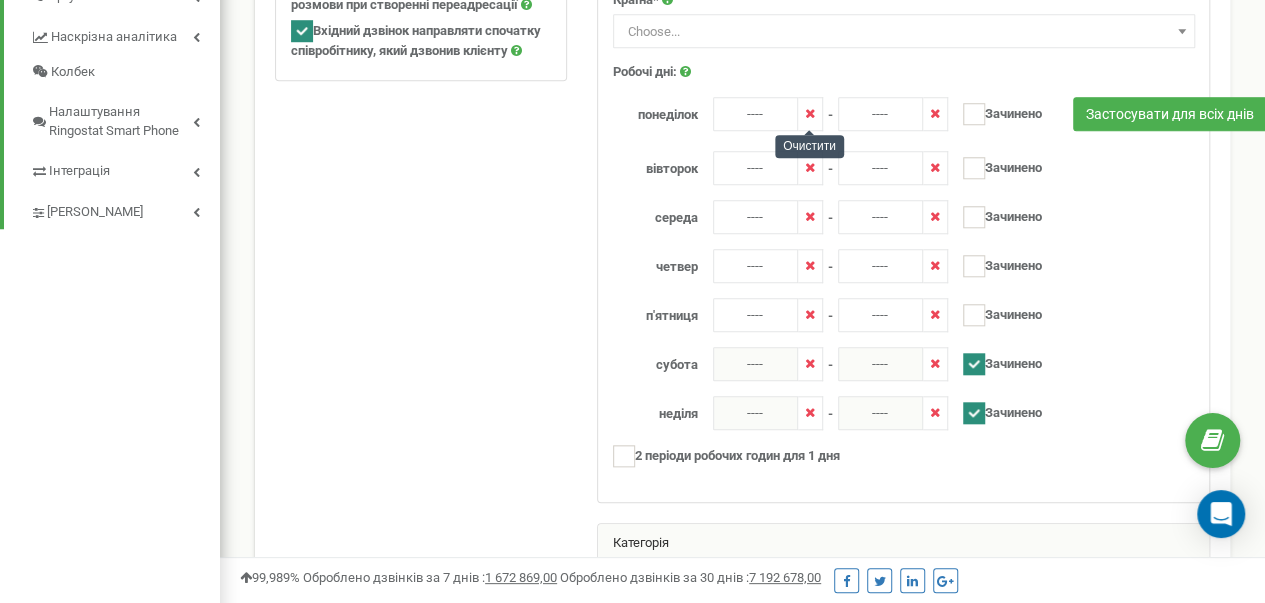 click at bounding box center (810, 113) 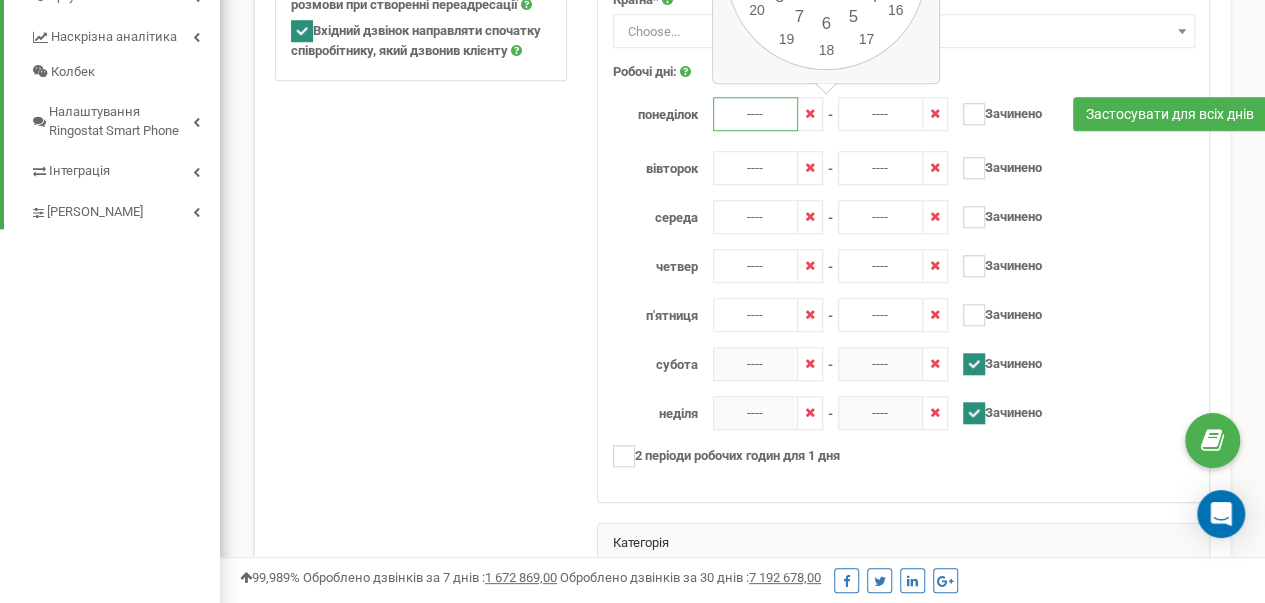 click on "----" at bounding box center (755, 114) 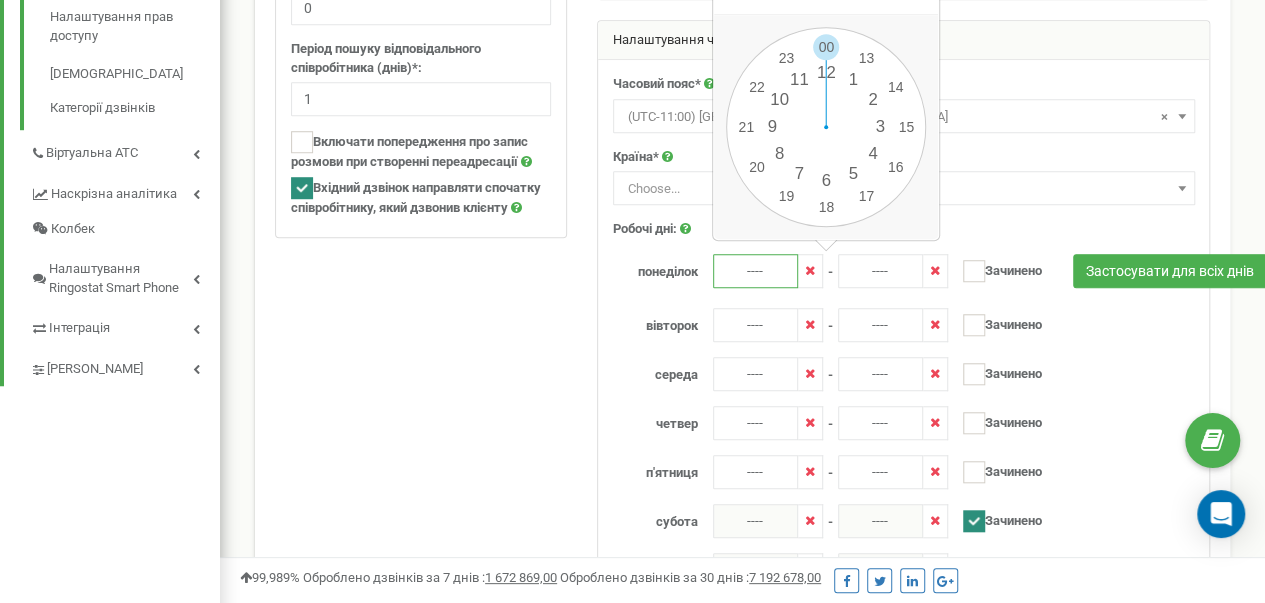 scroll, scrollTop: 600, scrollLeft: 0, axis: vertical 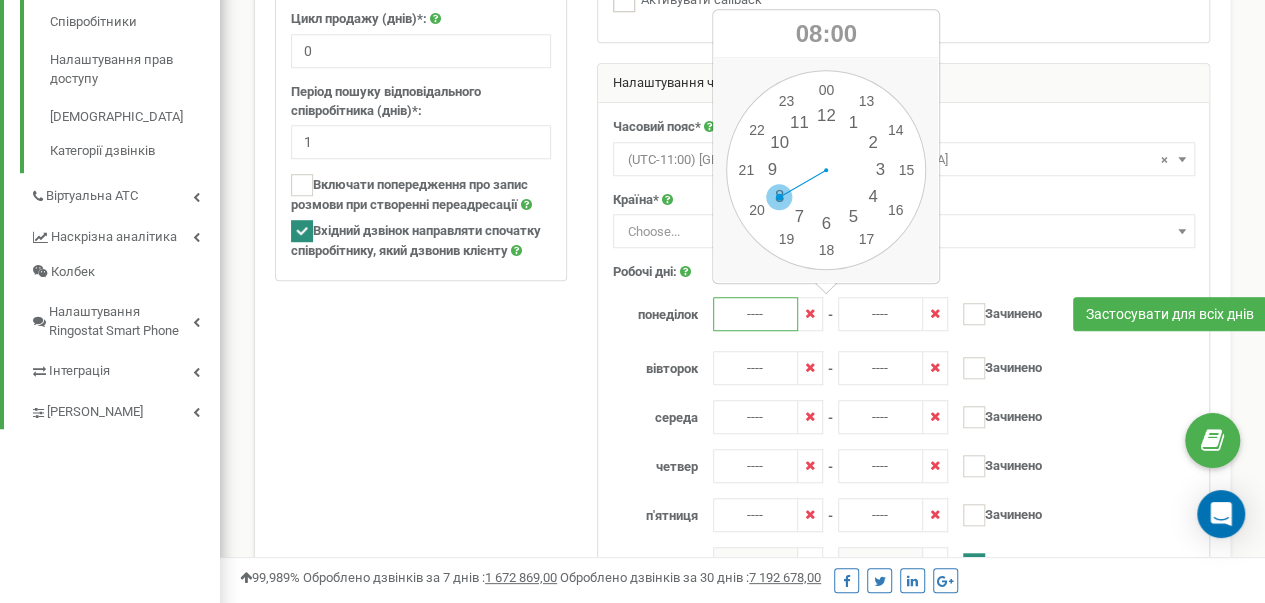 click on "00 1 2 3 4 5 6 7 8 9 10 11 12 13 14 15 16 17 18 19 20 21 22 23 00 05 10 15 20 25 30 35 40 45 50 55" at bounding box center (826, 170) 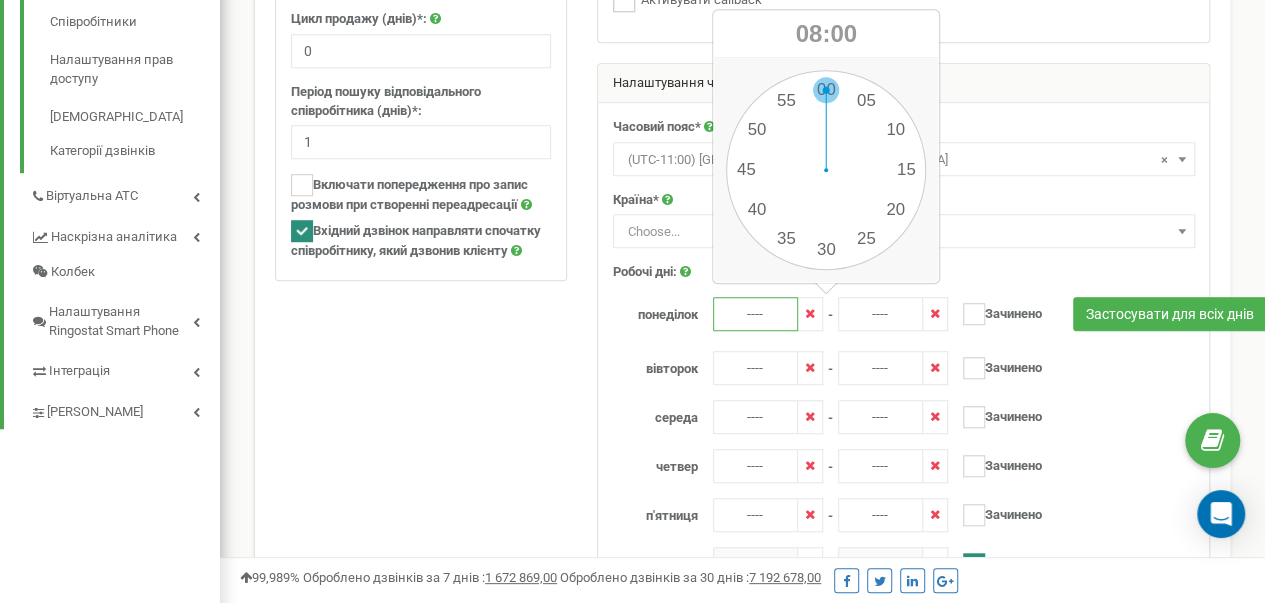 click on "00 1 2 3 4 5 6 7 8 9 10 11 12 13 14 15 16 17 18 19 20 21 22 23 00 05 10 15 20 25 30 35 40 45 50 55" at bounding box center (826, 170) 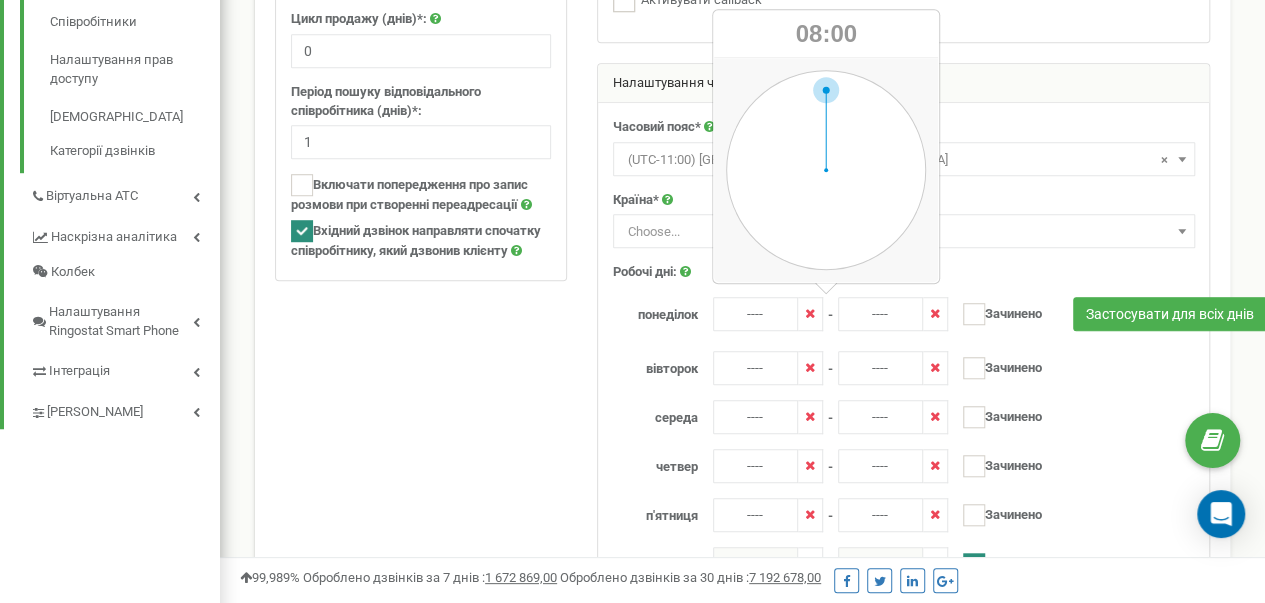 type on "08:00" 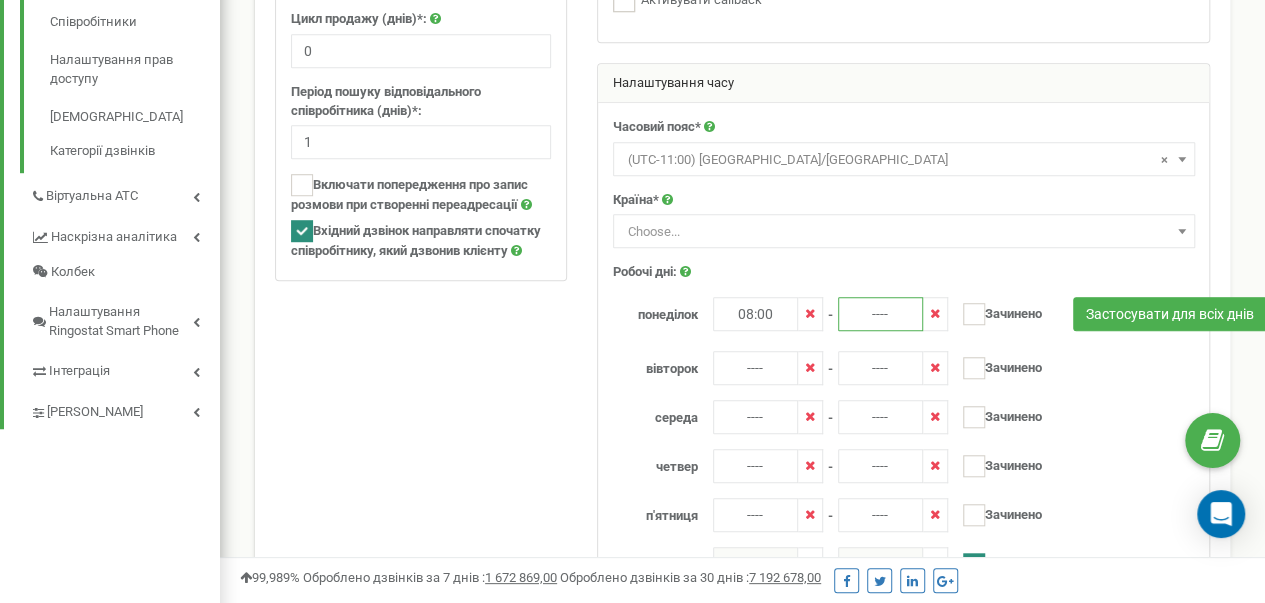 click on "----" at bounding box center [880, 314] 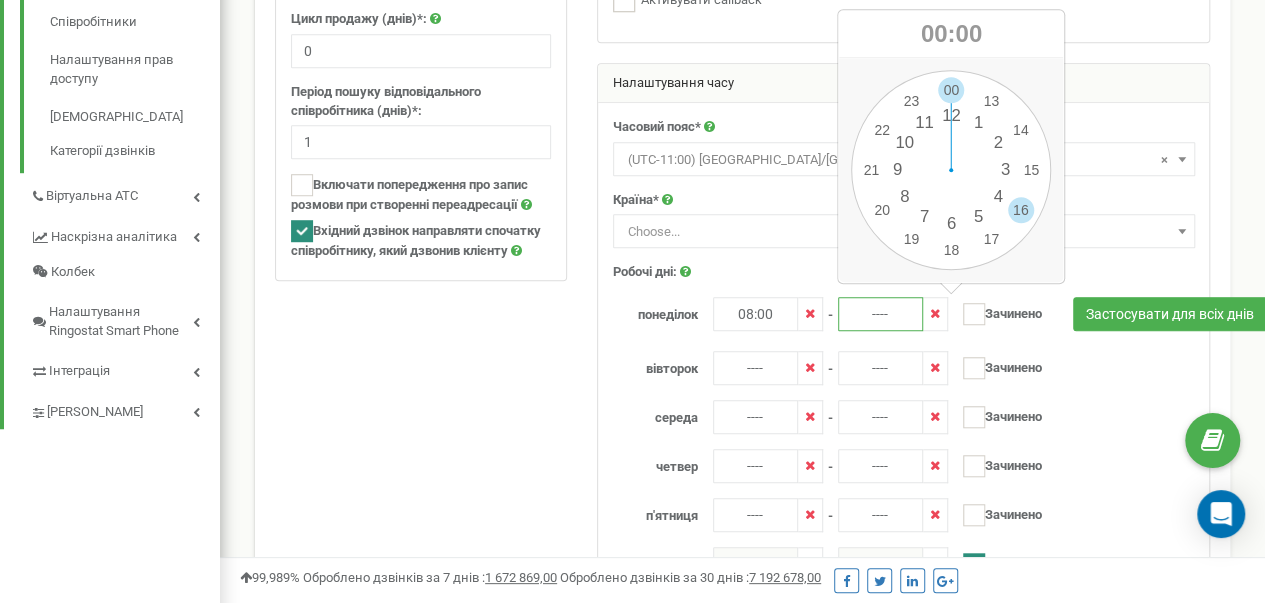 click on "00 1 2 3 4 5 6 7 8 9 10 11 12 13 14 15 16 17 18 19 20 21 22 23 00 05 10 15 20 25 30 35 40 45 50 55" at bounding box center [951, 170] 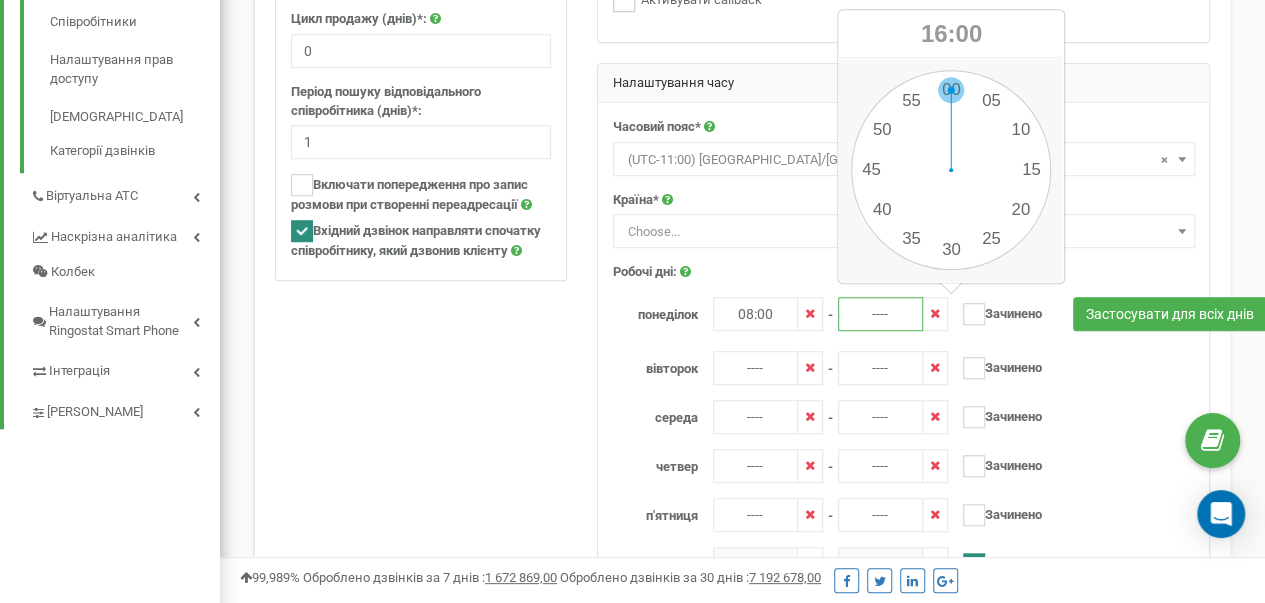 click on "00 1 2 3 4 5 6 7 8 9 10 11 12 13 14 15 16 17 18 19 20 21 22 23 00 05 10 15 20 25 30 35 40 45 50 55" at bounding box center [951, 170] 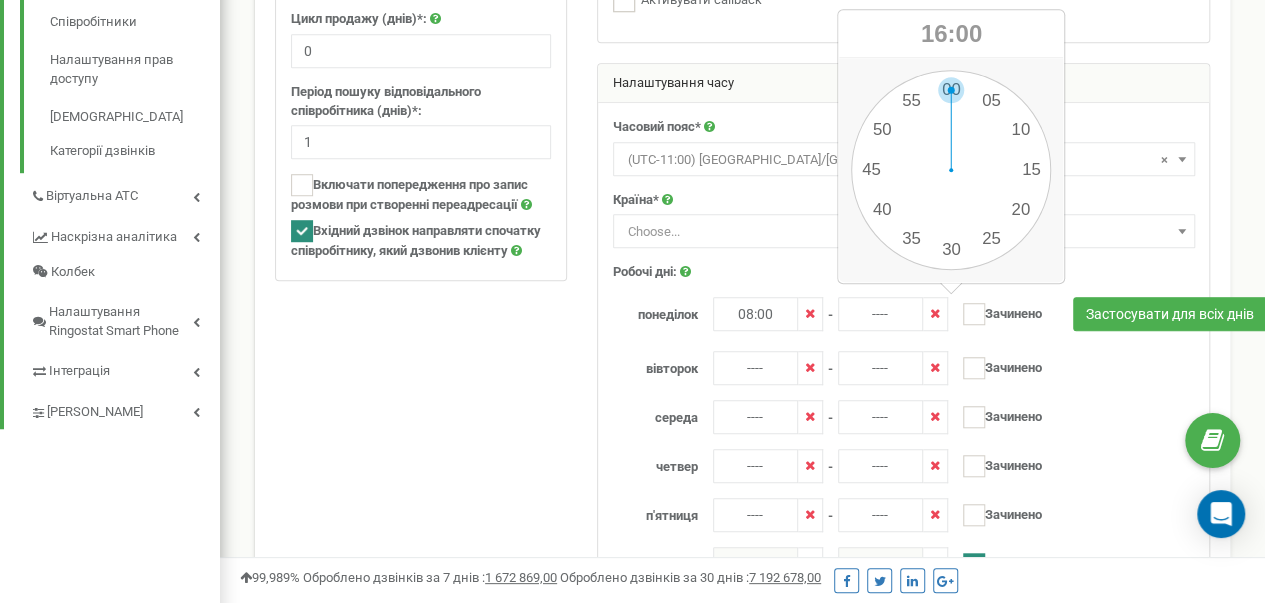 type on "16:00" 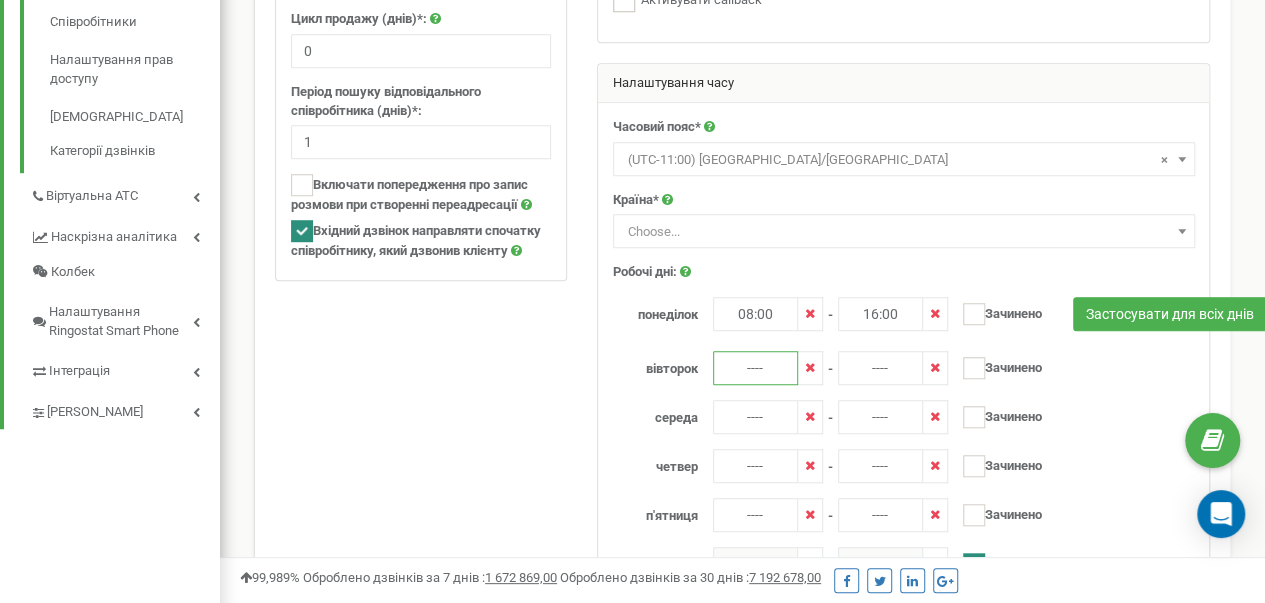 click on "----" at bounding box center (755, 368) 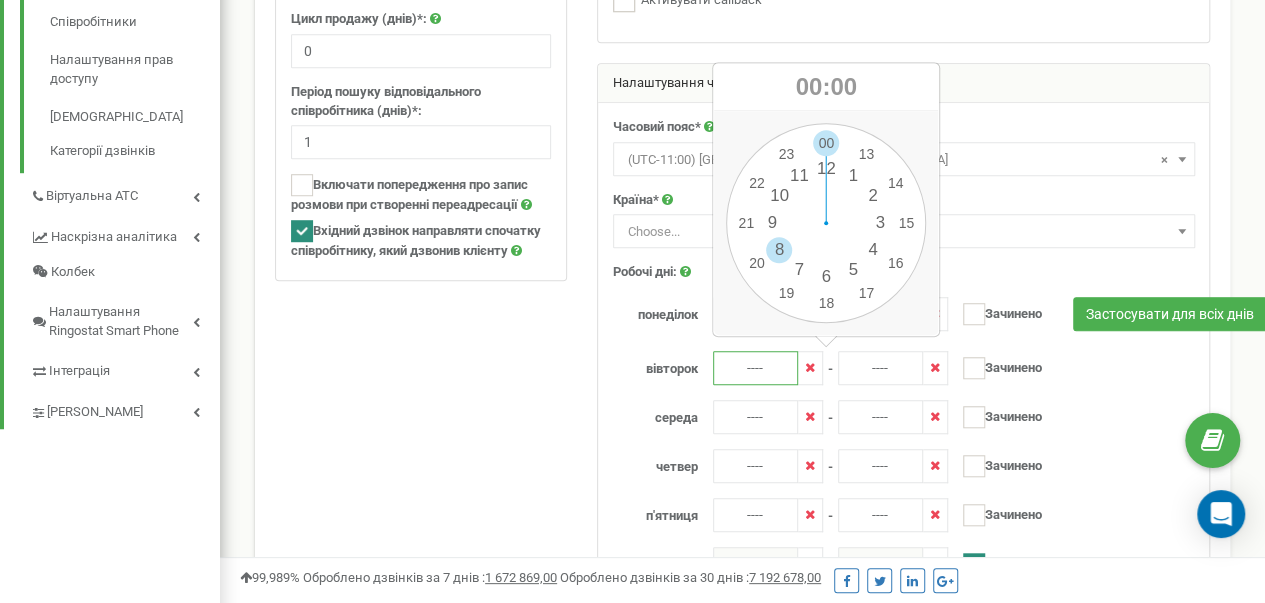 click on "00 1 2 3 4 5 6 7 8 9 10 11 12 13 14 15 16 17 18 19 20 21 22 23 00 05 10 15 20 25 30 35 40 45 50 55" at bounding box center (826, 223) 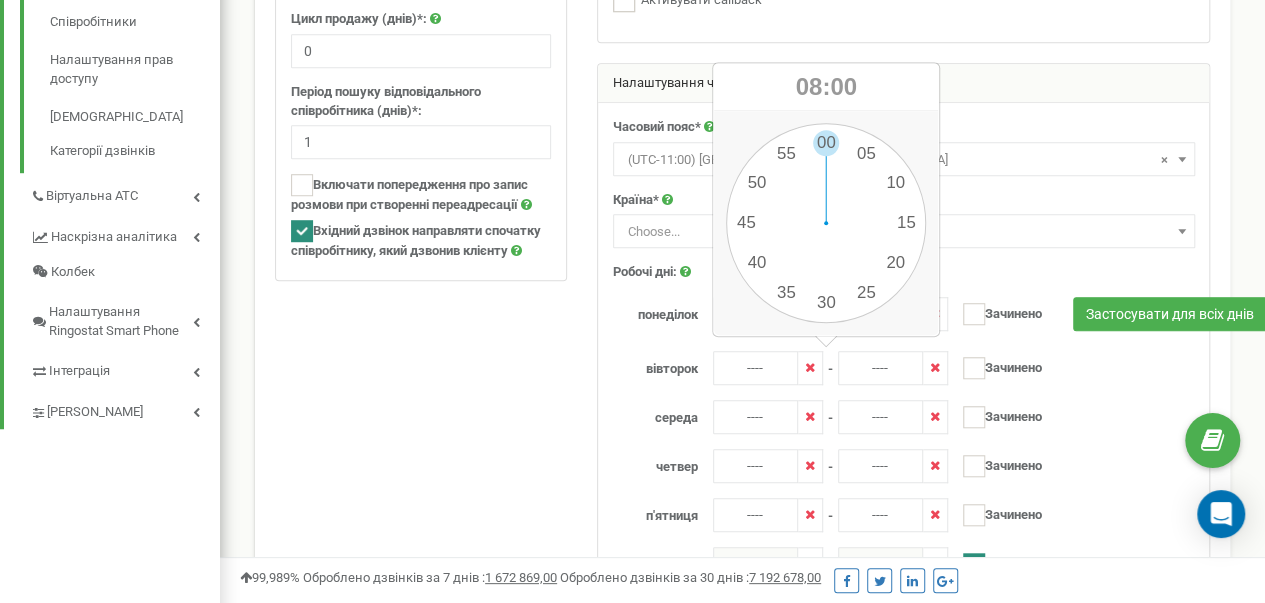 click on "08  :  00" at bounding box center [826, 87] 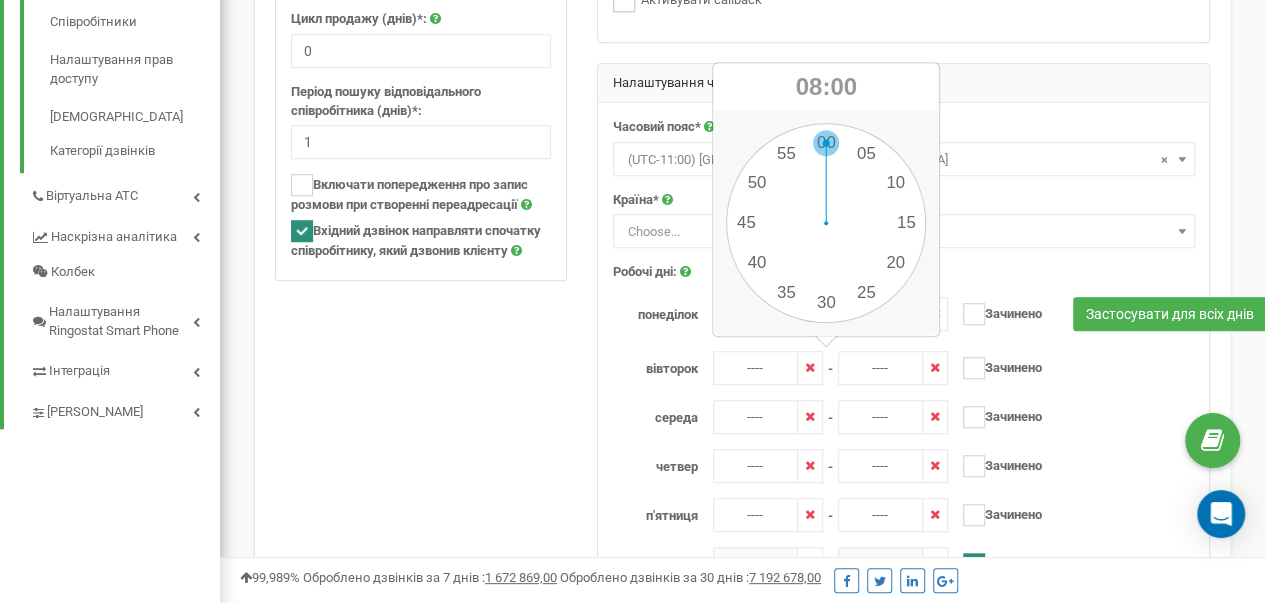 click on "00 1 2 3 4 5 6 7 8 9 10 11 12 13 14 15 16 17 18 19 20 21 22 23 00 05 10 15 20 25 30 35 40 45 50 55" at bounding box center [826, 223] 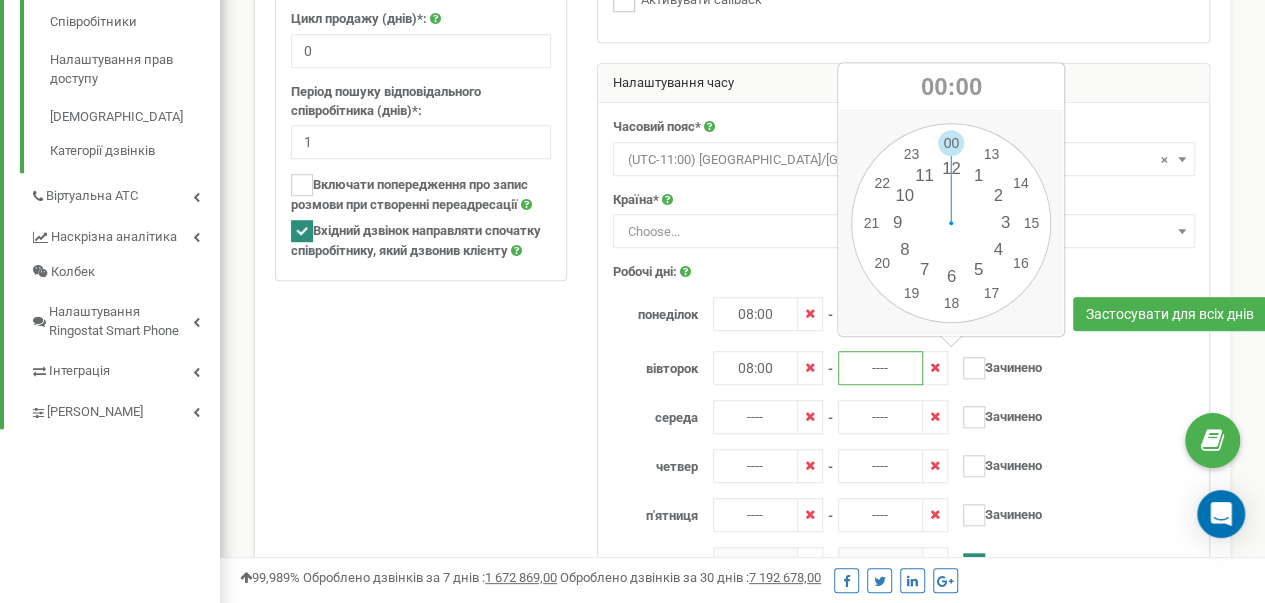 click on "----" at bounding box center (880, 368) 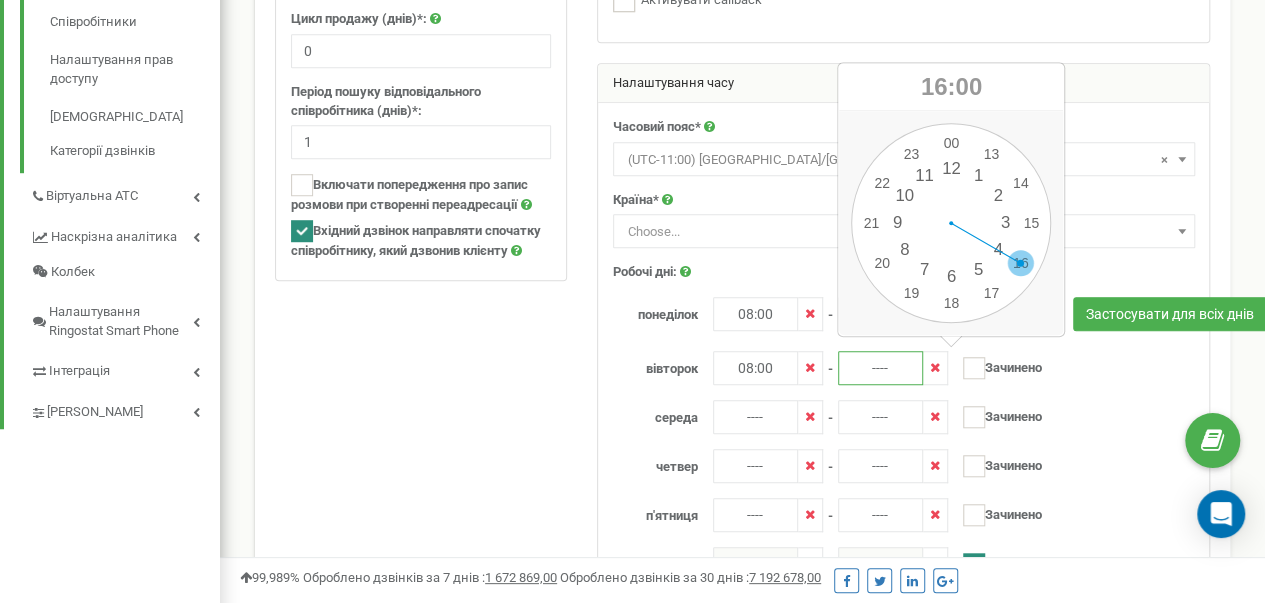 click on "00 1 2 3 4 5 6 7 8 9 10 11 12 13 14 15 16 17 18 19 20 21 22 23 00 05 10 15 20 25 30 35 40 45 50 55" at bounding box center [951, 223] 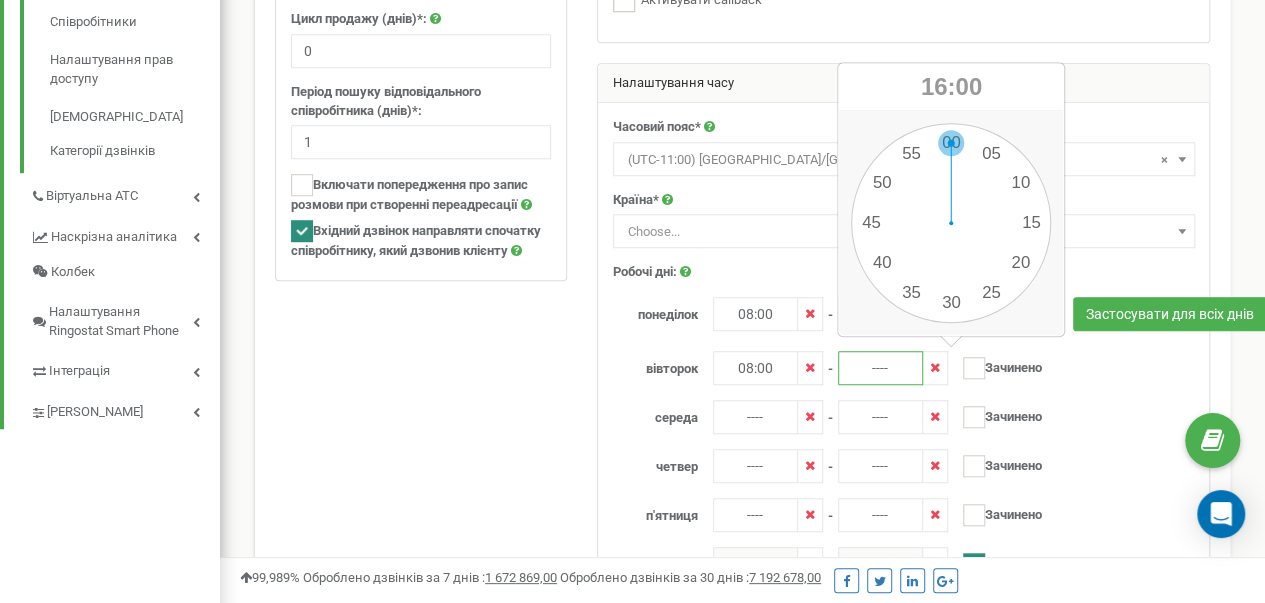 click on "00 1 2 3 4 5 6 7 8 9 10 11 12 13 14 15 16 17 18 19 20 21 22 23 00 05 10 15 20 25 30 35 40 45 50 55" at bounding box center (951, 223) 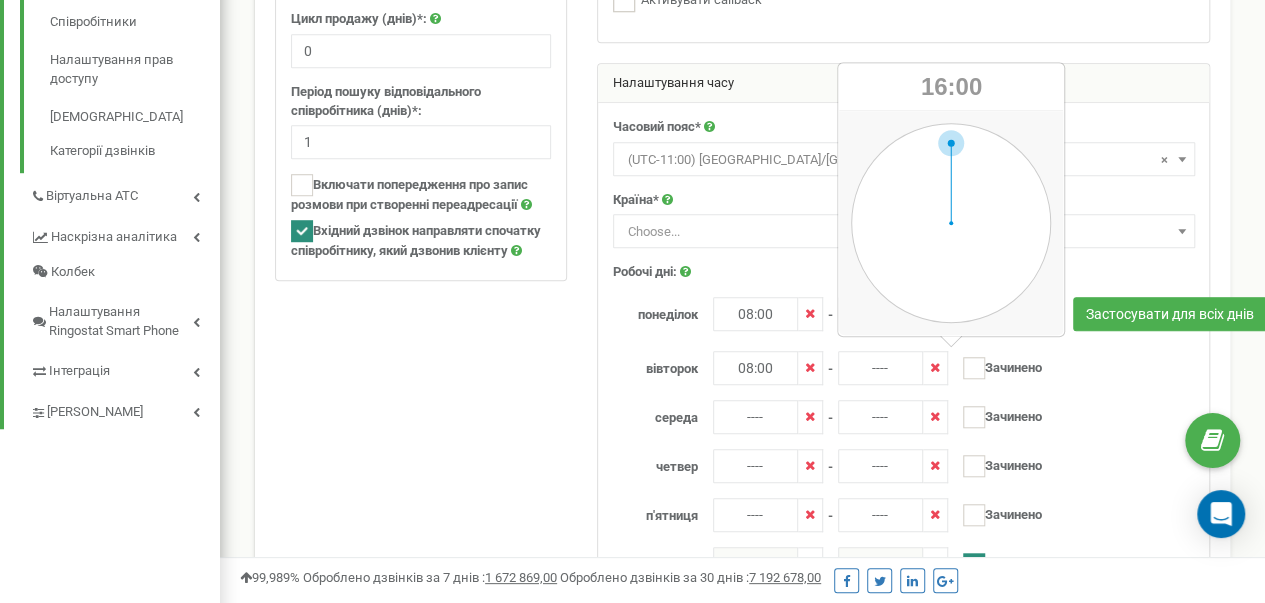 type on "16:00" 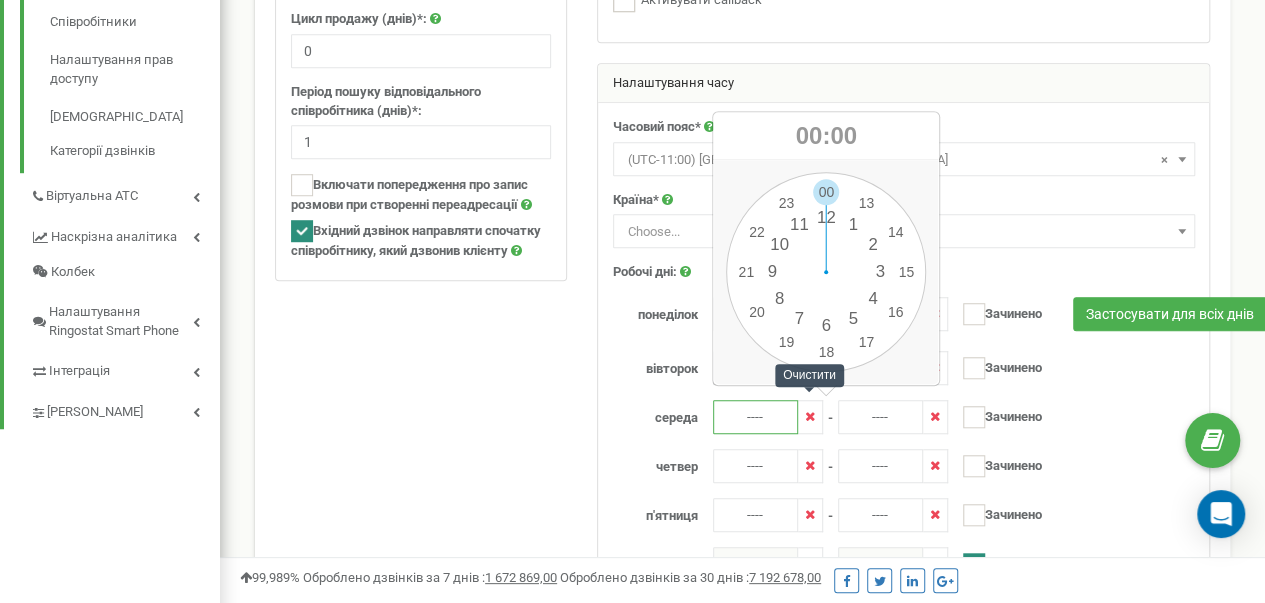 click on "----" at bounding box center (755, 417) 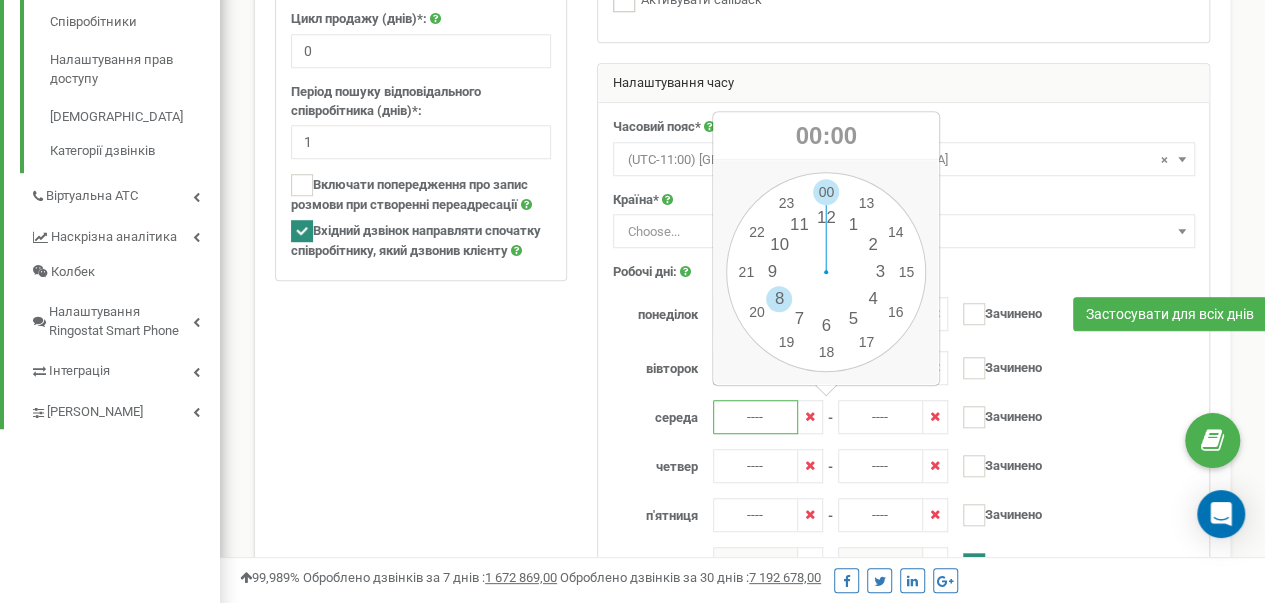 click on "00 1 2 3 4 5 6 7 8 9 10 11 12 13 14 15 16 17 18 19 20 21 22 23 00 05 10 15 20 25 30 35 40 45 50 55" at bounding box center [826, 272] 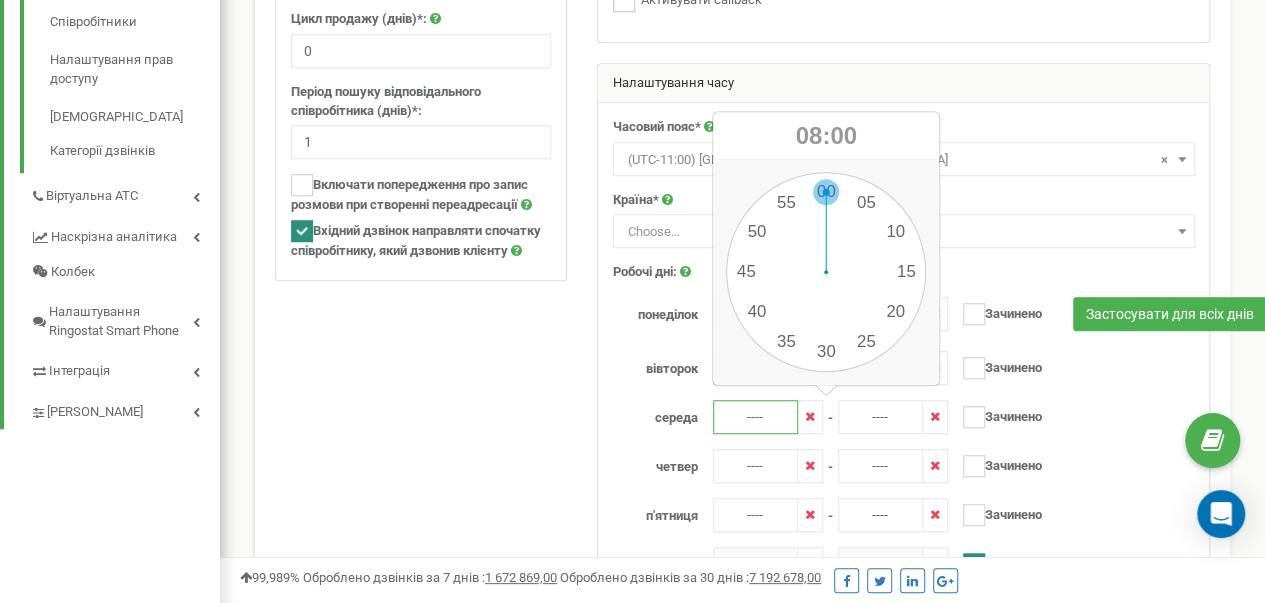 click on "00 1 2 3 4 5 6 7 8 9 10 11 12 13 14 15 16 17 18 19 20 21 22 23 00 05 10 15 20 25 30 35 40 45 50 55" at bounding box center [826, 272] 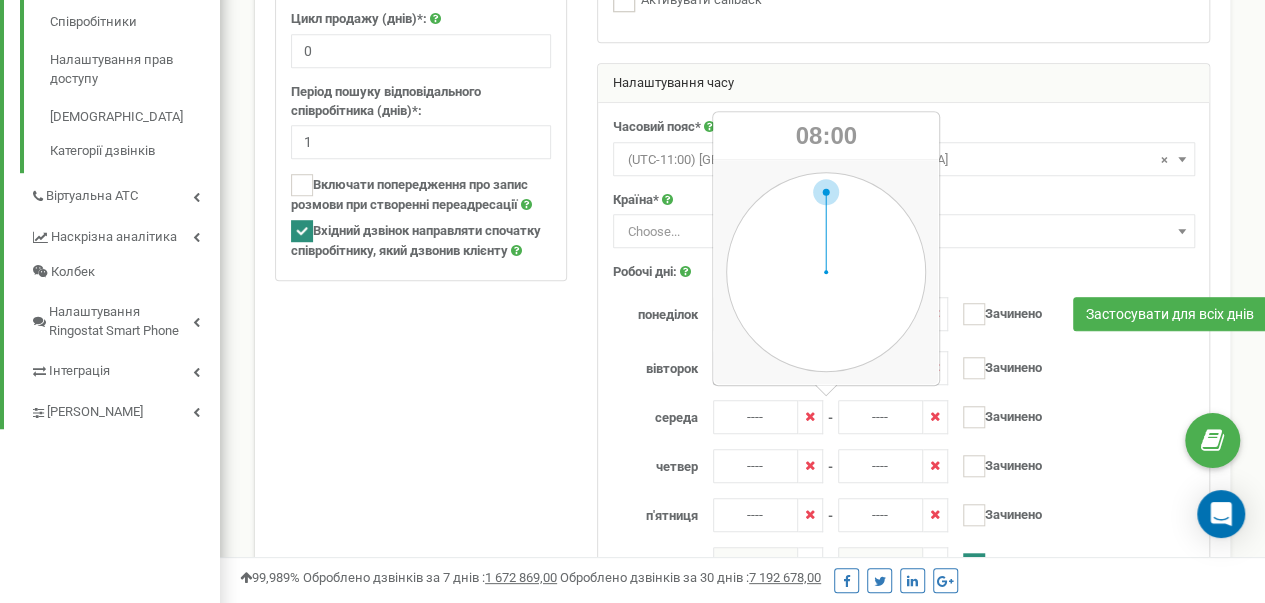 type on "08:00" 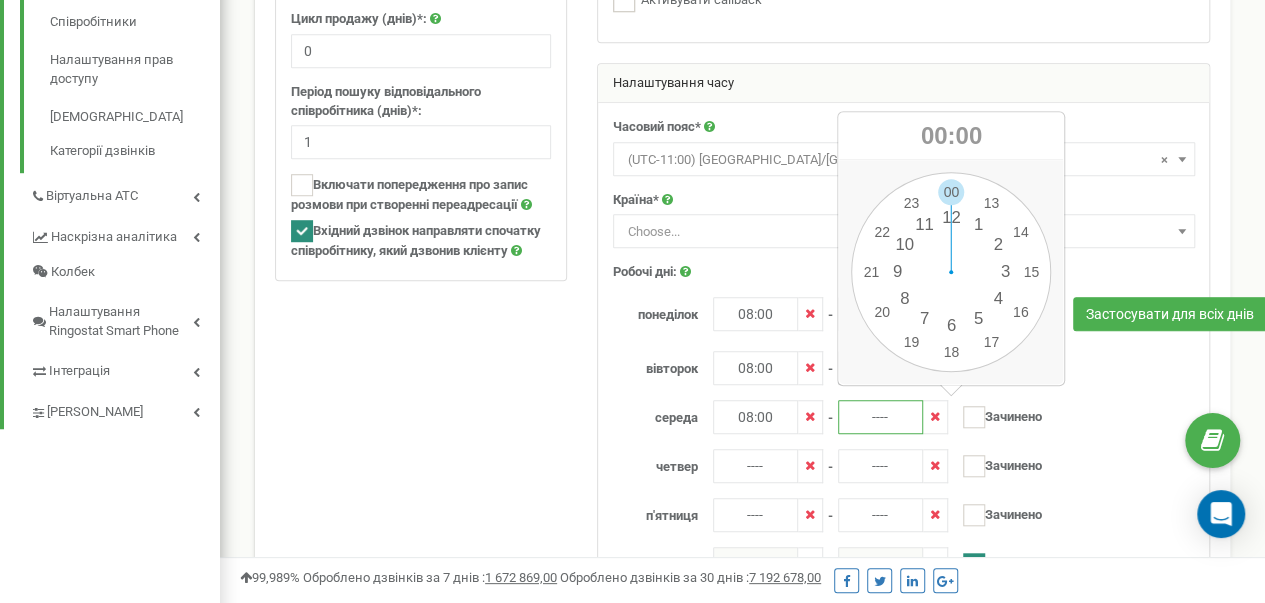 click on "----" at bounding box center [880, 417] 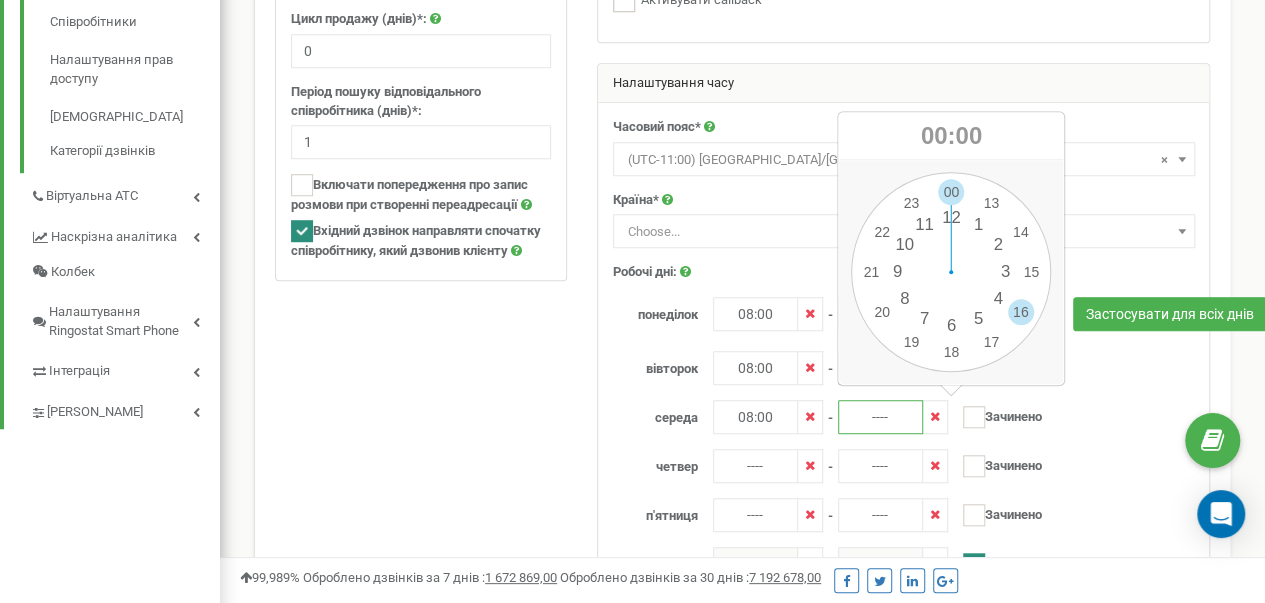 click on "00 1 2 3 4 5 6 7 8 9 10 11 12 13 14 15 16 17 18 19 20 21 22 23 00 05 10 15 20 25 30 35 40 45 50 55" at bounding box center [951, 272] 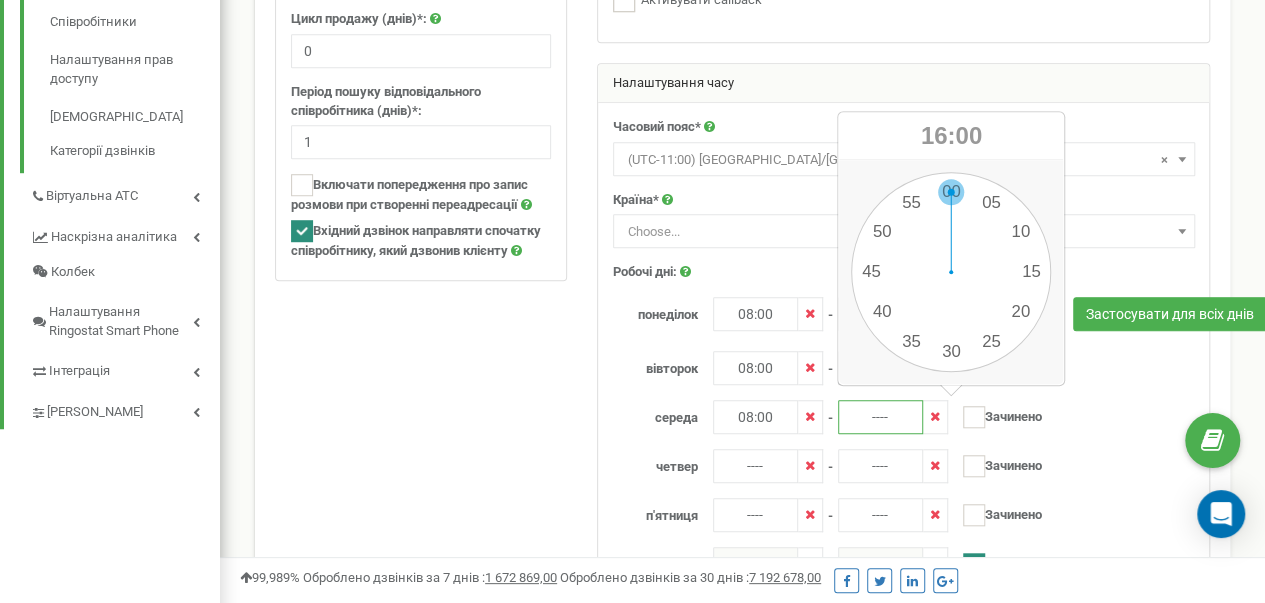click on "00 1 2 3 4 5 6 7 8 9 10 11 12 13 14 15 16 17 18 19 20 21 22 23 00 05 10 15 20 25 30 35 40 45 50 55" at bounding box center [951, 272] 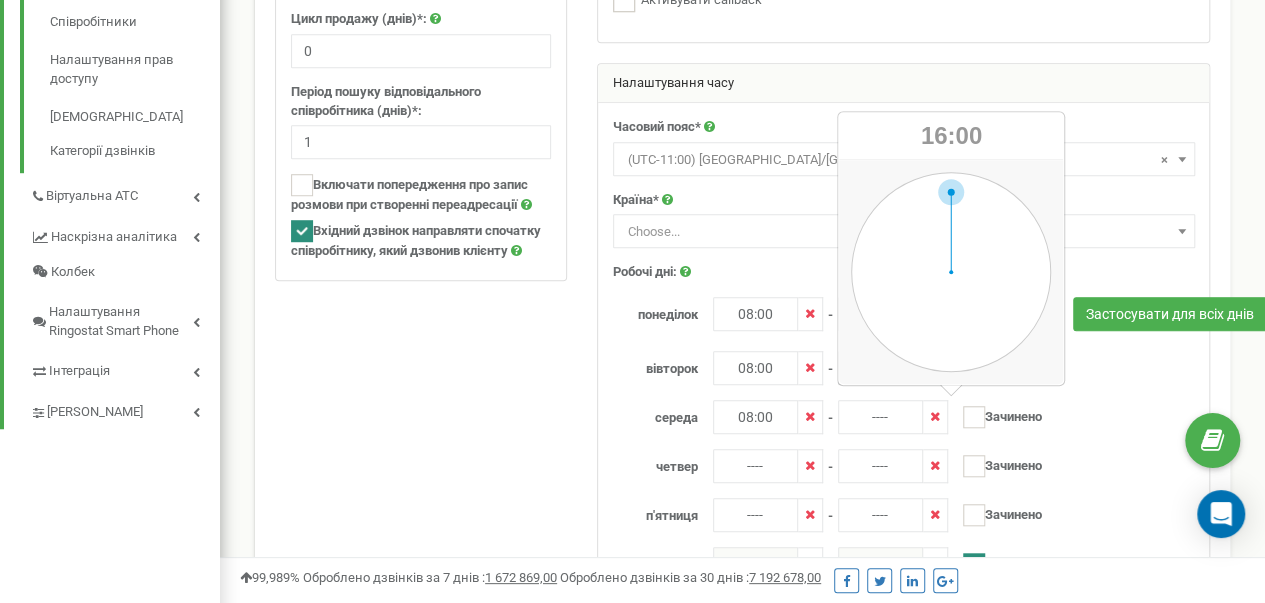 type on "16:00" 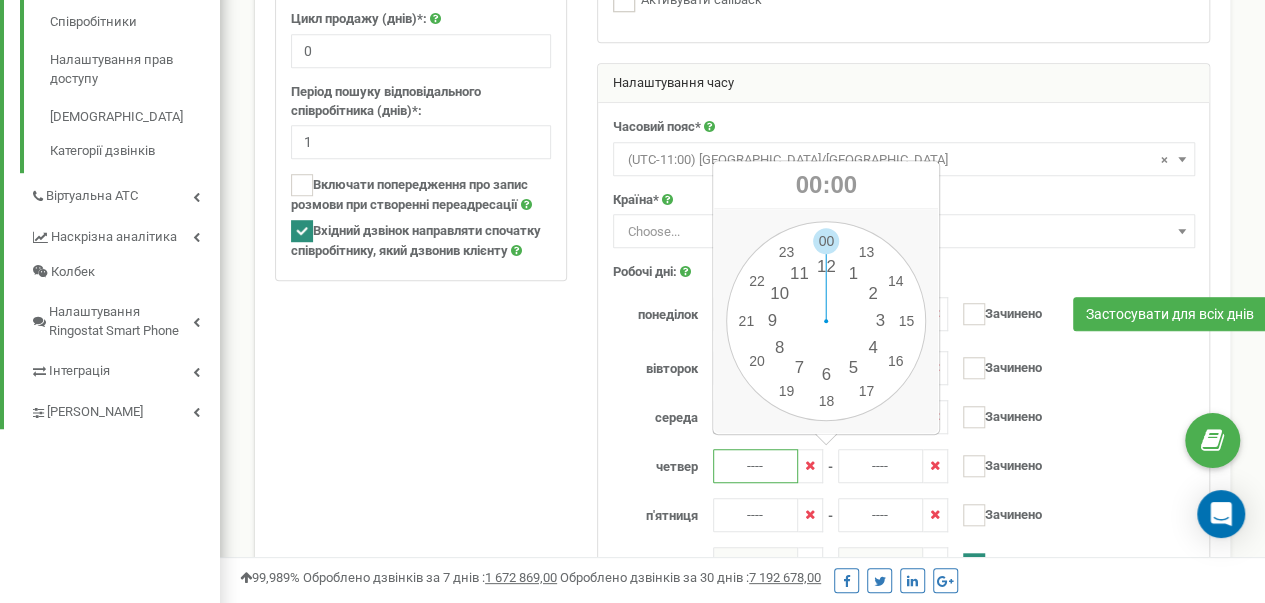 click on "----" at bounding box center [755, 466] 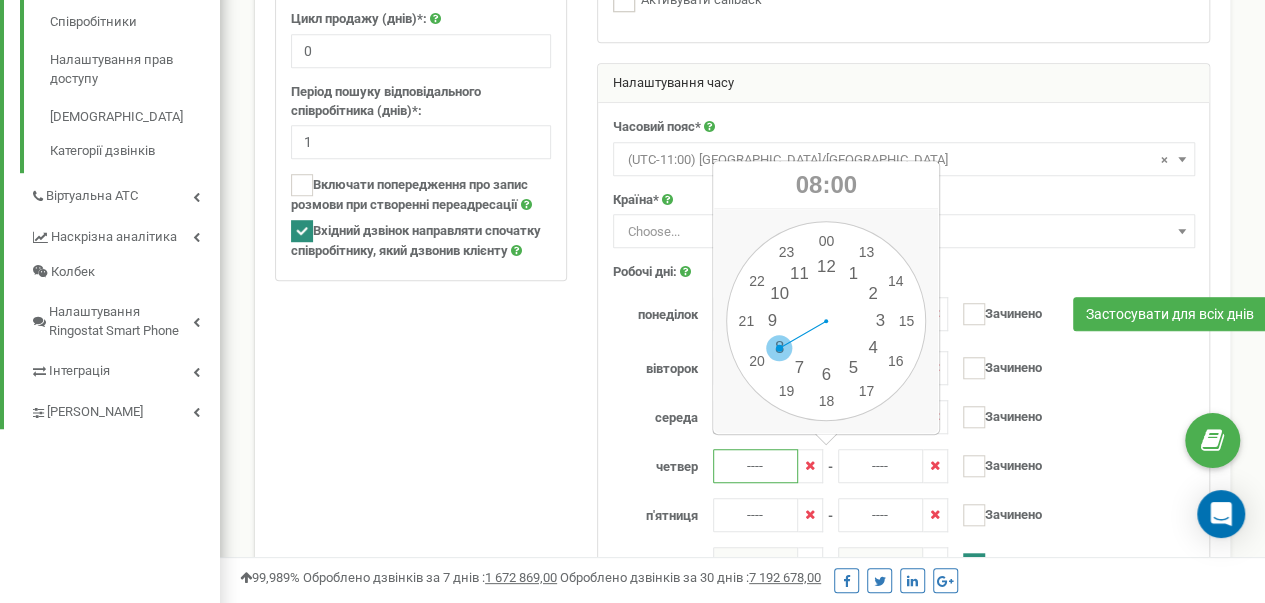 click on "00 1 2 3 4 5 6 7 8 9 10 11 12 13 14 15 16 17 18 19 20 21 22 23 00 05 10 15 20 25 30 35 40 45 50 55" at bounding box center (826, 321) 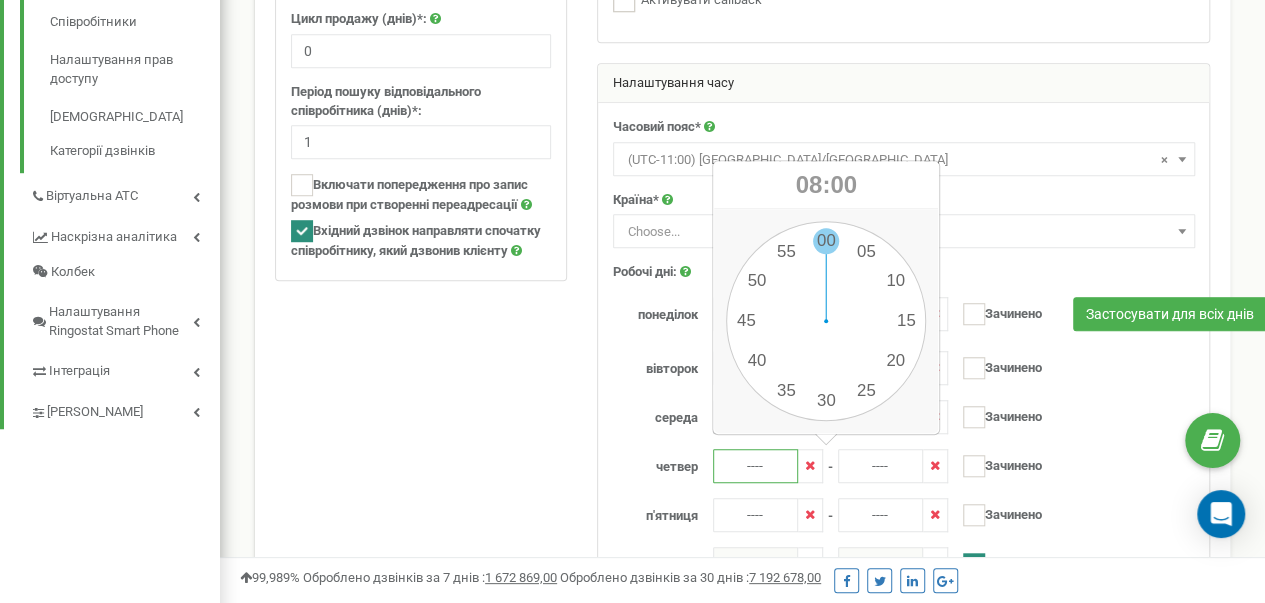click on "00 1 2 3 4 5 6 7 8 9 10 11 12 13 14 15 16 17 18 19 20 21 22 23 00 05 10 15 20 25 30 35 40 45 50 55" at bounding box center [826, 321] 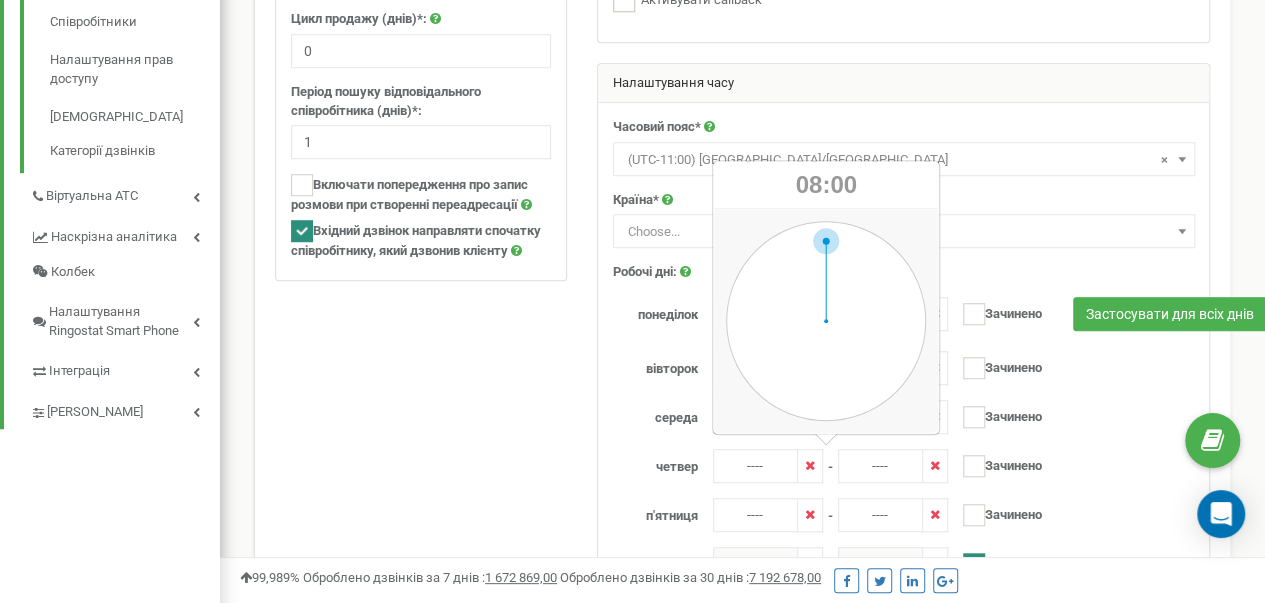 type on "08:00" 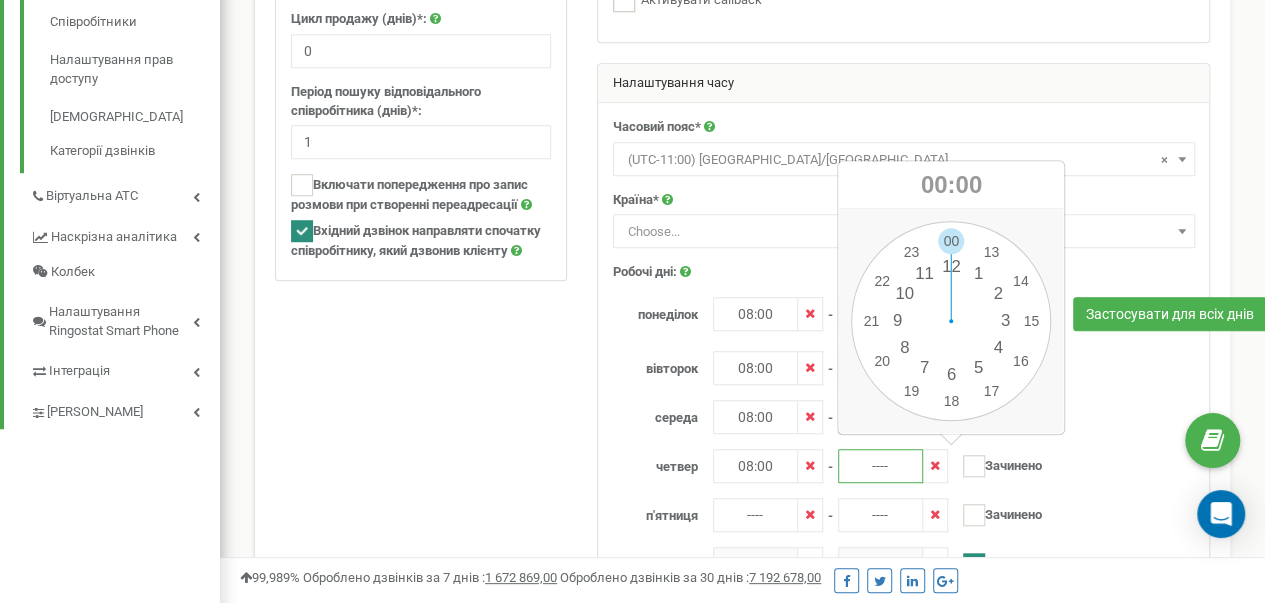 click on "----" at bounding box center [880, 466] 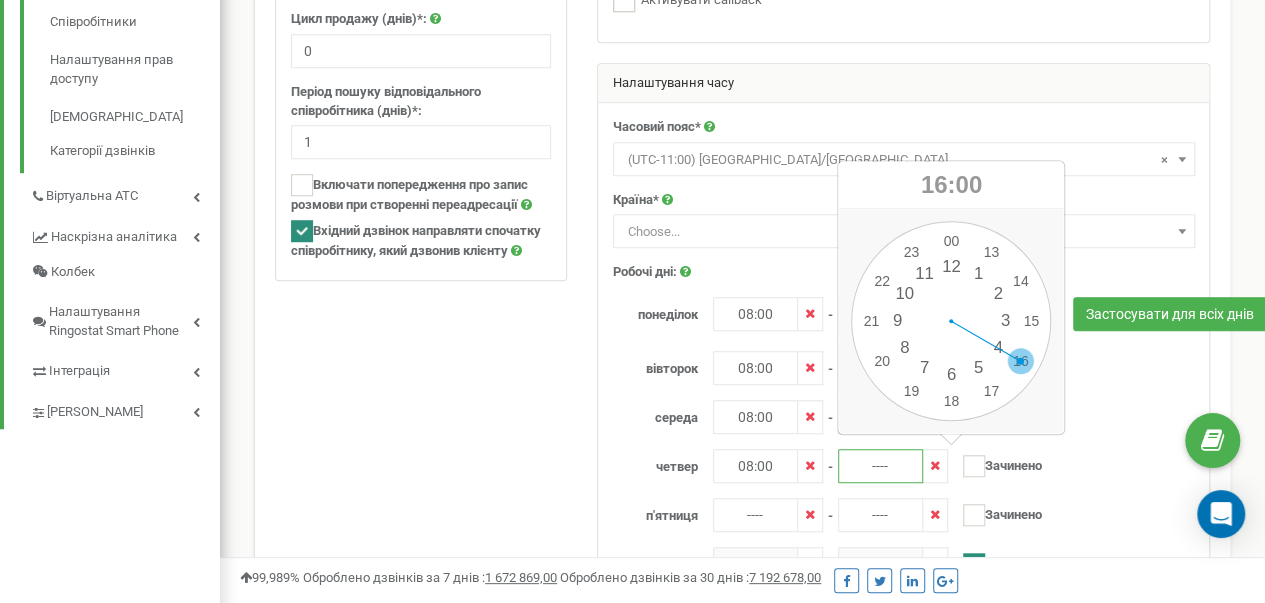 click on "00 1 2 3 4 5 6 7 8 9 10 11 12 13 14 15 16 17 18 19 20 21 22 23 00 05 10 15 20 25 30 35 40 45 50 55" at bounding box center (951, 321) 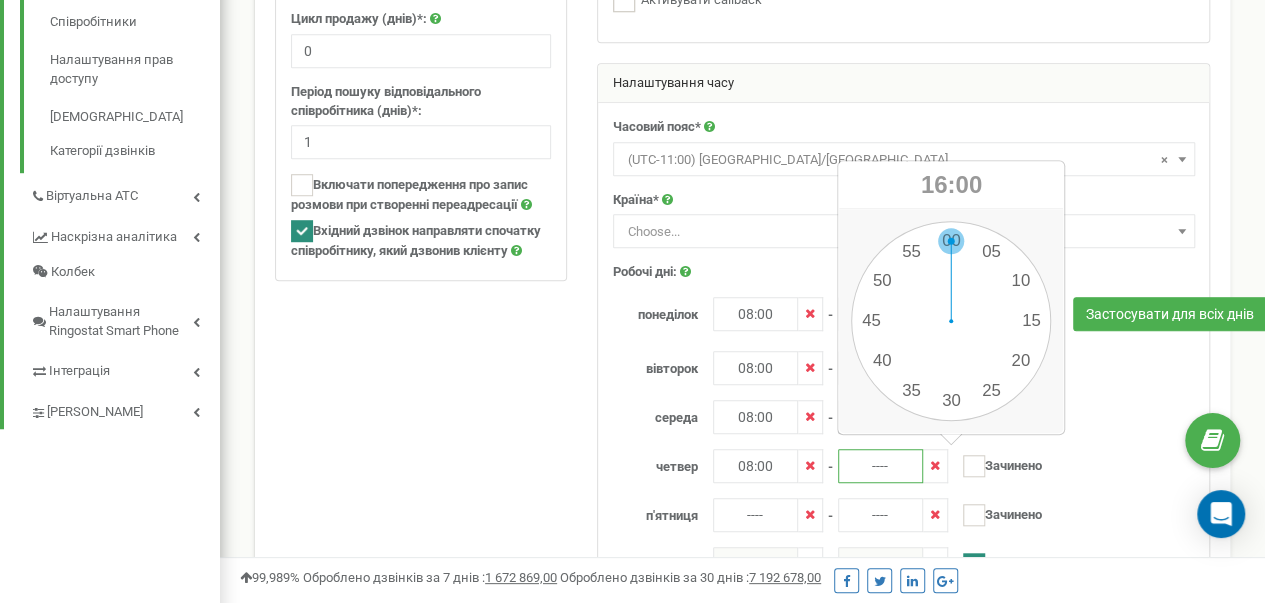 click on "00 1 2 3 4 5 6 7 8 9 10 11 12 13 14 15 16 17 18 19 20 21 22 23 00 05 10 15 20 25 30 35 40 45 50 55" at bounding box center (951, 321) 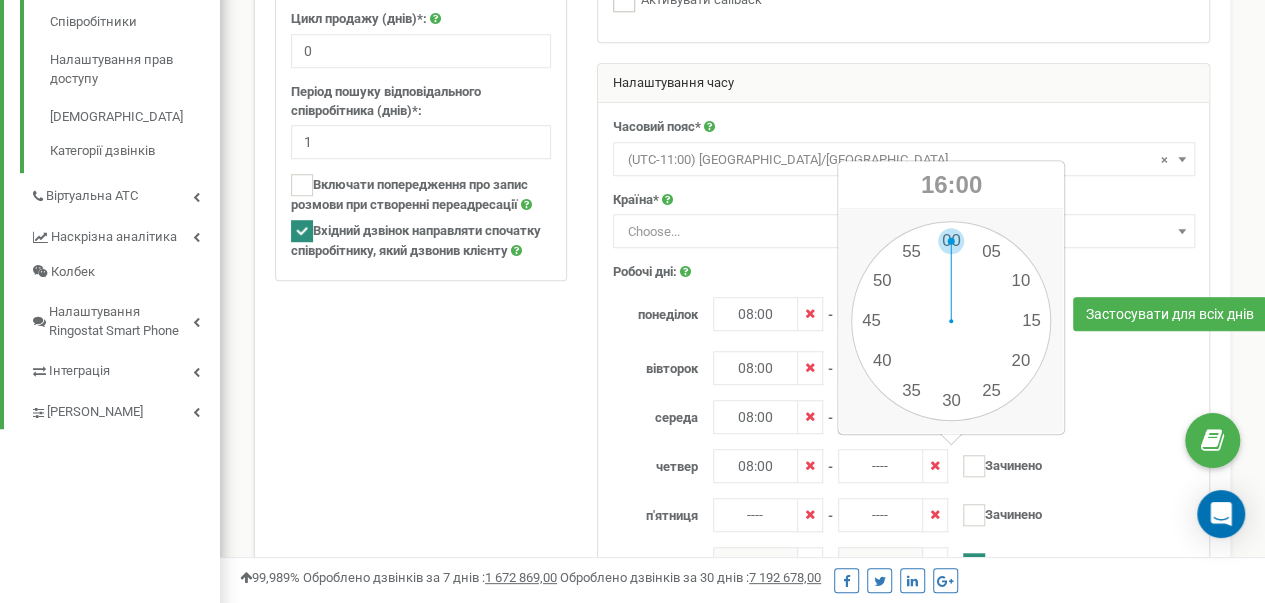 type on "16:00" 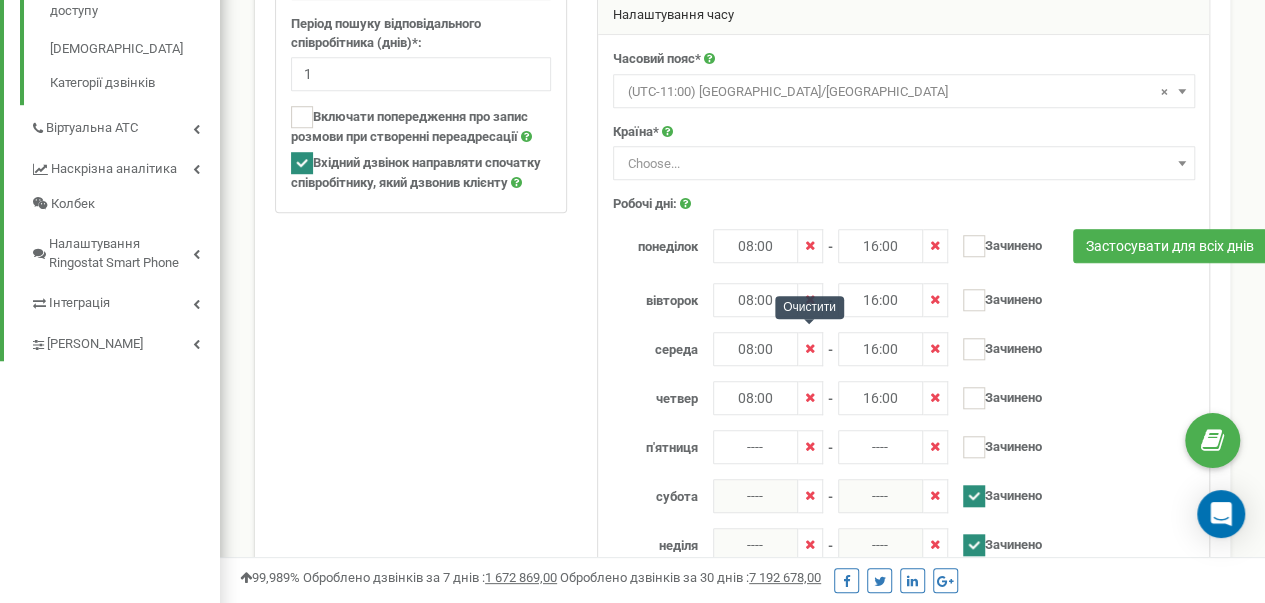 scroll, scrollTop: 700, scrollLeft: 0, axis: vertical 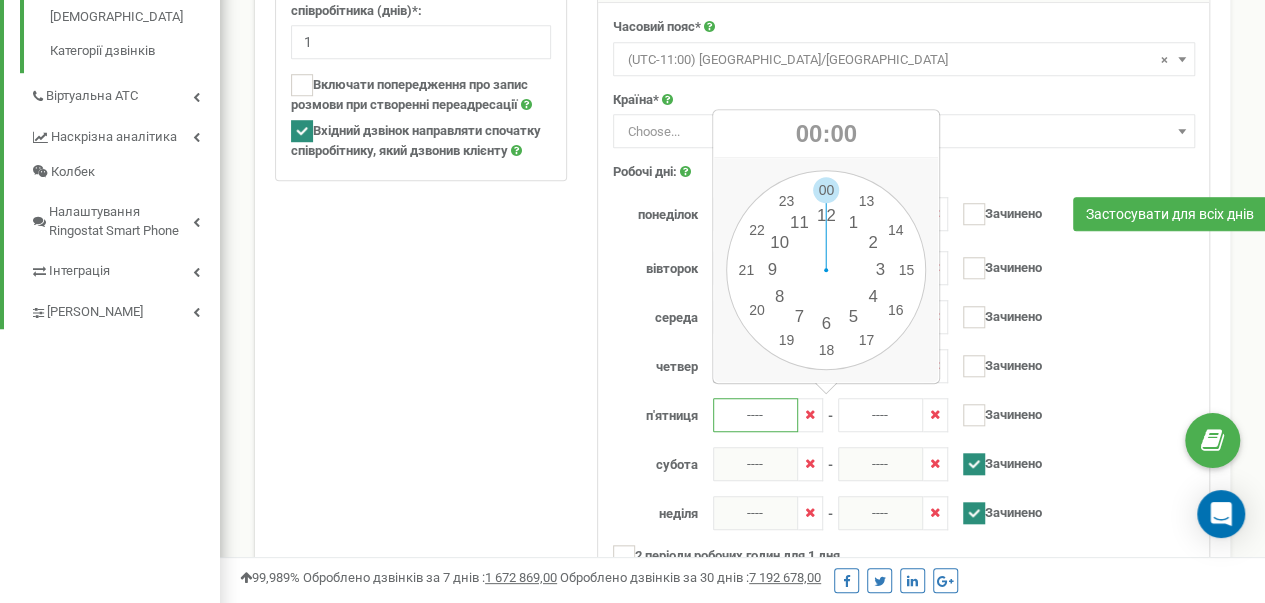 click on "----" at bounding box center [755, 415] 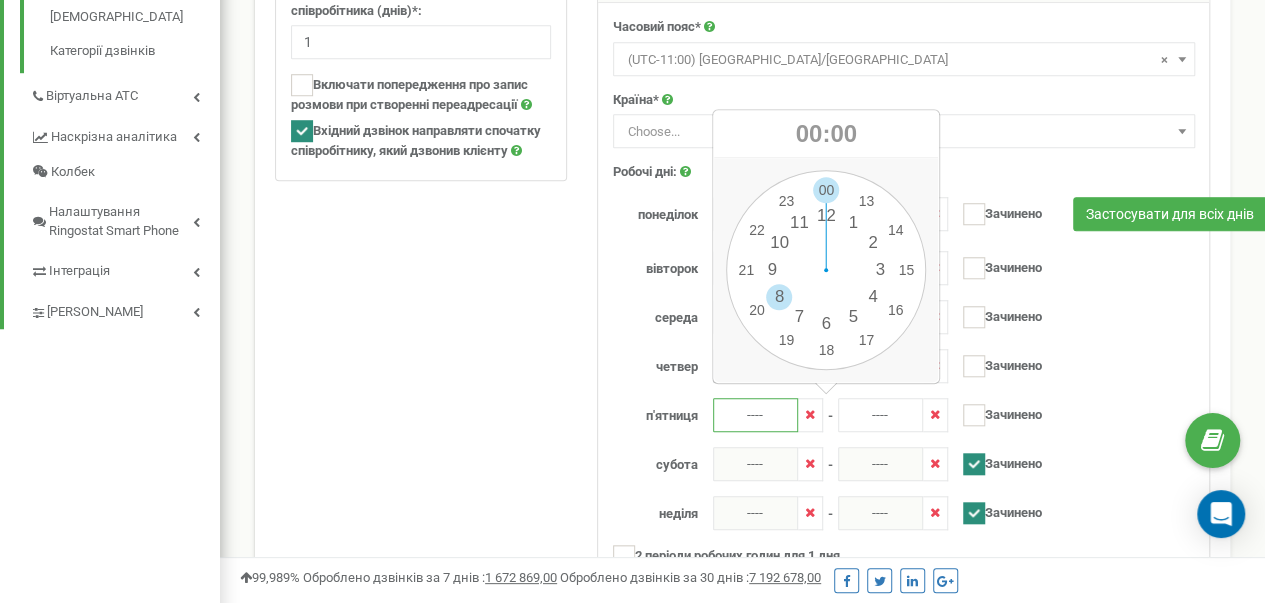 click on "00 1 2 3 4 5 6 7 8 9 10 11 12 13 14 15 16 17 18 19 20 21 22 23 00 05 10 15 20 25 30 35 40 45 50 55" at bounding box center [826, 270] 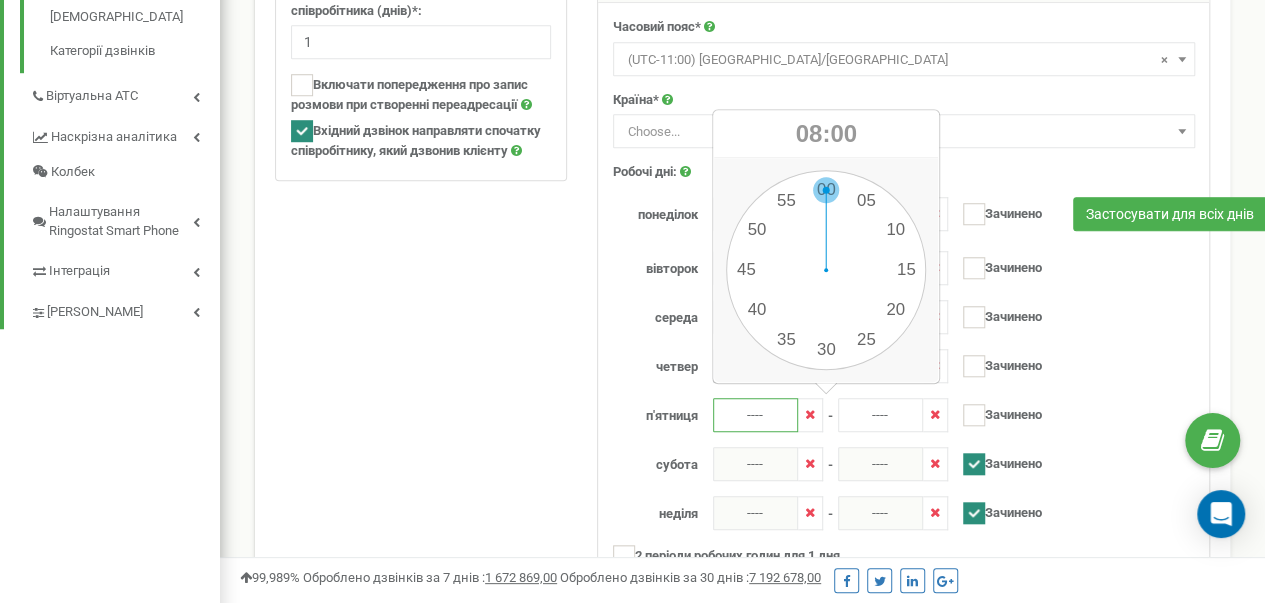click on "00 1 2 3 4 5 6 7 8 9 10 11 12 13 14 15 16 17 18 19 20 21 22 23 00 05 10 15 20 25 30 35 40 45 50 55" at bounding box center [826, 270] 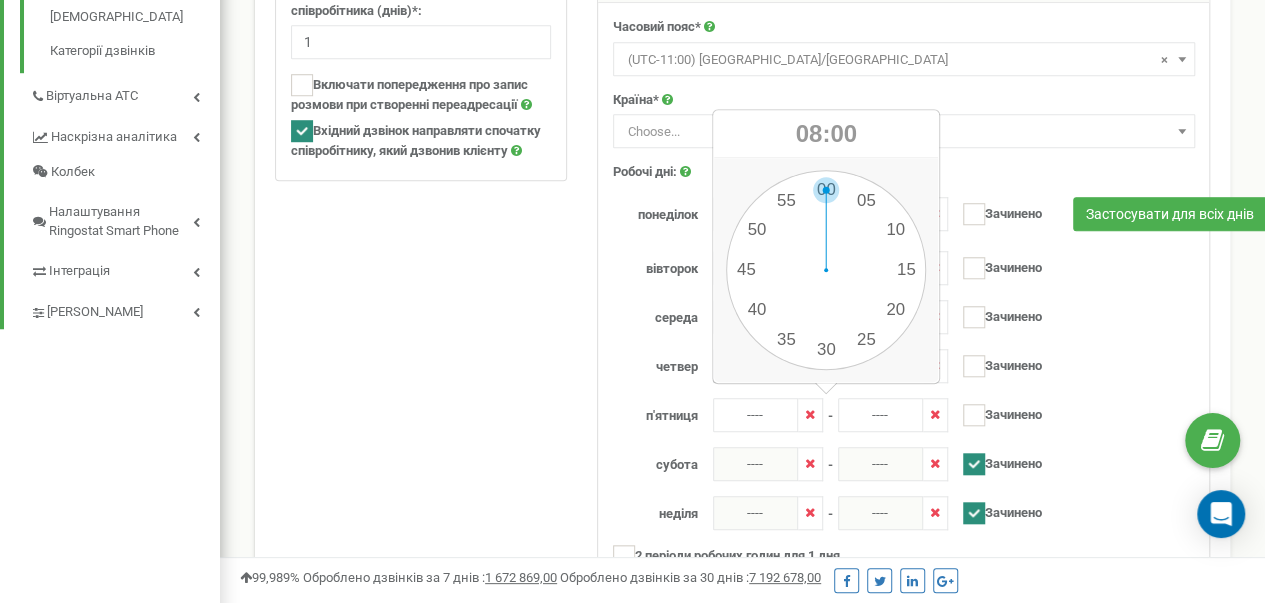 type on "08:00" 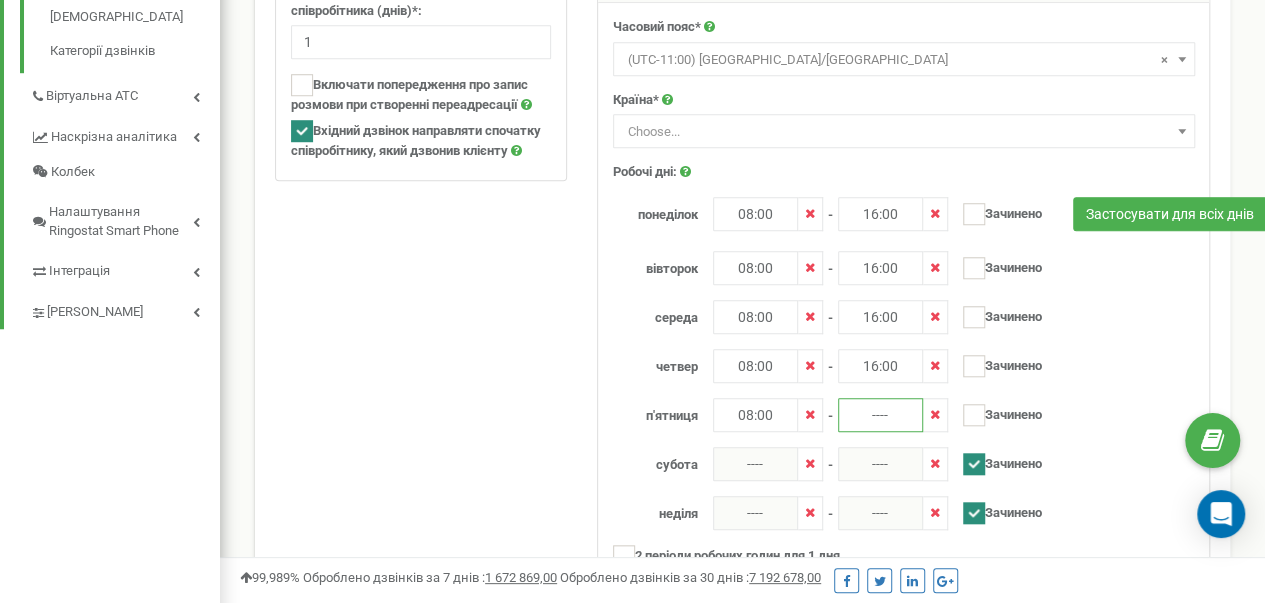 click on "----" at bounding box center [880, 415] 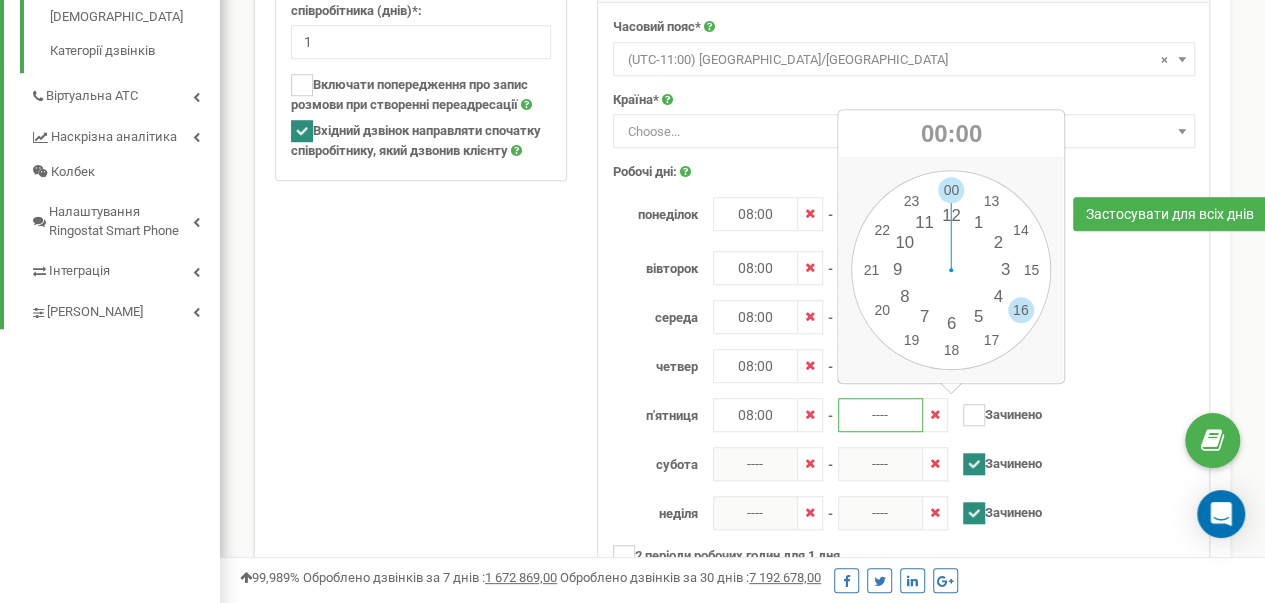 click on "00 1 2 3 4 5 6 7 8 9 10 11 12 13 14 15 16 17 18 19 20 21 22 23 00 05 10 15 20 25 30 35 40 45 50 55" at bounding box center (951, 270) 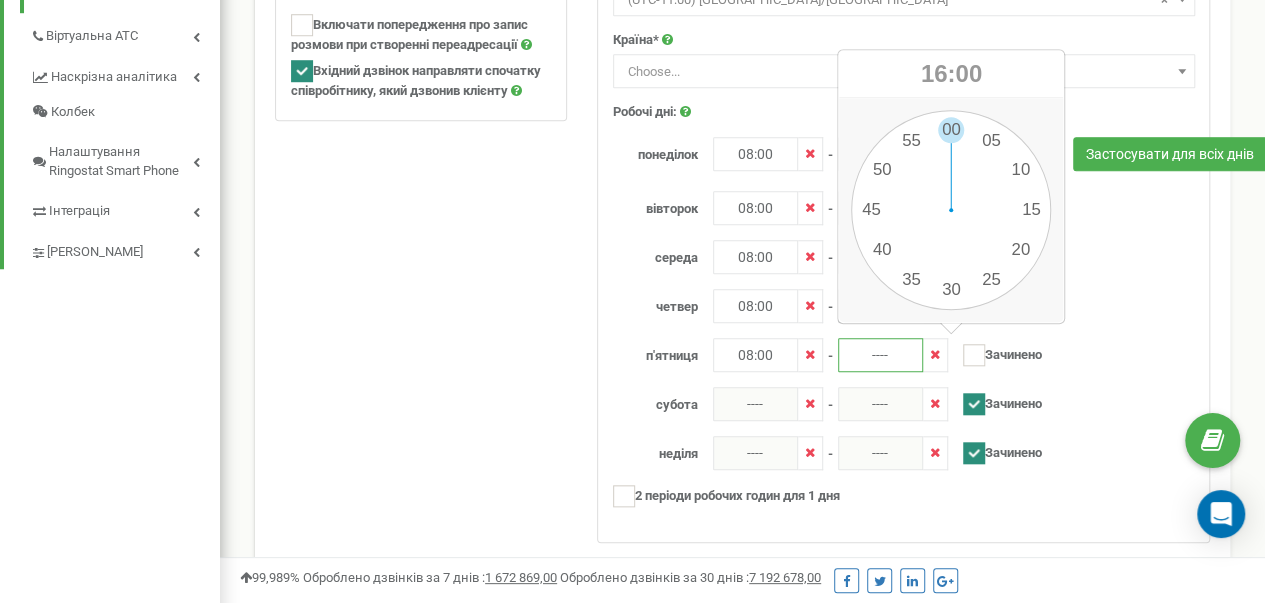 scroll, scrollTop: 800, scrollLeft: 0, axis: vertical 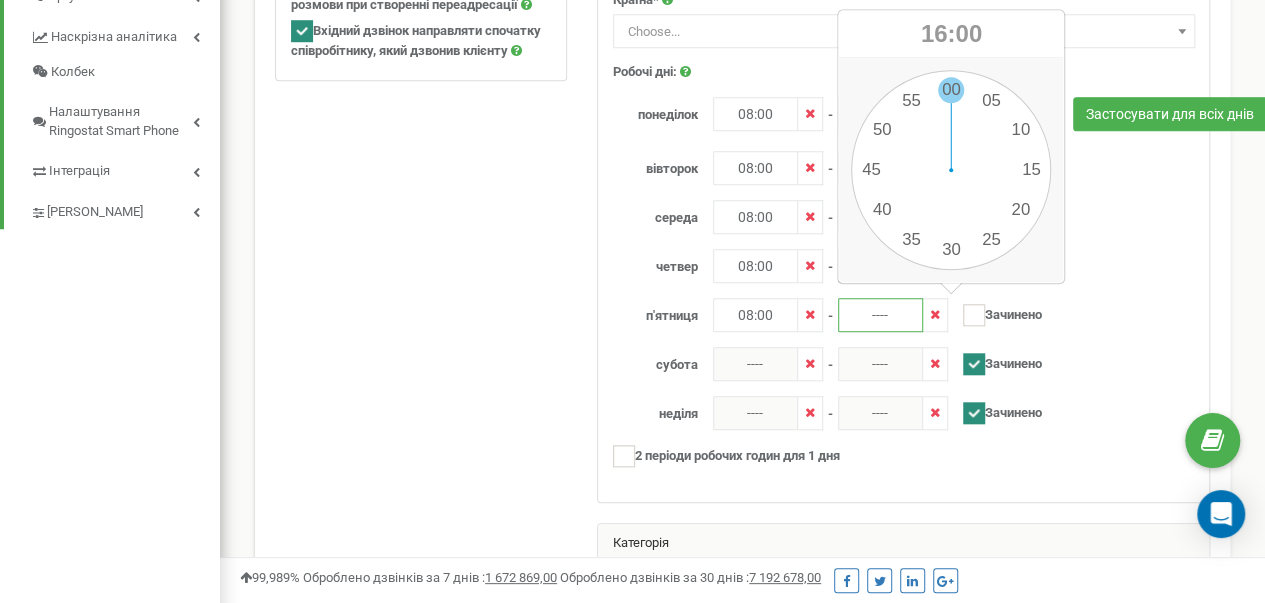 click on "00 1 2 3 4 5 6 7 8 9 10 11 12 13 14 15 16 17 18 19 20 21 22 23 00 05 10 15 20 25 30 35 40 45 50 55" at bounding box center (951, 170) 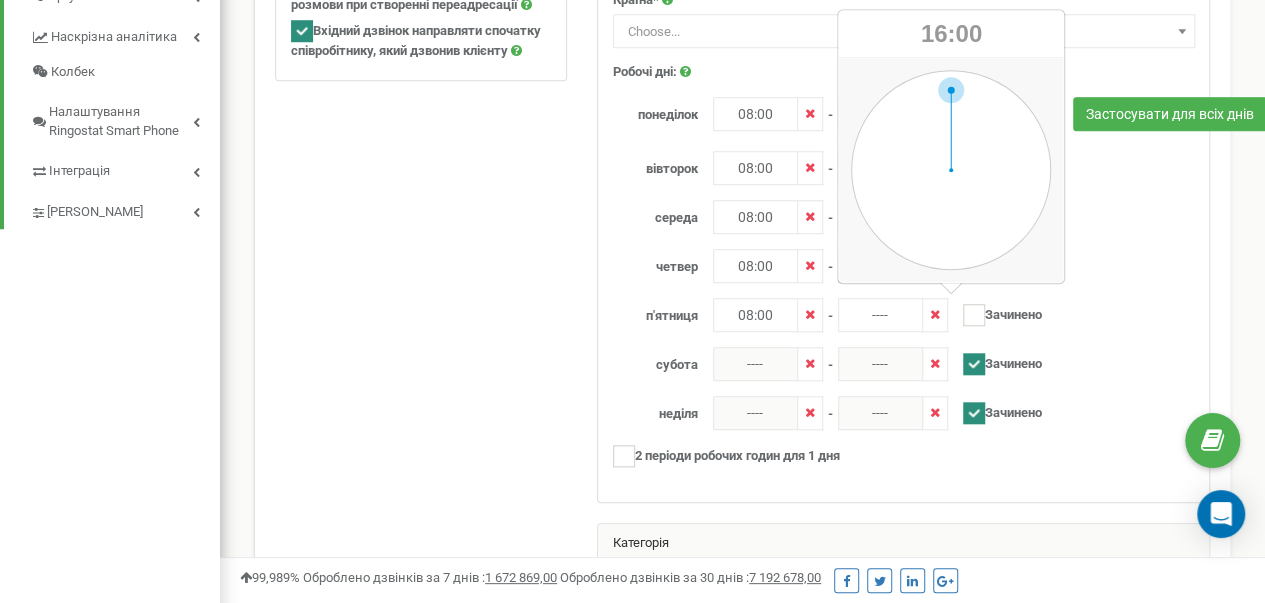 type on "16:00" 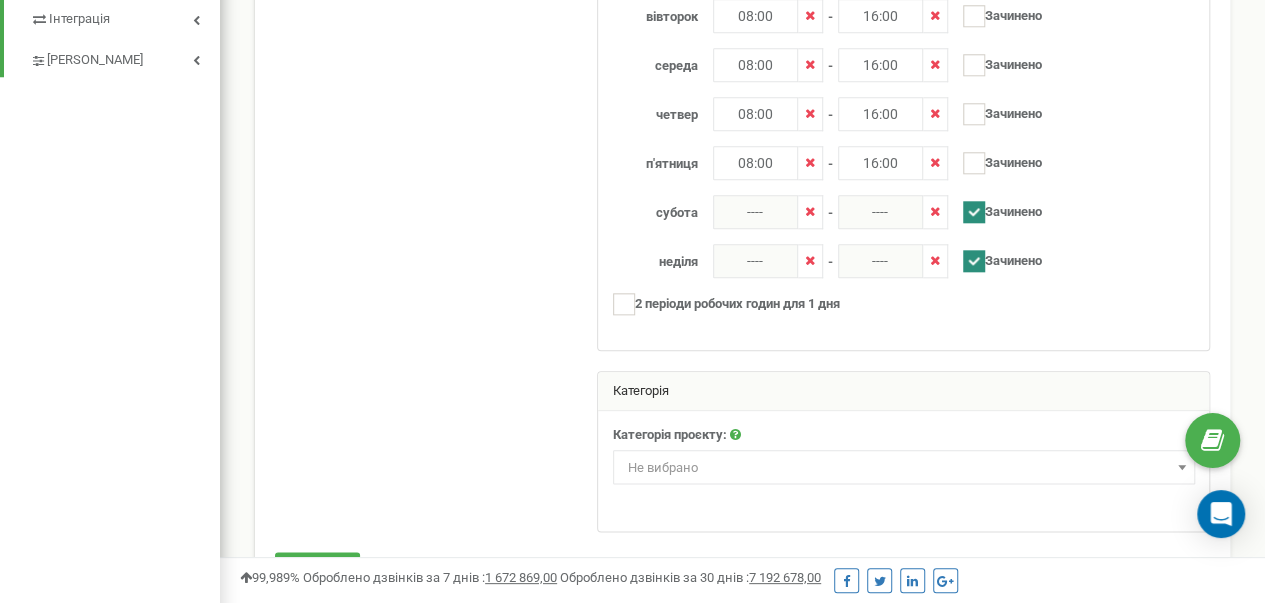 scroll, scrollTop: 1000, scrollLeft: 0, axis: vertical 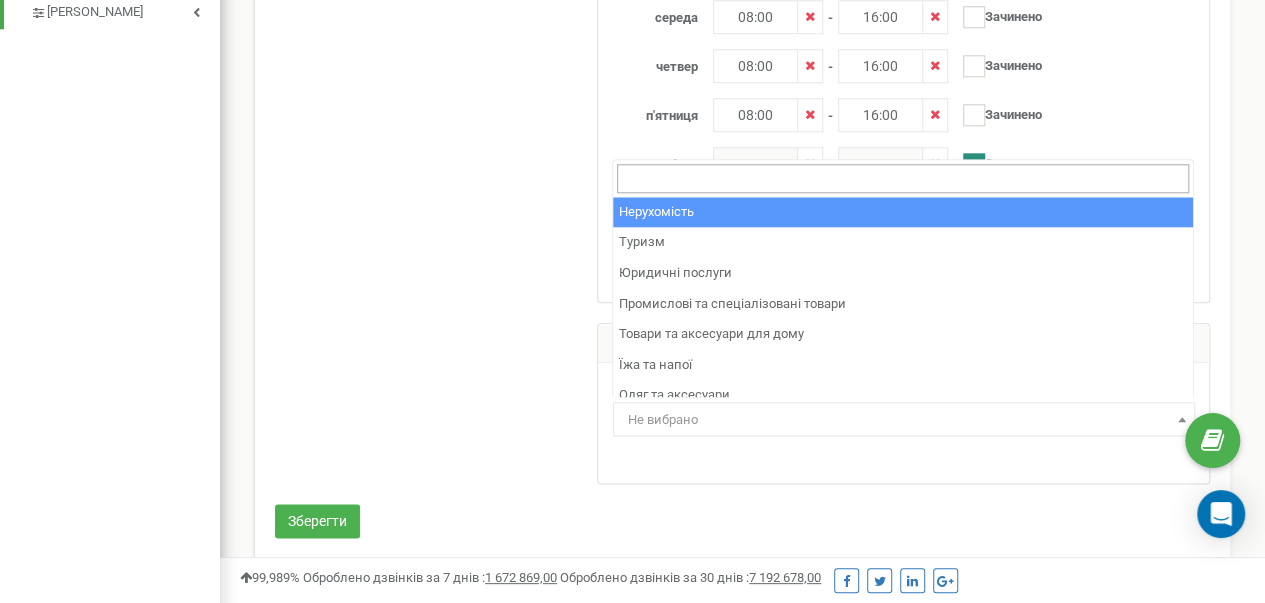 click at bounding box center (1182, 419) 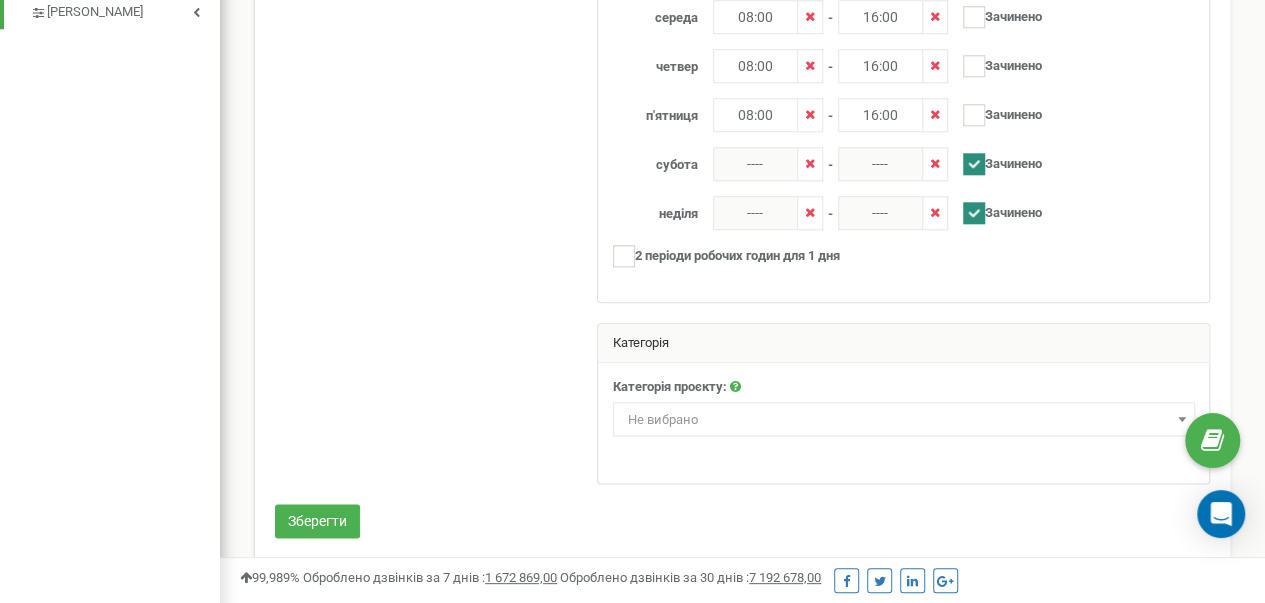 click on "Категорія проєкту:
Нерухомість
Туризм
Юридичні послуги
Промислові та спеціалізовані товари
Товари та аксесуари для дому Їжа та напої Одяг та аксесуари Спорт Медицина Авто" at bounding box center [903, 423] 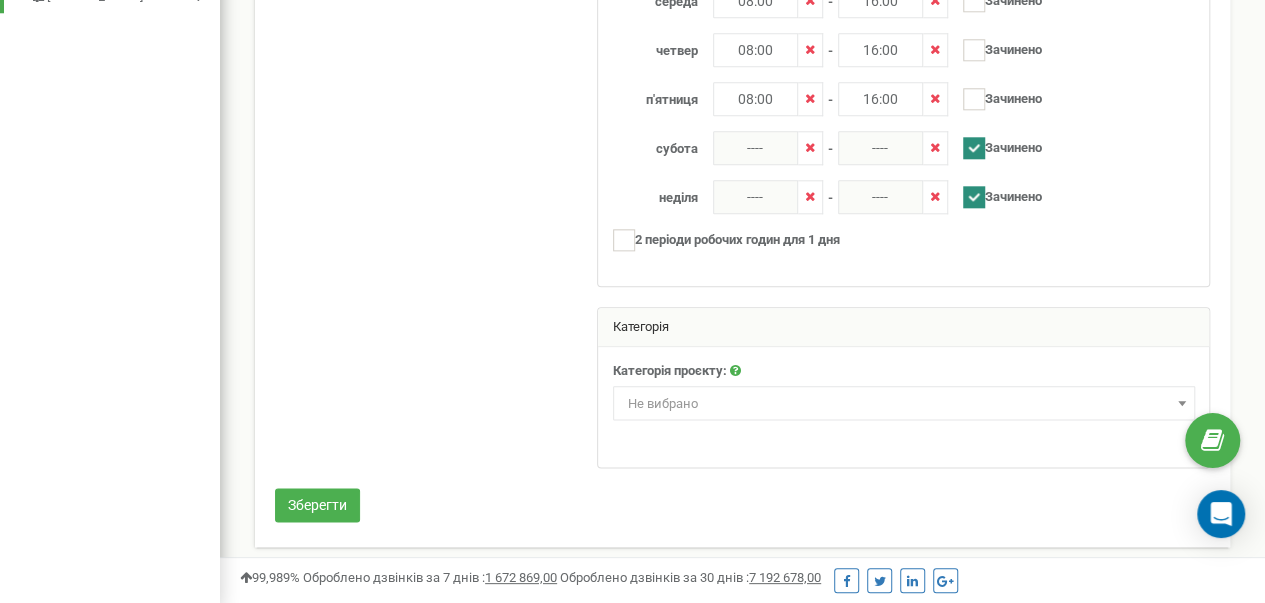scroll, scrollTop: 1018, scrollLeft: 0, axis: vertical 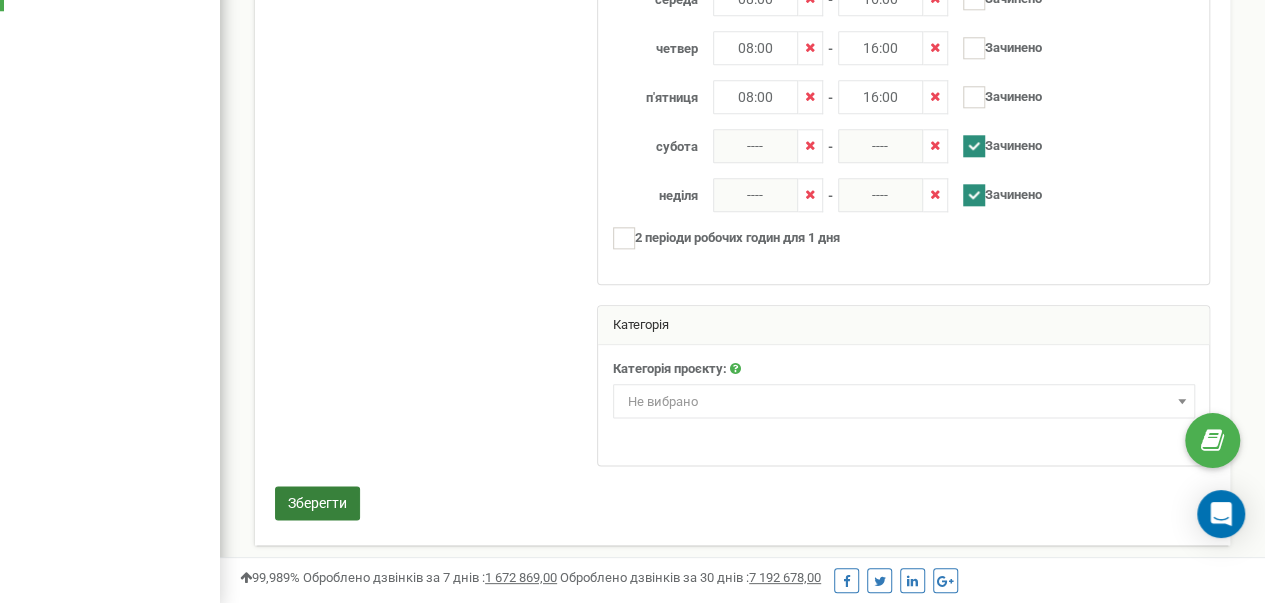 click on "Зберегти" at bounding box center [317, 503] 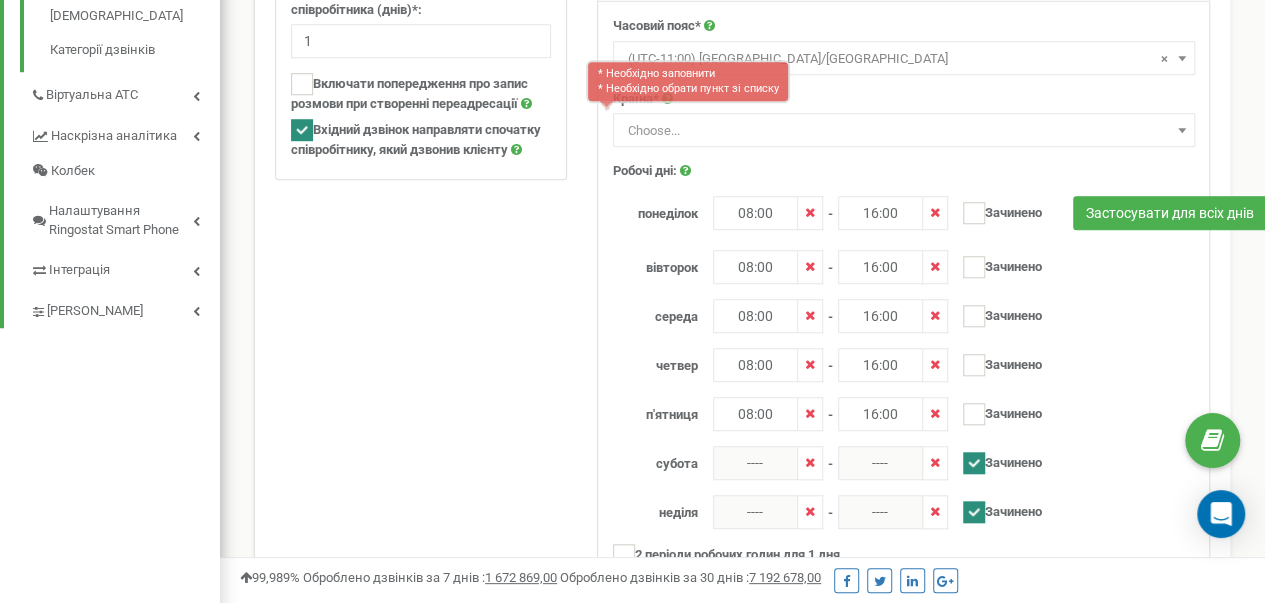 scroll, scrollTop: 659, scrollLeft: 0, axis: vertical 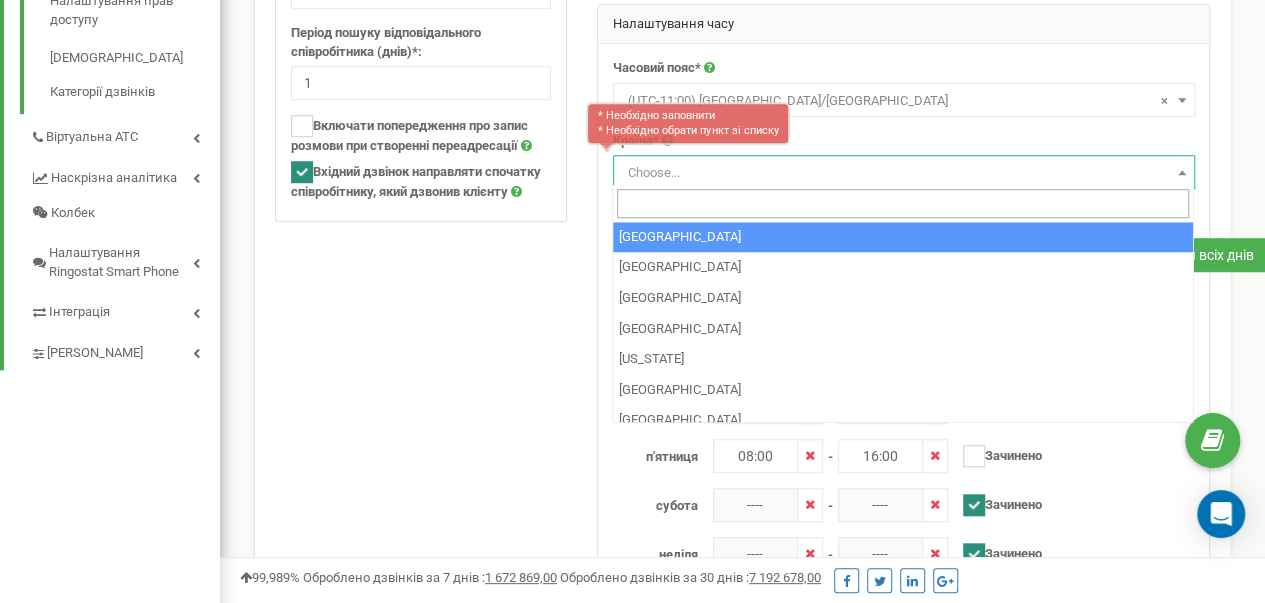 click at bounding box center [1182, 172] 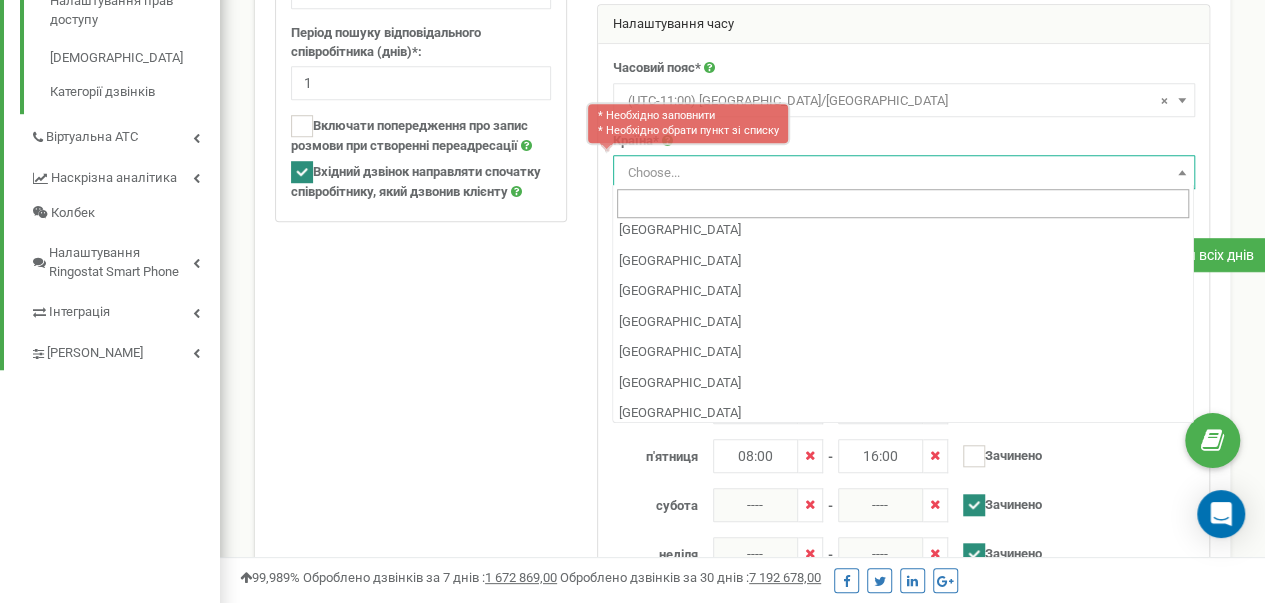 scroll, scrollTop: 7100, scrollLeft: 0, axis: vertical 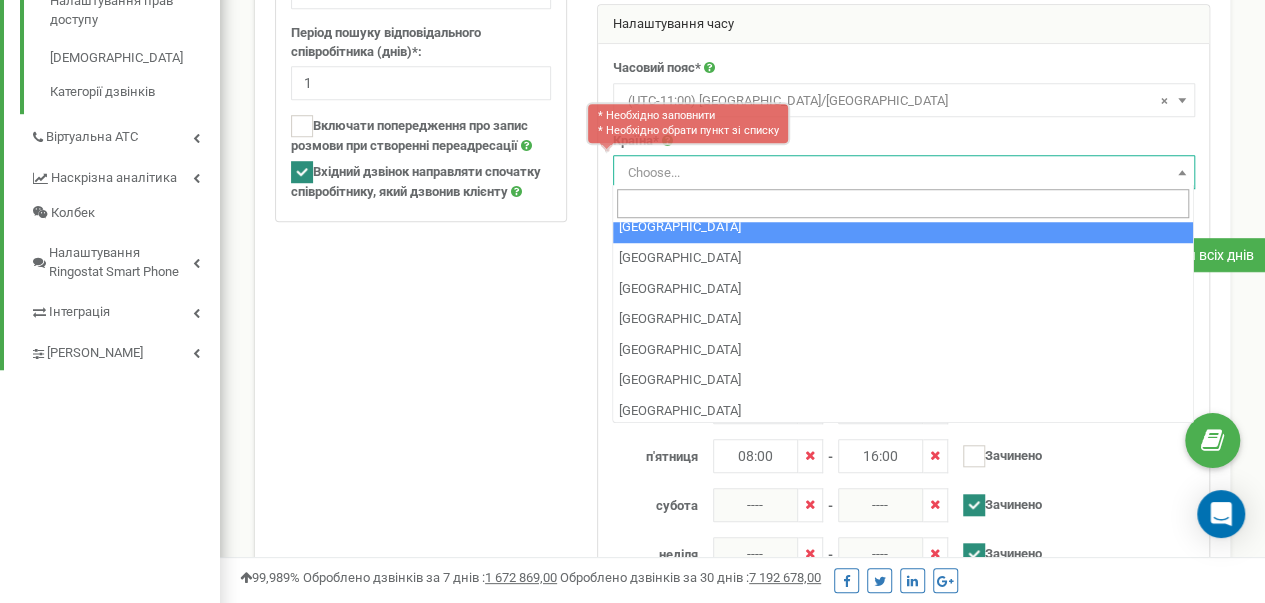 select on "UKR" 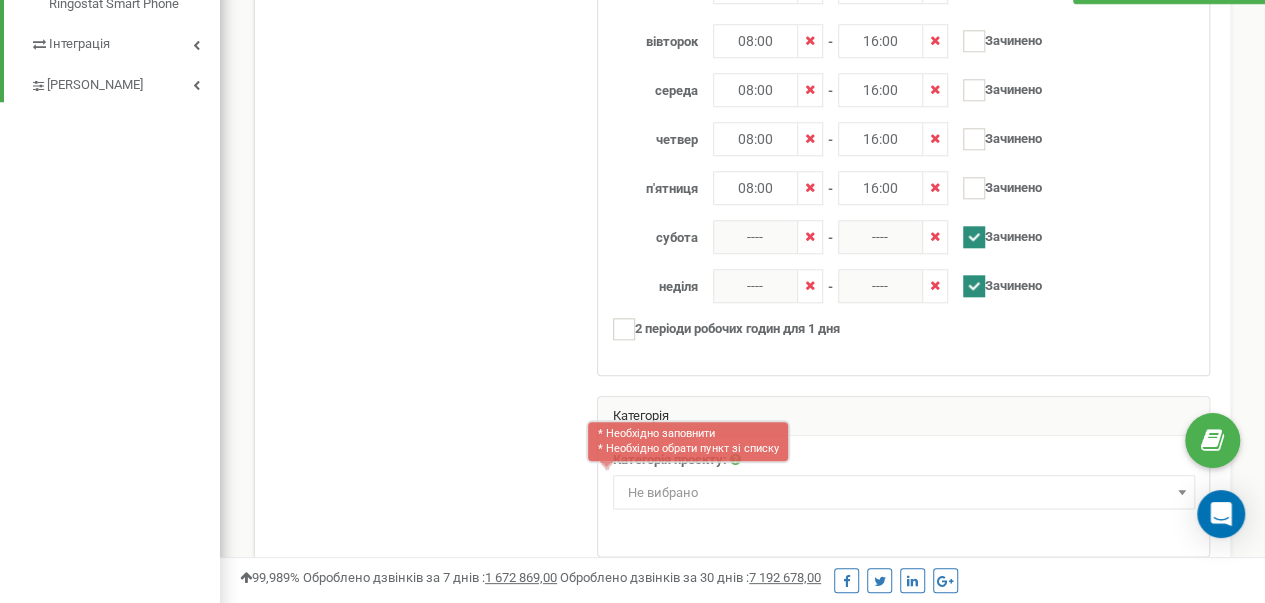 scroll, scrollTop: 959, scrollLeft: 0, axis: vertical 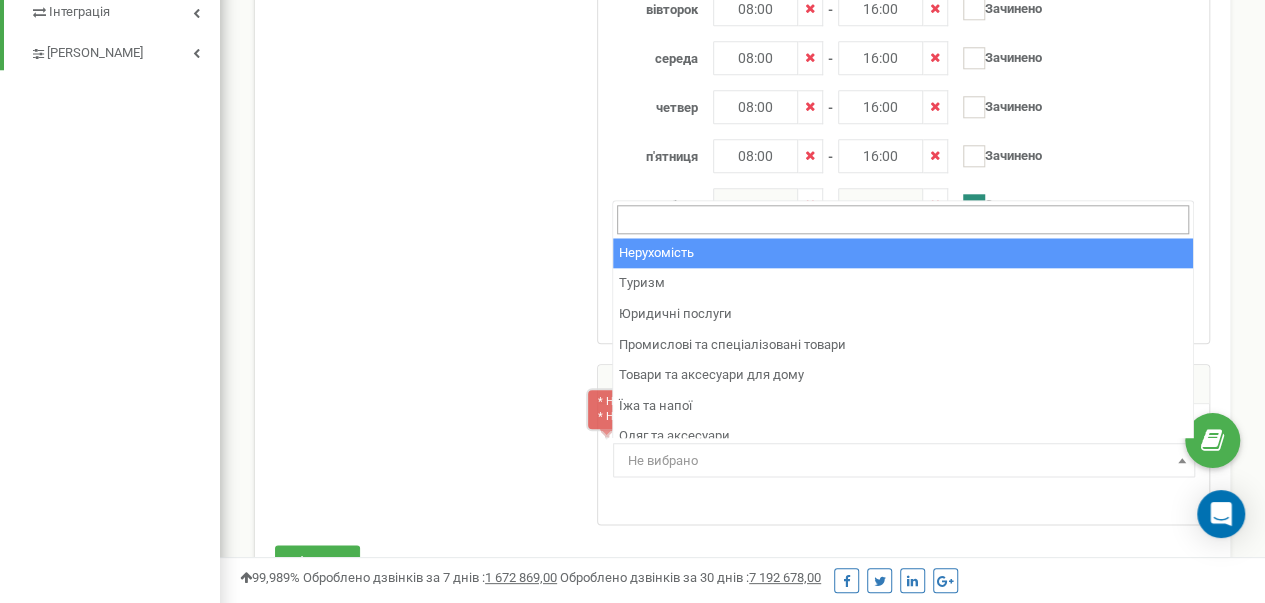 click at bounding box center [1182, 460] 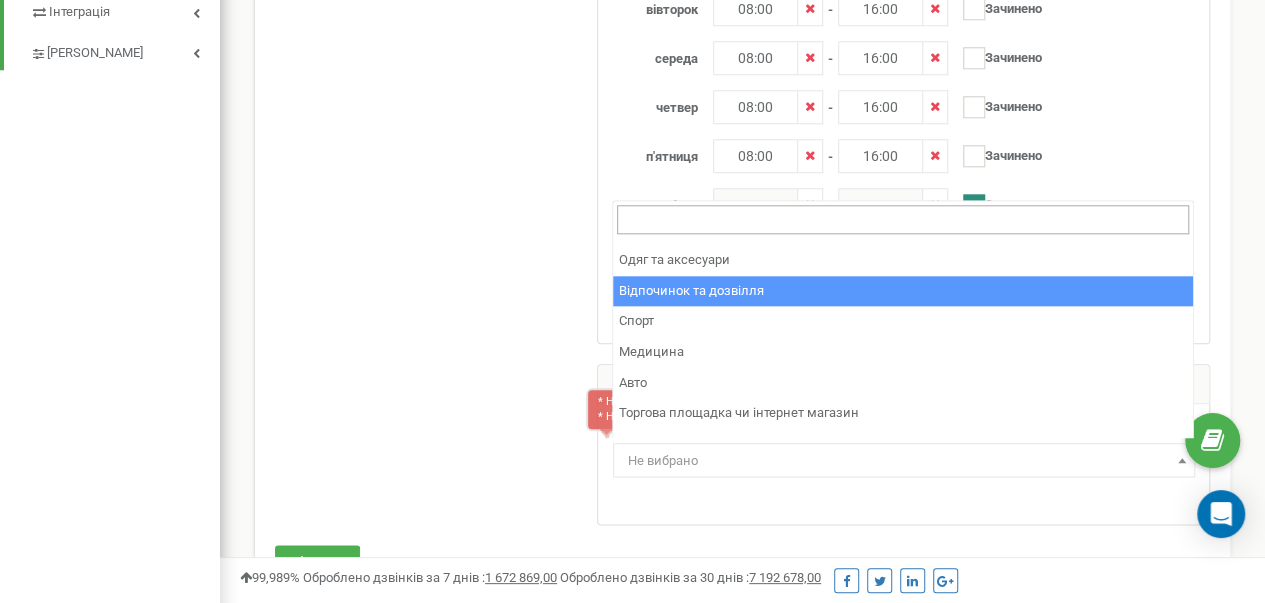 scroll, scrollTop: 200, scrollLeft: 0, axis: vertical 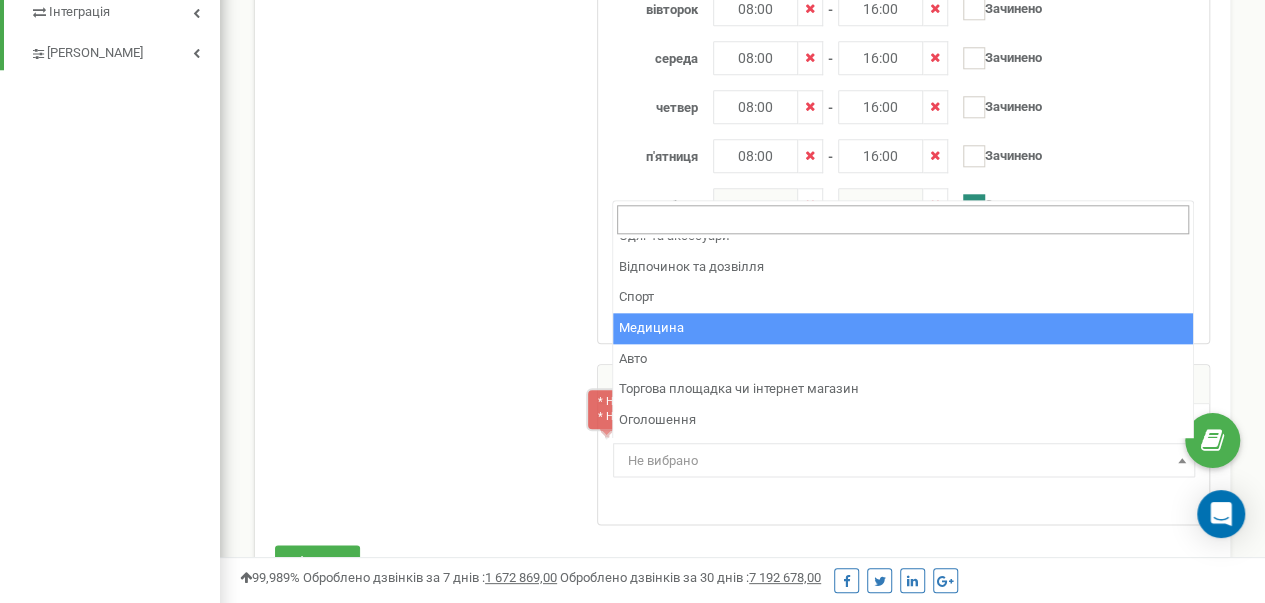 select on "10" 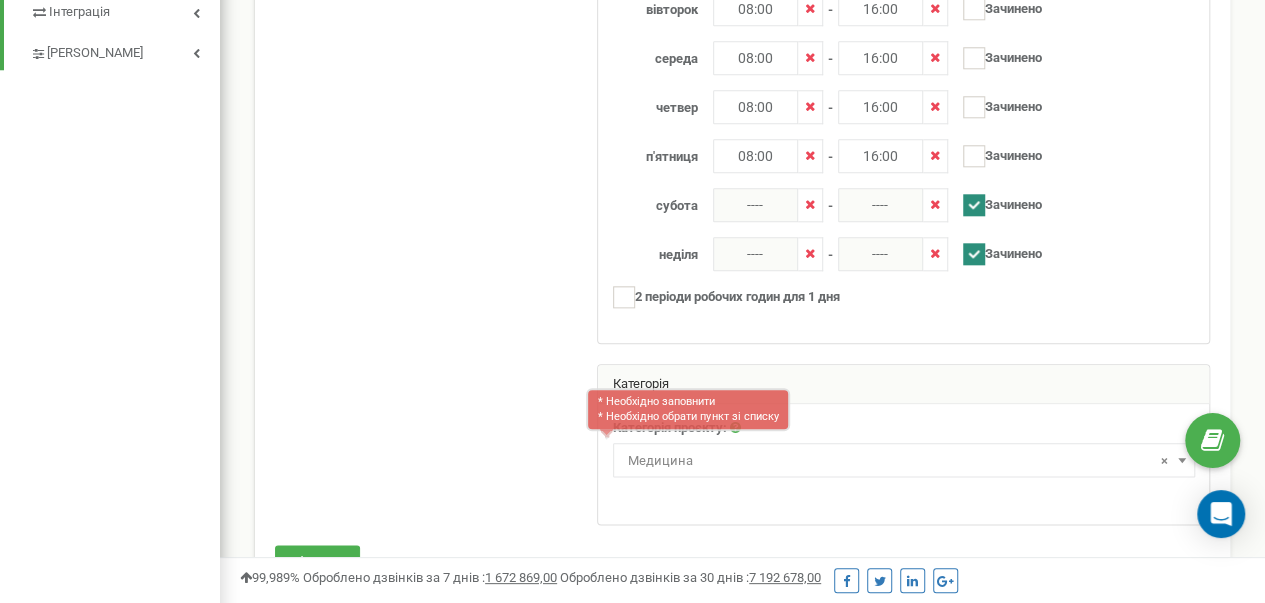click on "Категорія проєкту:
* Необхідно заповнити * Необхідно обрати пункт зі списку
Нерухомість
Туризм
Юридичні послуги
Промислові та спеціалізовані товари
Їжа та напої Спорт Авто ×" at bounding box center (903, 464) 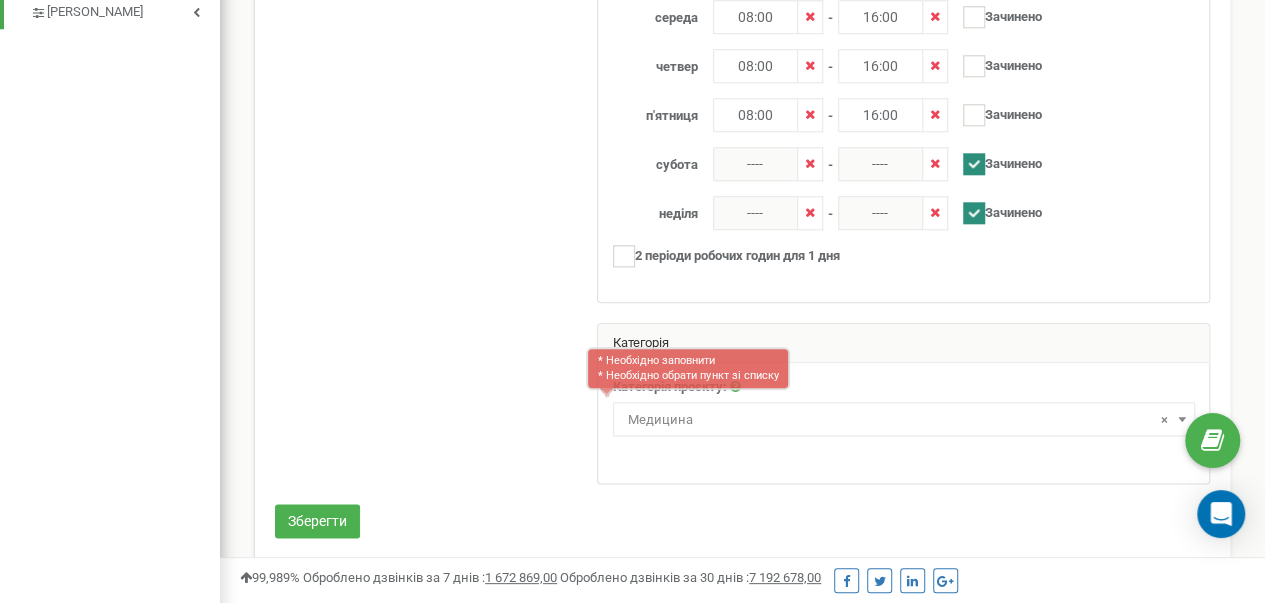scroll, scrollTop: 1018, scrollLeft: 0, axis: vertical 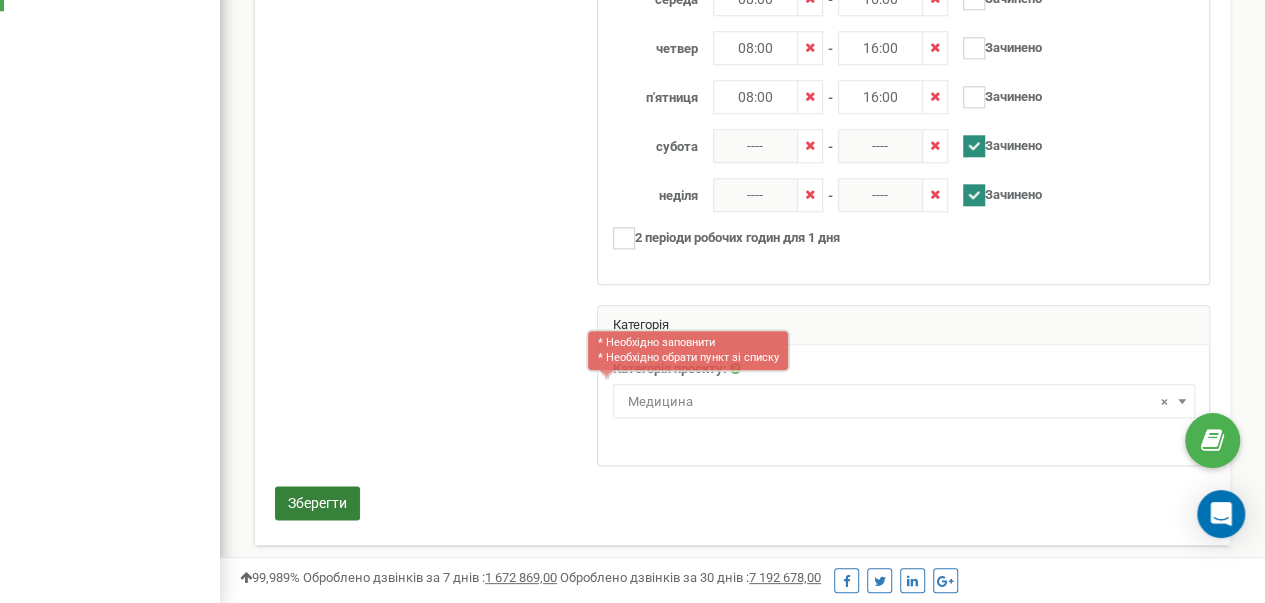 click on "Зберегти" at bounding box center (317, 503) 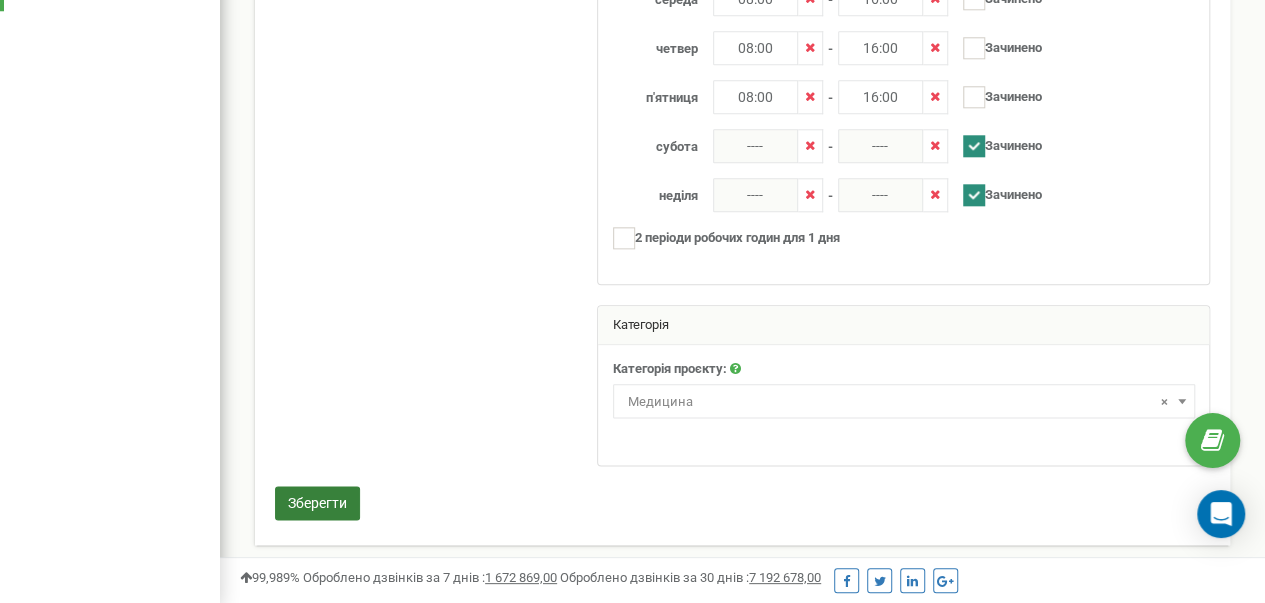 click on "Зберегти" at bounding box center [317, 503] 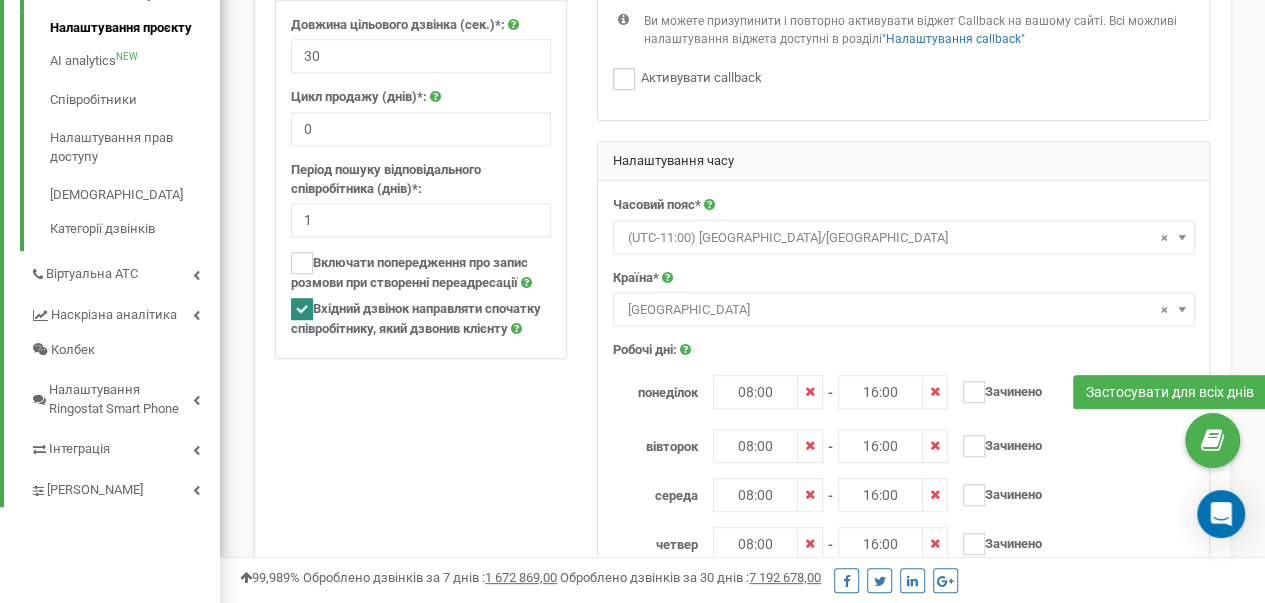 scroll, scrollTop: 518, scrollLeft: 0, axis: vertical 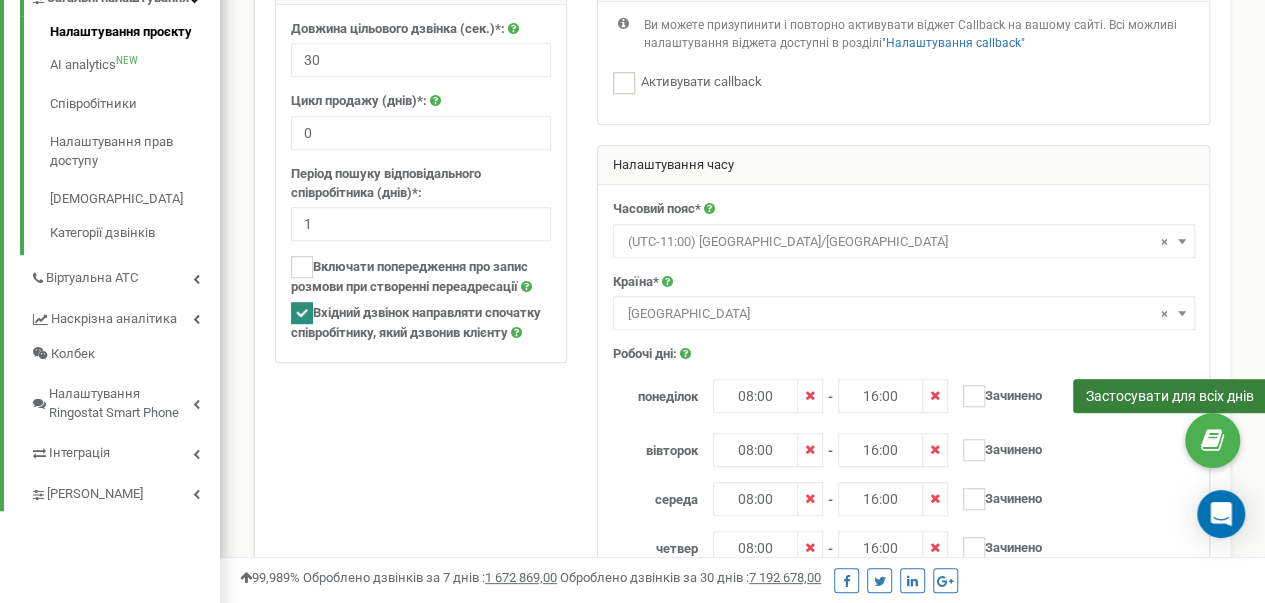 click on "Застосувати для всіх днів" at bounding box center (1170, 396) 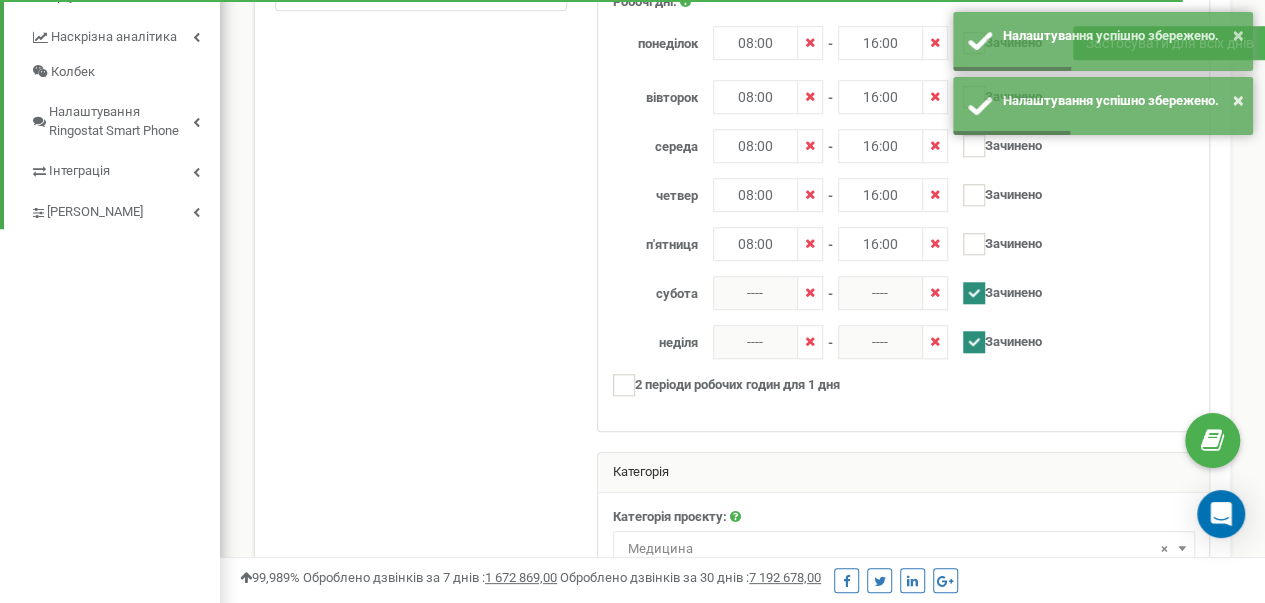 scroll, scrollTop: 900, scrollLeft: 0, axis: vertical 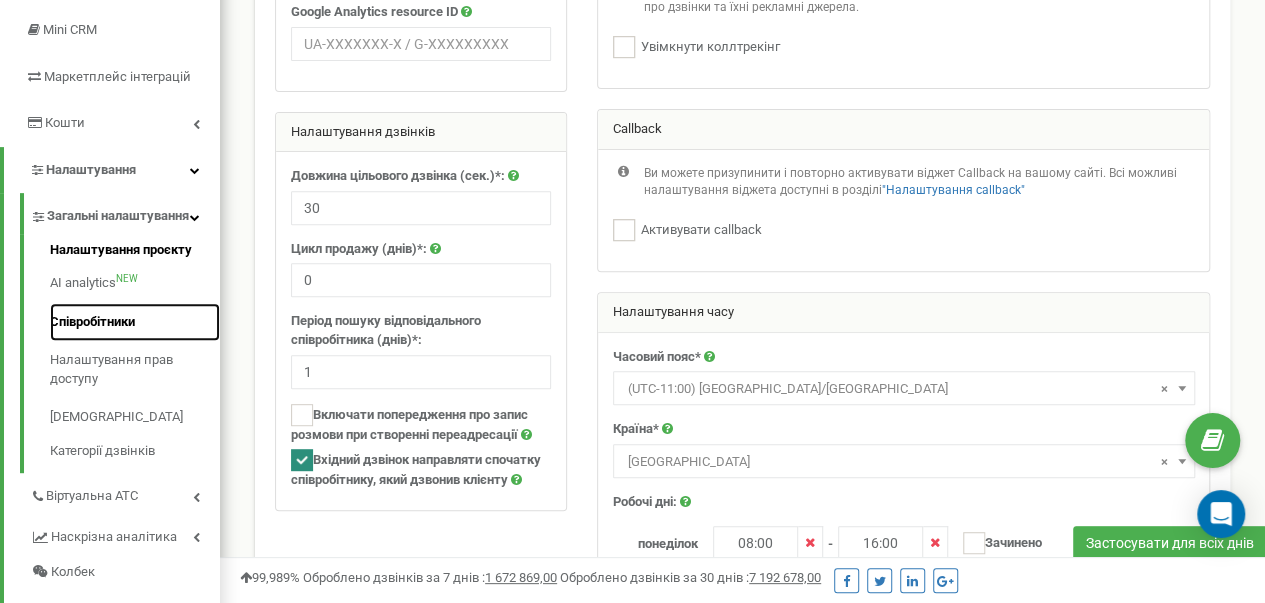 click on "Співробітники" at bounding box center (135, 322) 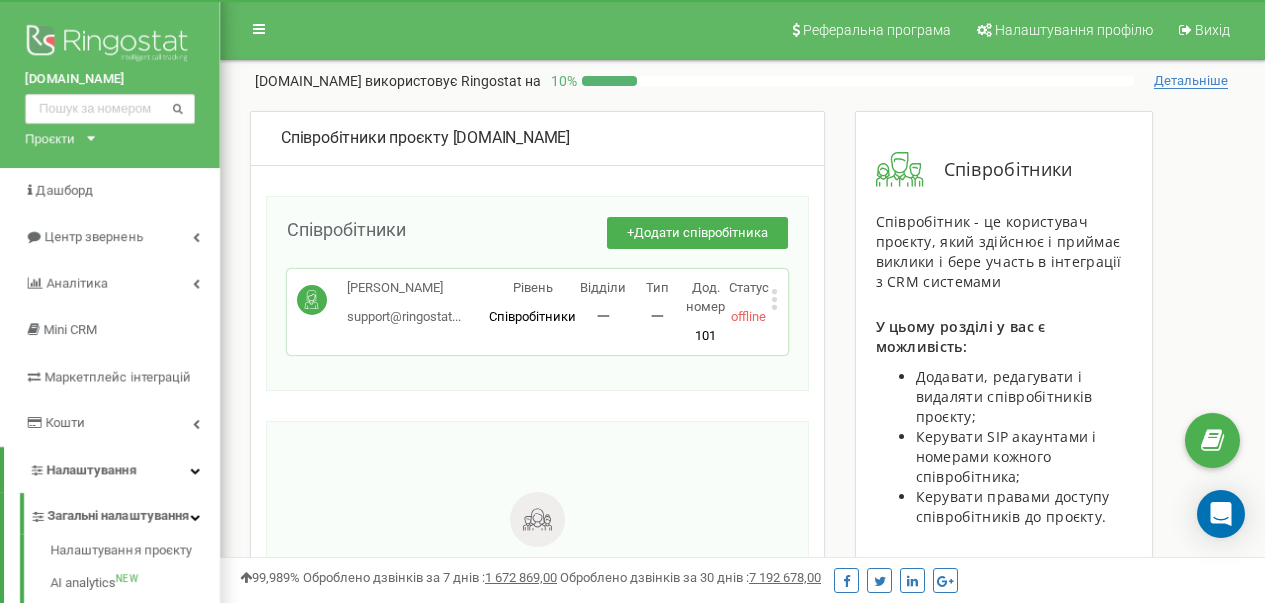 scroll, scrollTop: 0, scrollLeft: 0, axis: both 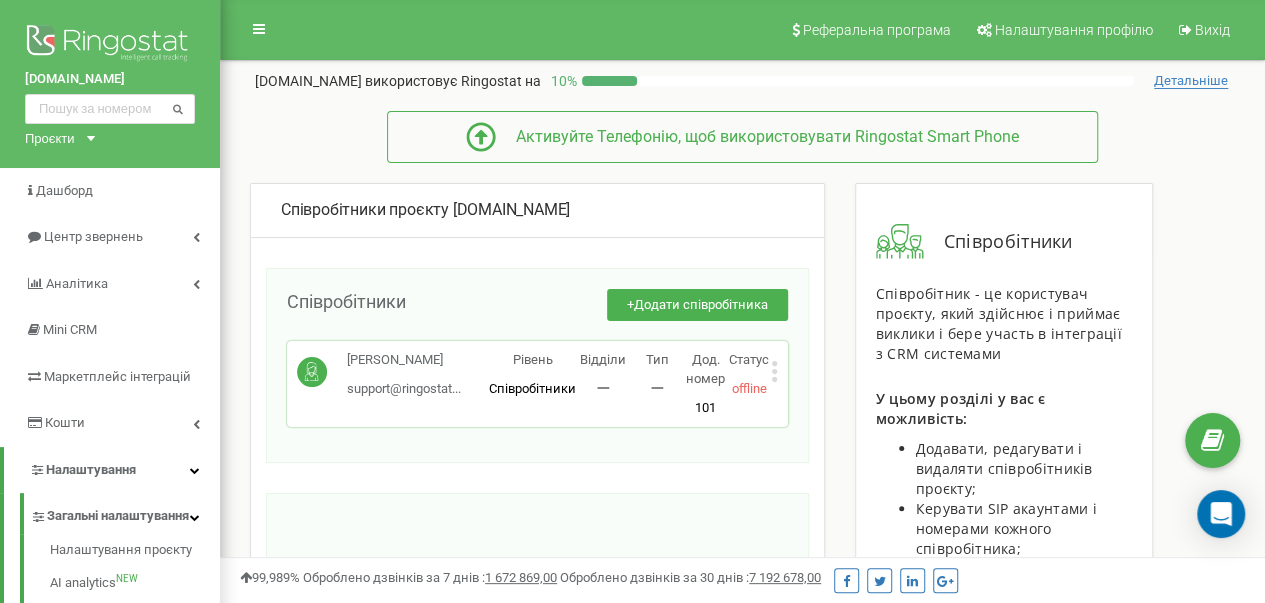 click 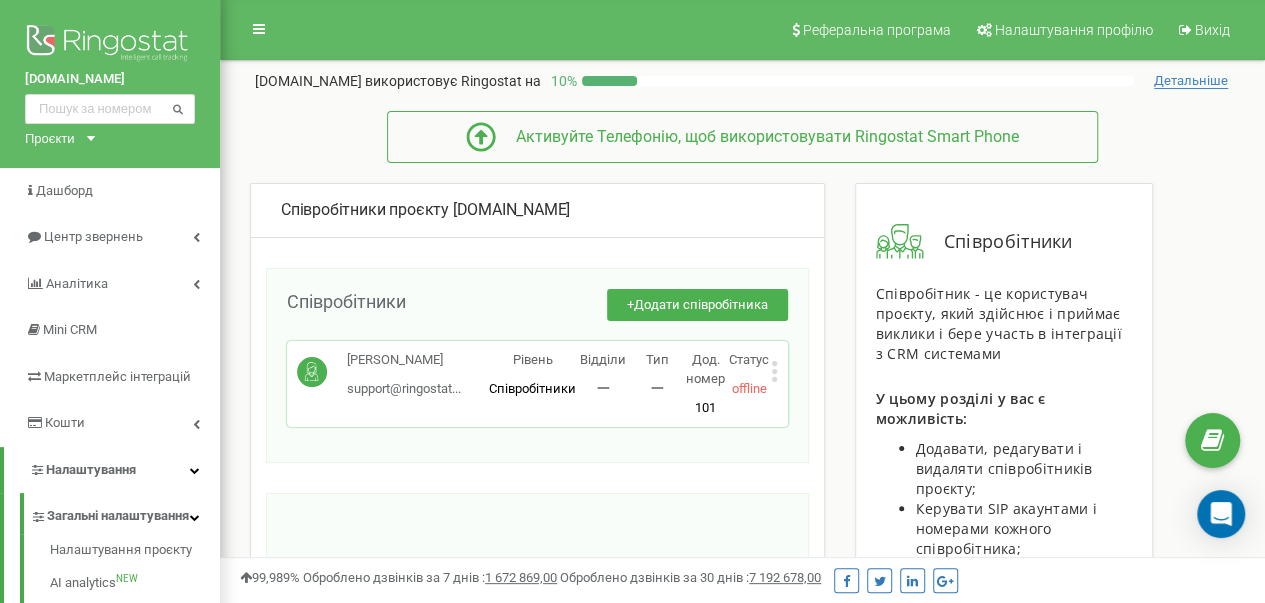 click on "support@ringostat... [EMAIL_ADDRESS][DOMAIN_NAME]" at bounding box center [404, 389] 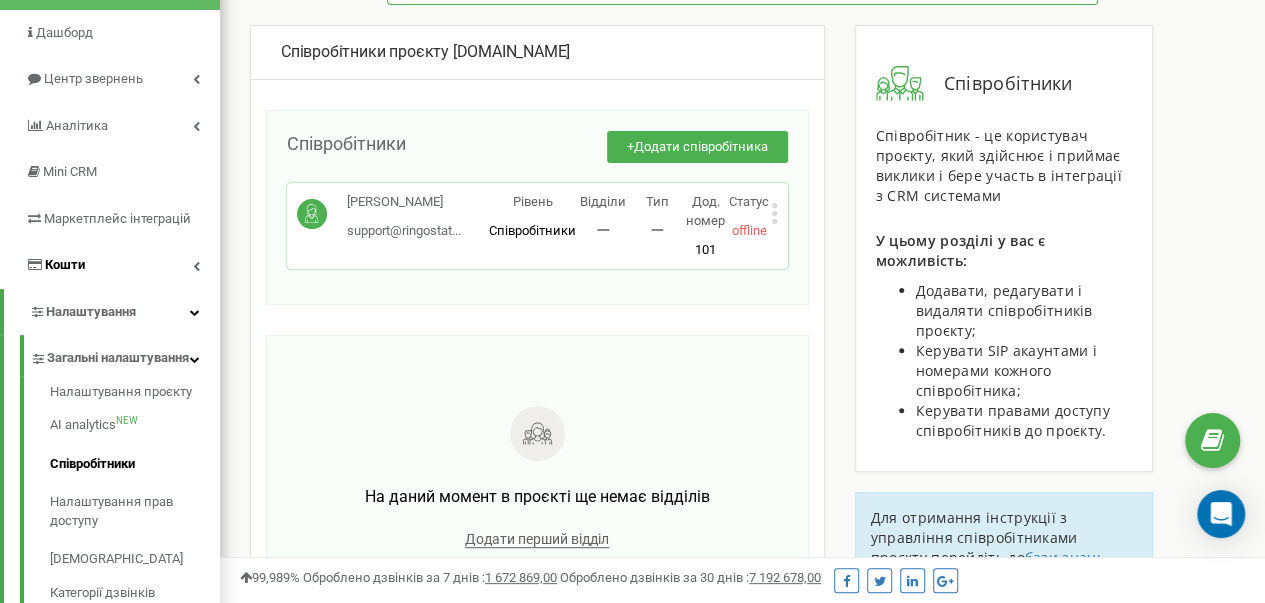 scroll, scrollTop: 200, scrollLeft: 0, axis: vertical 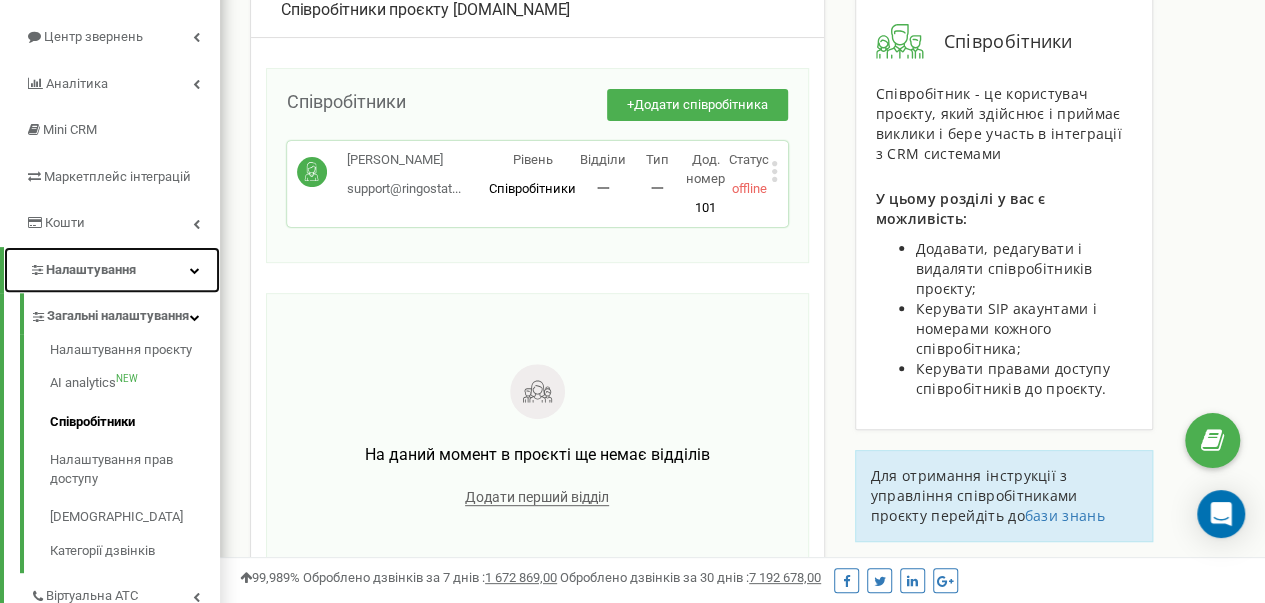 click on "Налаштування" at bounding box center [91, 269] 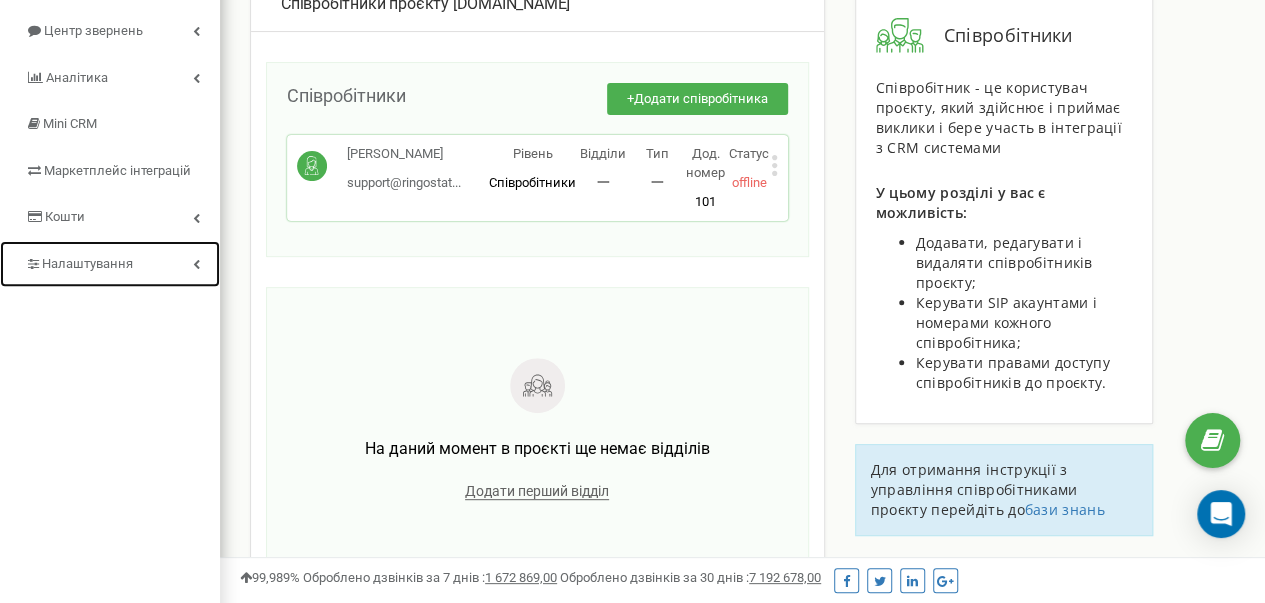 scroll, scrollTop: 200, scrollLeft: 0, axis: vertical 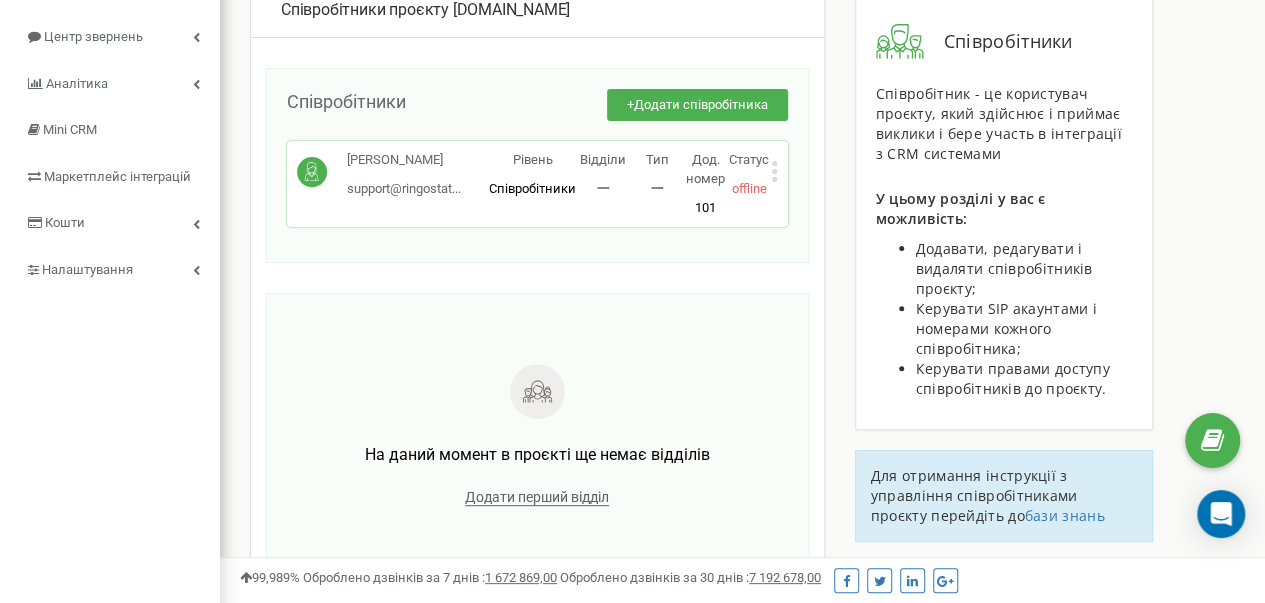 click 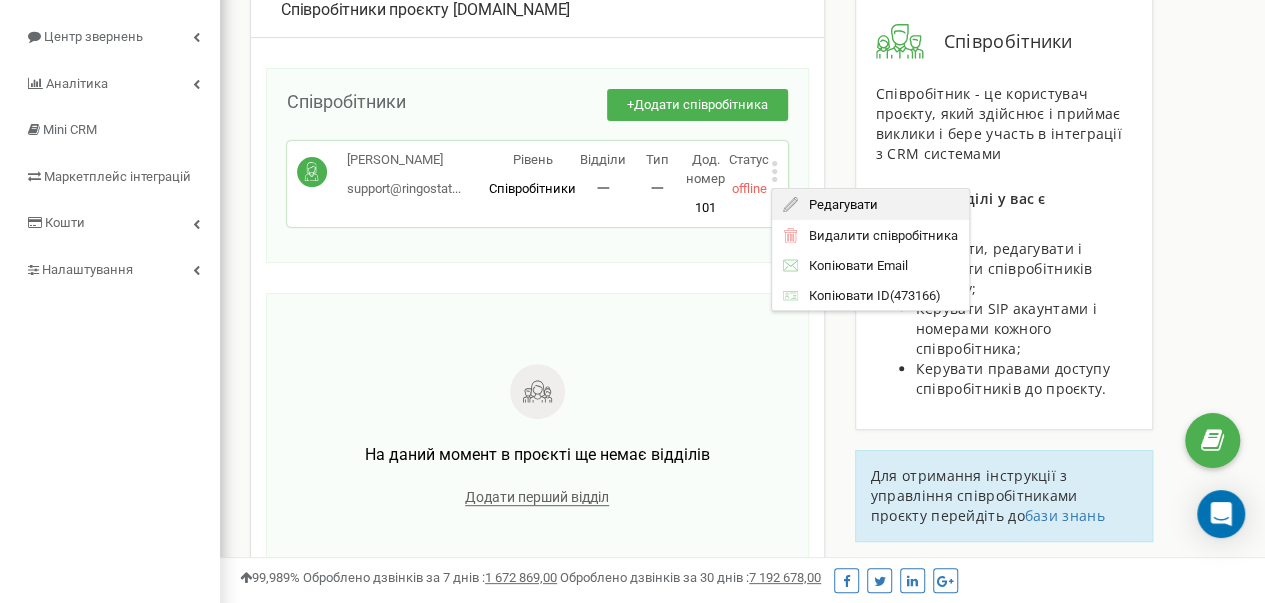 click on "Редагувати" at bounding box center [837, 204] 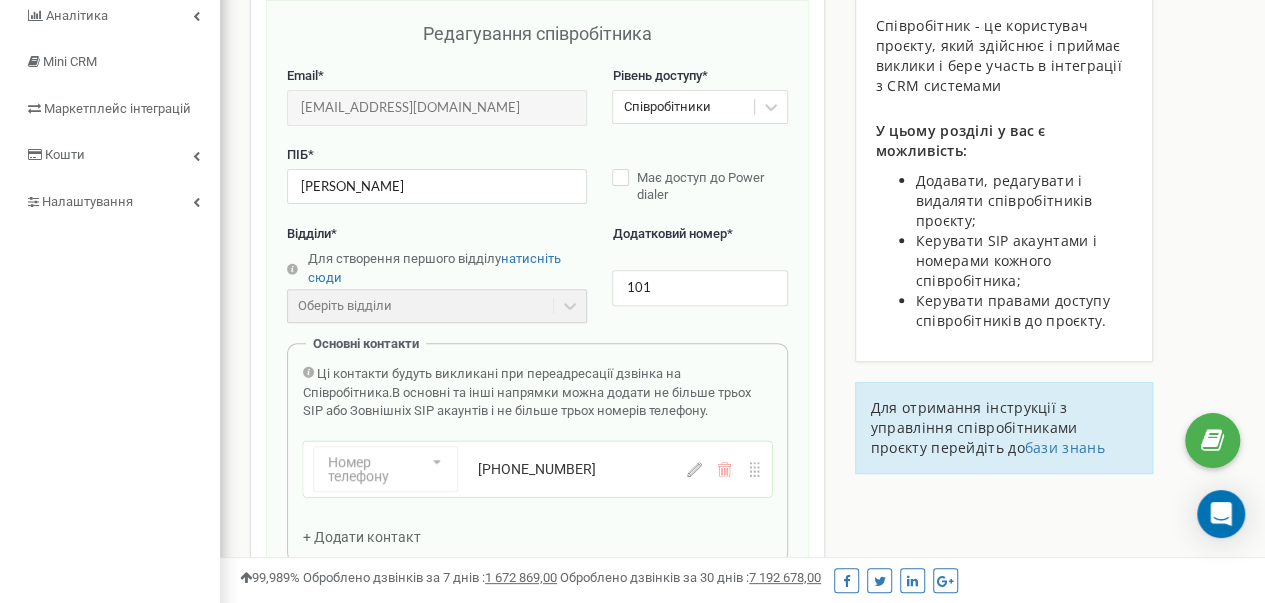 scroll, scrollTop: 300, scrollLeft: 0, axis: vertical 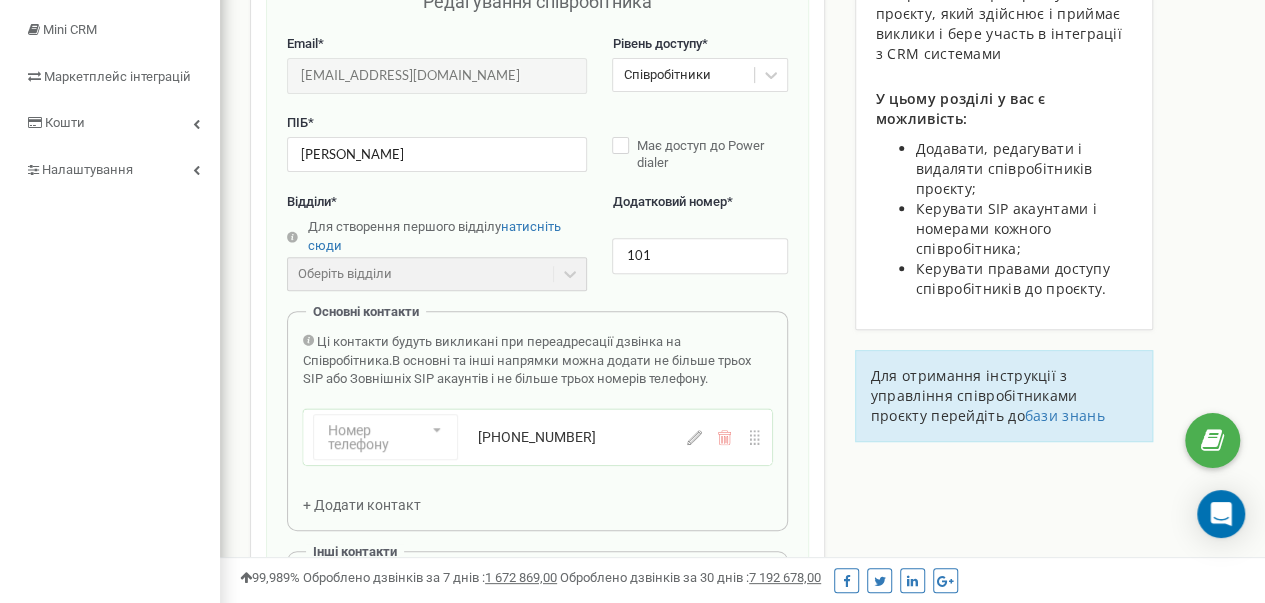 click on "+ Додати контакт" at bounding box center (362, 505) 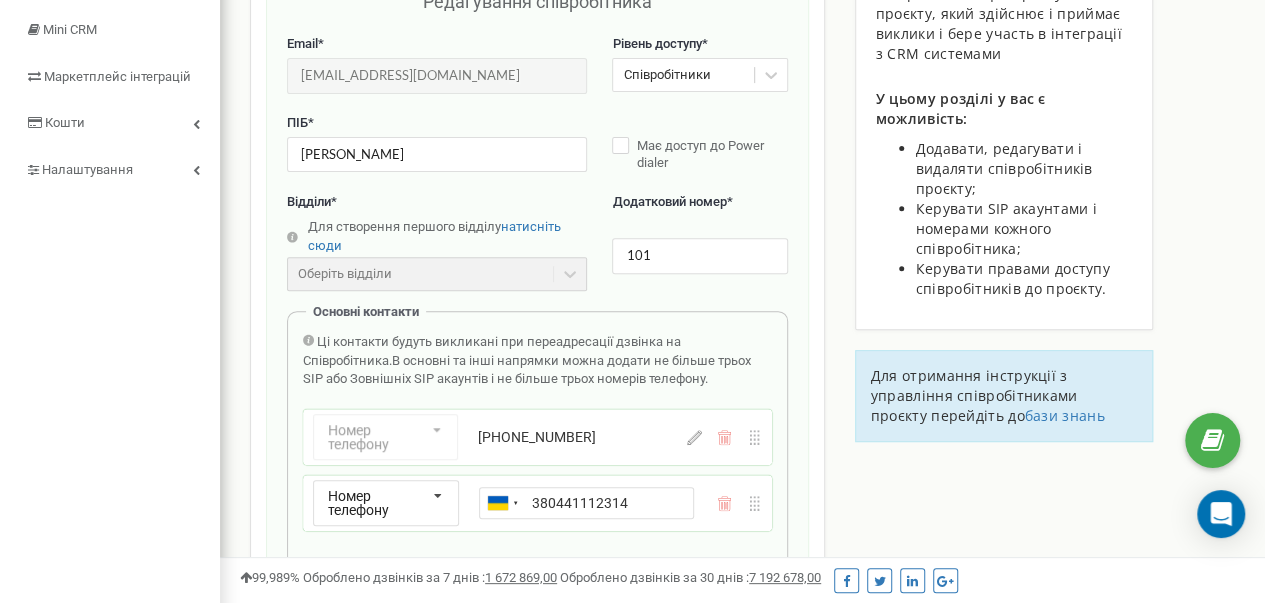 click on "380441112314" at bounding box center (586, 503) 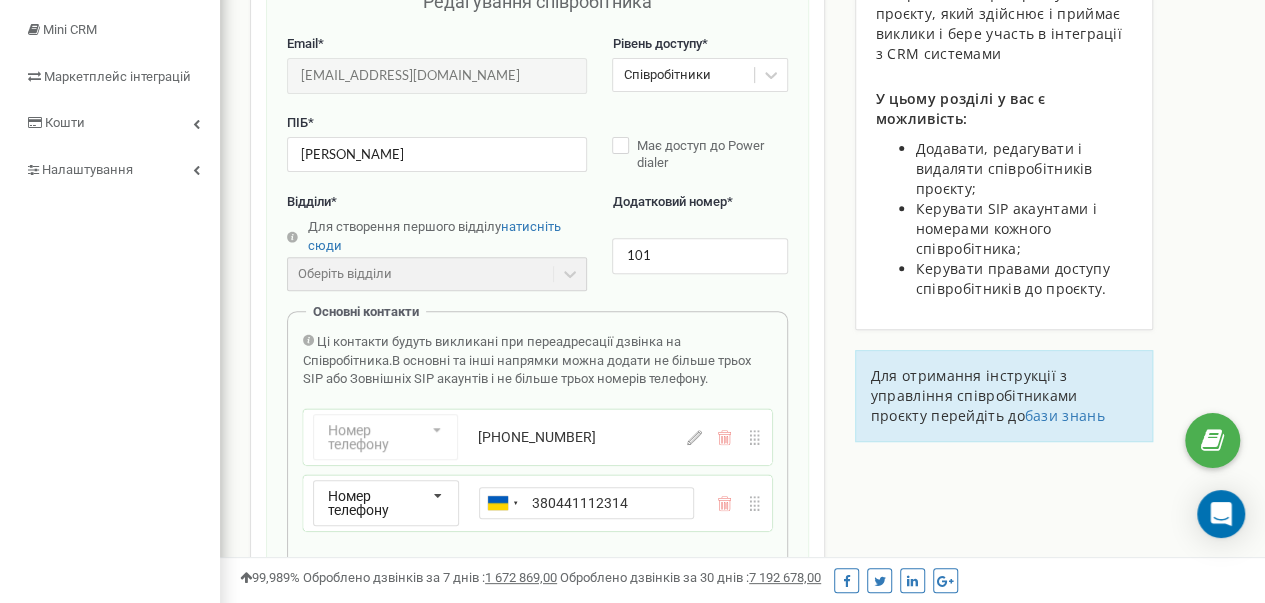 type on "+380441112314" 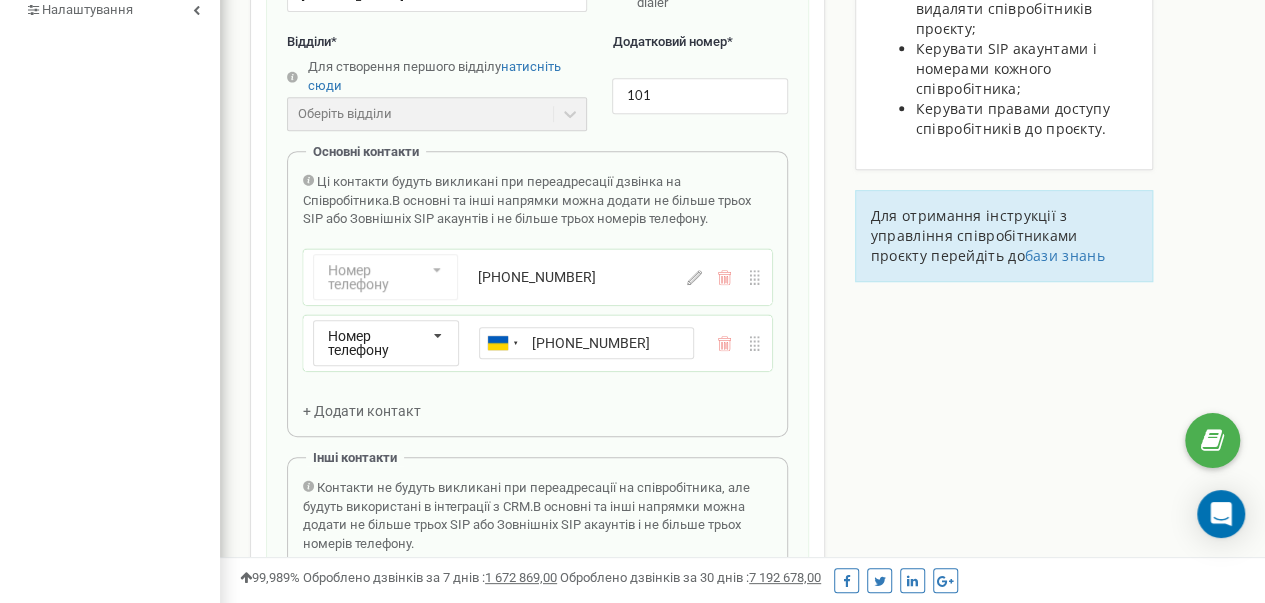 scroll, scrollTop: 500, scrollLeft: 0, axis: vertical 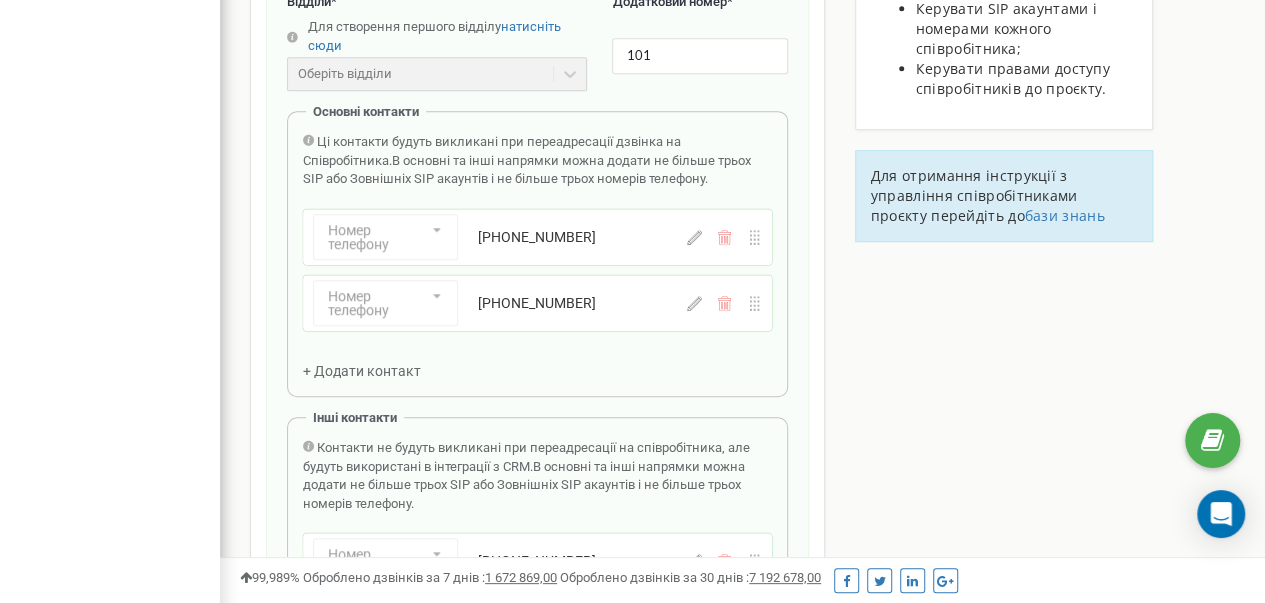 click on "Основні контакти Ці контакти будуть викликані при переадресації дзвінка на Співробітника.  В основні та інші напрямки можна додати не більше трьох SIP або Зовнішніх SIP акаунтів і не більше трьох номерів телефону. Номер телефону Номер телефону SIP Зовнішній SIP +380931112314           Номер телефону Номер телефону SIP Зовнішній SIP +380441112314           + Додати контакт" at bounding box center (537, 254) 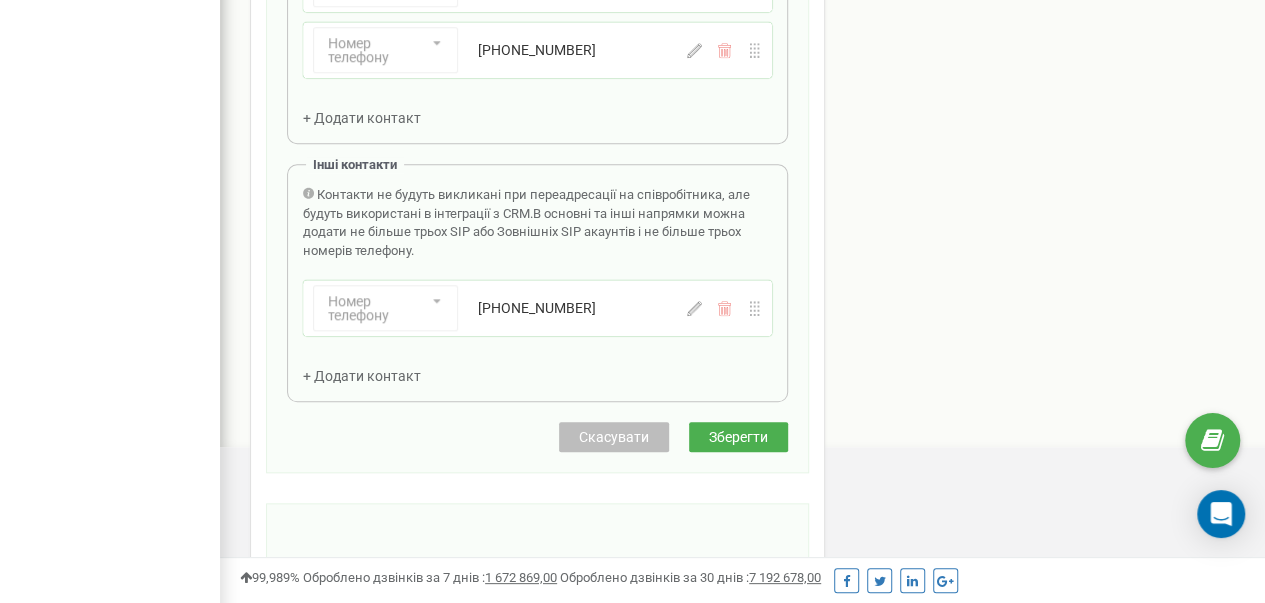 scroll, scrollTop: 795, scrollLeft: 0, axis: vertical 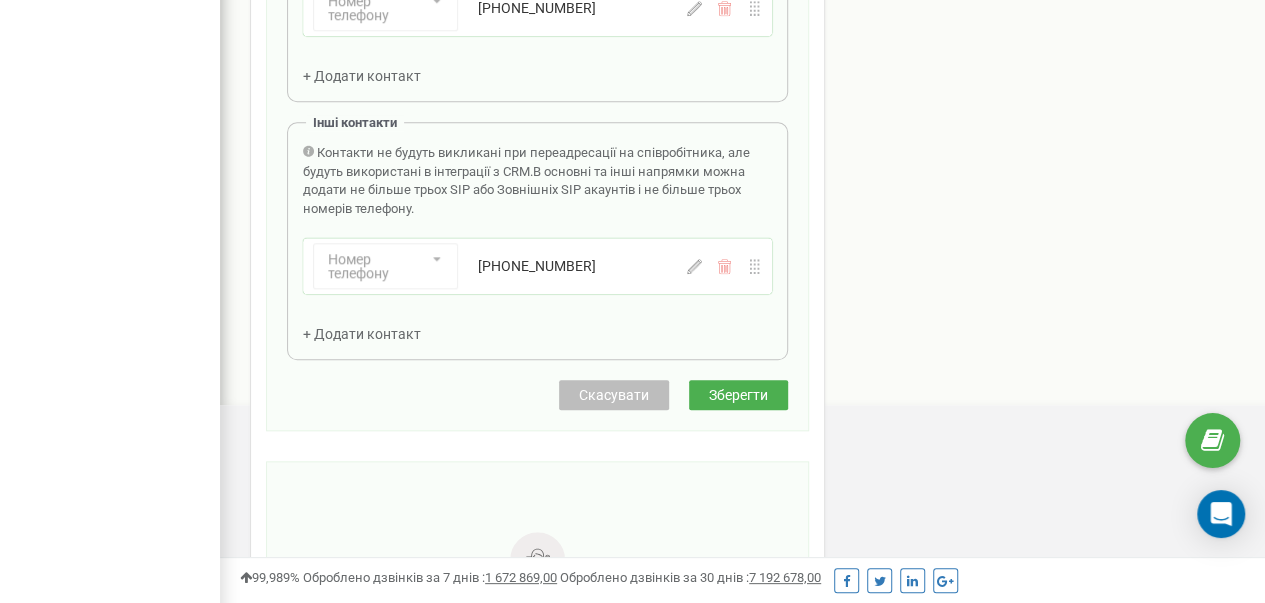click on "Зберегти" at bounding box center (738, 395) 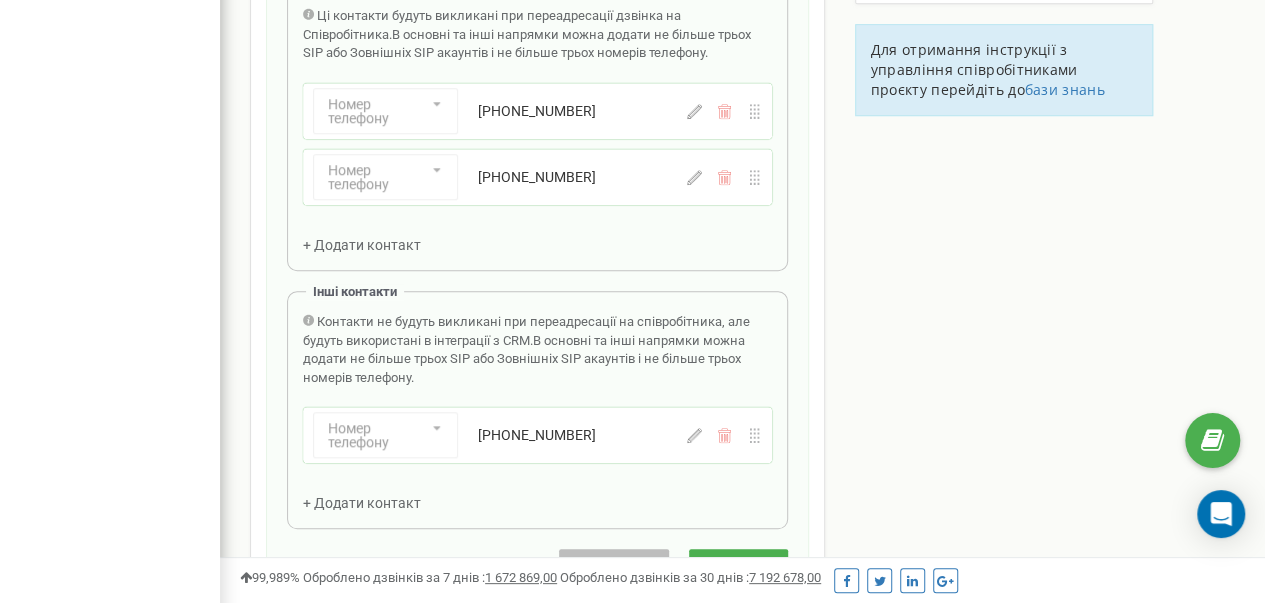 scroll, scrollTop: 595, scrollLeft: 0, axis: vertical 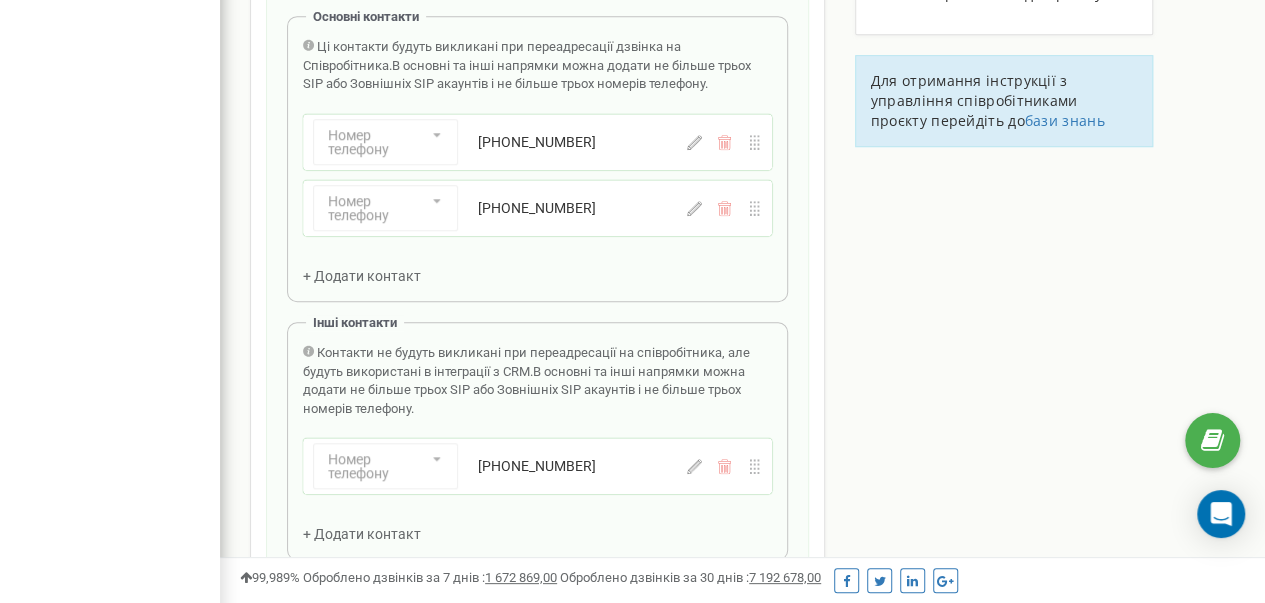 click 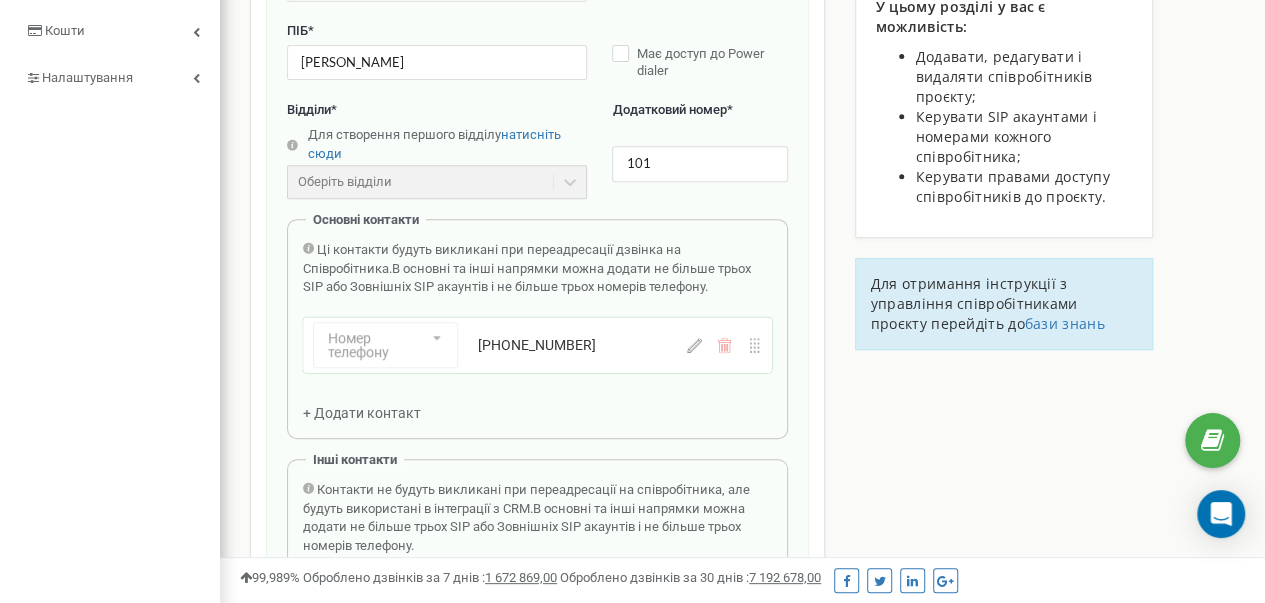 scroll, scrollTop: 395, scrollLeft: 0, axis: vertical 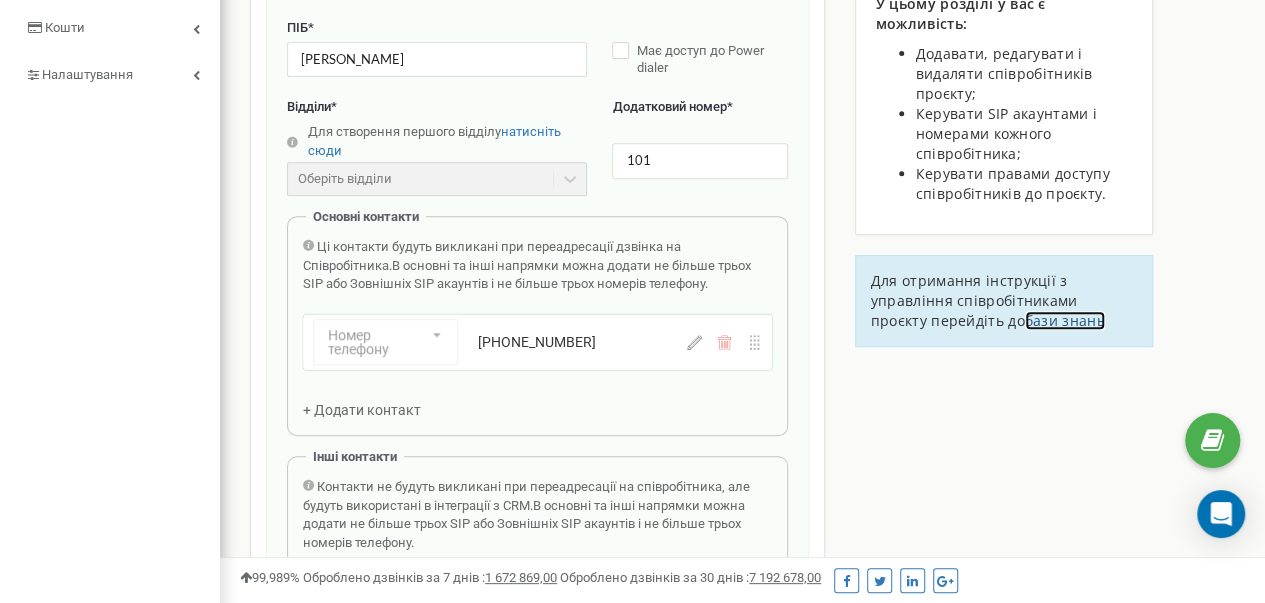 click on "бази знань" at bounding box center [1065, 320] 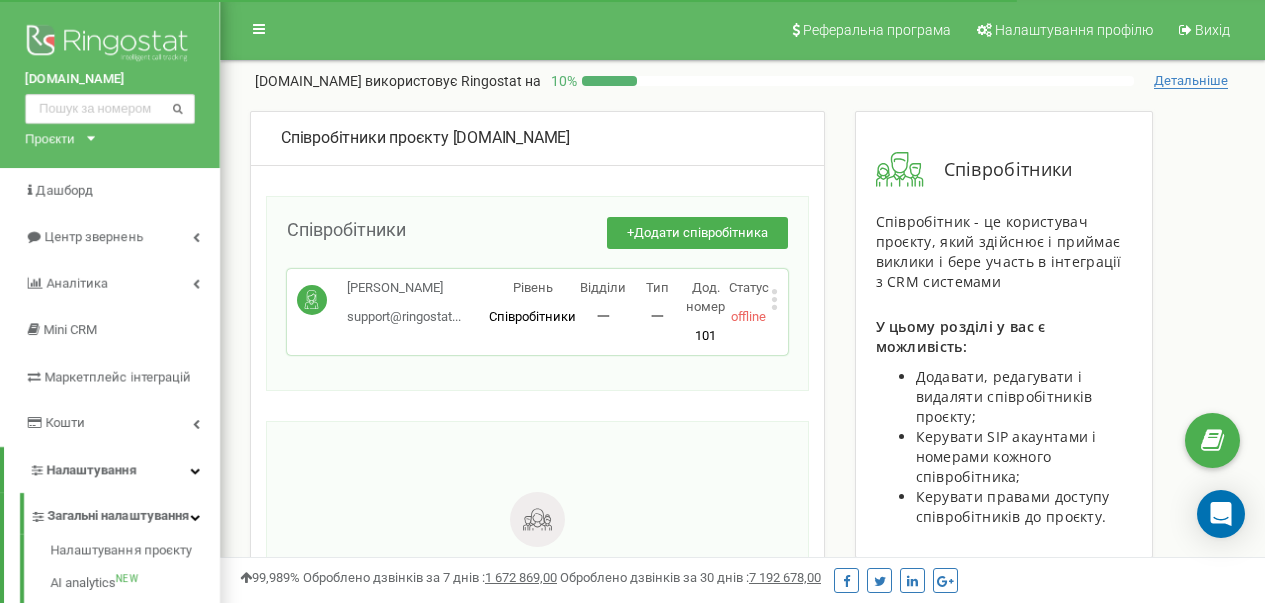 scroll, scrollTop: 95, scrollLeft: 0, axis: vertical 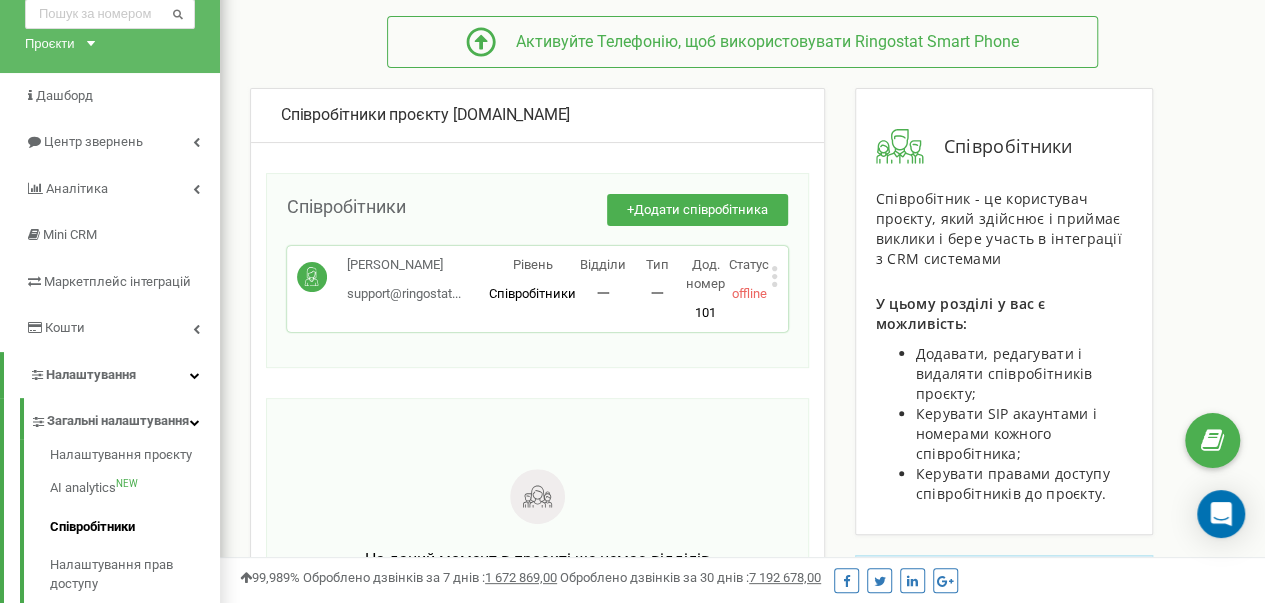 click 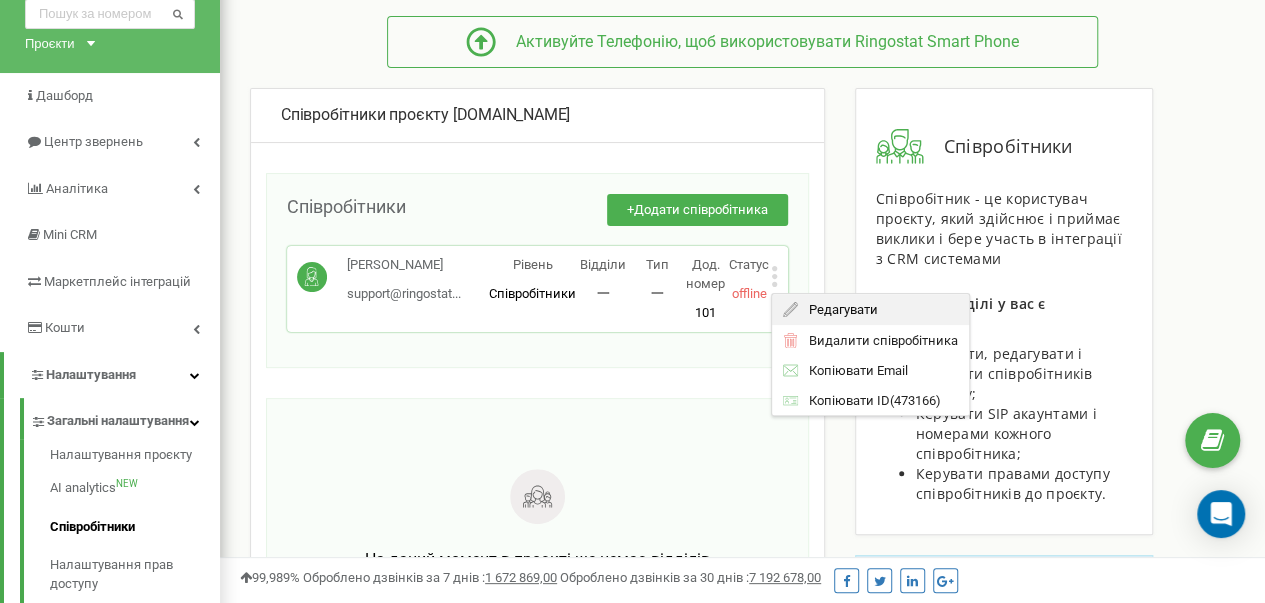 click on "Редагувати" at bounding box center [837, 309] 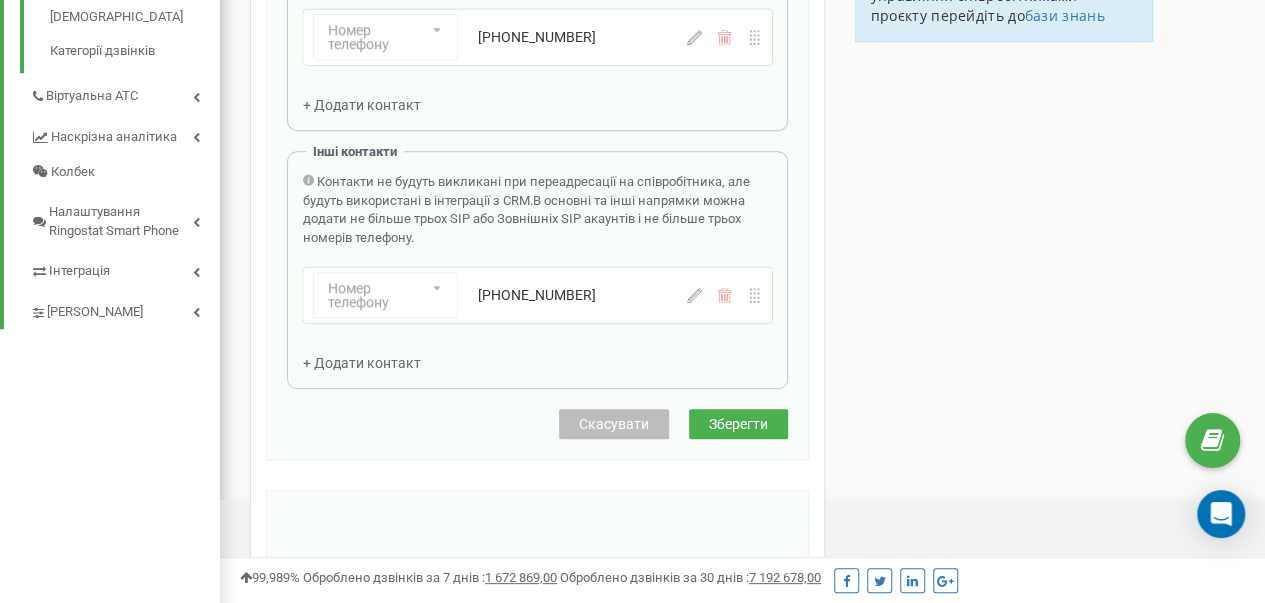 scroll, scrollTop: 600, scrollLeft: 0, axis: vertical 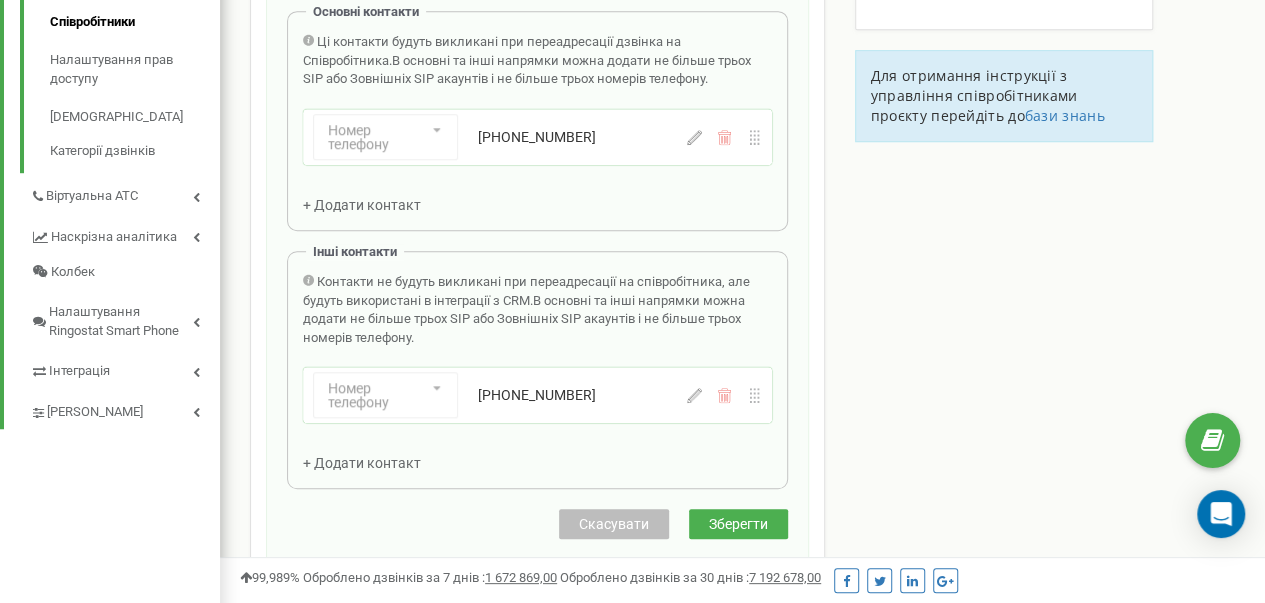 click on "Зберегти" at bounding box center [738, 524] 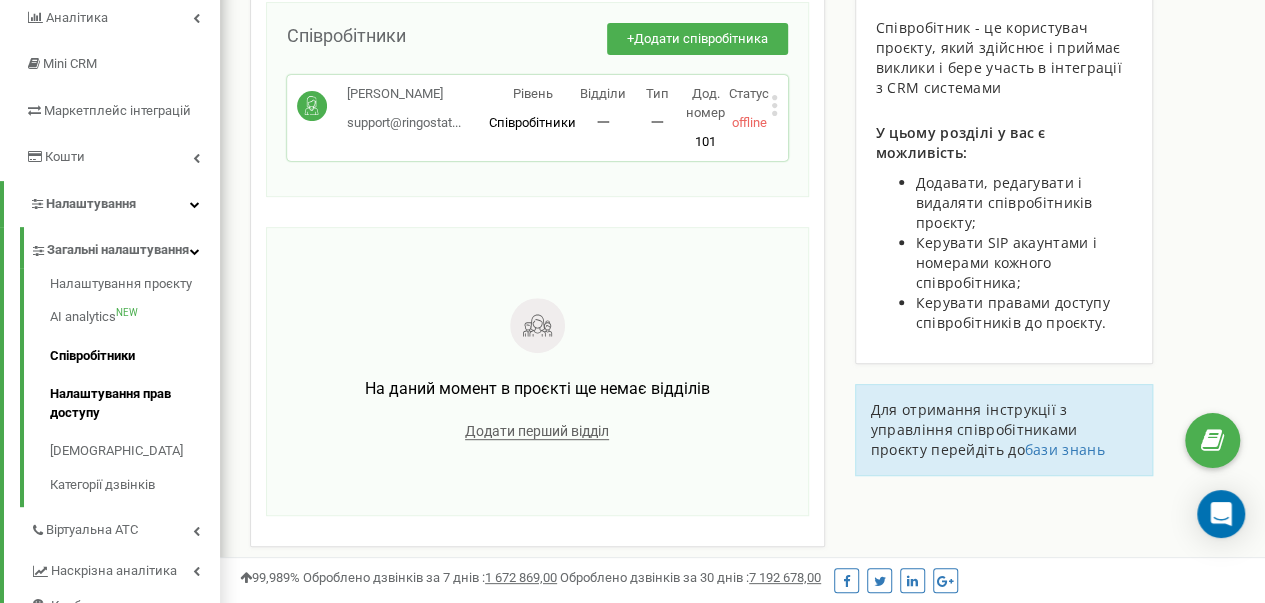 scroll, scrollTop: 296, scrollLeft: 0, axis: vertical 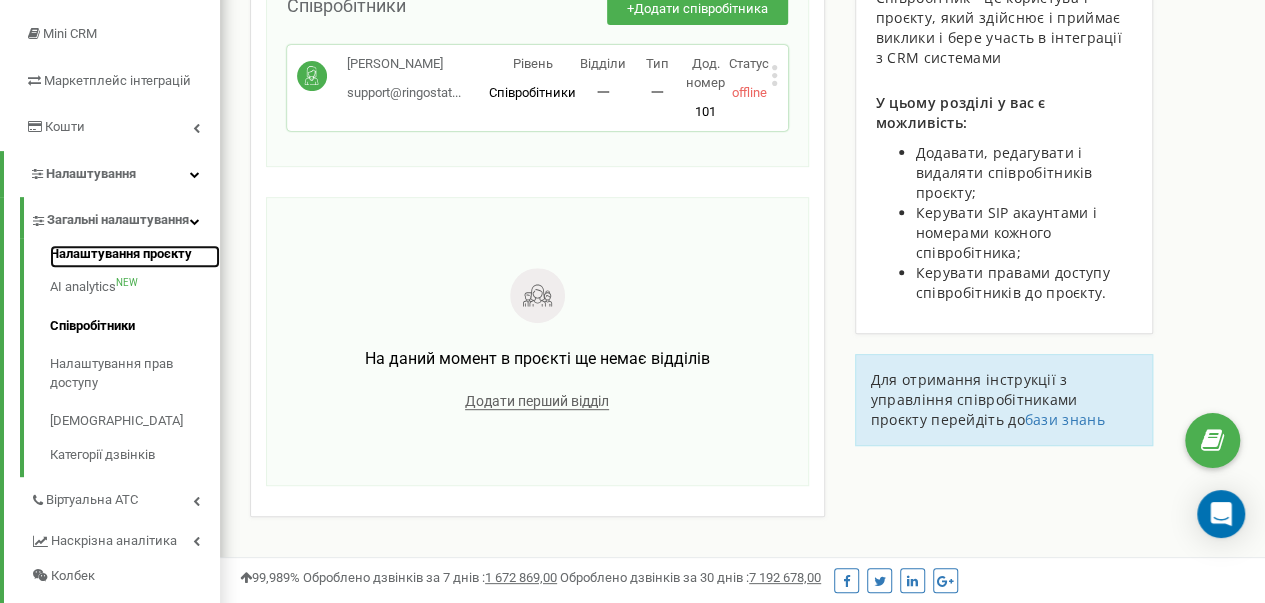 click on "Налаштування проєкту" at bounding box center [135, 257] 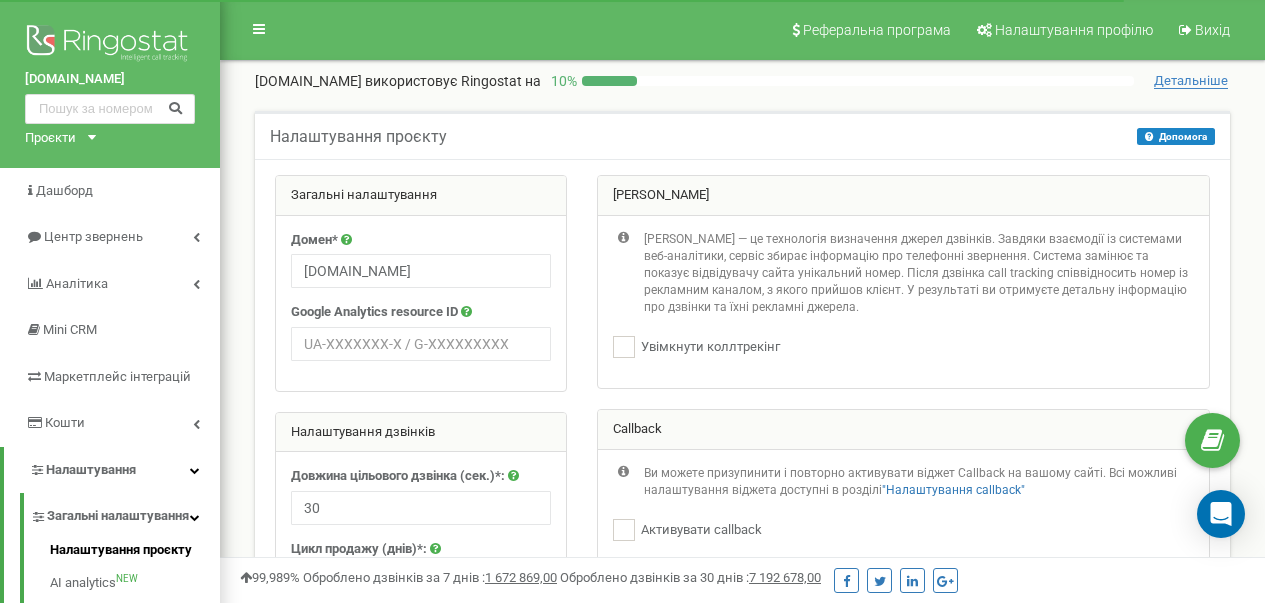 scroll, scrollTop: 100, scrollLeft: 0, axis: vertical 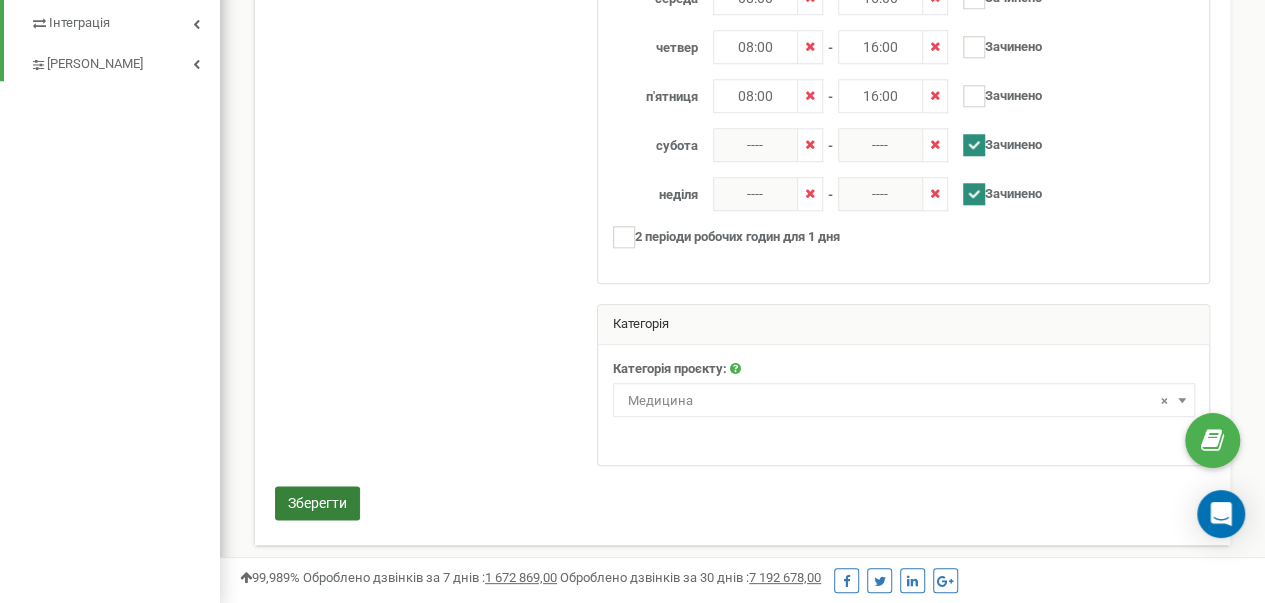 click on "Зберегти" at bounding box center (317, 503) 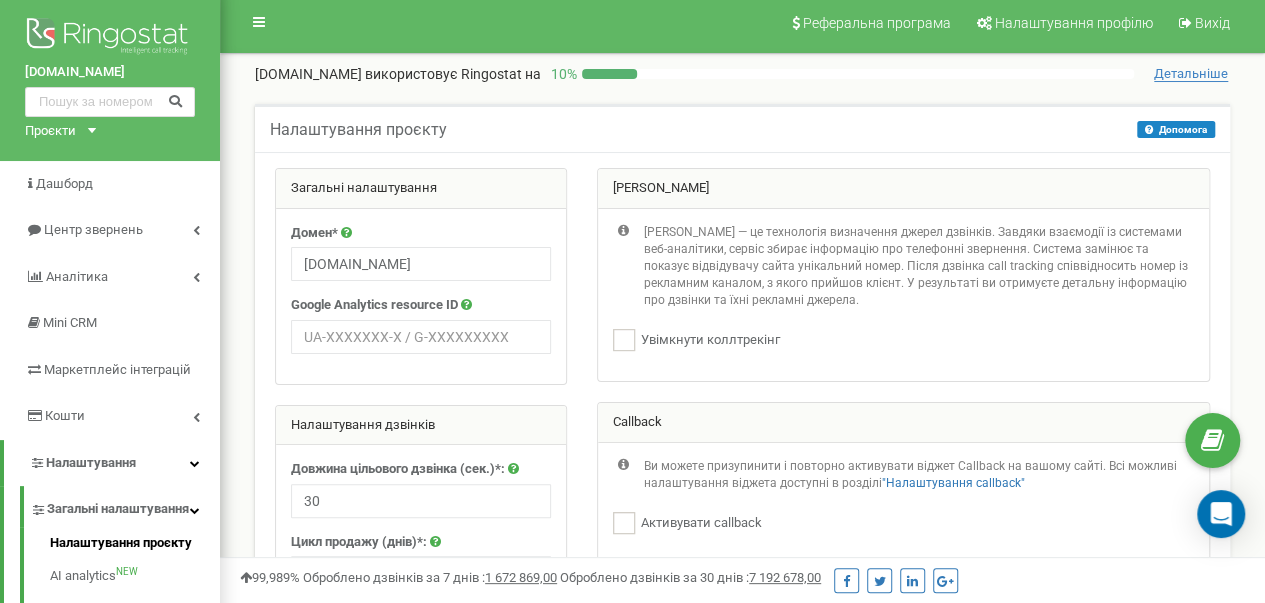 scroll, scrollTop: 0, scrollLeft: 0, axis: both 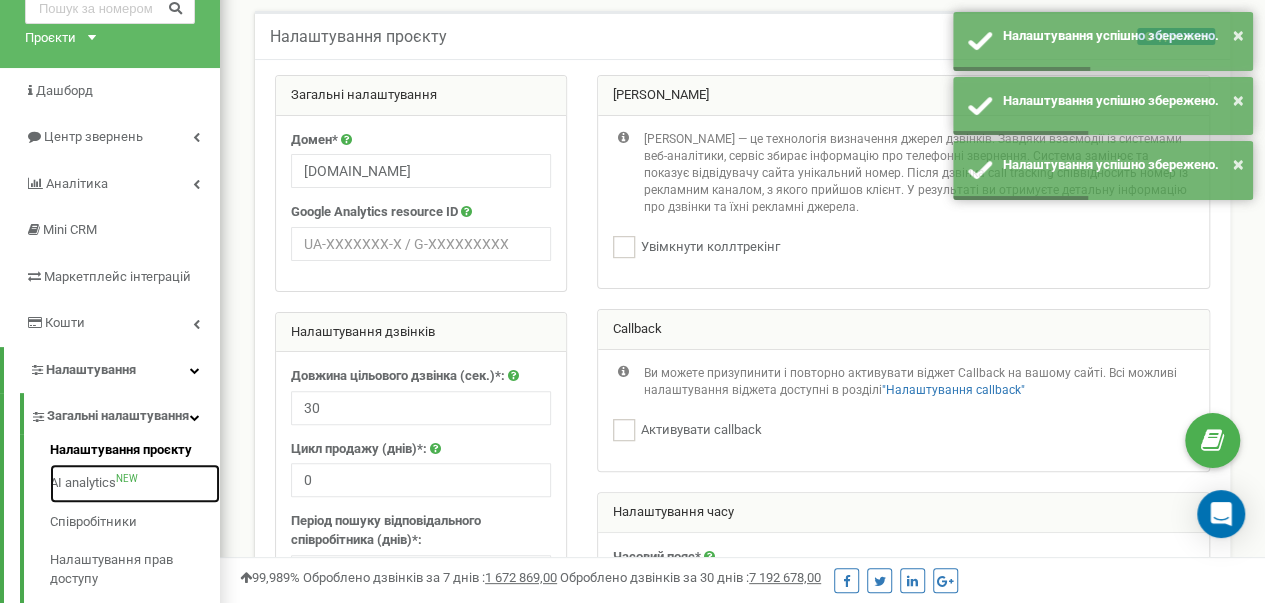 click on "AI analytics NEW" at bounding box center [135, 483] 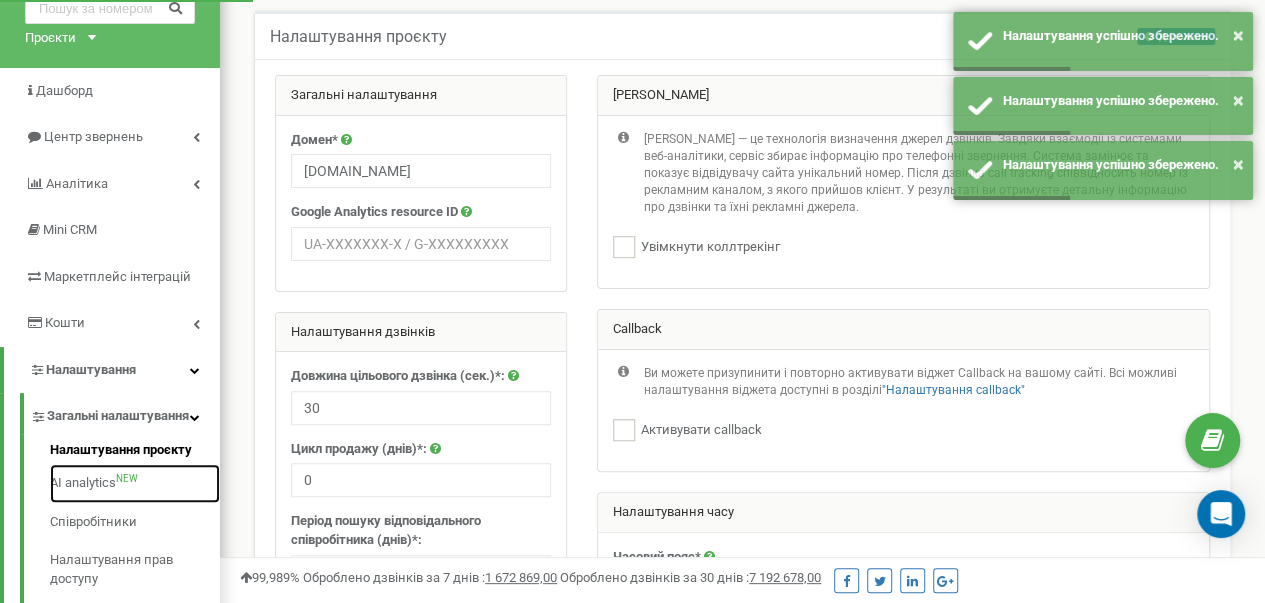 scroll, scrollTop: 100, scrollLeft: 0, axis: vertical 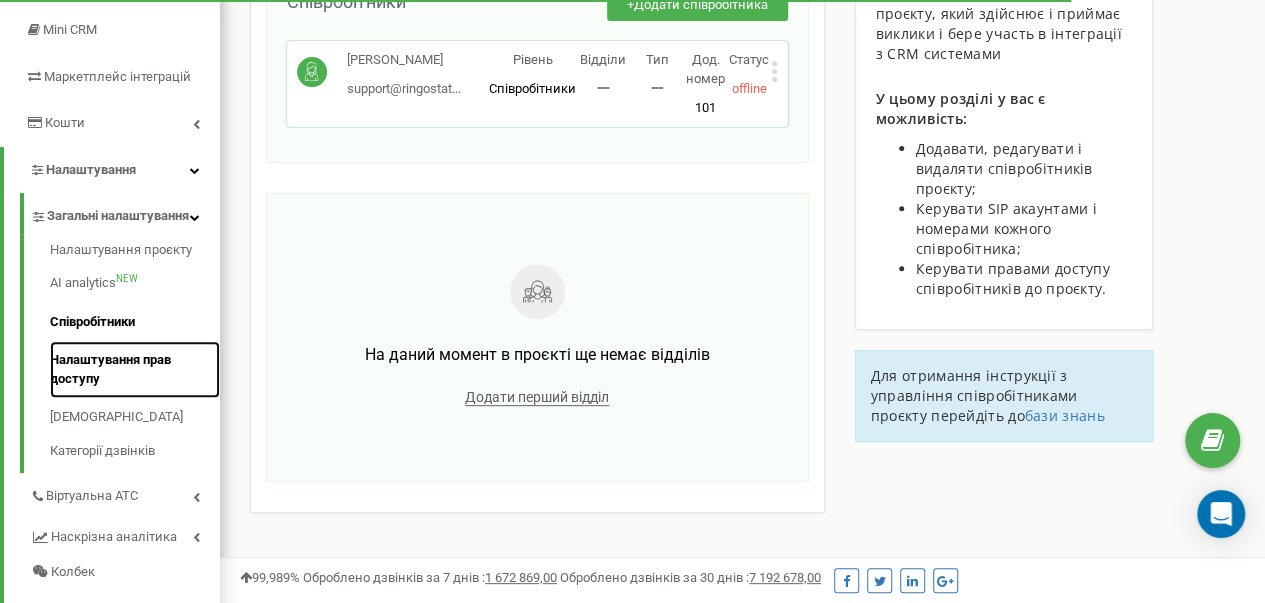 click on "Налаштування прав доступу" at bounding box center [135, 369] 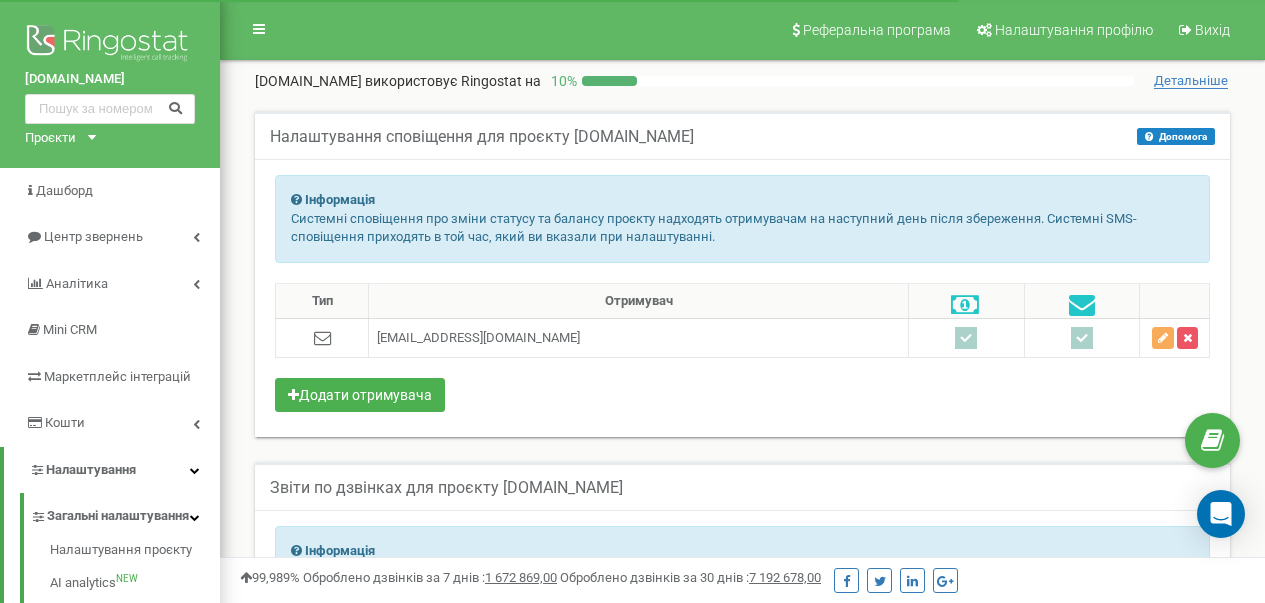 scroll, scrollTop: 0, scrollLeft: 0, axis: both 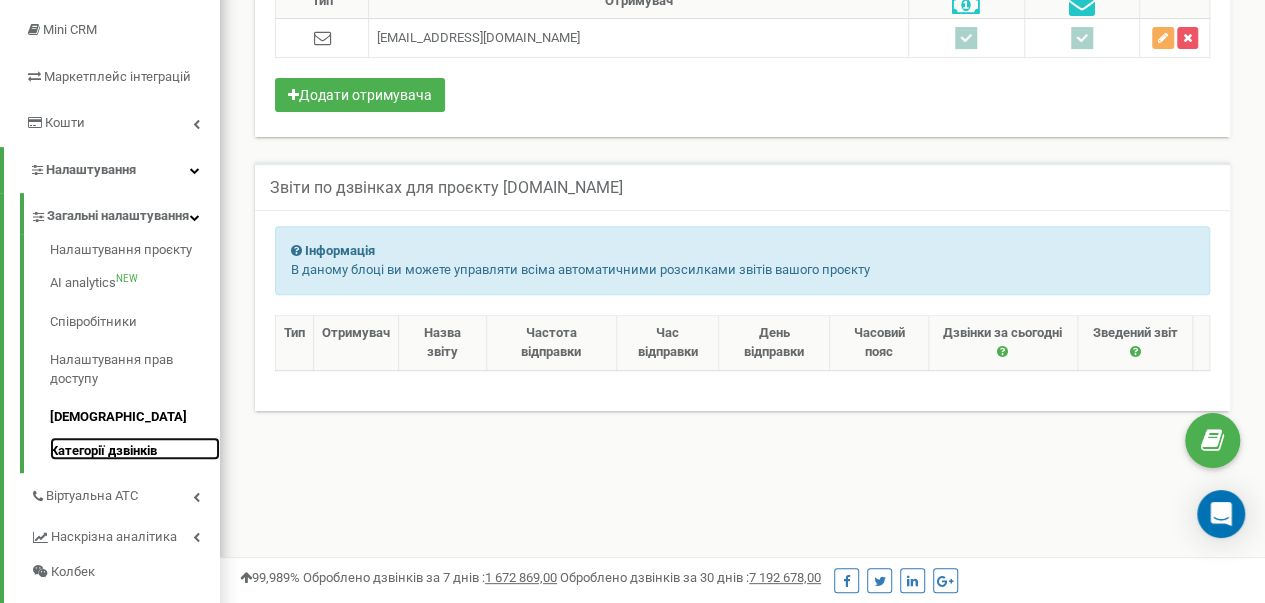 click on "Категорії дзвінків" at bounding box center (135, 449) 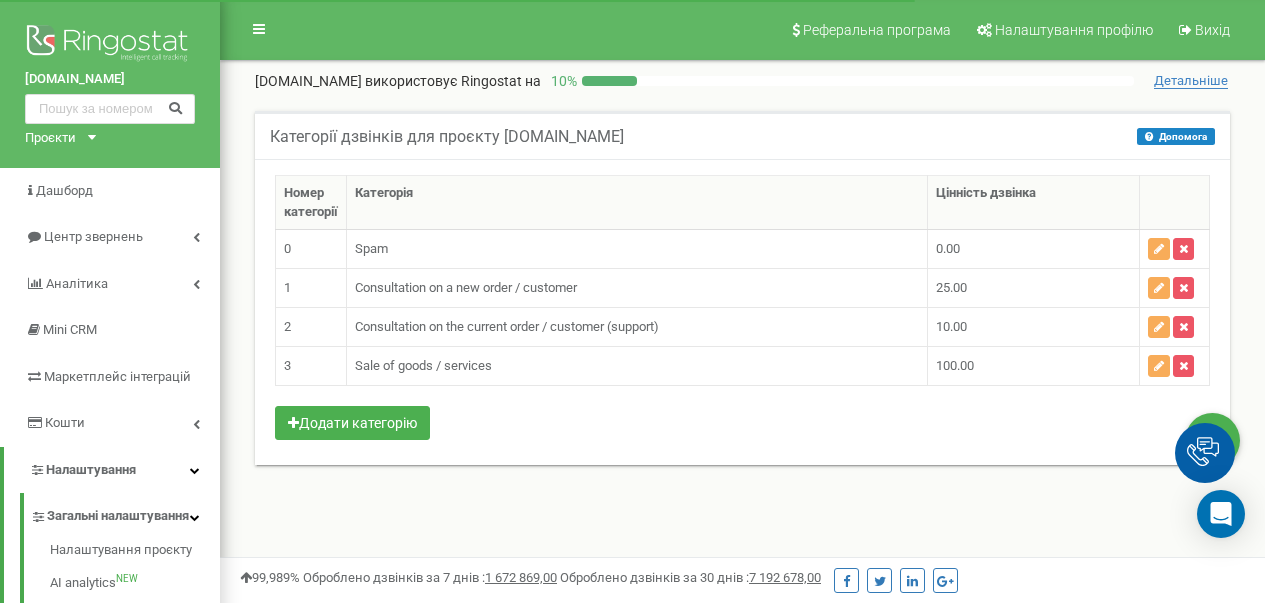 scroll, scrollTop: 0, scrollLeft: 0, axis: both 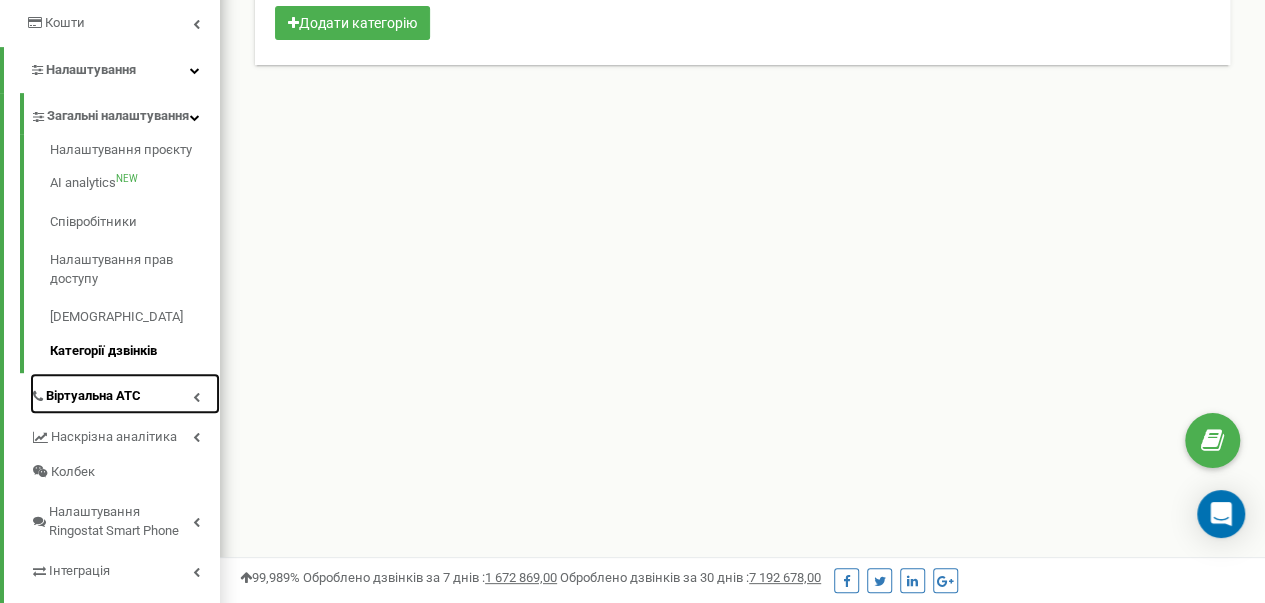 click on "Віртуальна АТС" at bounding box center (93, 396) 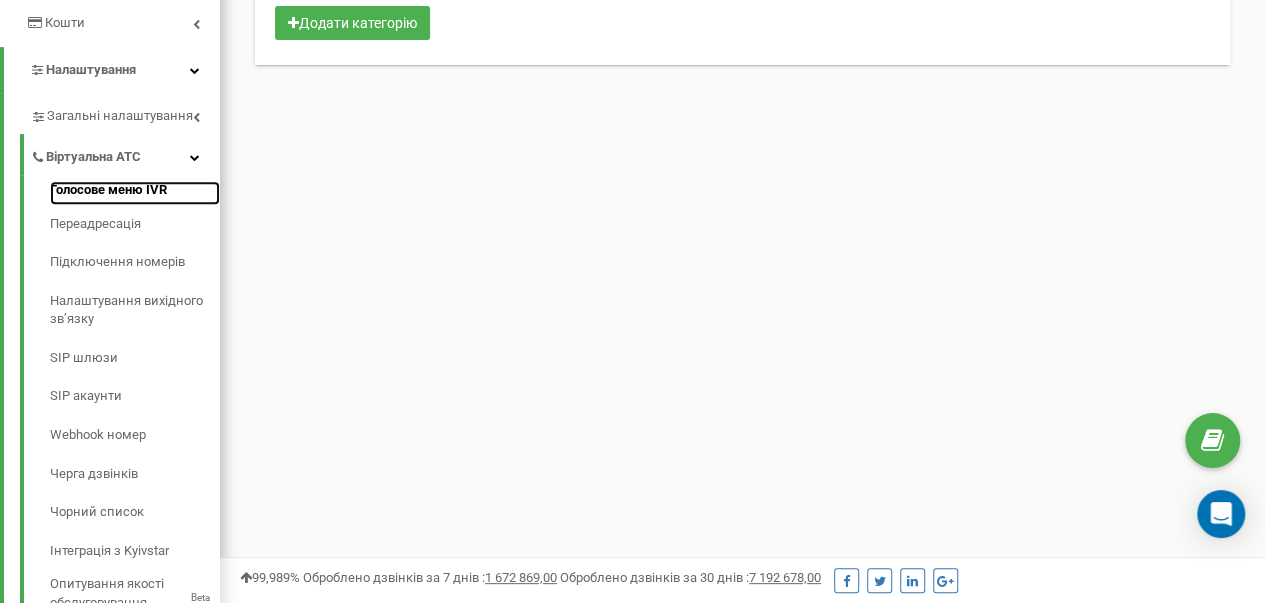 click on "Голосове меню IVR" at bounding box center (135, 193) 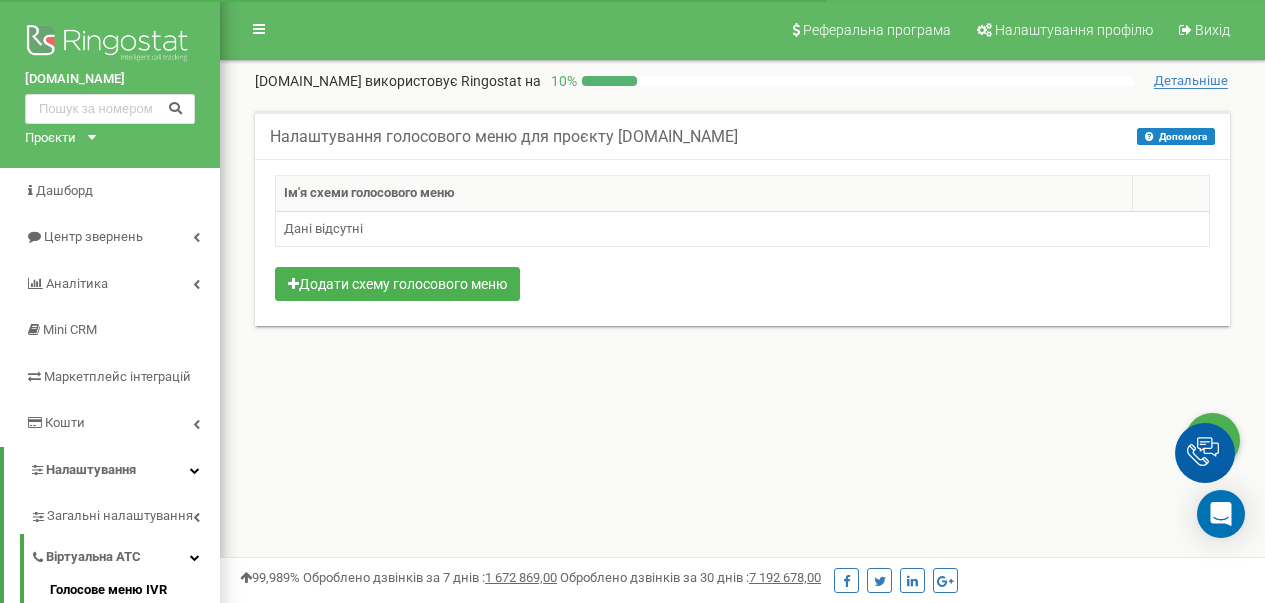 scroll, scrollTop: 0, scrollLeft: 0, axis: both 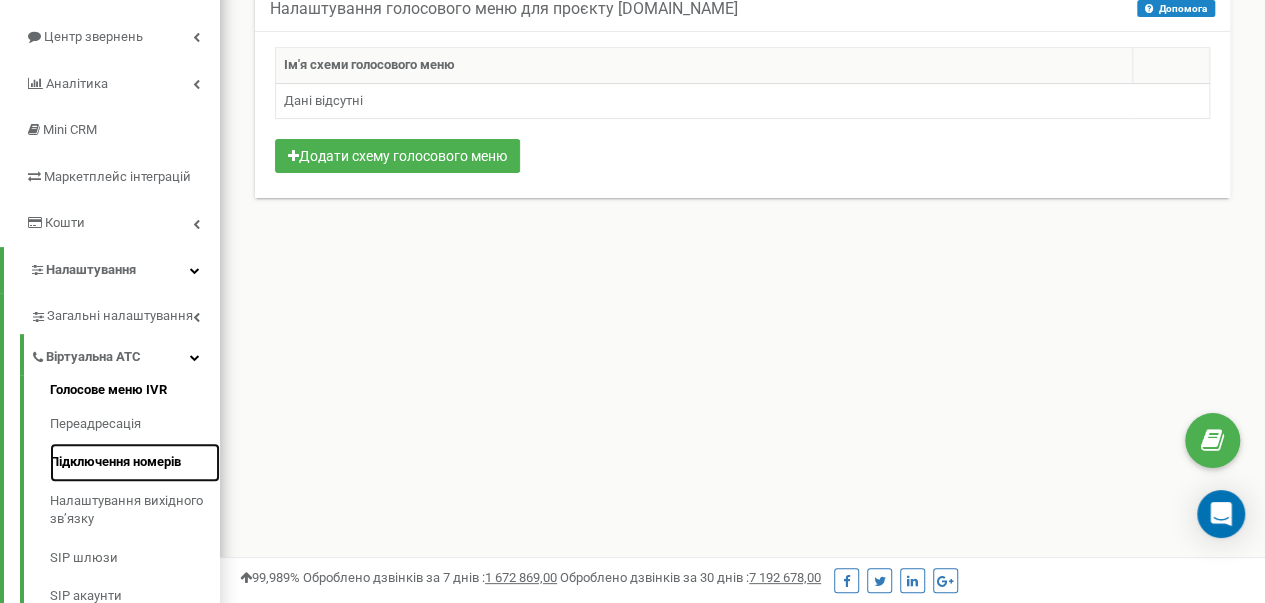 click on "Підключення номерів" at bounding box center [135, 462] 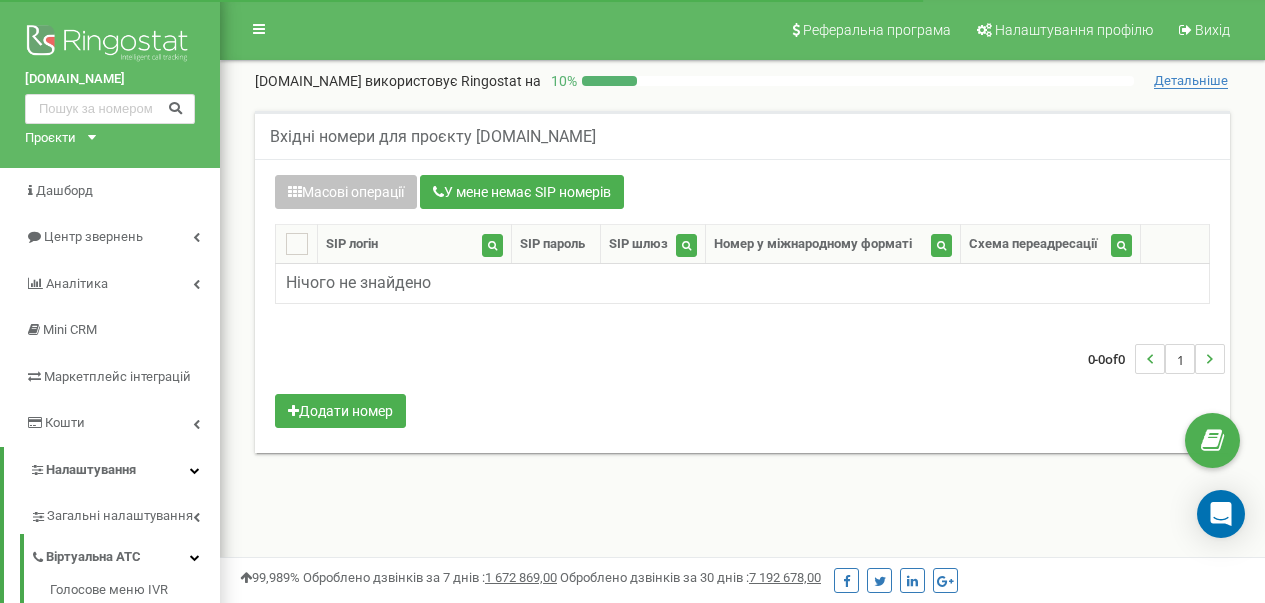 scroll, scrollTop: 0, scrollLeft: 0, axis: both 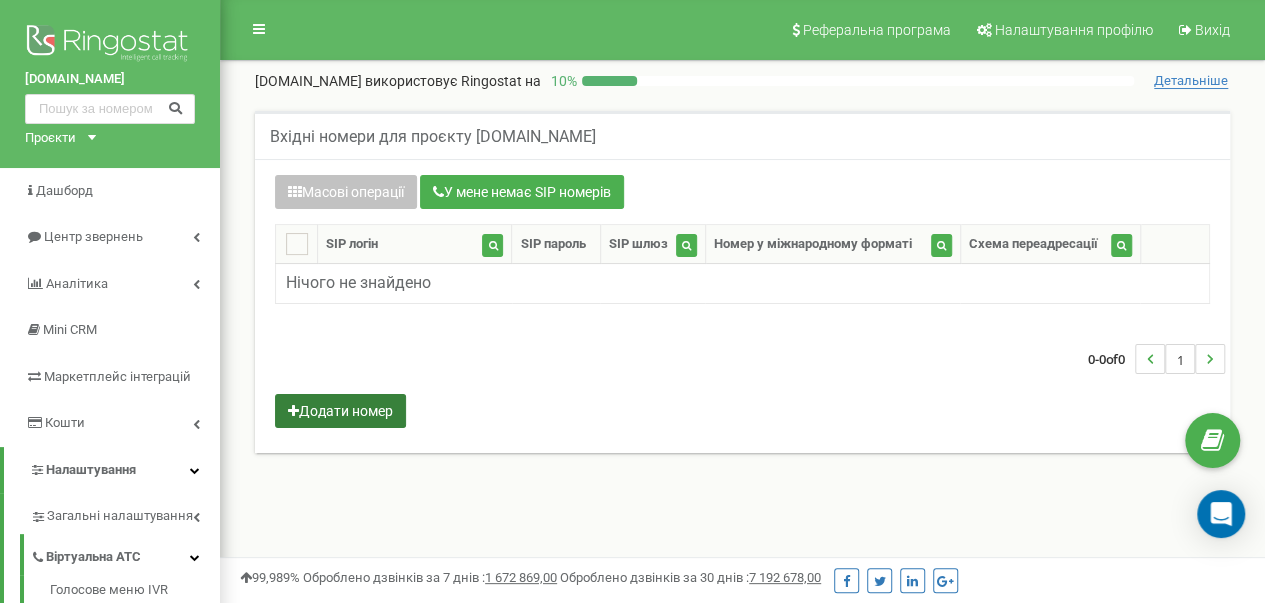 click on "Додати номер" at bounding box center (340, 411) 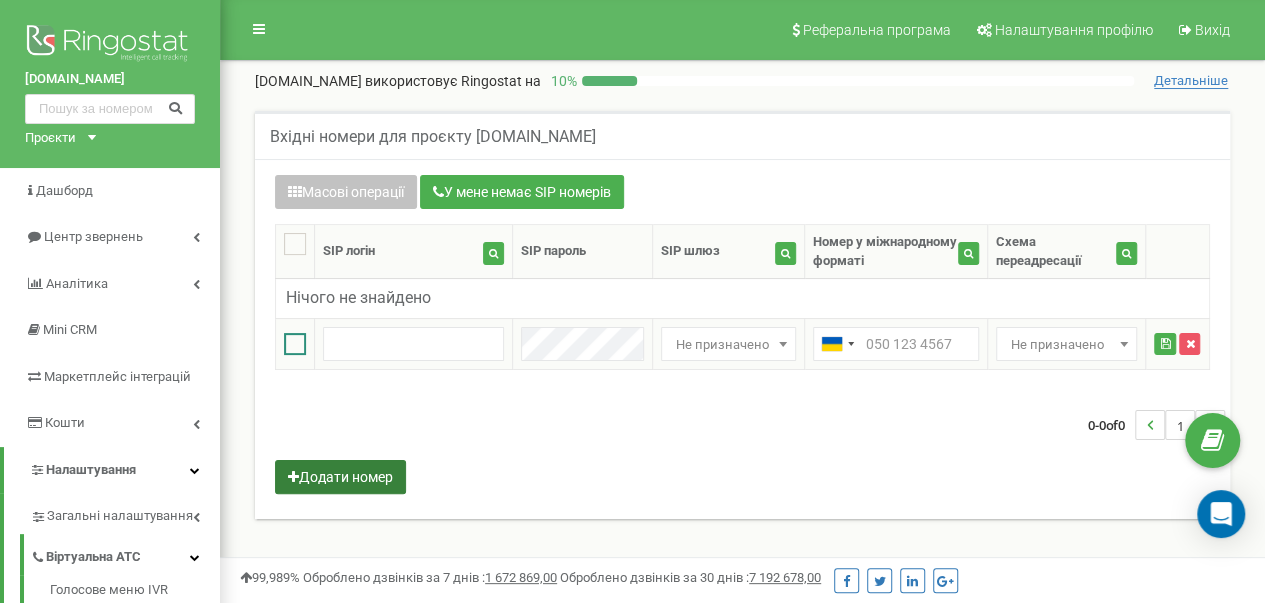 click at bounding box center (295, 344) 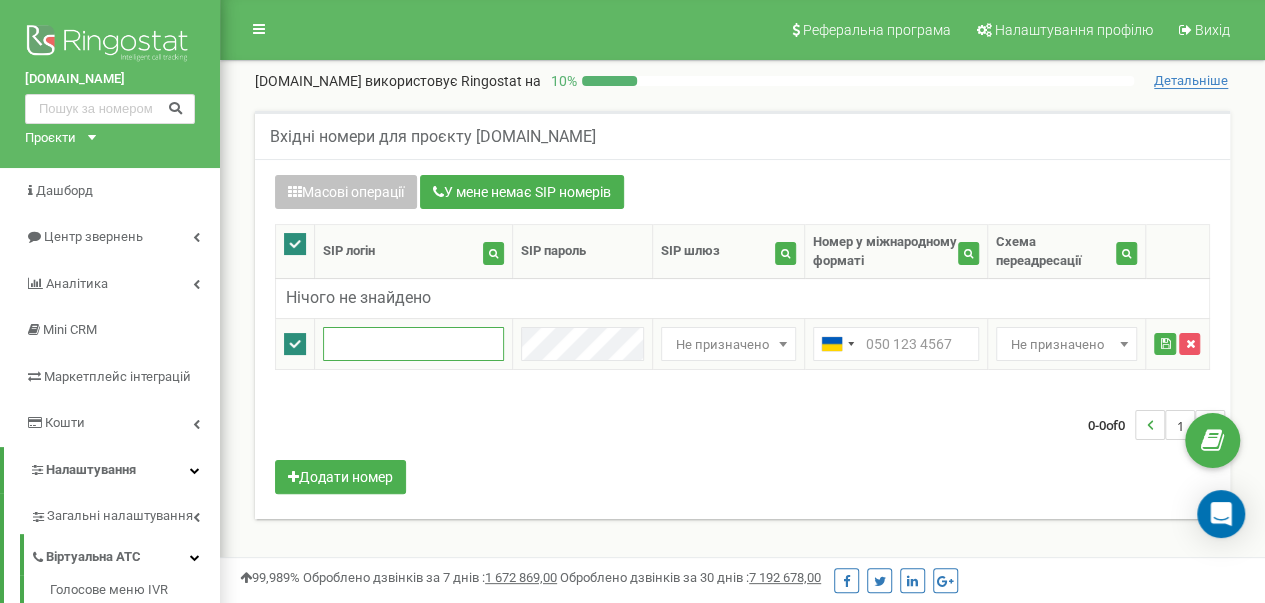 click at bounding box center [413, 344] 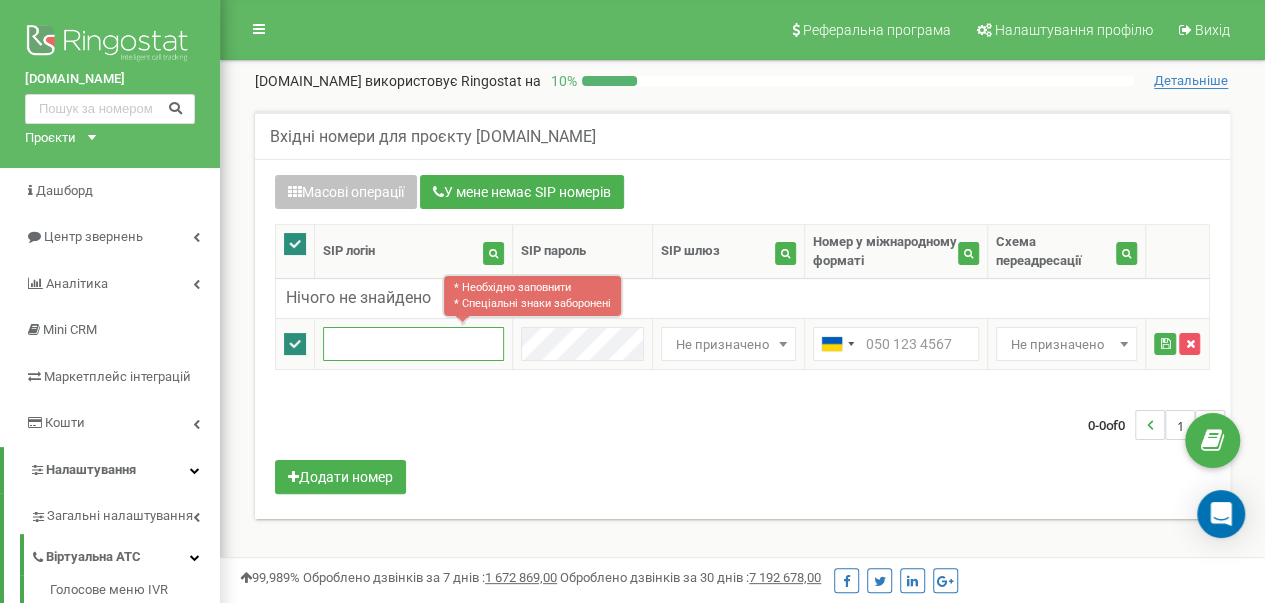 paste on "tzrngstIVAN.com" 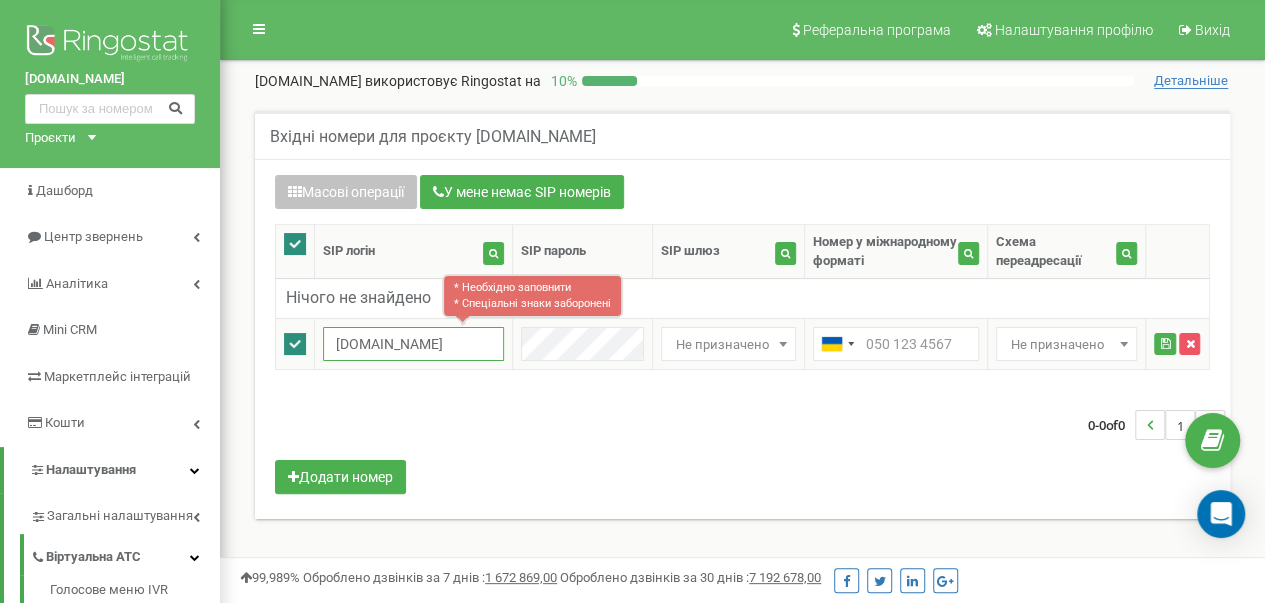 click on "tzrngstIVAN.com" at bounding box center (413, 344) 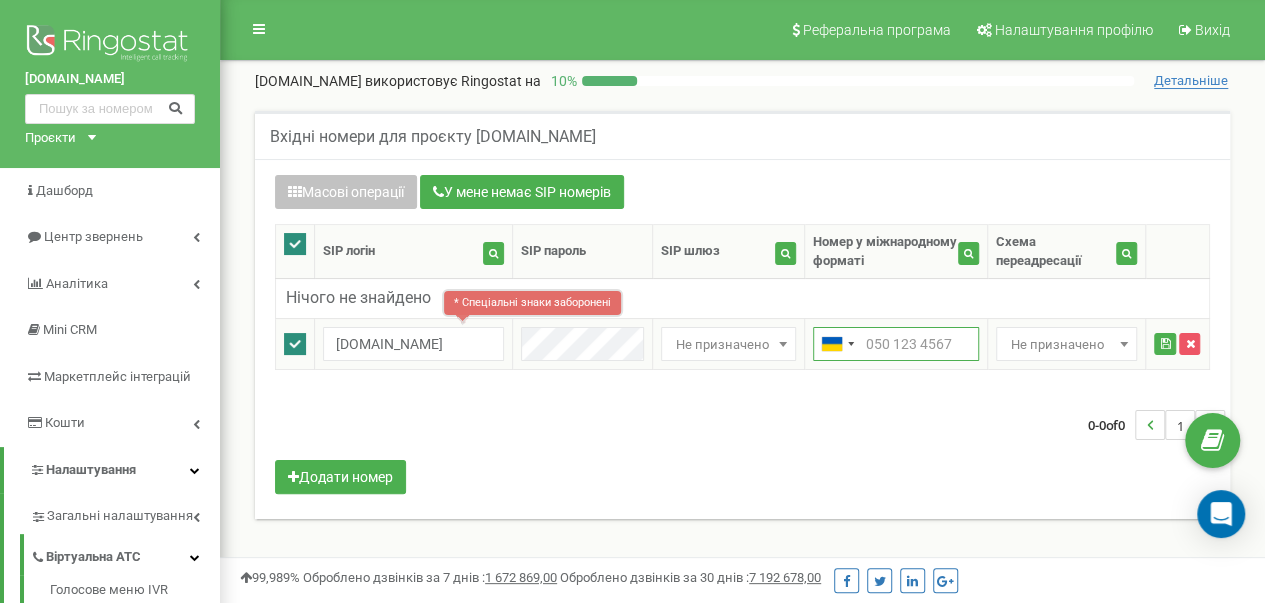 click at bounding box center (896, 344) 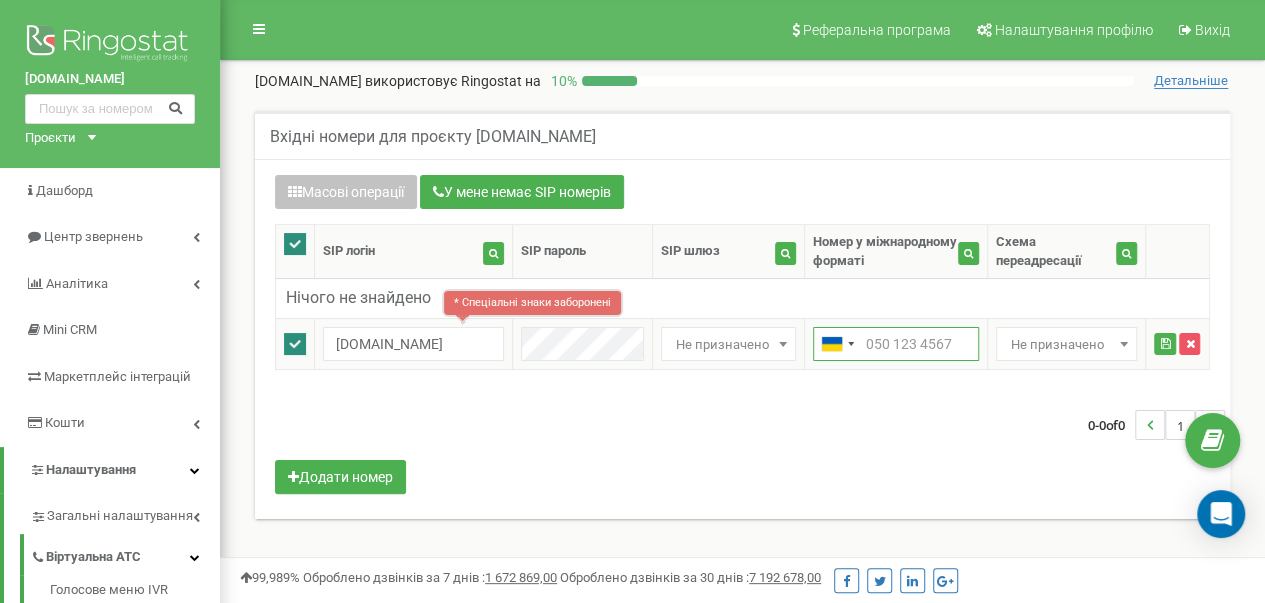 paste on "[PHONE_NUMBER]" 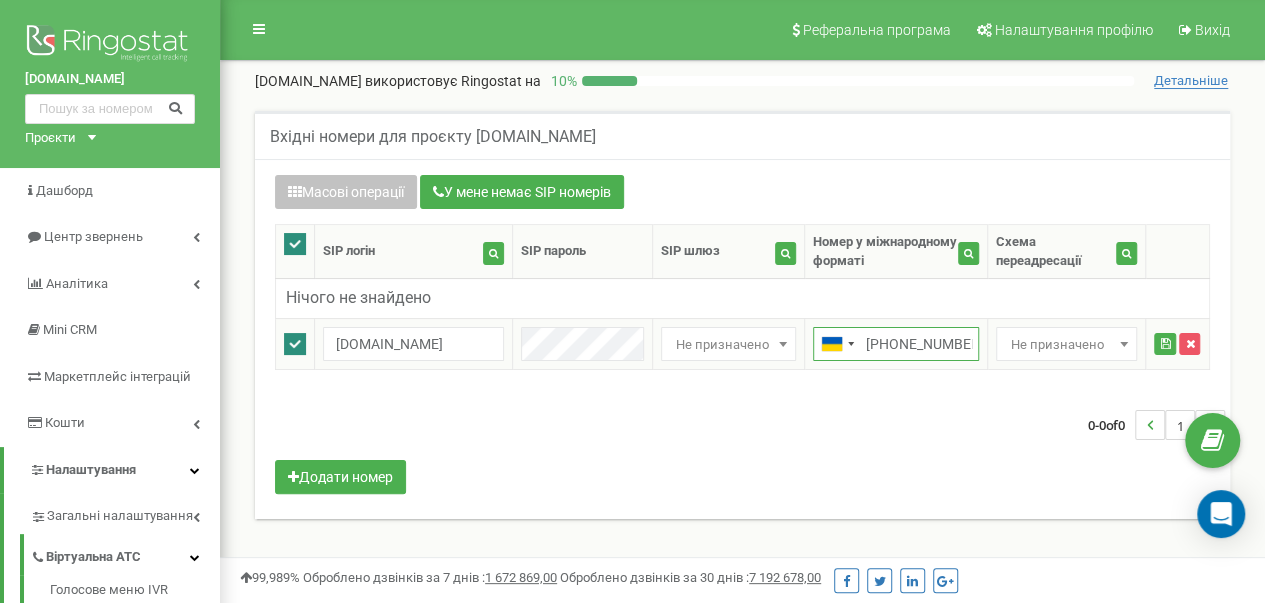 type on "[PHONE_NUMBER]" 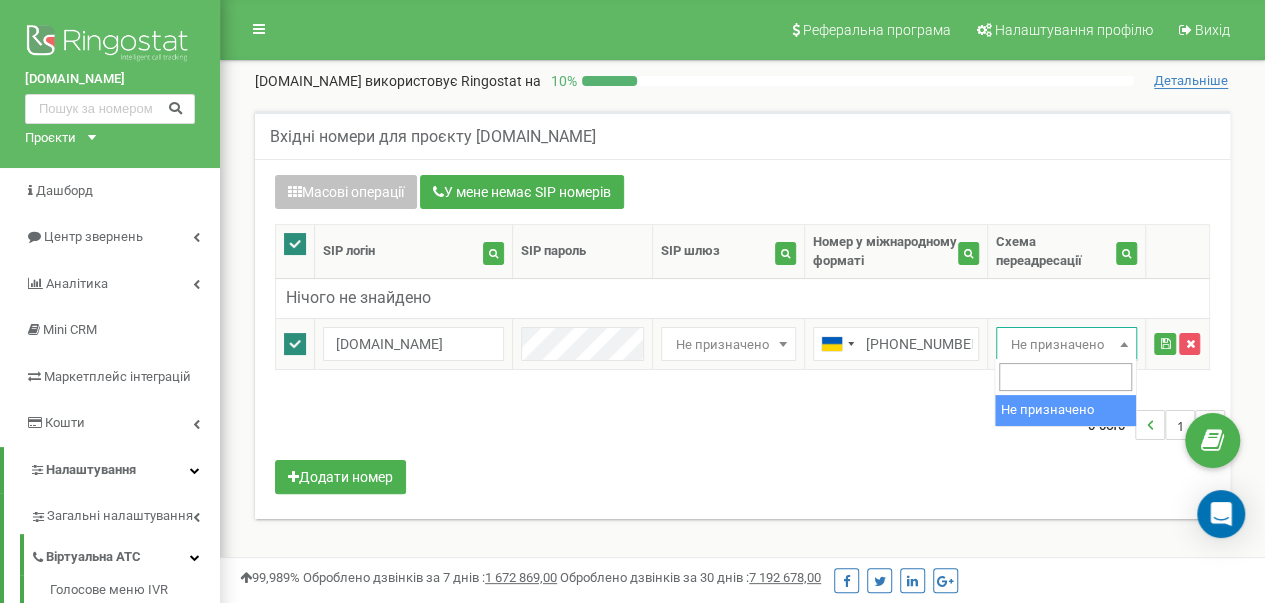 click at bounding box center [1124, 344] 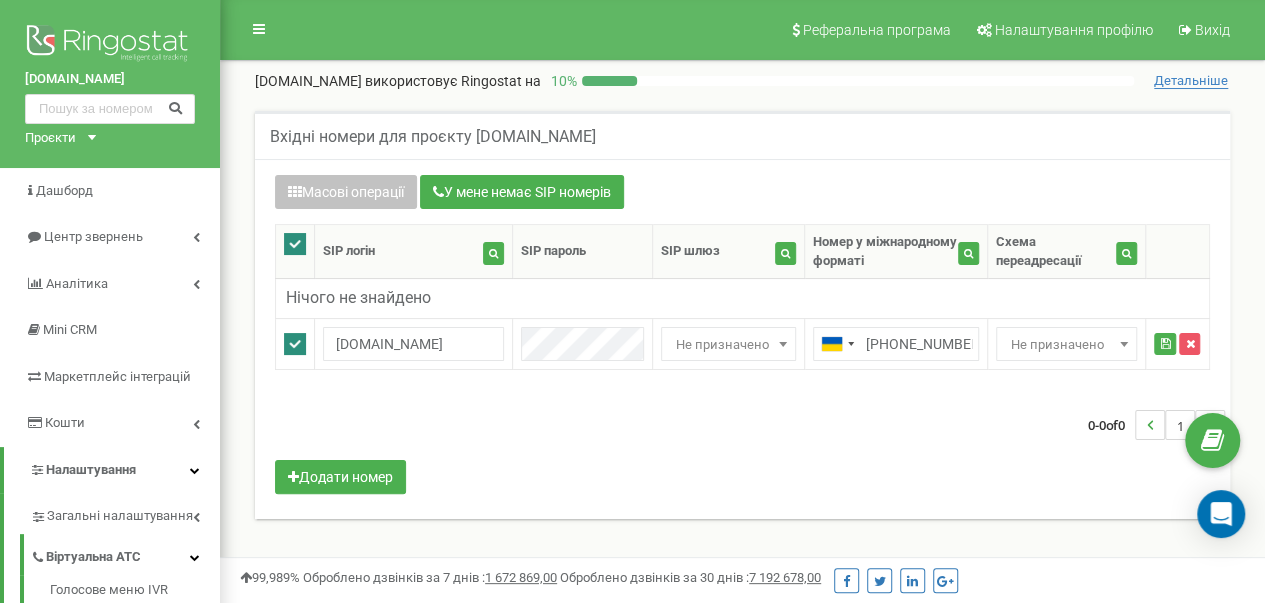 click on "0-0  of  0
1" at bounding box center (742, 425) 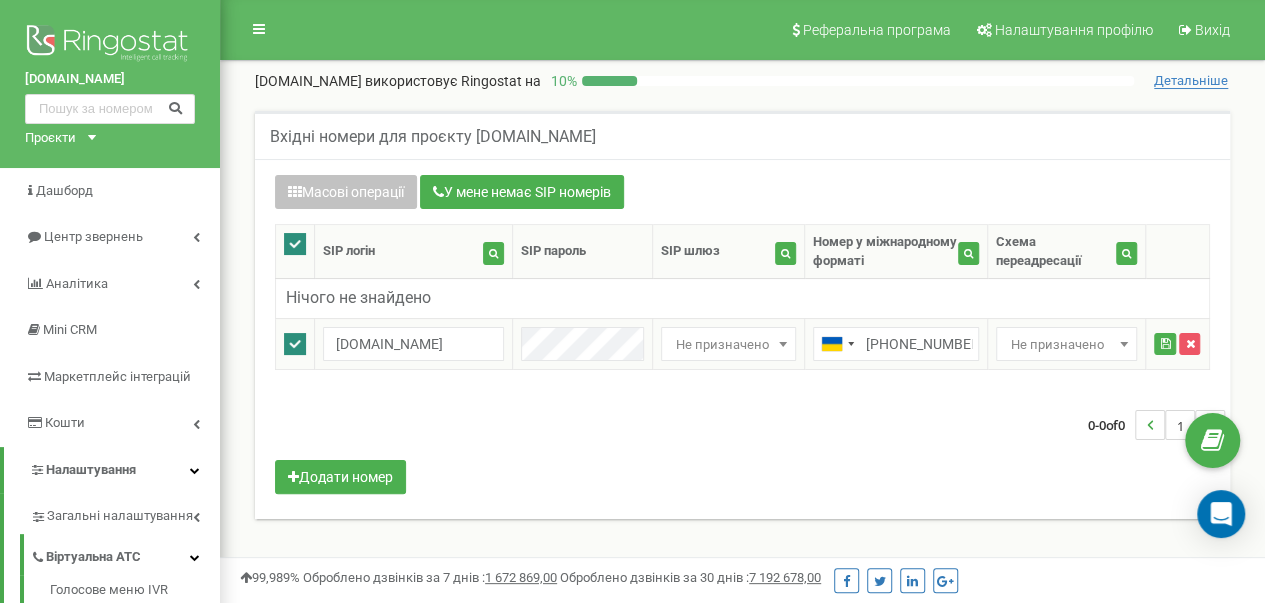 click at bounding box center [783, 344] 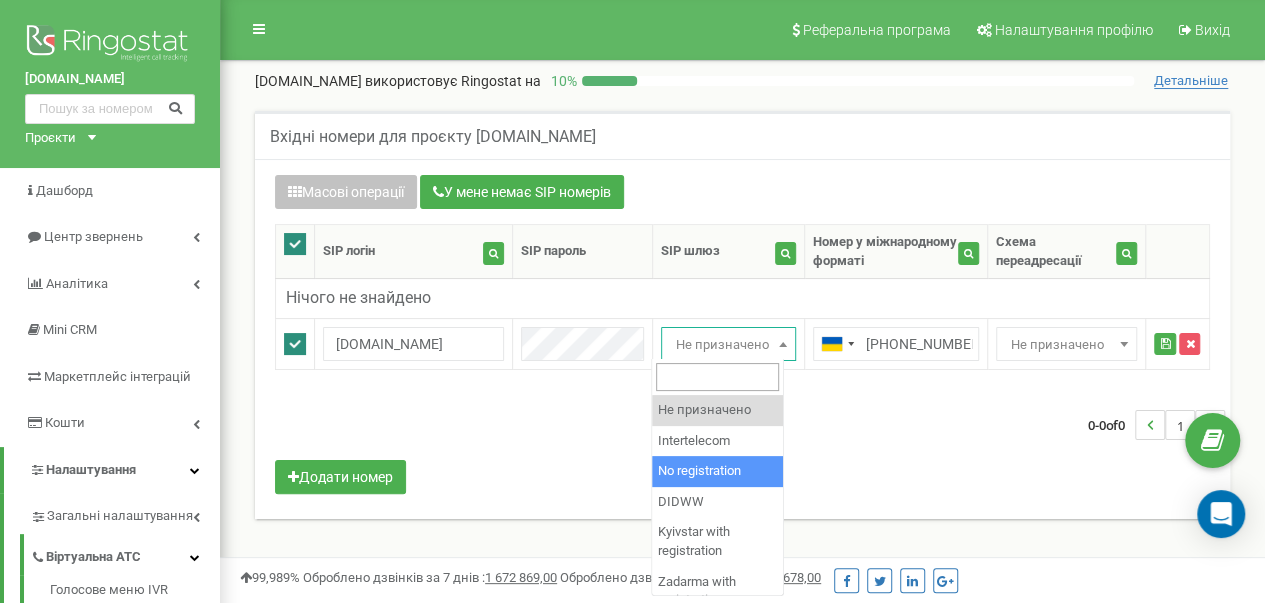 select on "2" 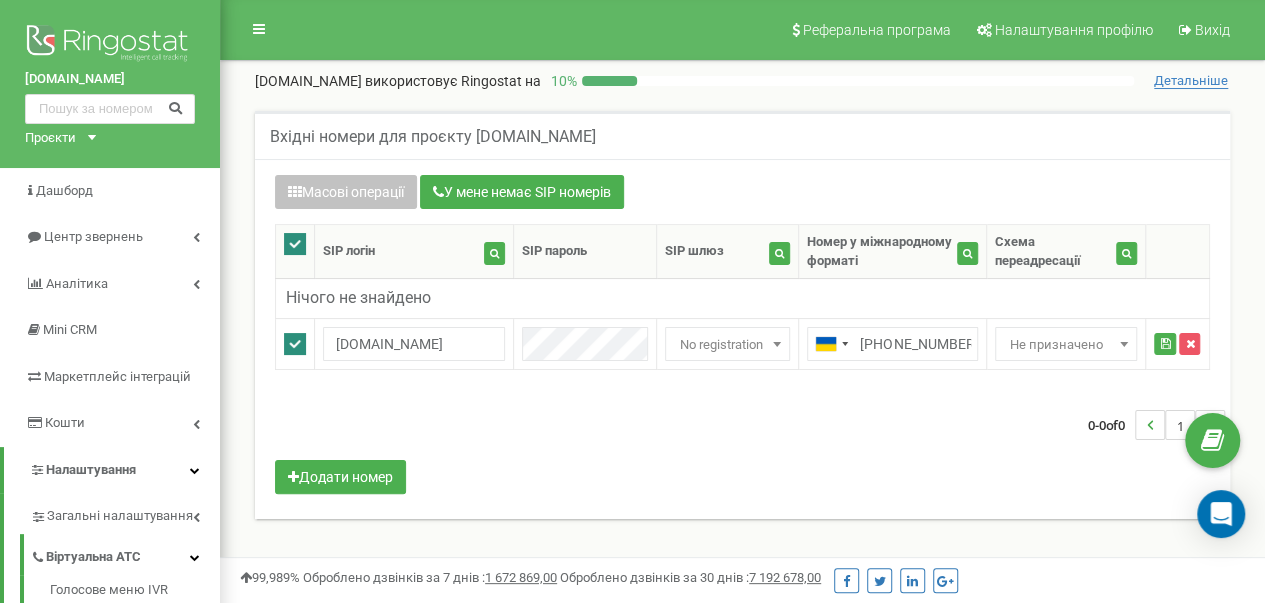 click on "Вхідні номери для проєкту tzrngsIVAN.com
Масові операції
У мене немає SIP номерів
Налаштування
Виберіть налаштування для редагування
Схема переадресації
SIP шлюз
Виберіть налаштування для редагування
Нове значення" at bounding box center (742, 327) 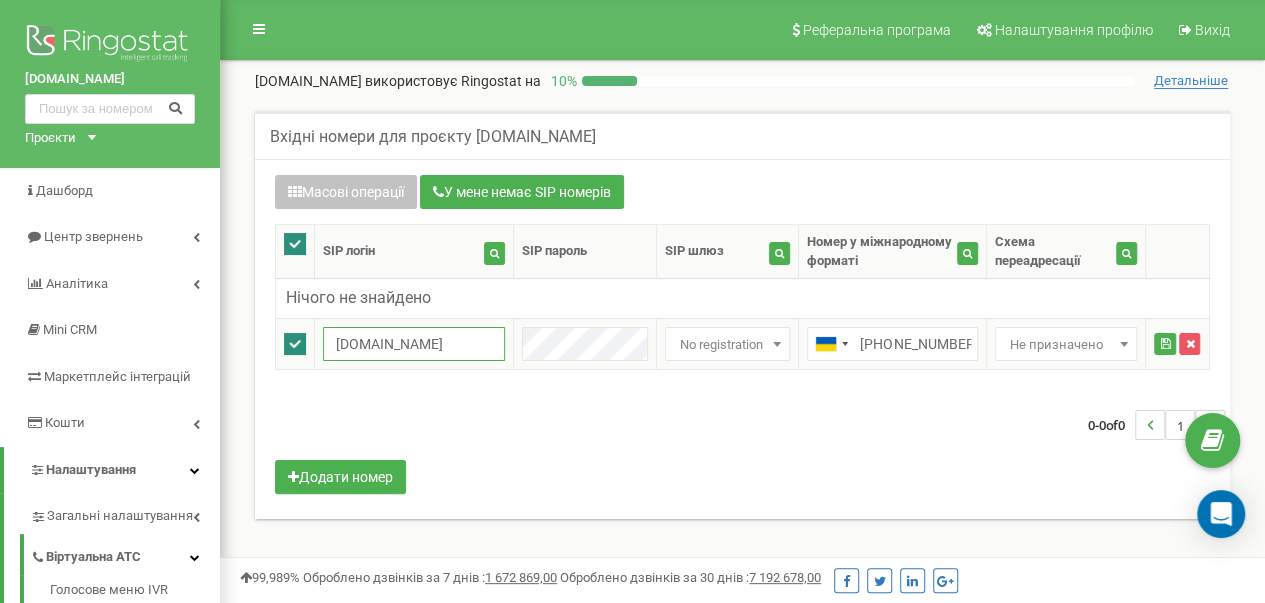 drag, startPoint x: 404, startPoint y: 341, endPoint x: 336, endPoint y: 343, distance: 68.0294 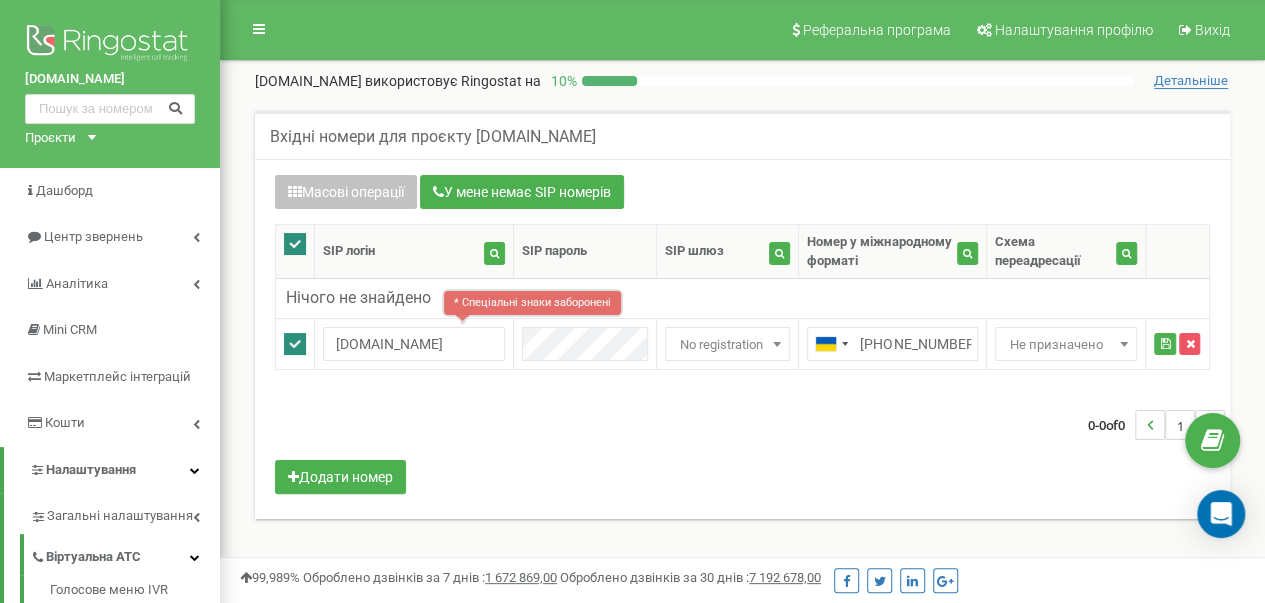 click on "Масові операції
У мене немає SIP номерів
Налаштування
Виберіть налаштування для редагування
Схема переадресації
SIP шлюз
Виберіть налаштування для редагування
Нове значення
Не призначено
Не призначено
Intertelecom
No registration
DIDWW
[GEOGRAPHIC_DATA]" at bounding box center (742, 337) 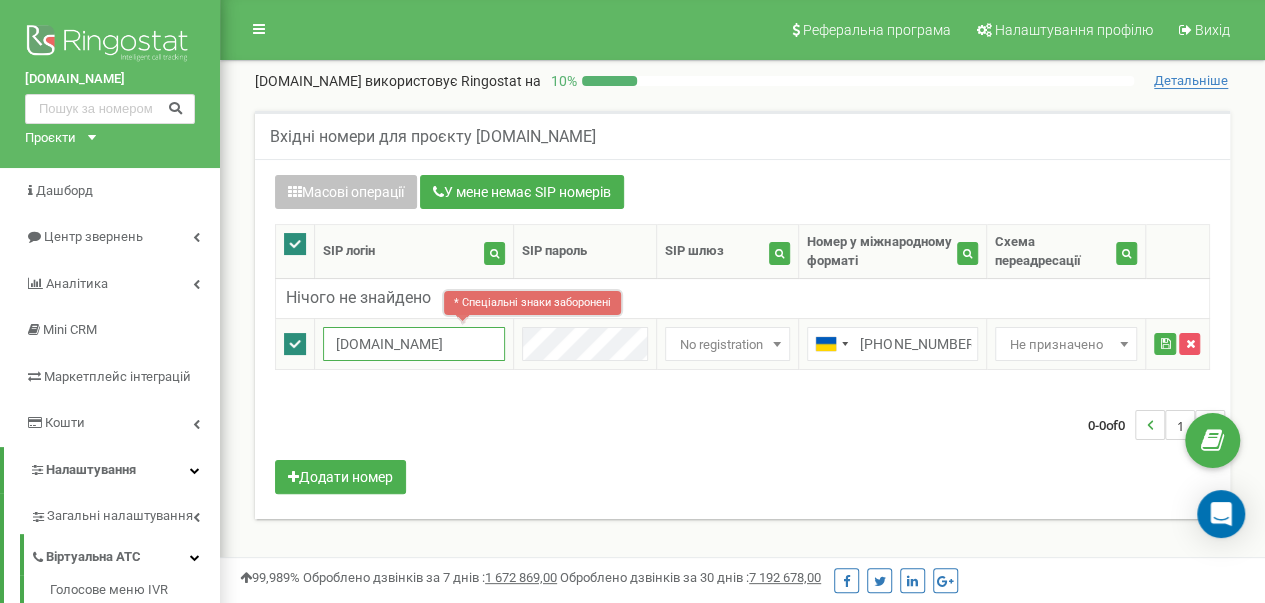 drag, startPoint x: 372, startPoint y: 341, endPoint x: 326, endPoint y: 337, distance: 46.173584 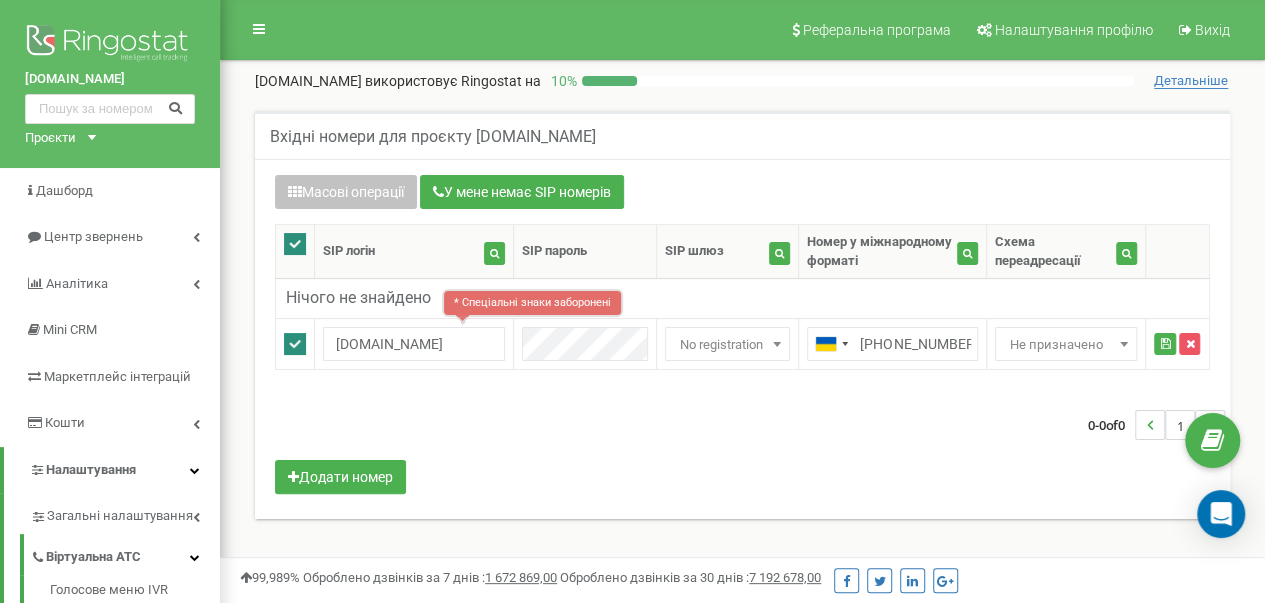 click on "0-0  of  0
1" at bounding box center [742, 425] 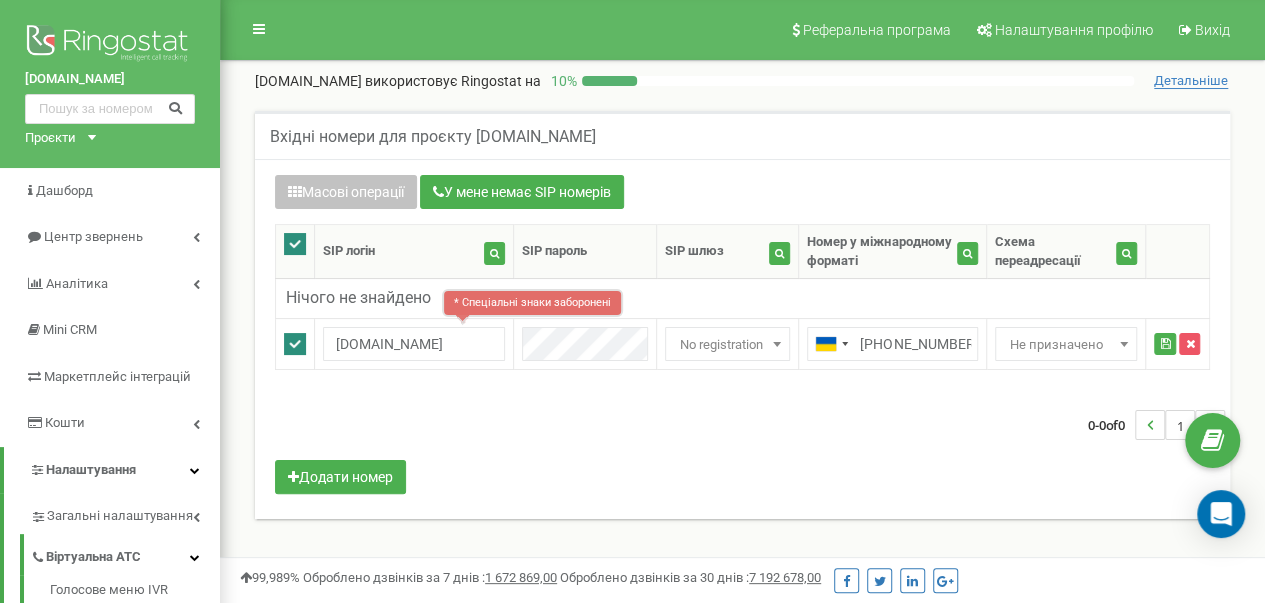 click on "Масові операції
У мене немає SIP номерів
Налаштування
Виберіть налаштування для редагування
Схема переадресації
SIP шлюз
Виберіть налаштування для редагування
Нове значення
Не призначено
Не призначено
Intertelecom
No registration
DIDWW
Zadarma" at bounding box center [742, 337] 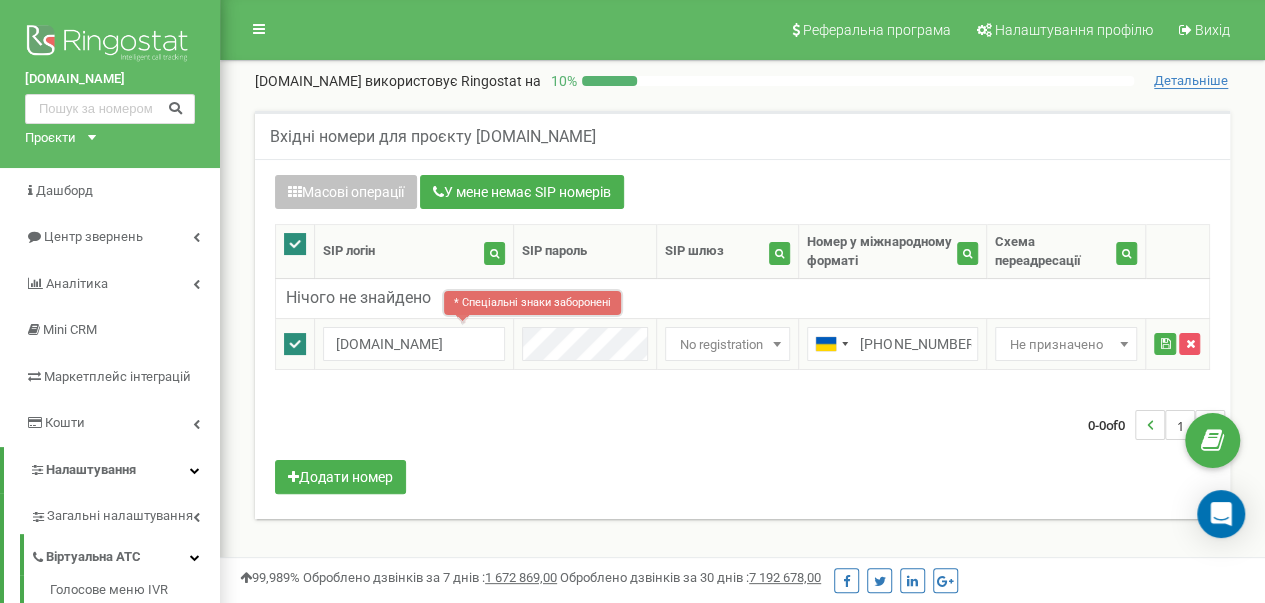 click on "* Спеціальні знаки заборонені" at bounding box center [532, 303] 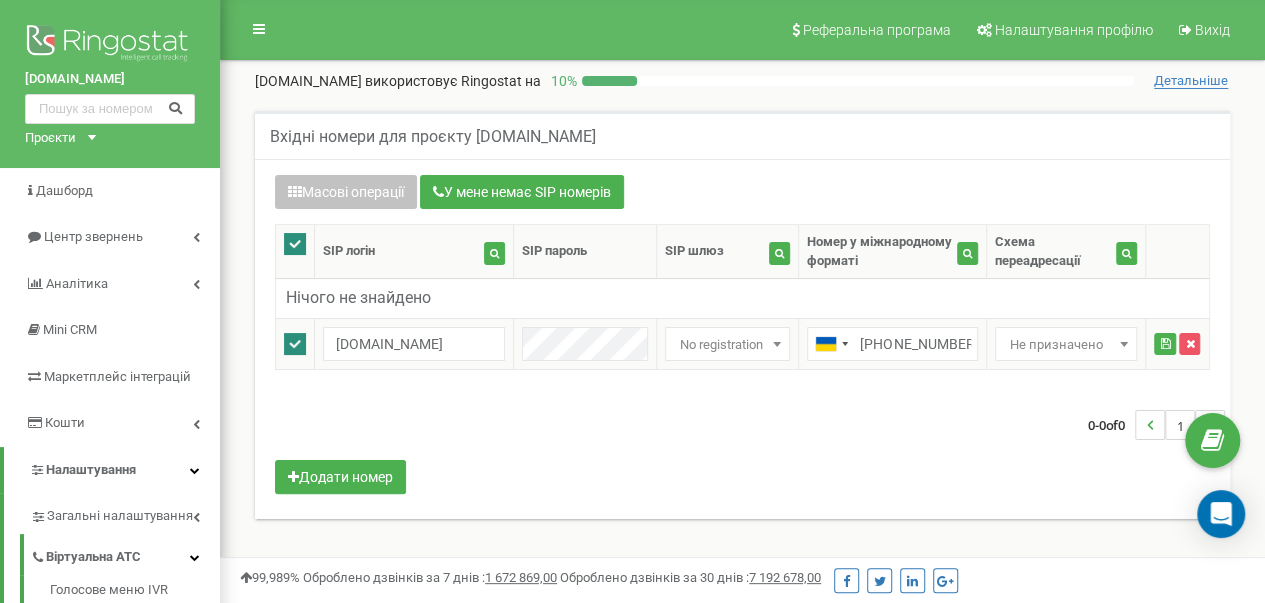 scroll, scrollTop: 100, scrollLeft: 0, axis: vertical 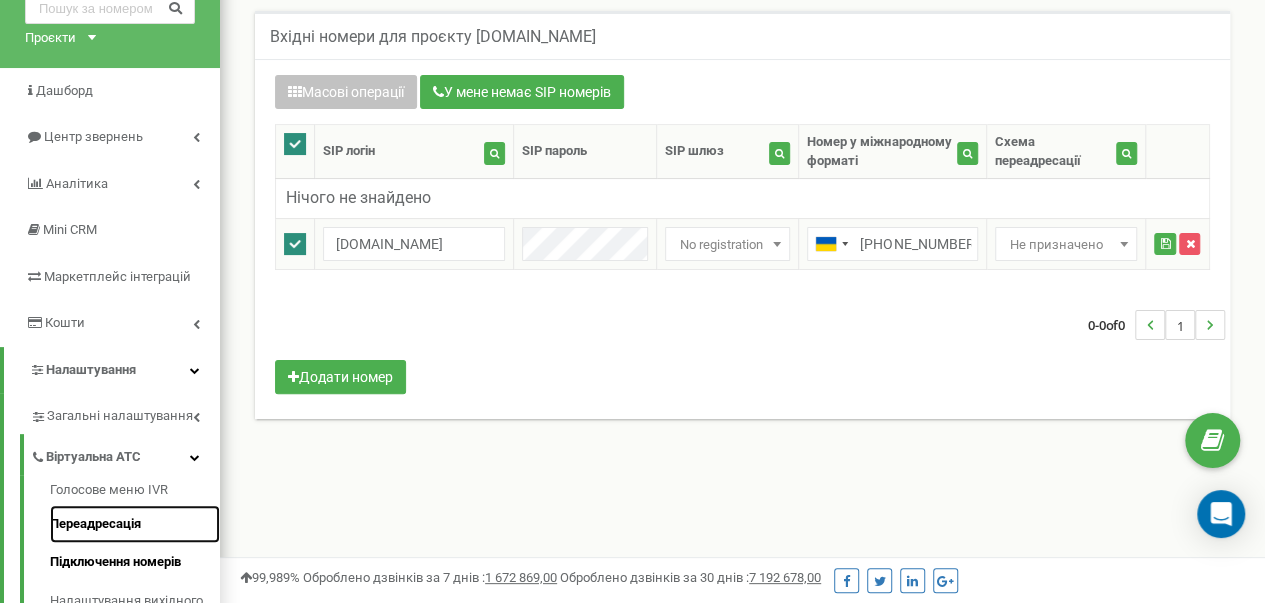click on "Переадресація" at bounding box center [135, 524] 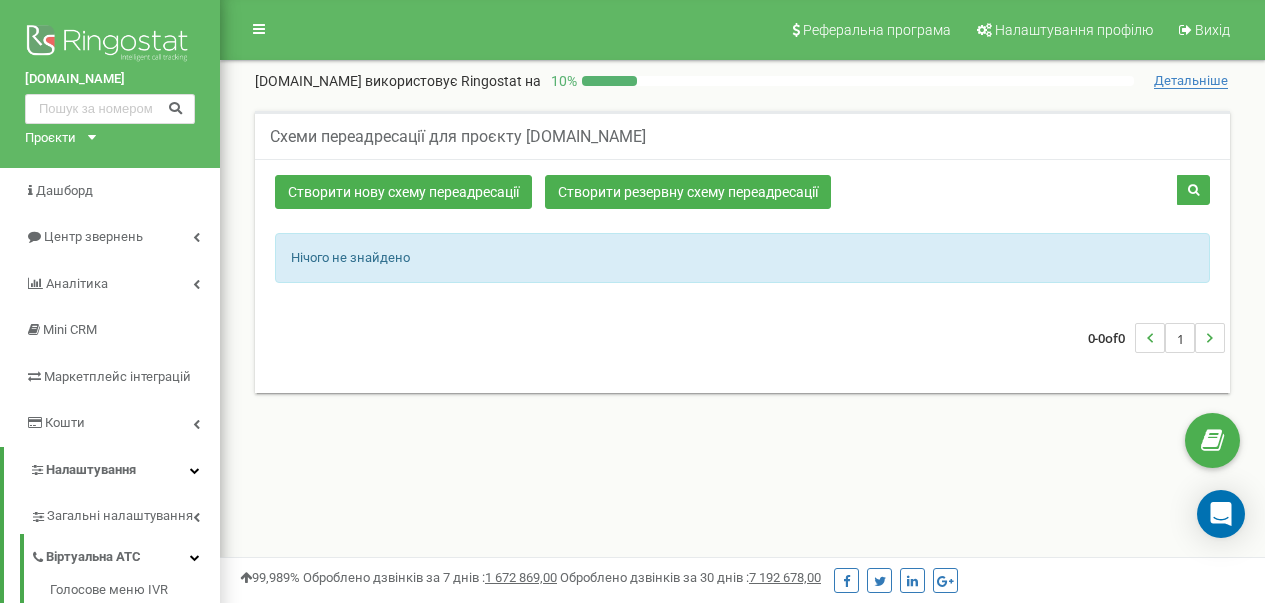 scroll, scrollTop: 200, scrollLeft: 0, axis: vertical 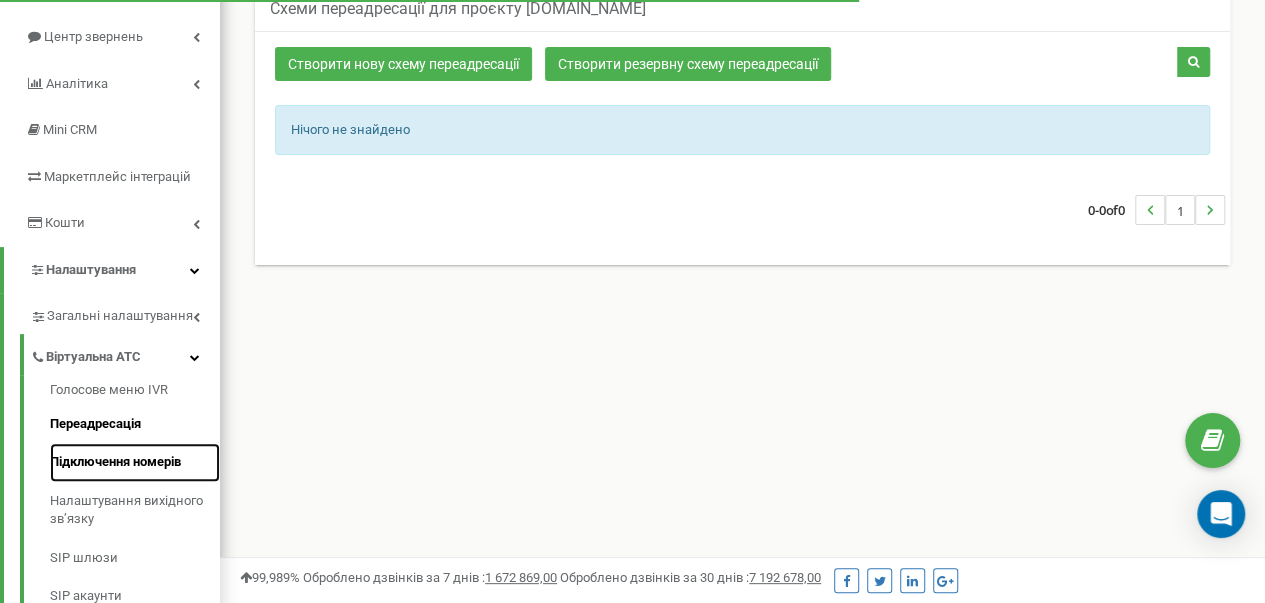click on "Підключення номерів" at bounding box center [135, 462] 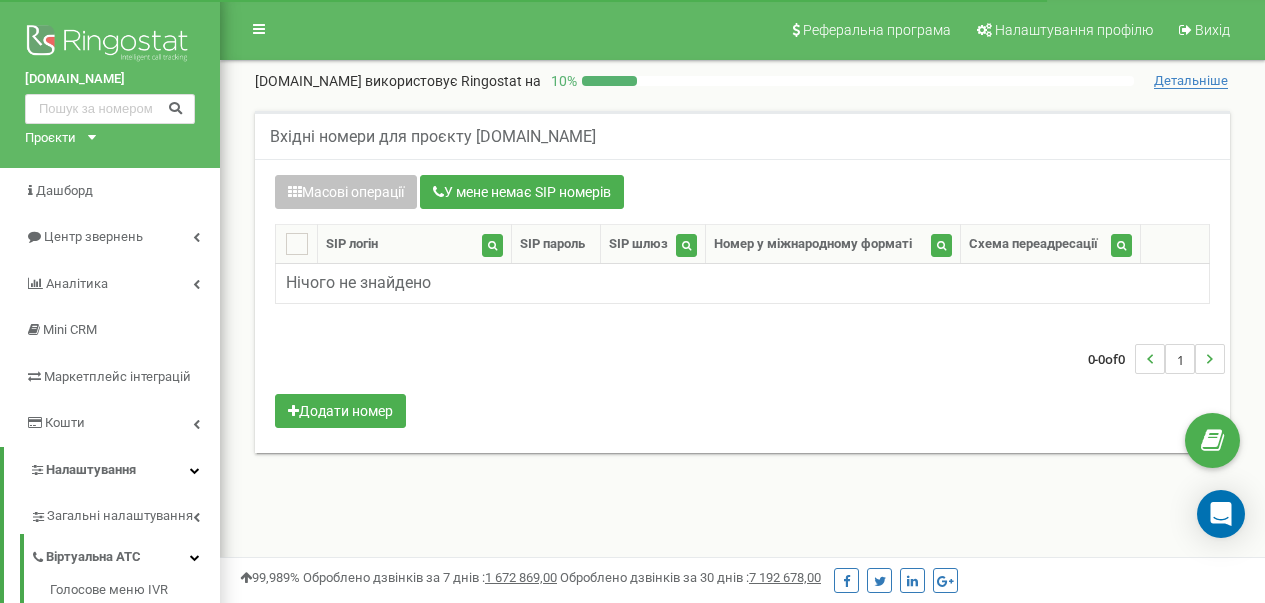 scroll, scrollTop: 0, scrollLeft: 0, axis: both 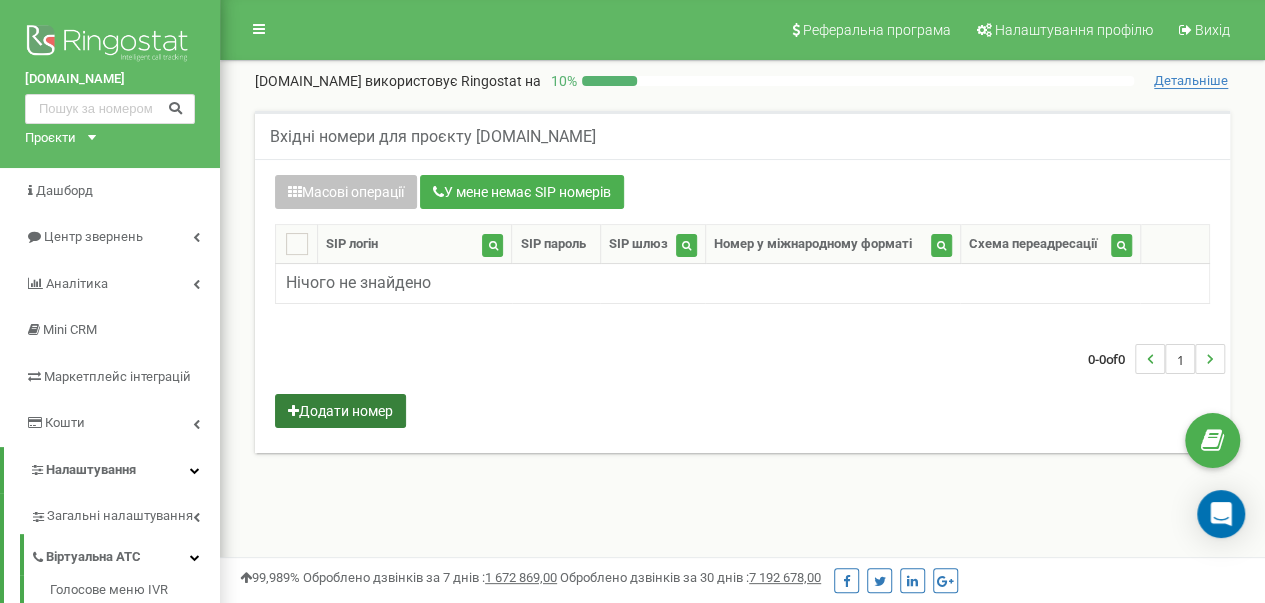 click on "Додати номер" at bounding box center (340, 411) 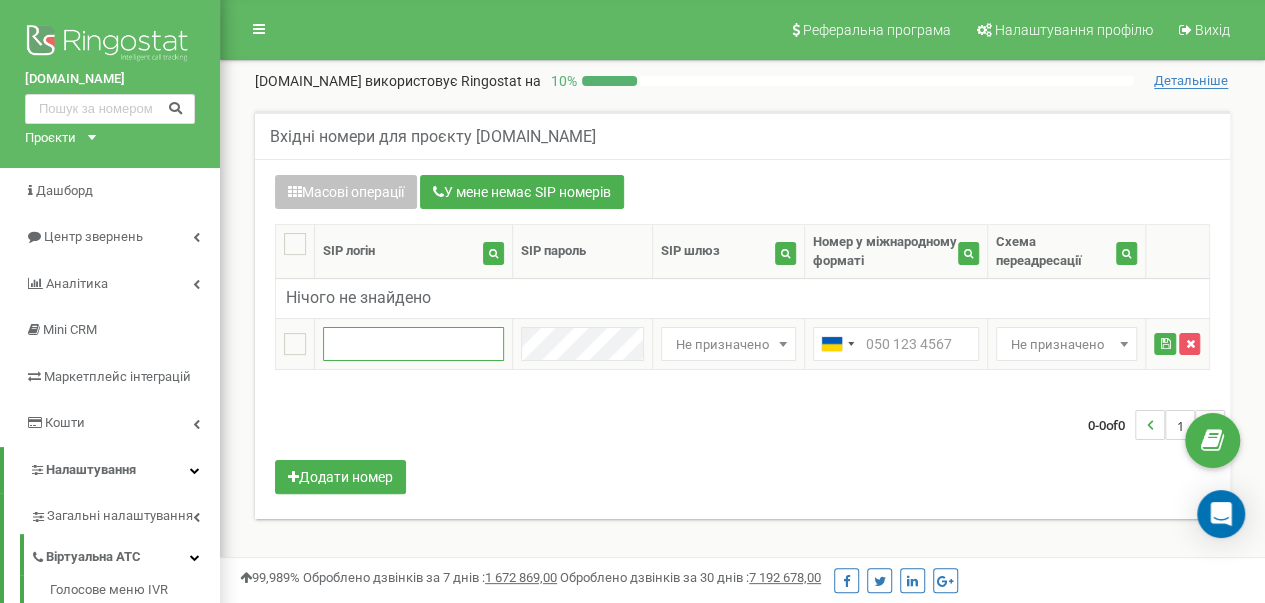 click at bounding box center (413, 344) 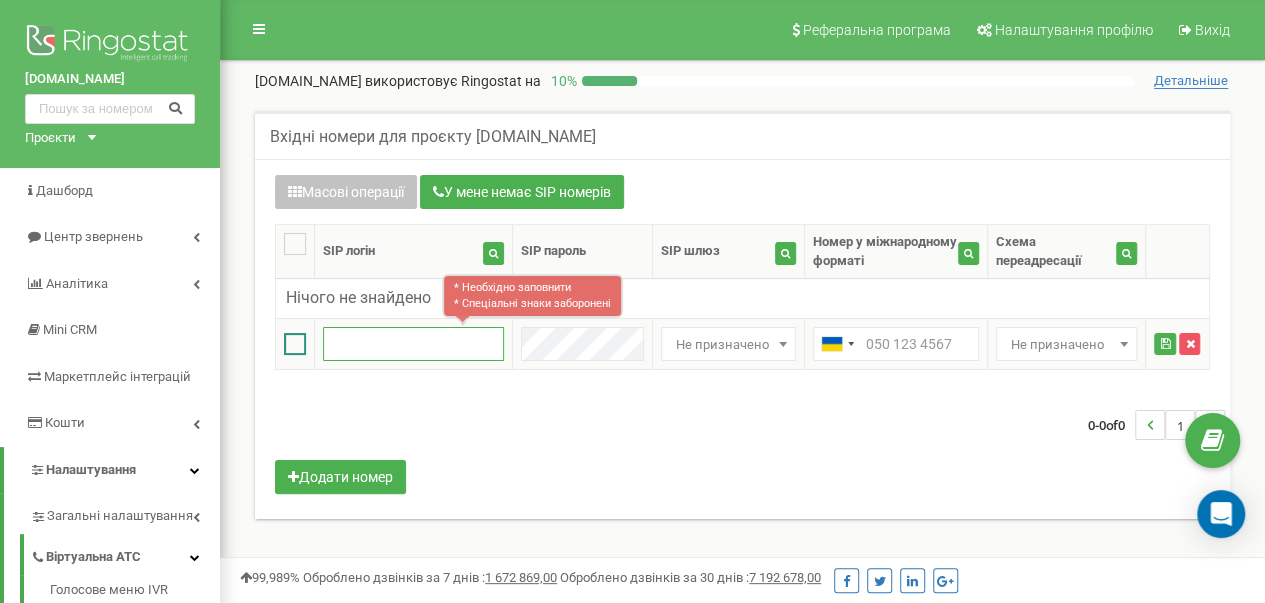 click at bounding box center (295, 344) 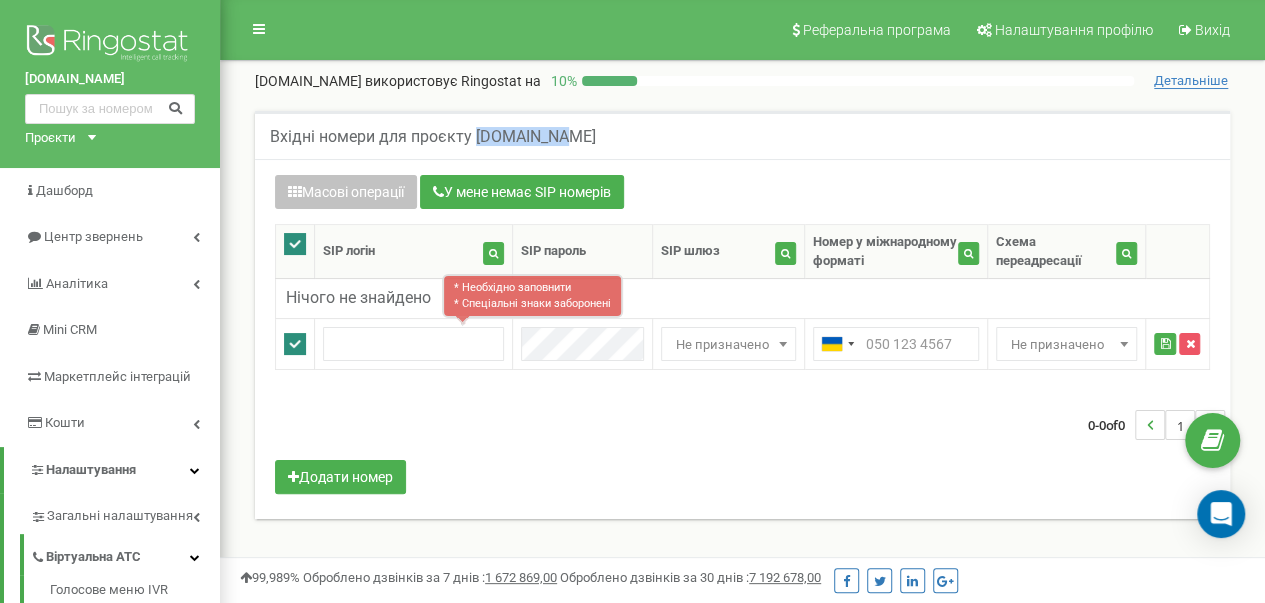 drag, startPoint x: 556, startPoint y: 136, endPoint x: 475, endPoint y: 137, distance: 81.00617 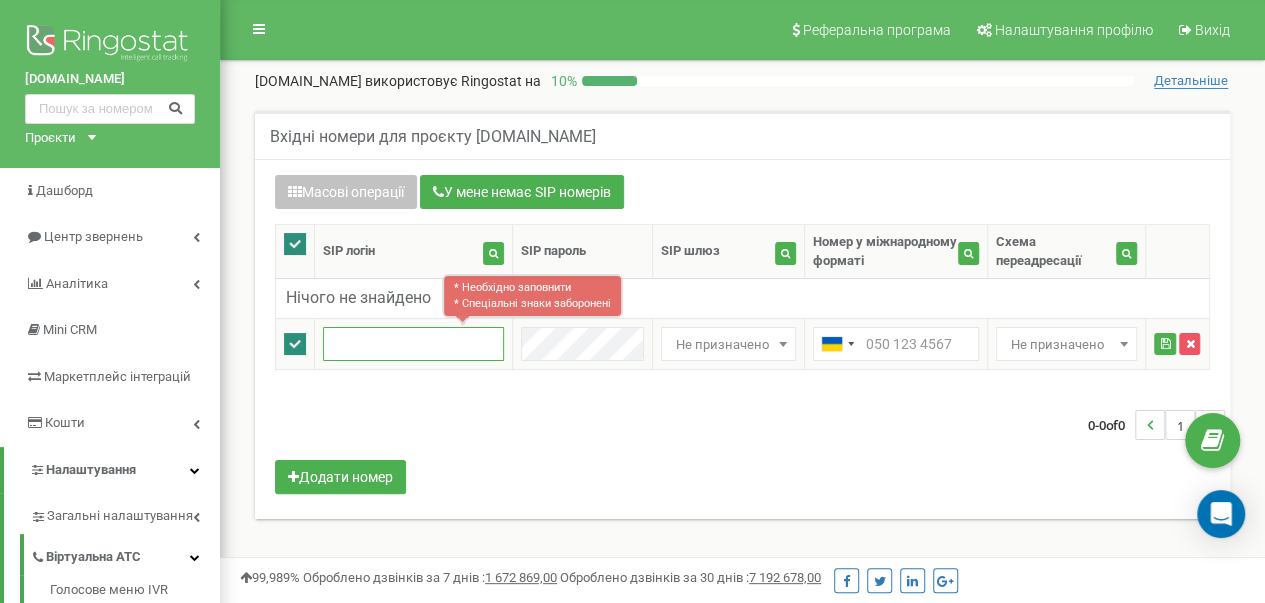 click at bounding box center [413, 344] 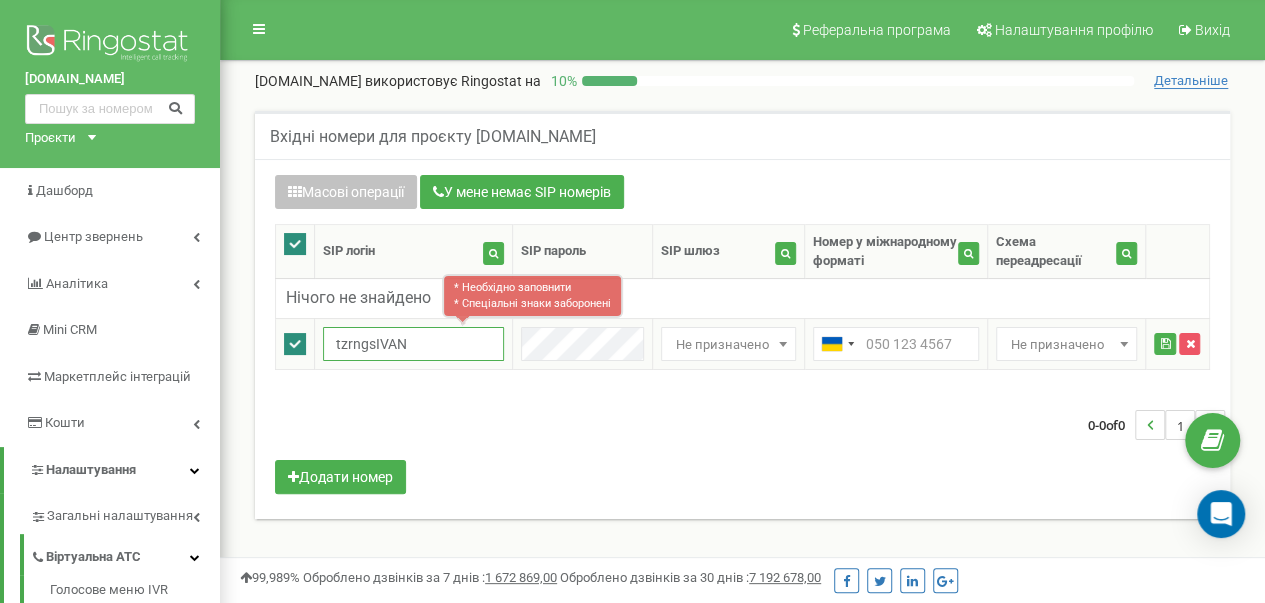 type on "tzrngsIVAN" 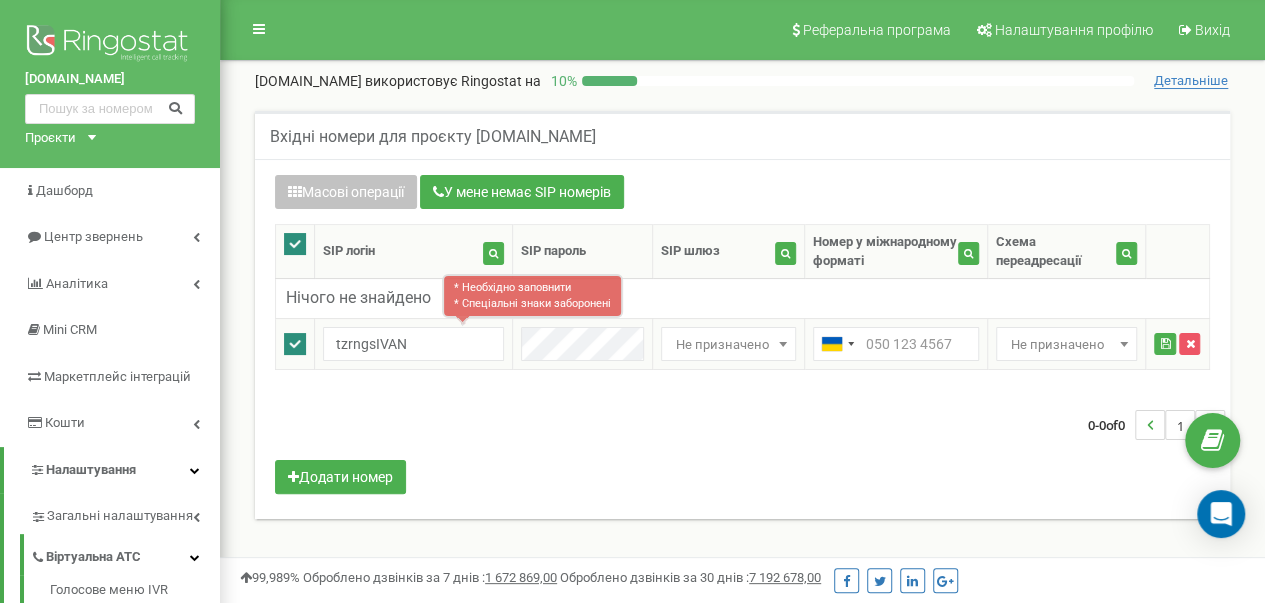 click at bounding box center (783, 344) 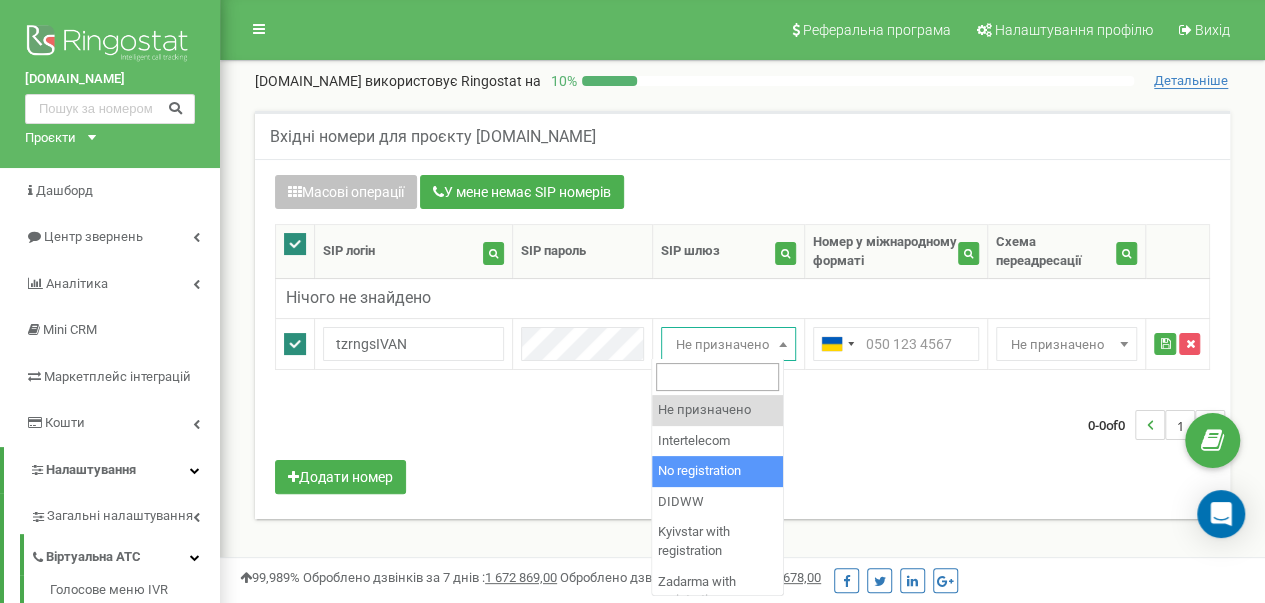 select on "2" 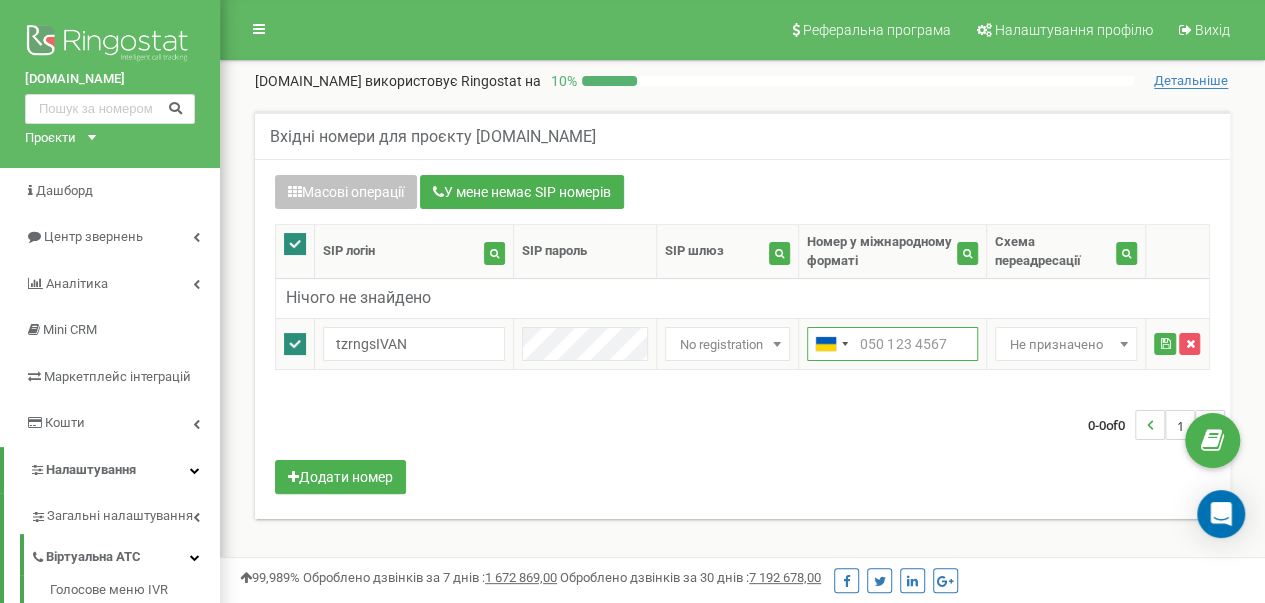 click at bounding box center [892, 344] 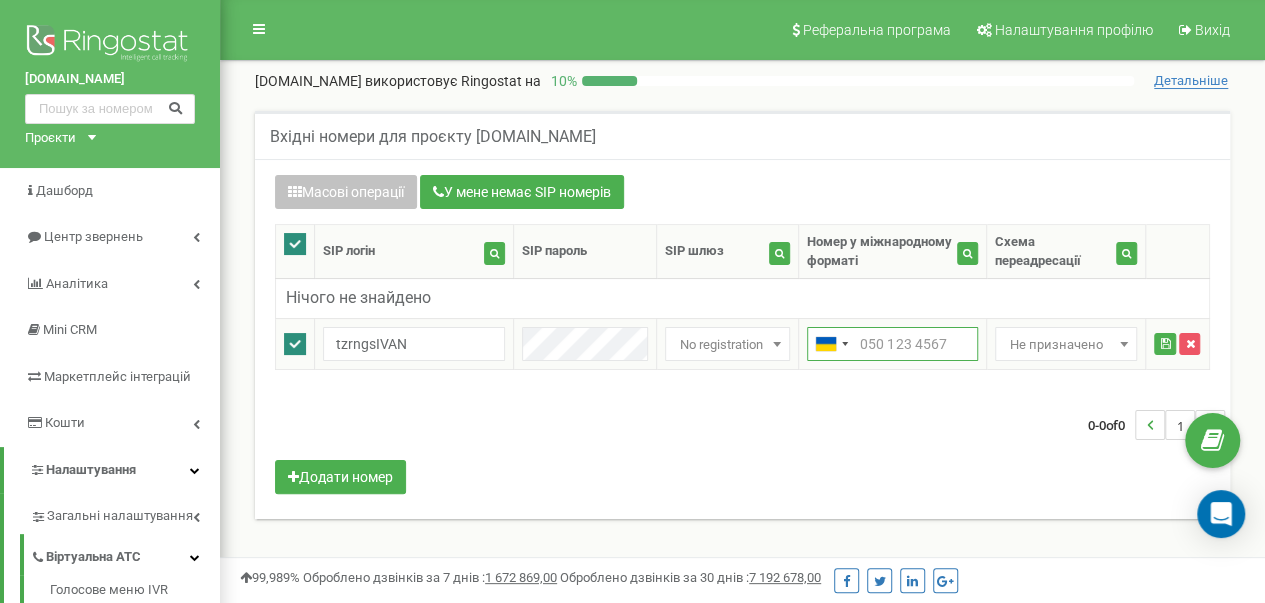 paste on "+380978889911" 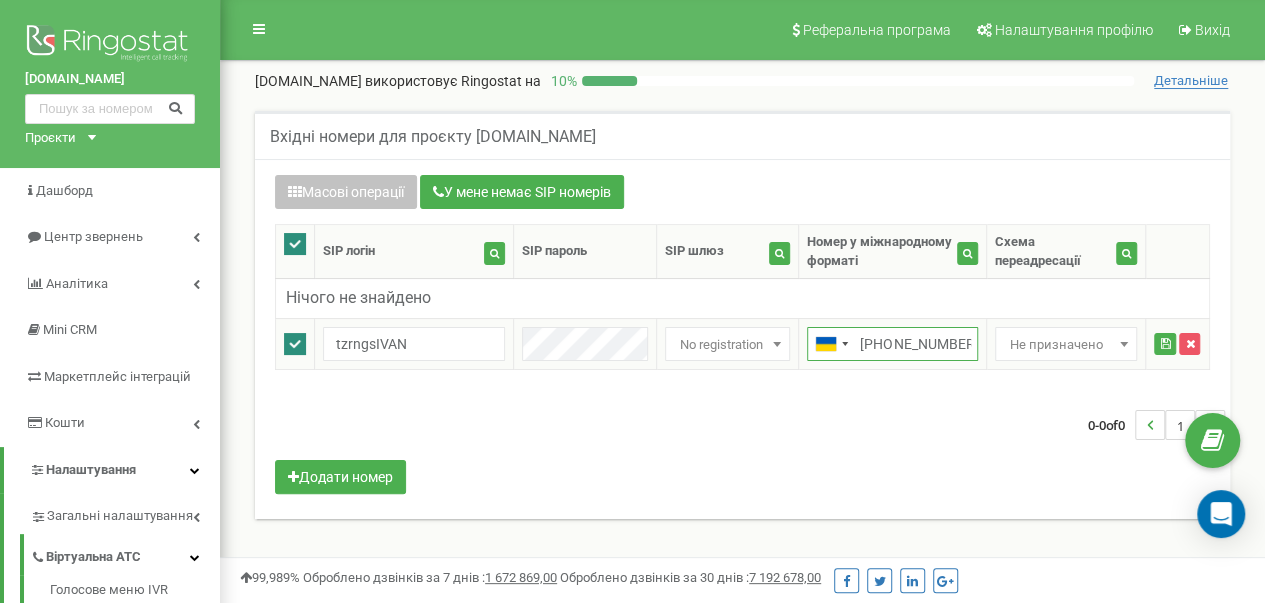 type on "+380978889911" 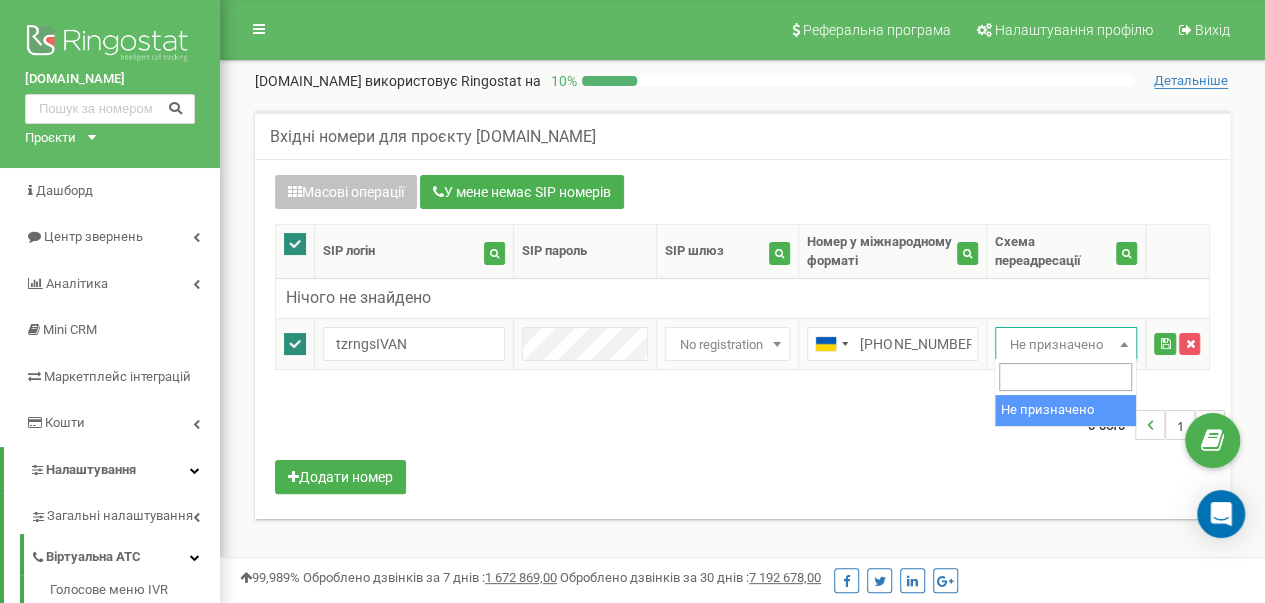 click at bounding box center (1124, 344) 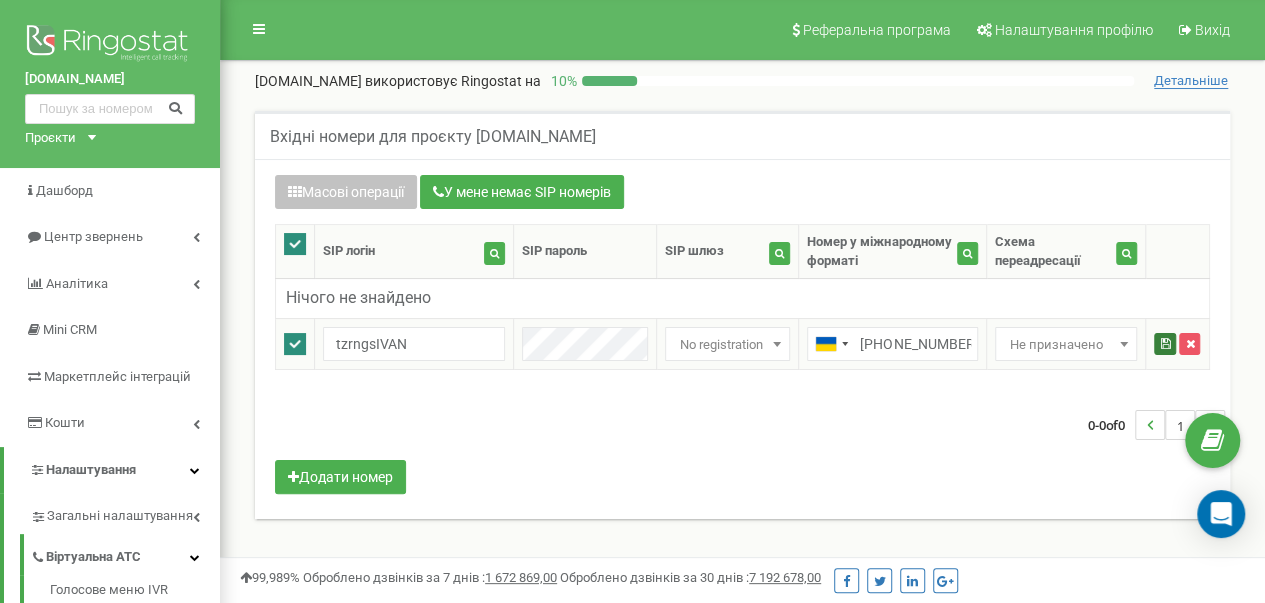 click at bounding box center (1165, 344) 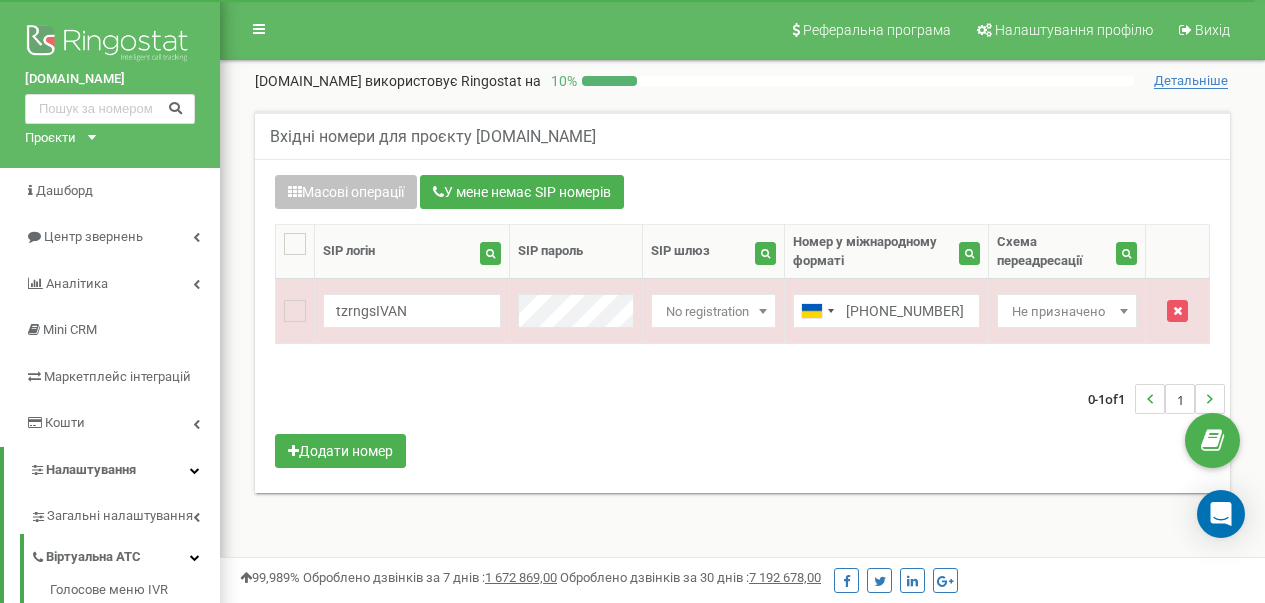 scroll, scrollTop: 0, scrollLeft: 0, axis: both 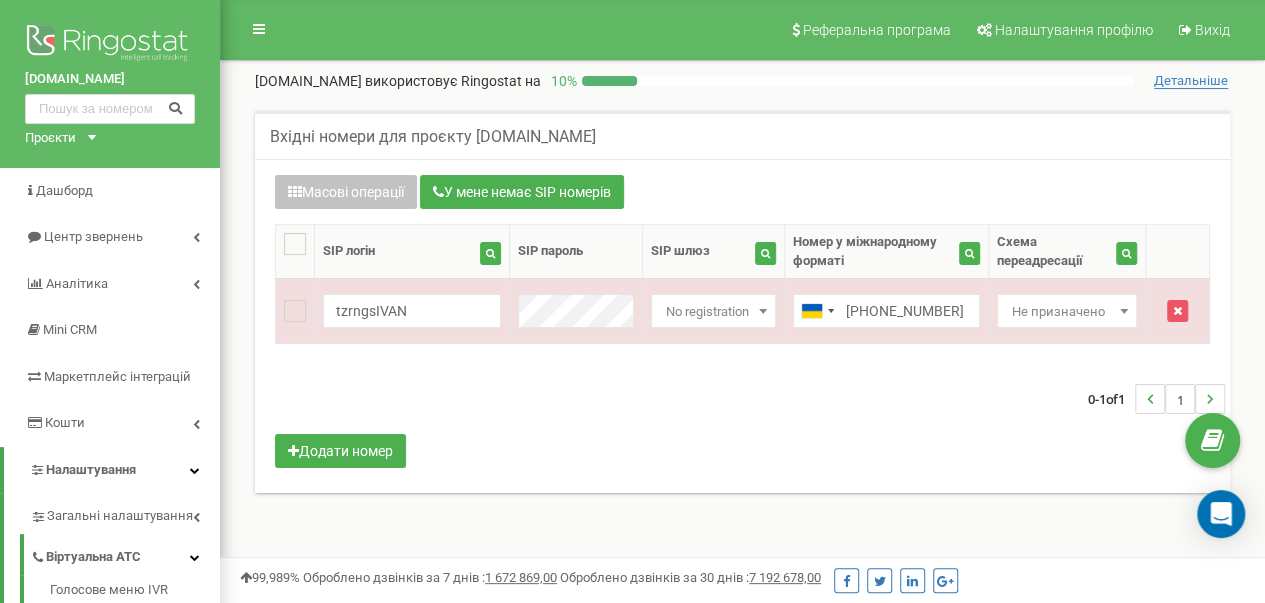 click on "Масові операції
У мене немає SIP номерів
Налаштування
Виберіть налаштування для редагування
Схема переадресації
SIP шлюз
Виберіть налаштування для редагування
Нове значення
Не призначено
Не призначено
Intertelecom
No registration
DIDWW
[GEOGRAPHIC_DATA]" at bounding box center (742, 324) 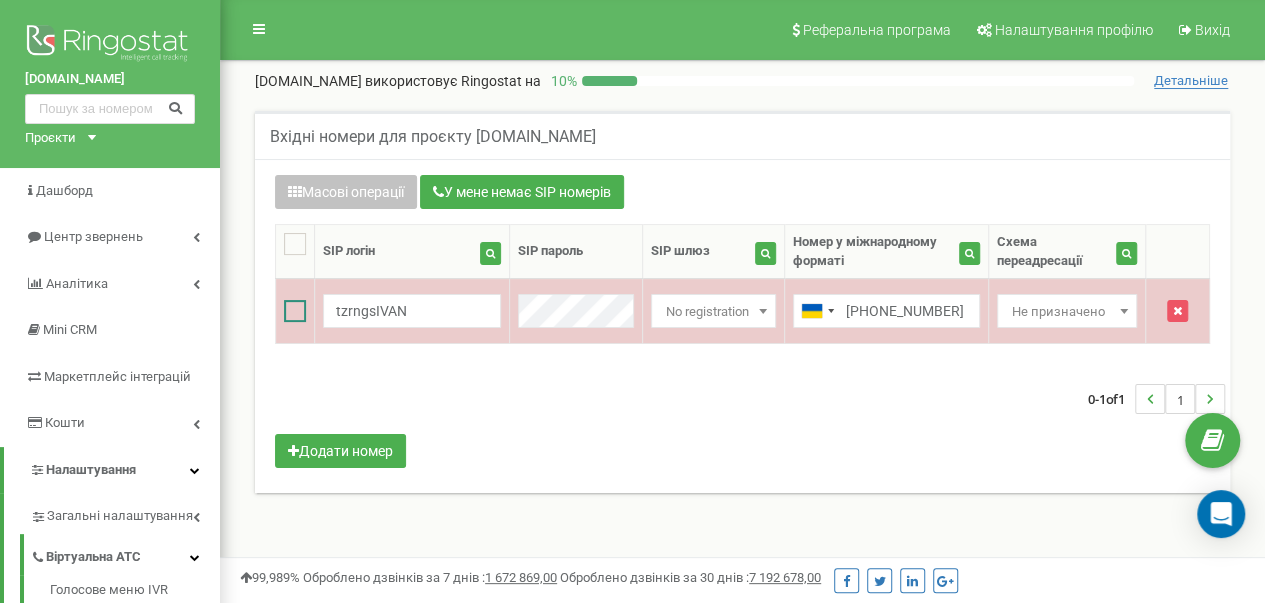 click at bounding box center (295, 311) 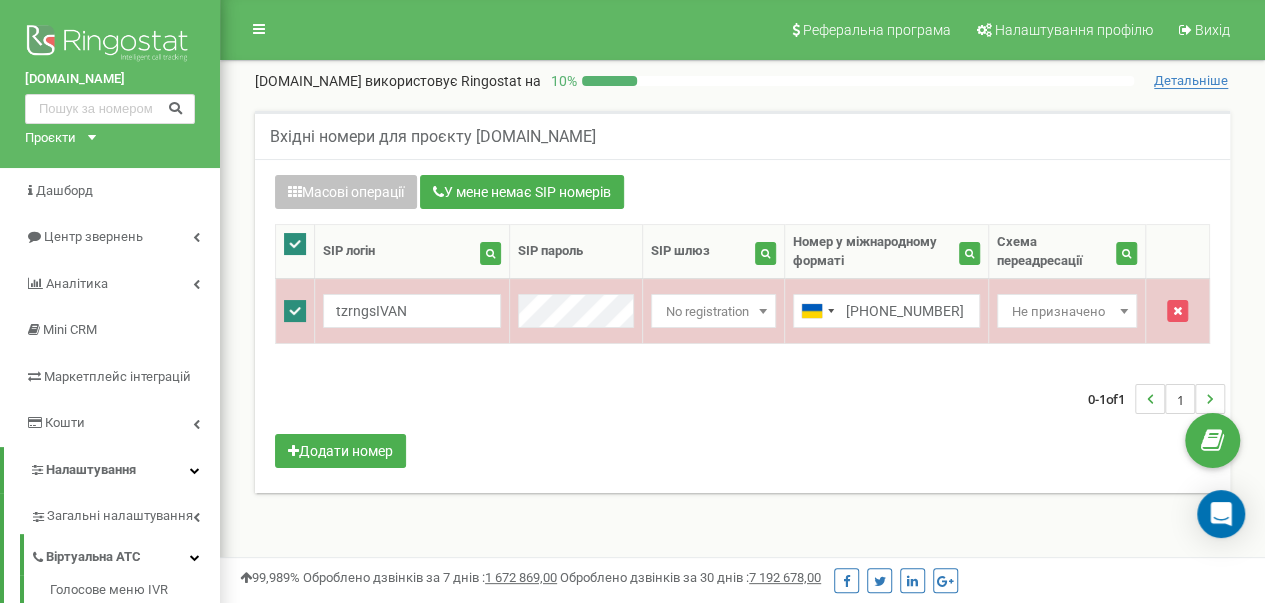 click at bounding box center [295, 311] 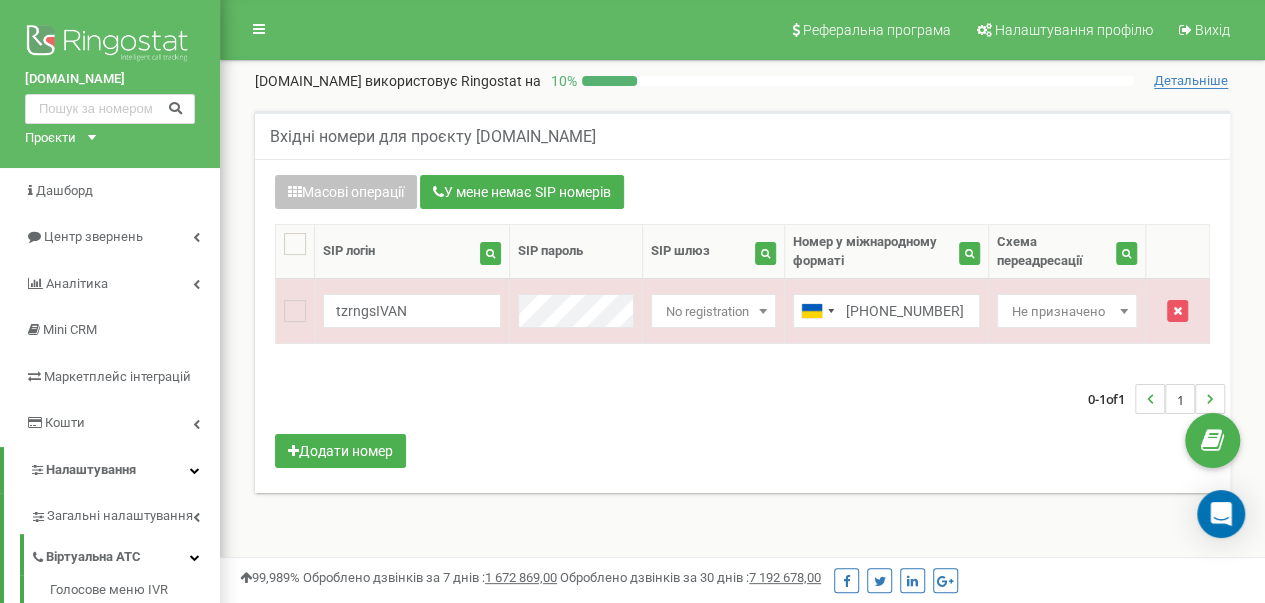 click on "0-1  of  1
1" at bounding box center [742, 399] 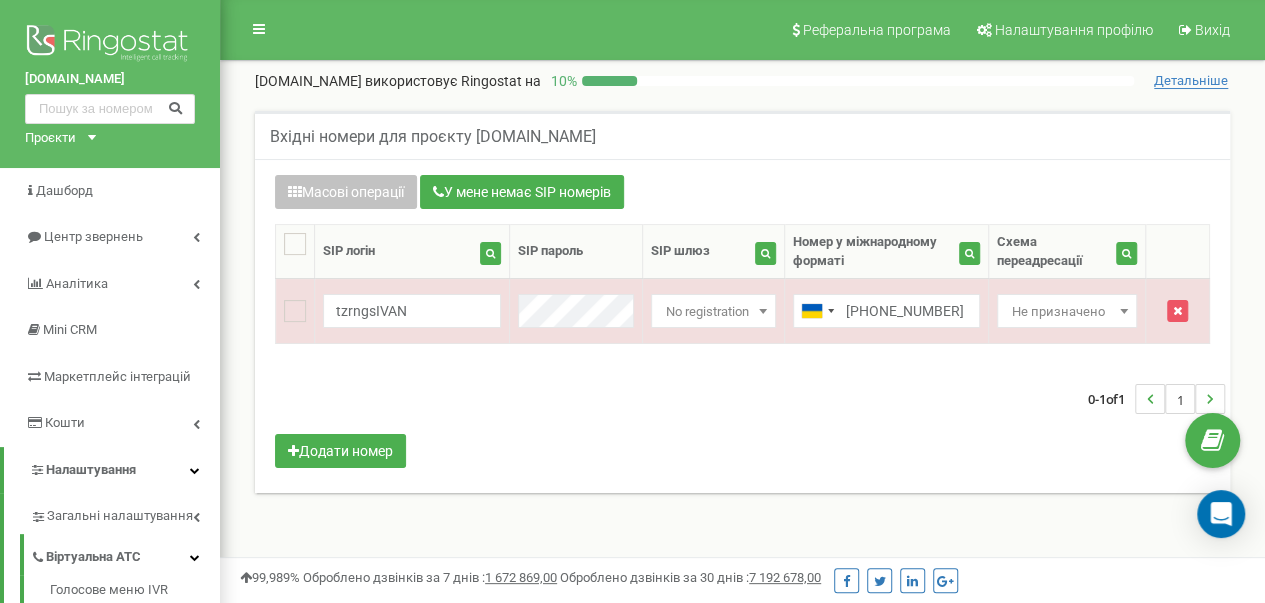 click on "Масові операції
У мене немає SIP номерів
Налаштування
Виберіть налаштування для редагування
Схема переадресації
SIP шлюз
Виберіть налаштування для редагування
Нове значення
Не призначено
Не призначено
Intertelecom
No registration
DIDWW
[GEOGRAPHIC_DATA]" at bounding box center (742, 324) 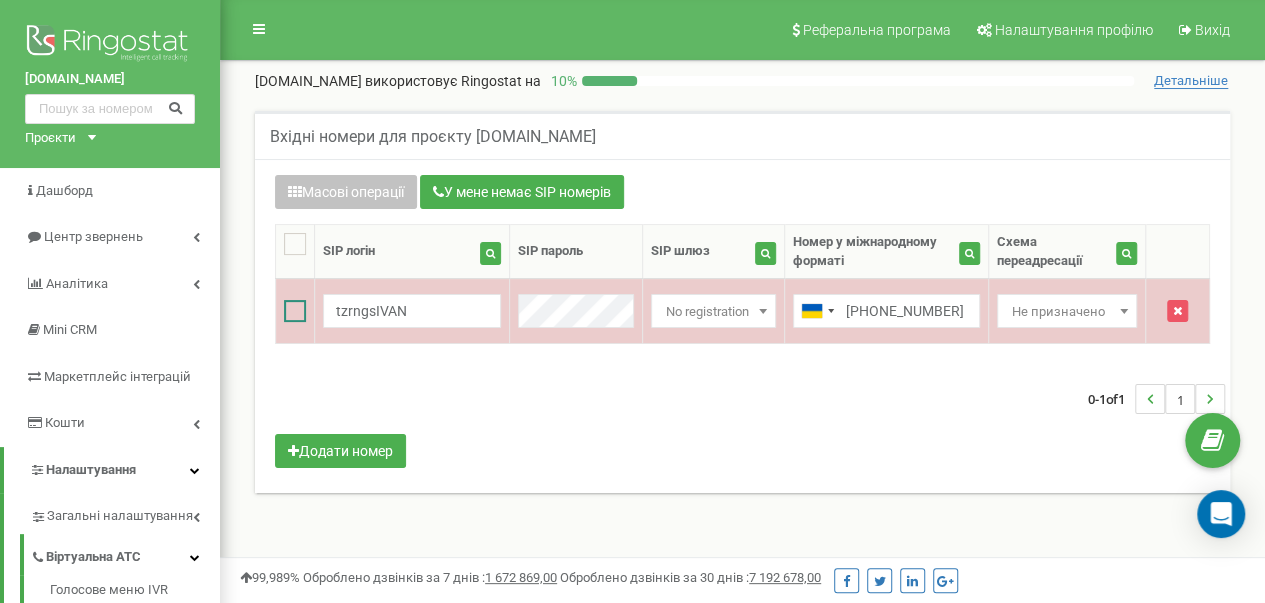 click at bounding box center [295, 311] 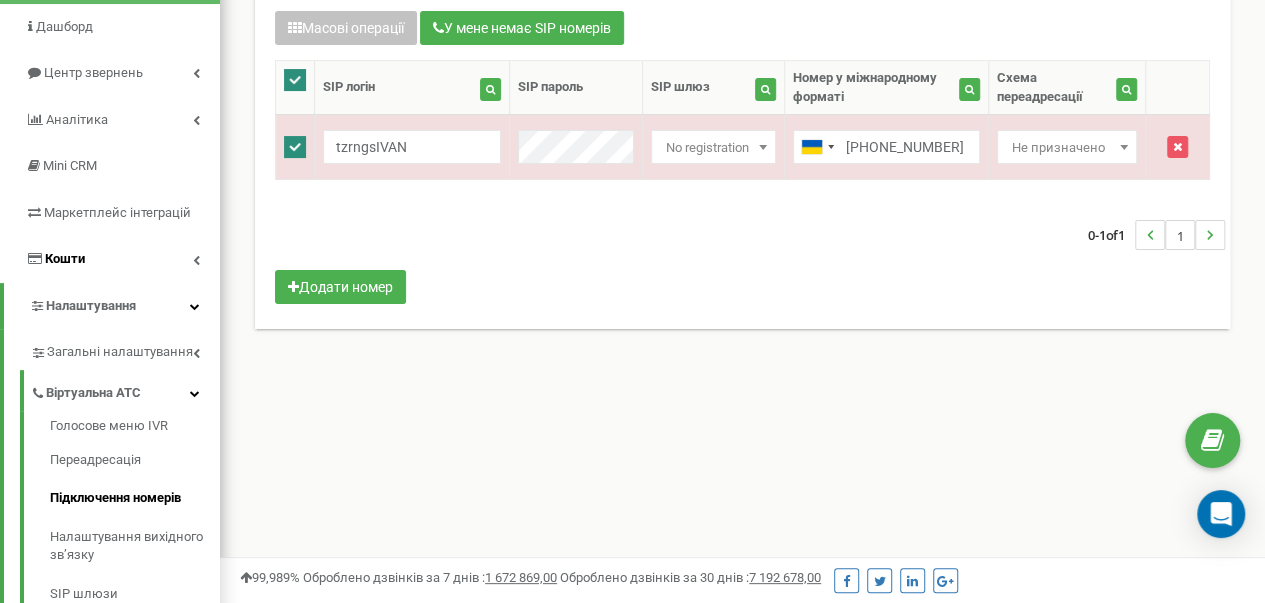 scroll, scrollTop: 200, scrollLeft: 0, axis: vertical 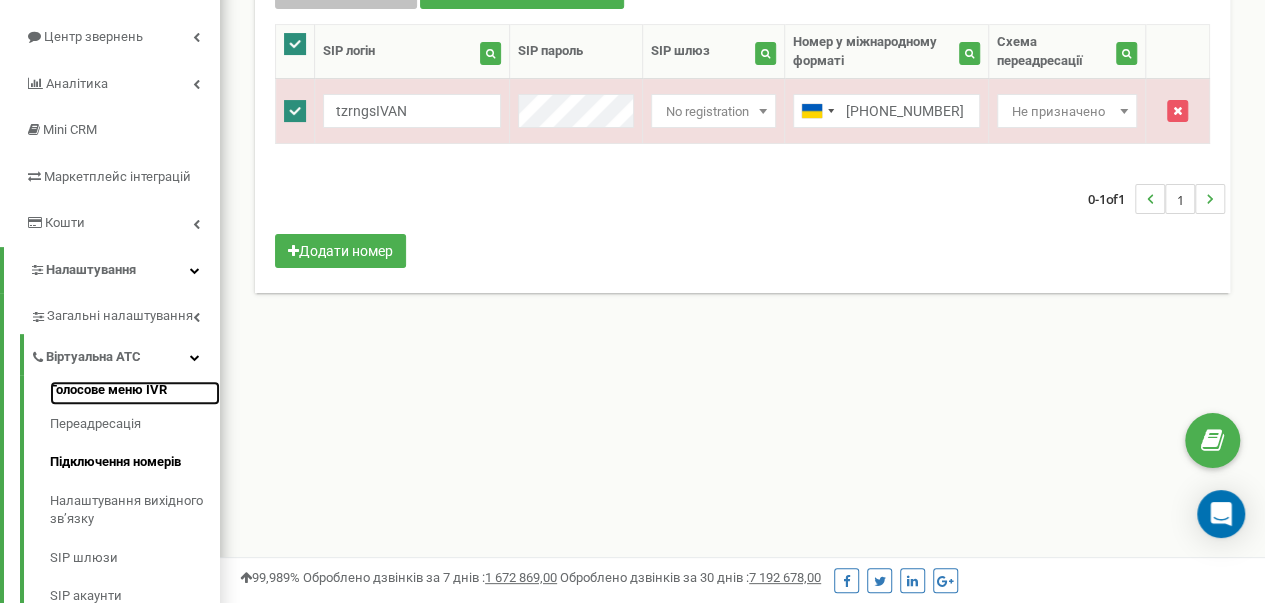 click on "Голосове меню IVR" at bounding box center [135, 393] 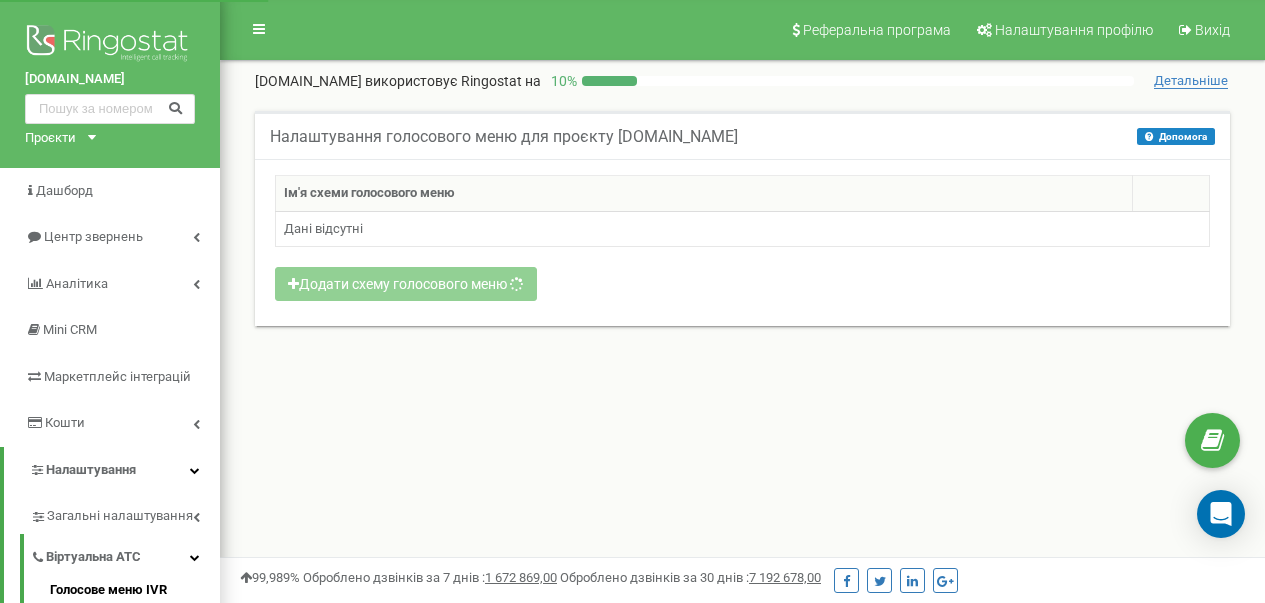 scroll, scrollTop: 0, scrollLeft: 0, axis: both 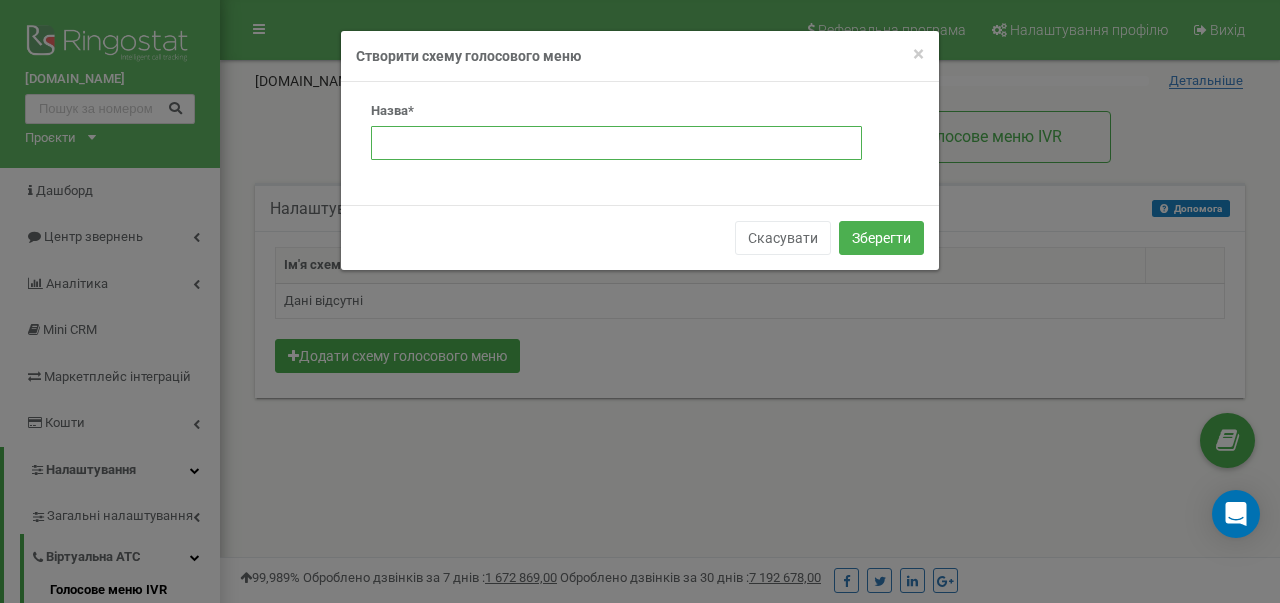 click at bounding box center [616, 143] 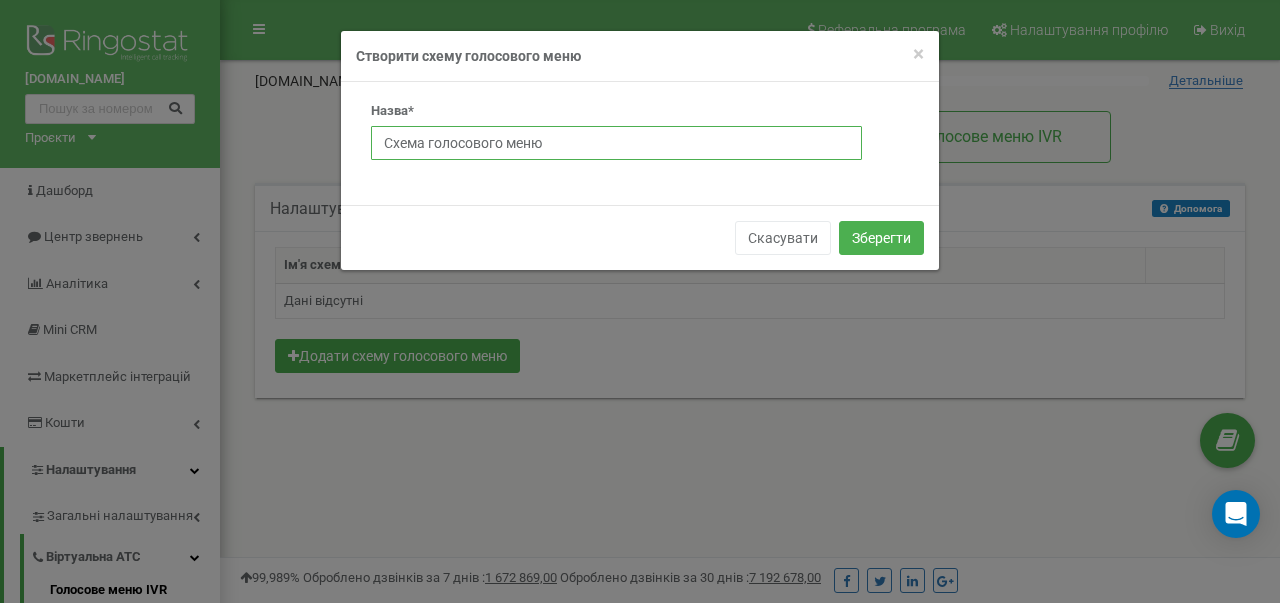 type on "Схема голосового меню" 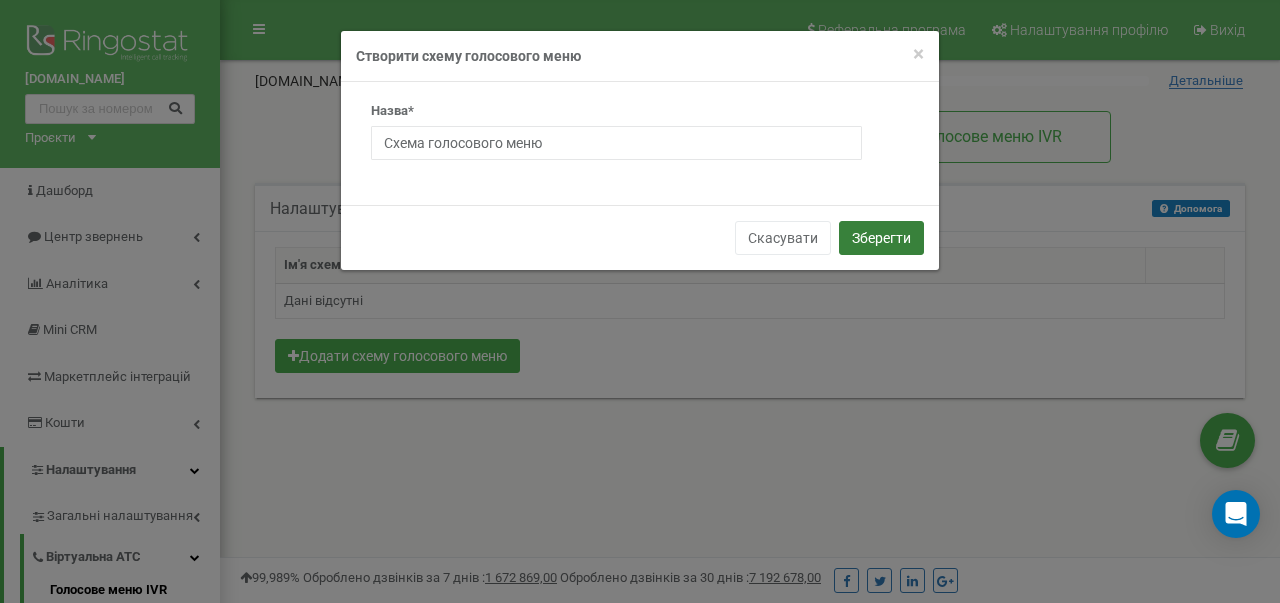 click on "Зберегти" at bounding box center [881, 238] 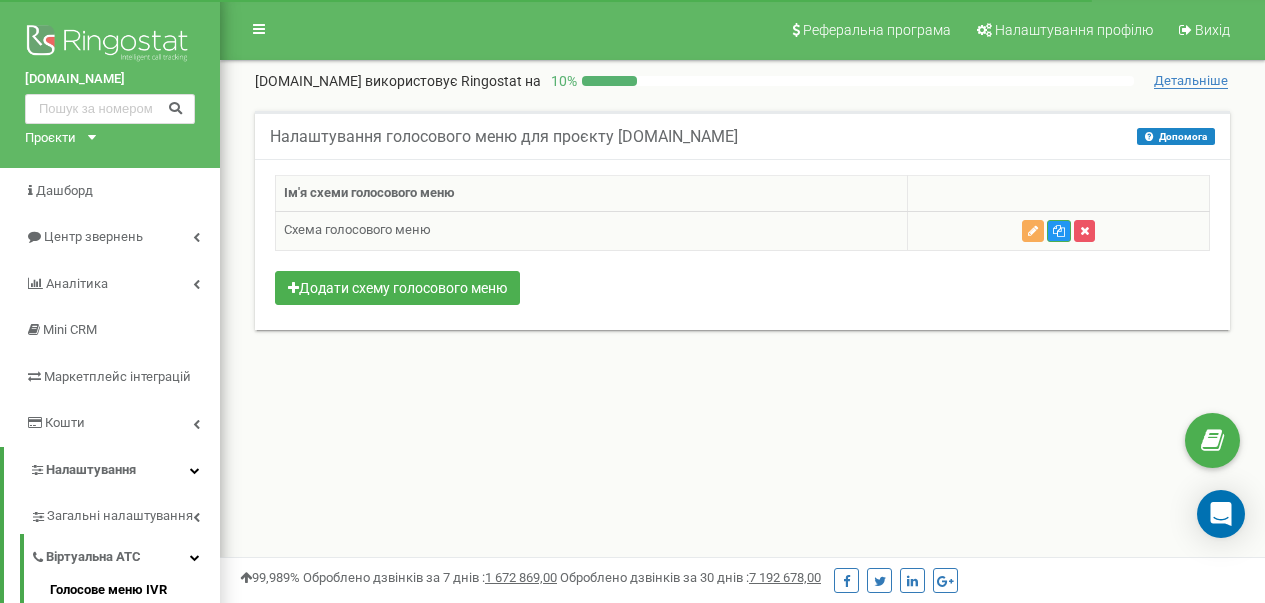scroll, scrollTop: 0, scrollLeft: 0, axis: both 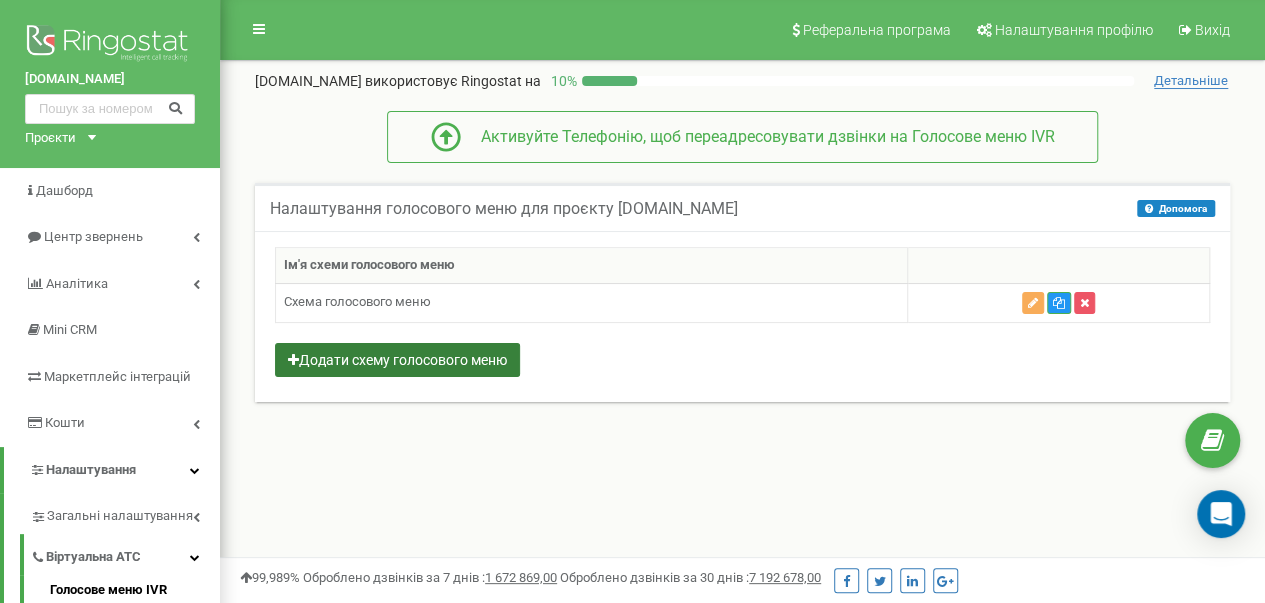 click on "Додати схему голосового меню" at bounding box center [397, 360] 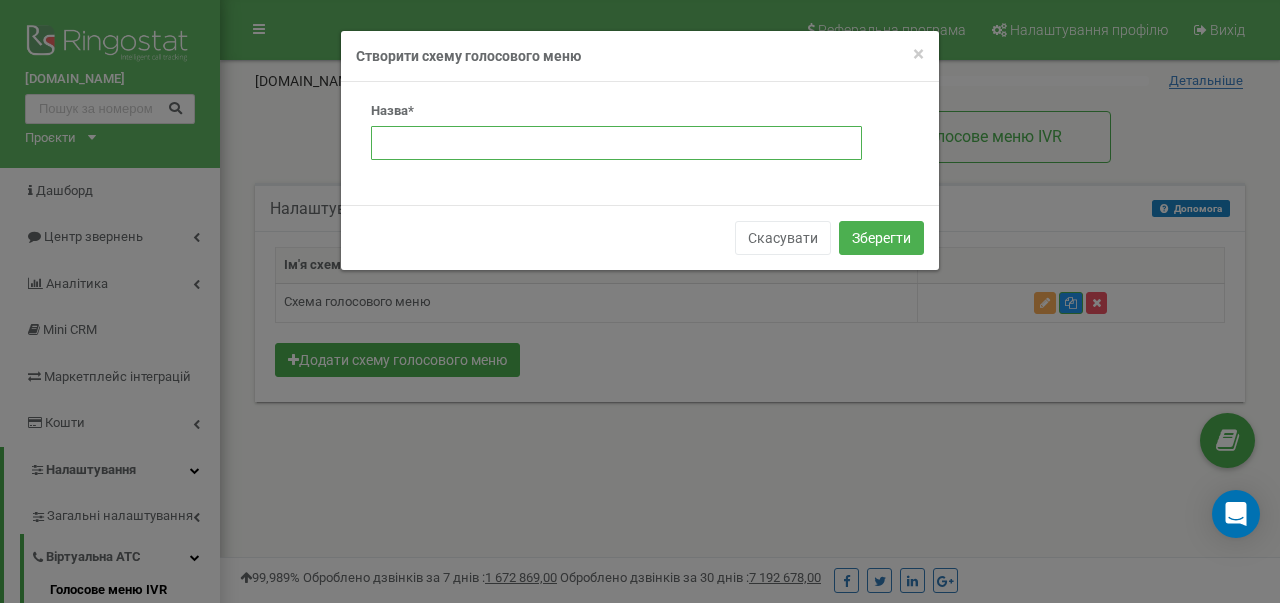 click at bounding box center (616, 143) 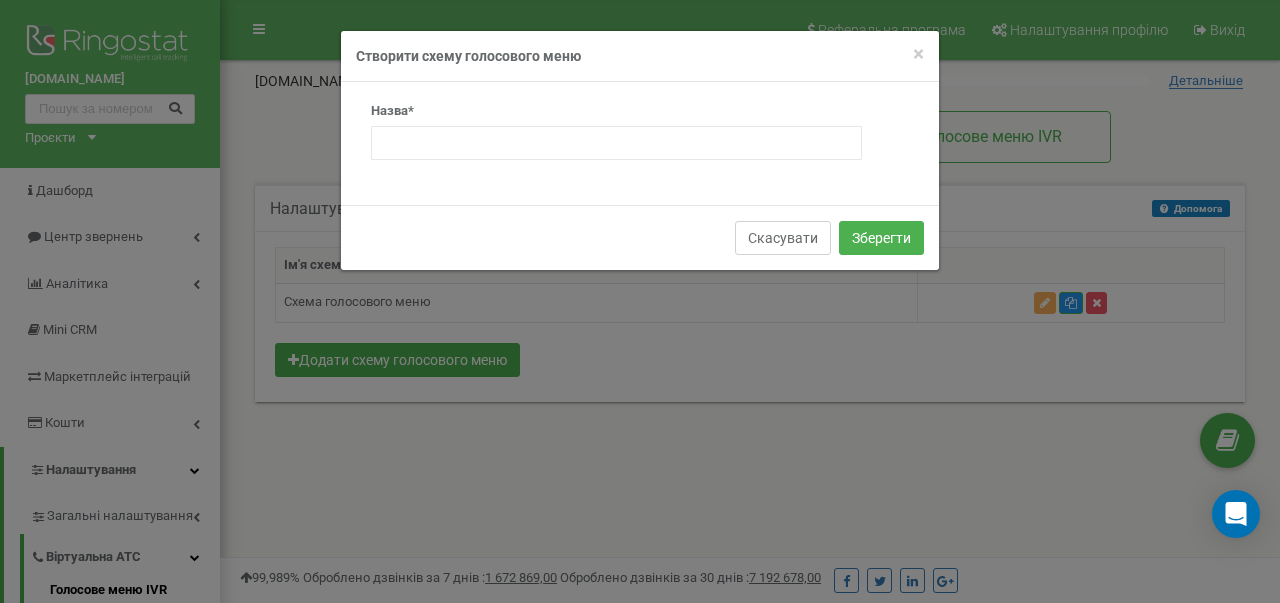 click on "Скасувати" at bounding box center (783, 238) 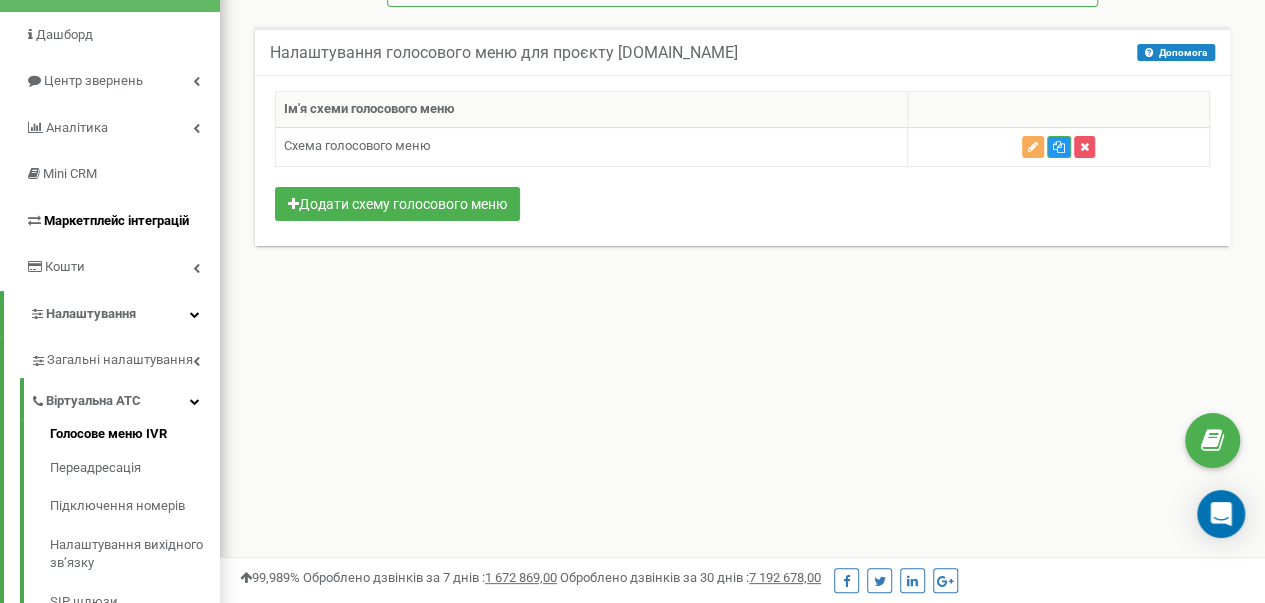scroll, scrollTop: 200, scrollLeft: 0, axis: vertical 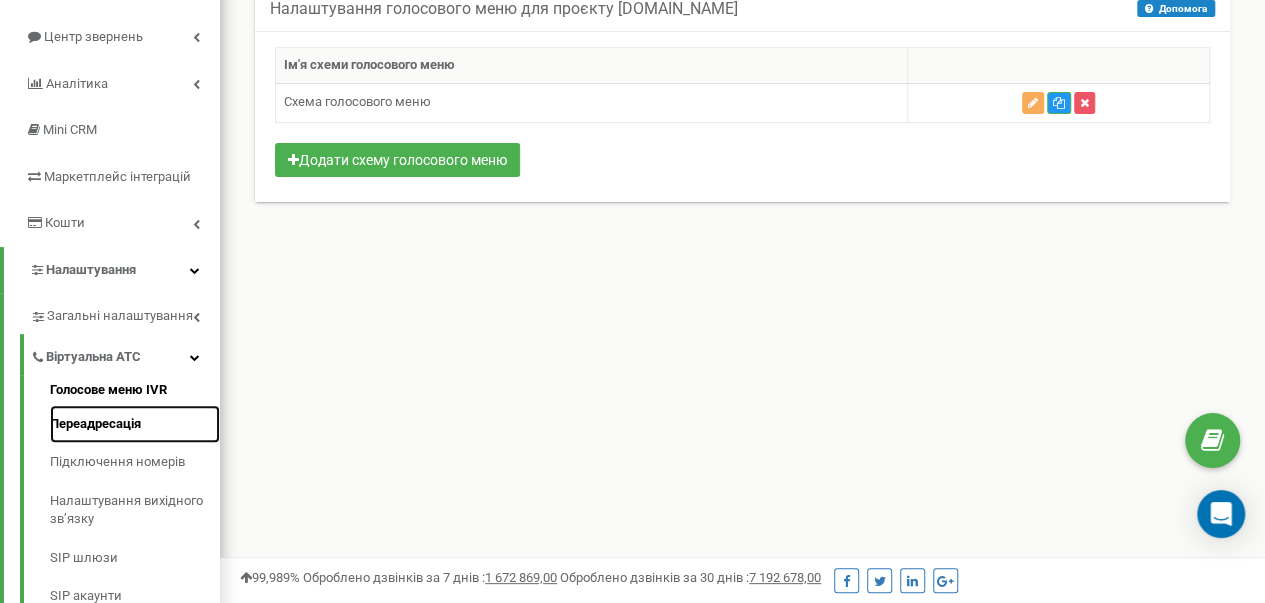 click on "Переадресація" at bounding box center (135, 424) 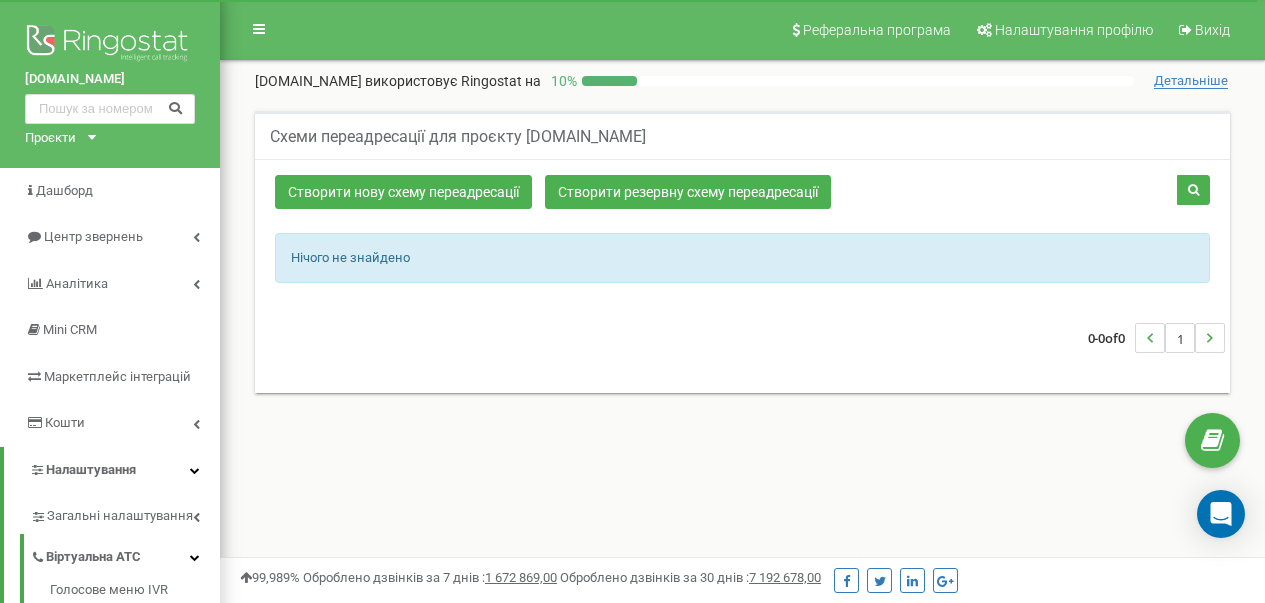 scroll, scrollTop: 0, scrollLeft: 0, axis: both 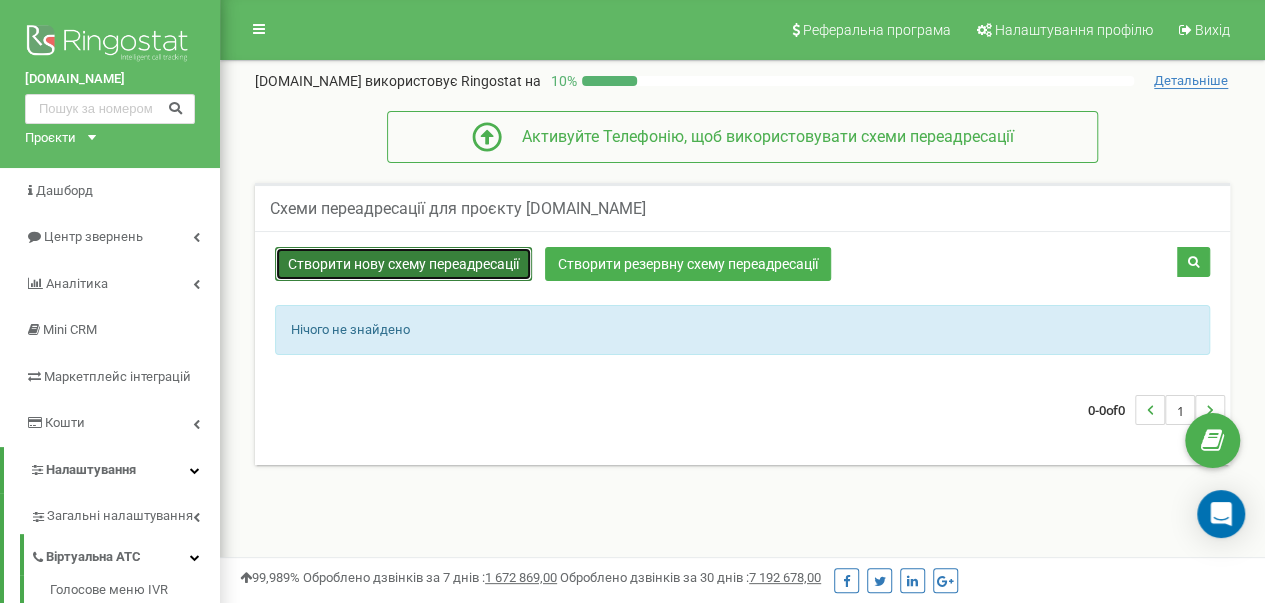 click on "Створити нову схему переадресації" at bounding box center (403, 264) 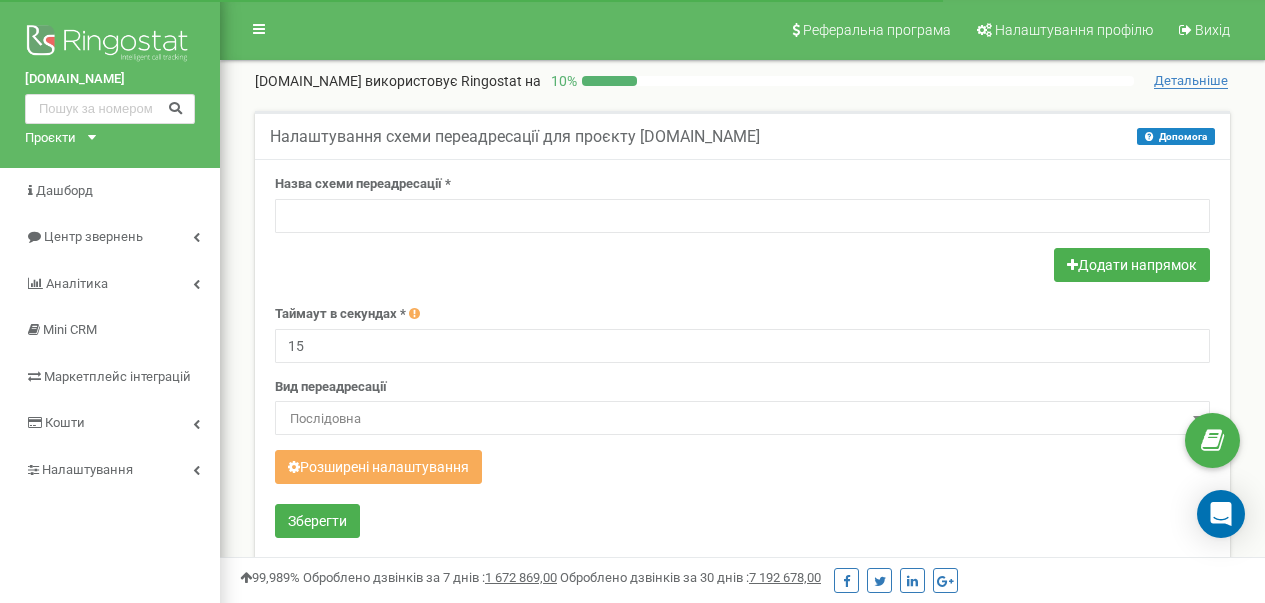 scroll, scrollTop: 0, scrollLeft: 0, axis: both 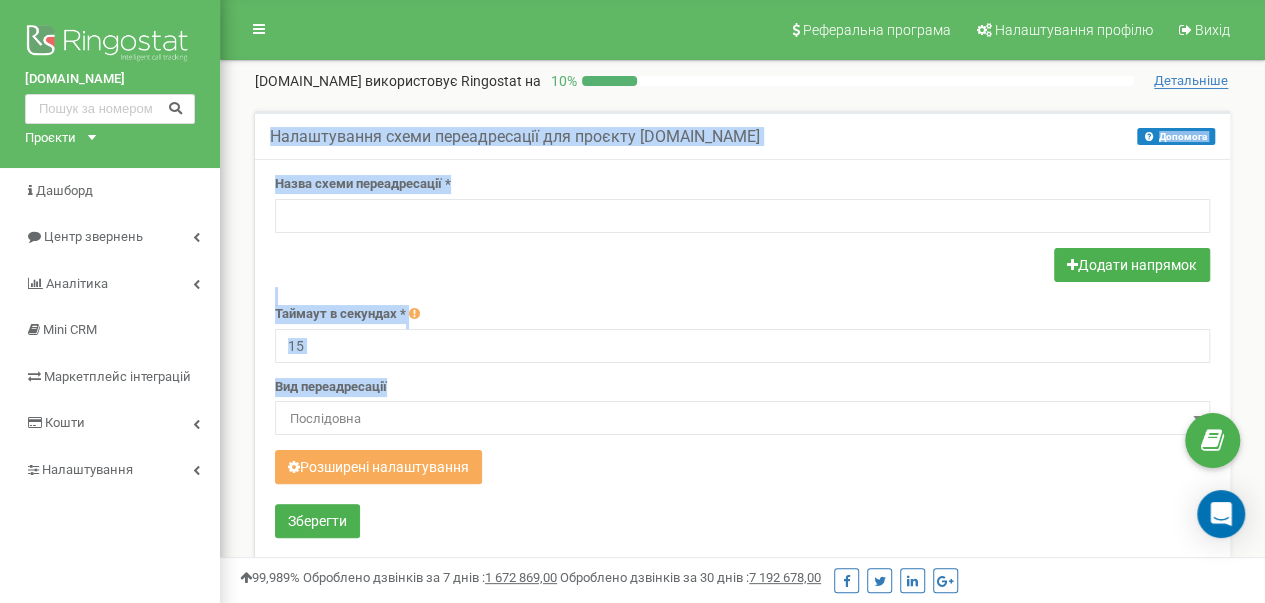 drag, startPoint x: 268, startPoint y: 128, endPoint x: 493, endPoint y: 512, distance: 445.06293 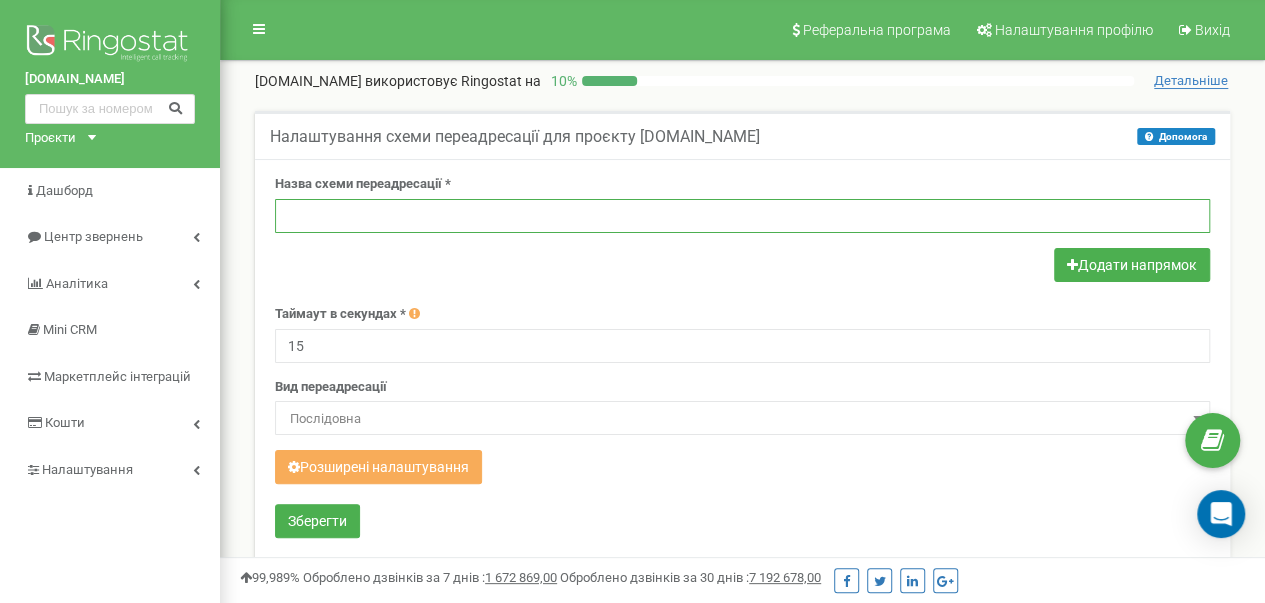 click at bounding box center (742, 216) 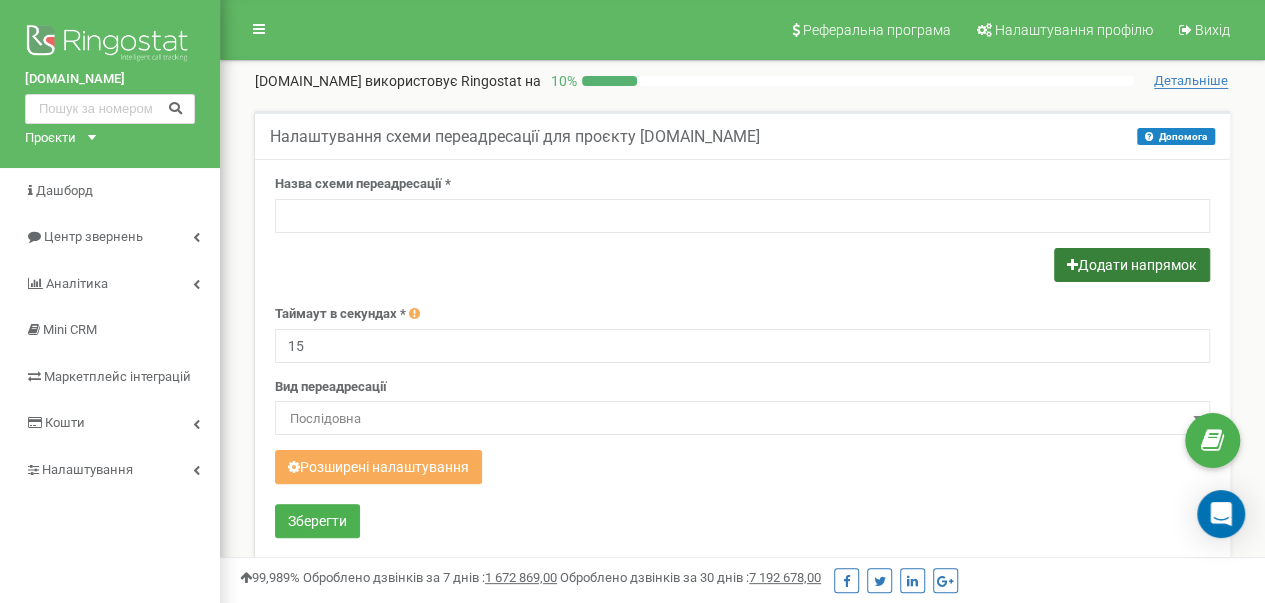 click on "Додати напрямок" at bounding box center [1132, 265] 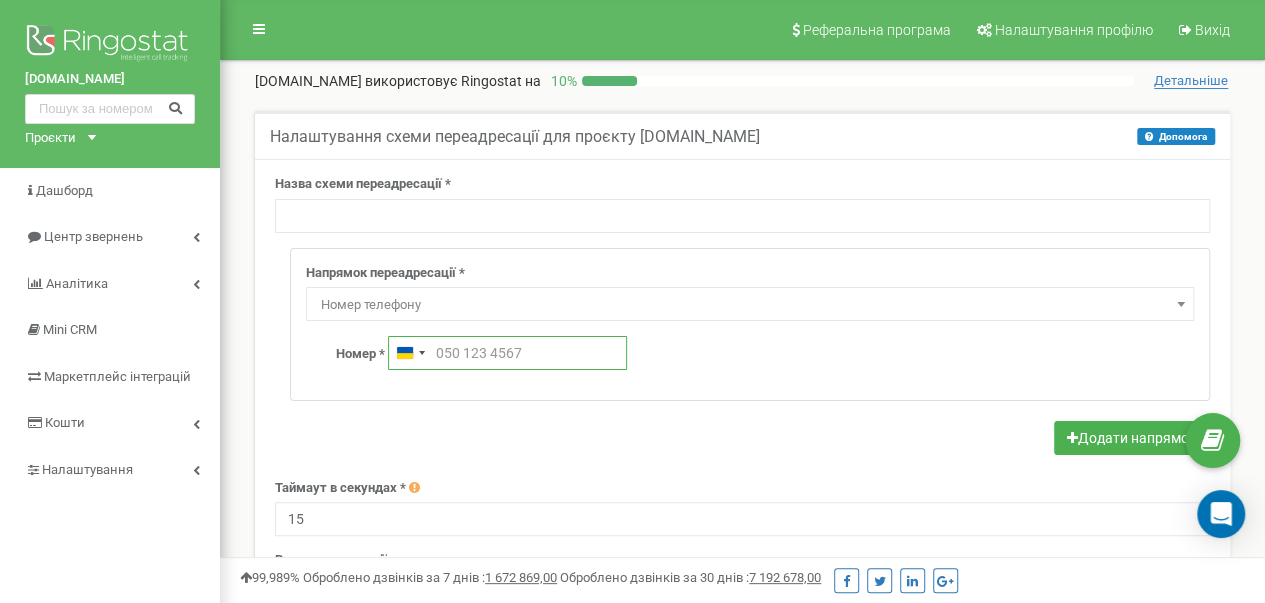 click at bounding box center [507, 353] 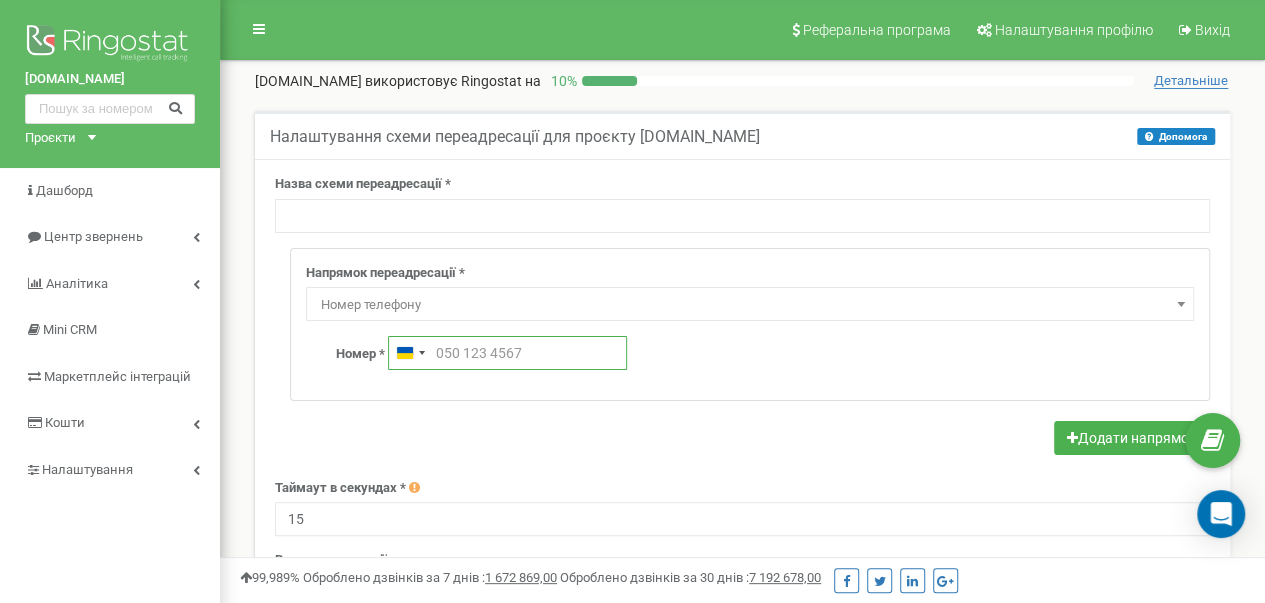 paste on "380931112314" 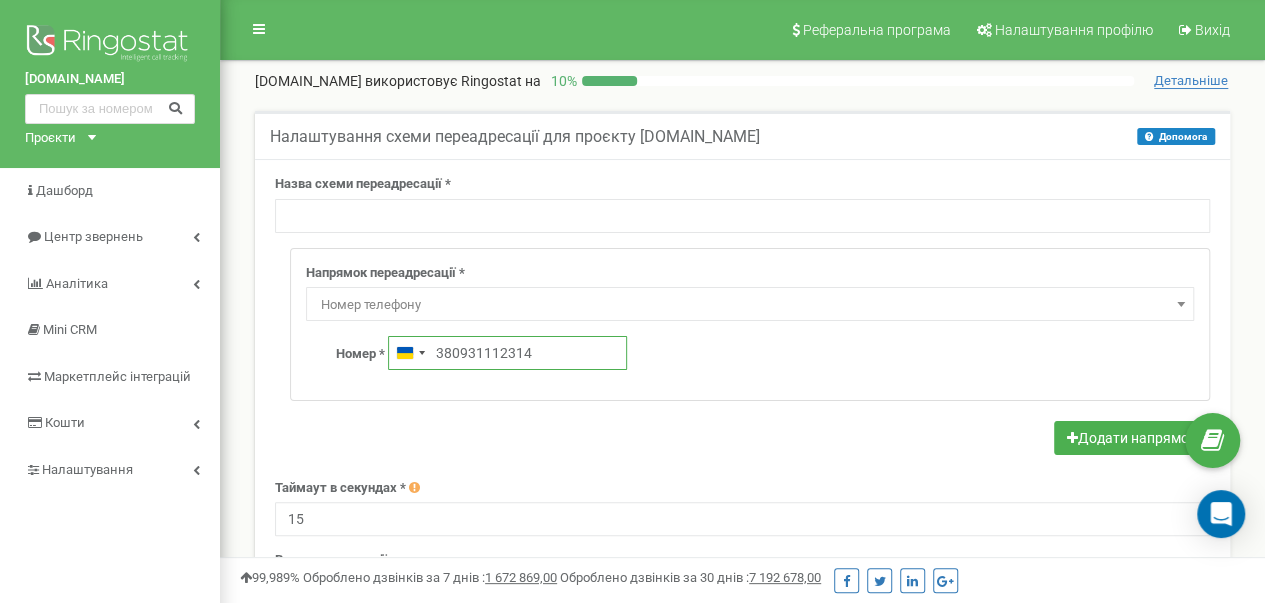 click on "380931112314" at bounding box center [507, 353] 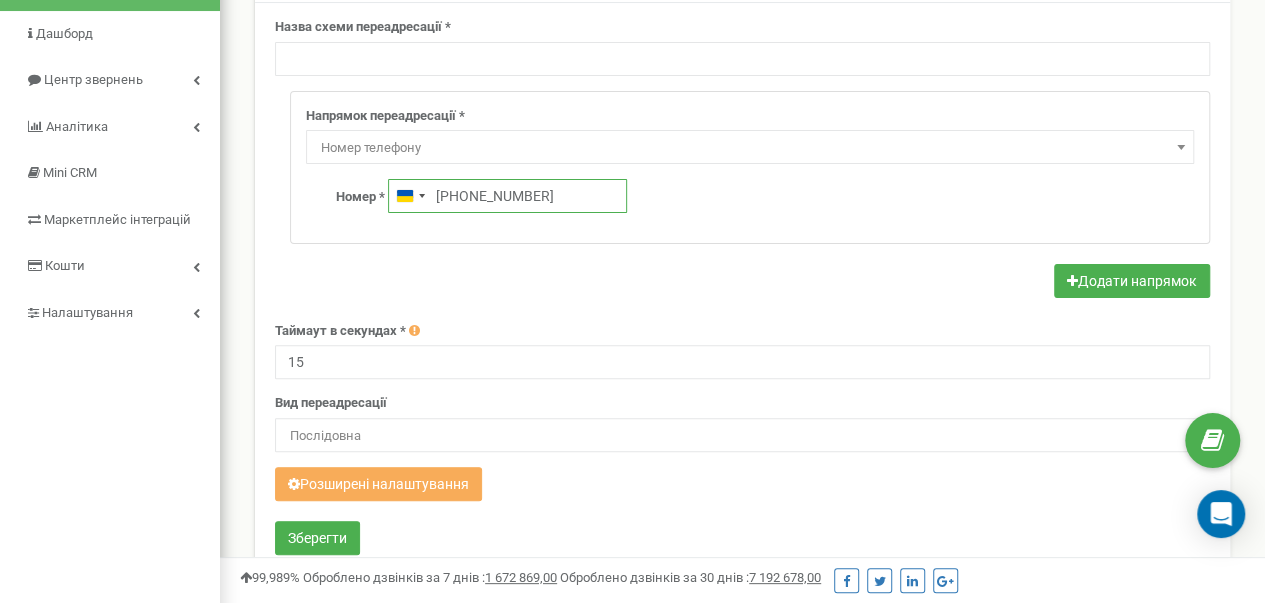 scroll, scrollTop: 200, scrollLeft: 0, axis: vertical 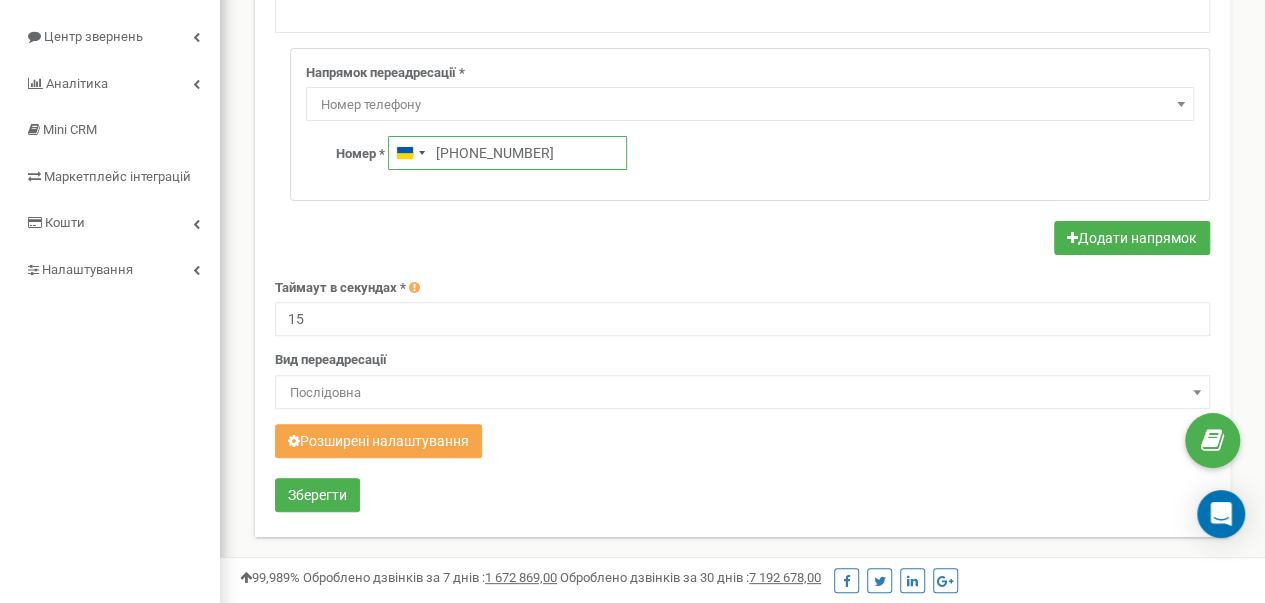 type on "+380 93 111 2314" 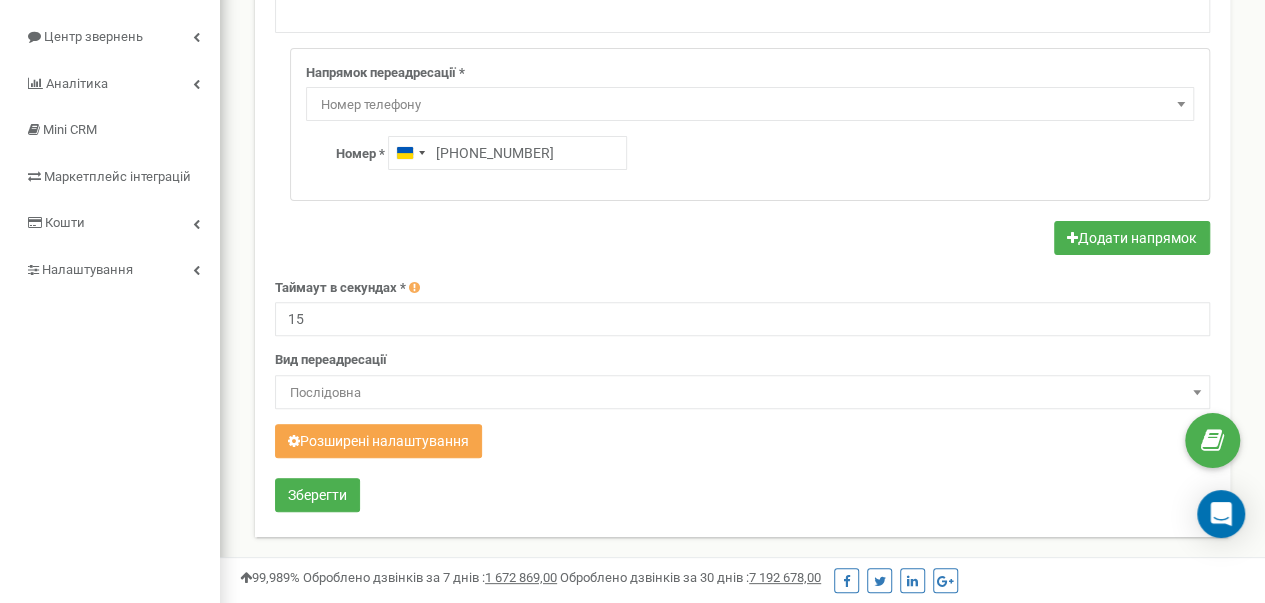 click on "Розширені налаштування" at bounding box center (378, 441) 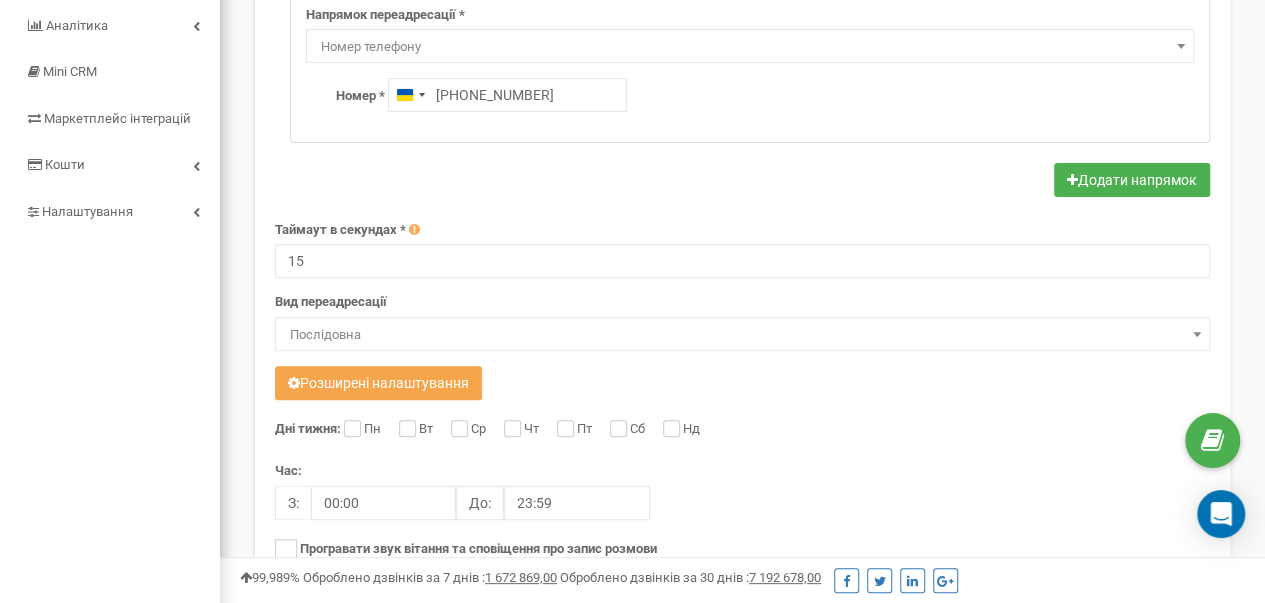 scroll, scrollTop: 300, scrollLeft: 0, axis: vertical 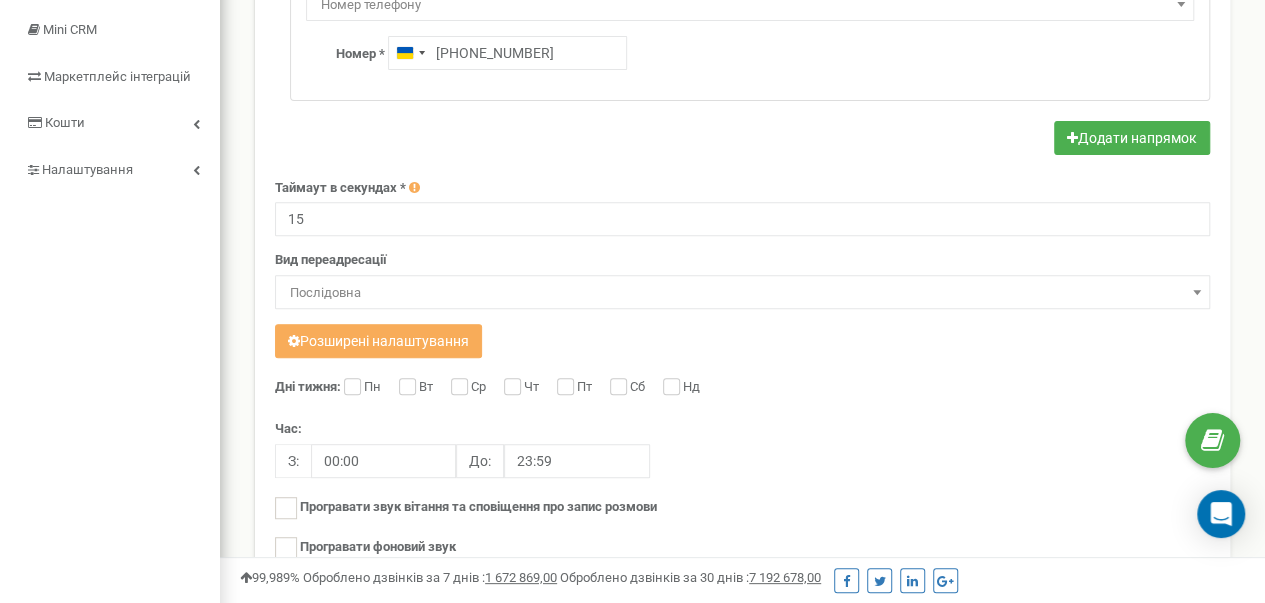 click on "Пн" at bounding box center [365, 388] 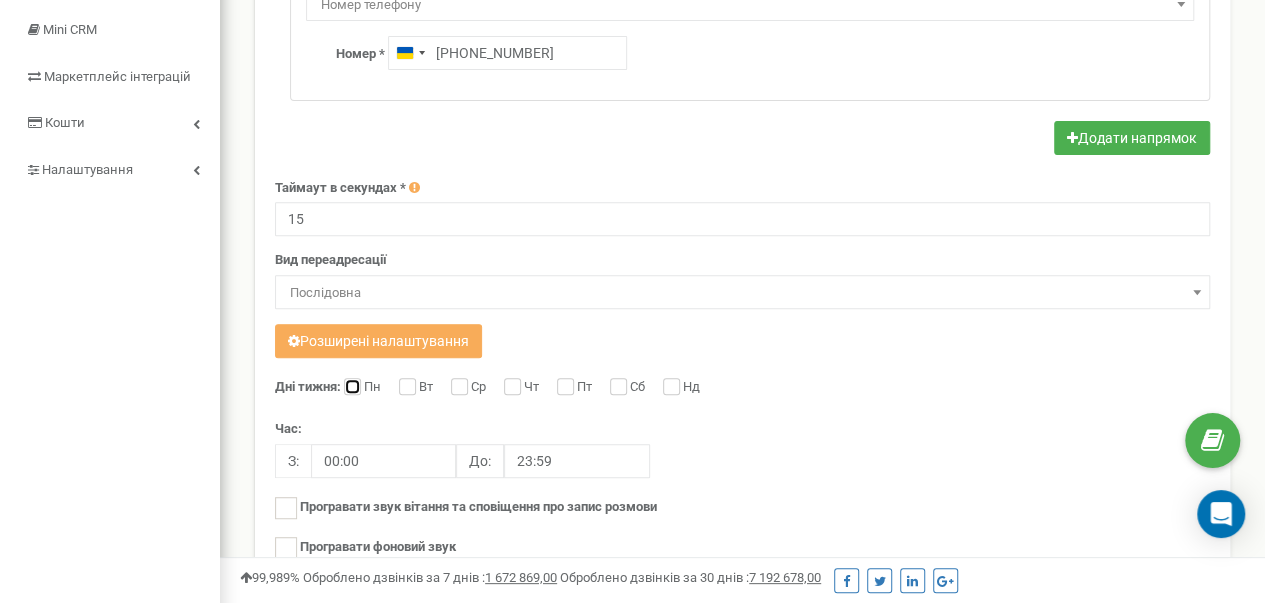click on "Пн" at bounding box center [350, 388] 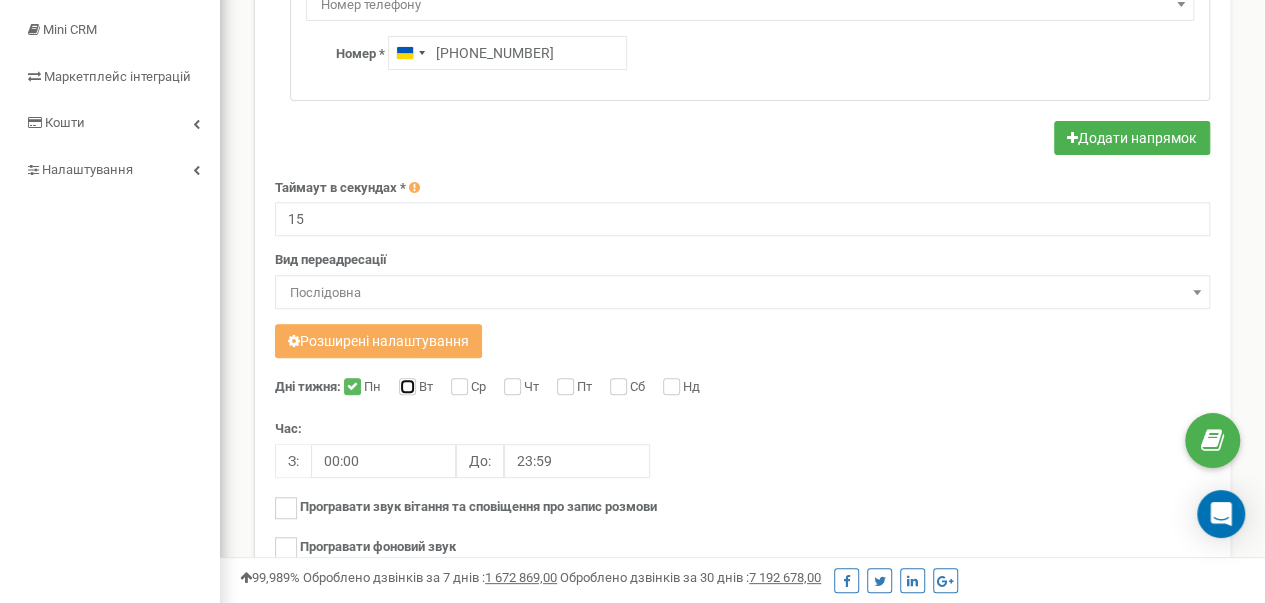 click on "Вт" at bounding box center [405, 388] 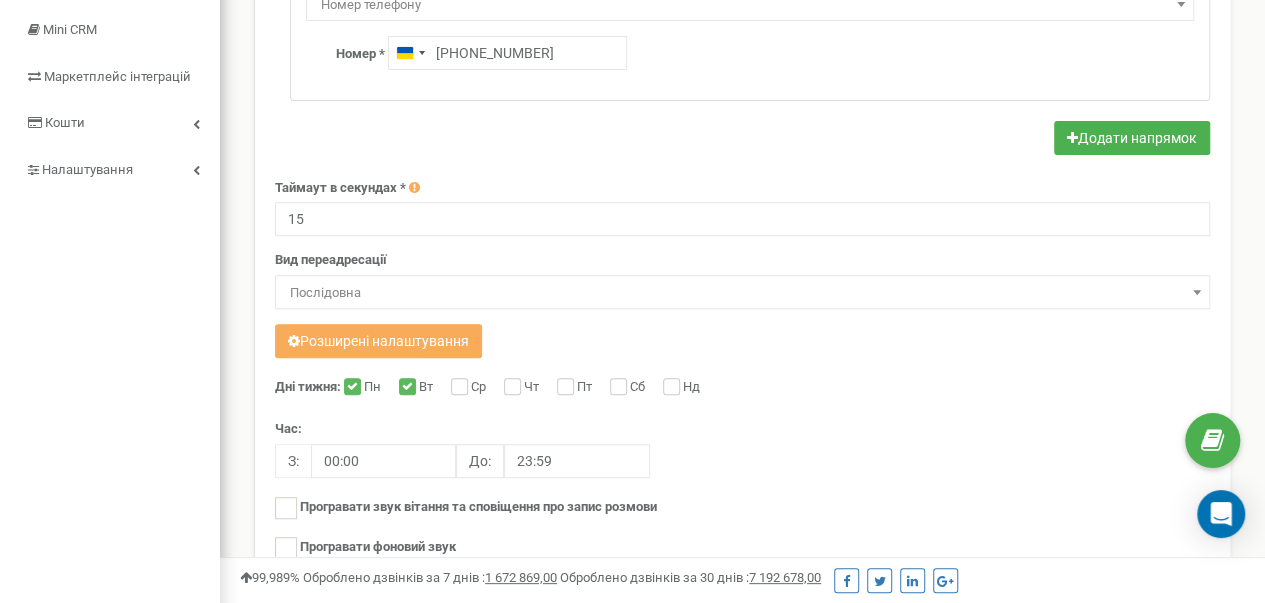click on "Ср" at bounding box center [471, 388] 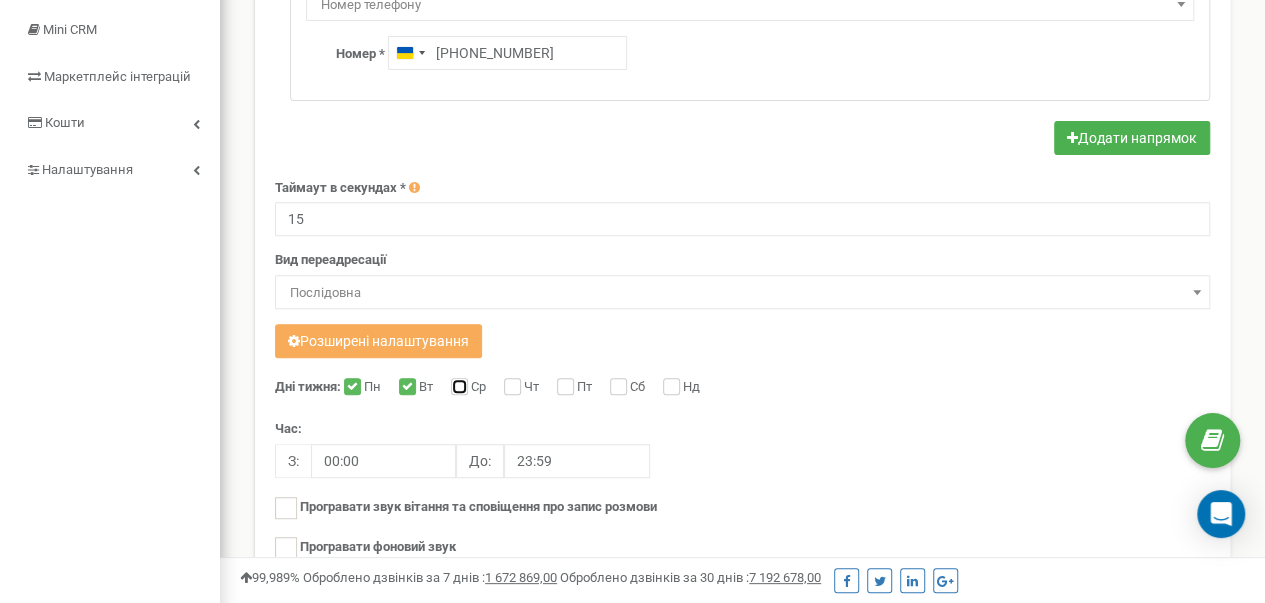 click on "Ср" at bounding box center [457, 388] 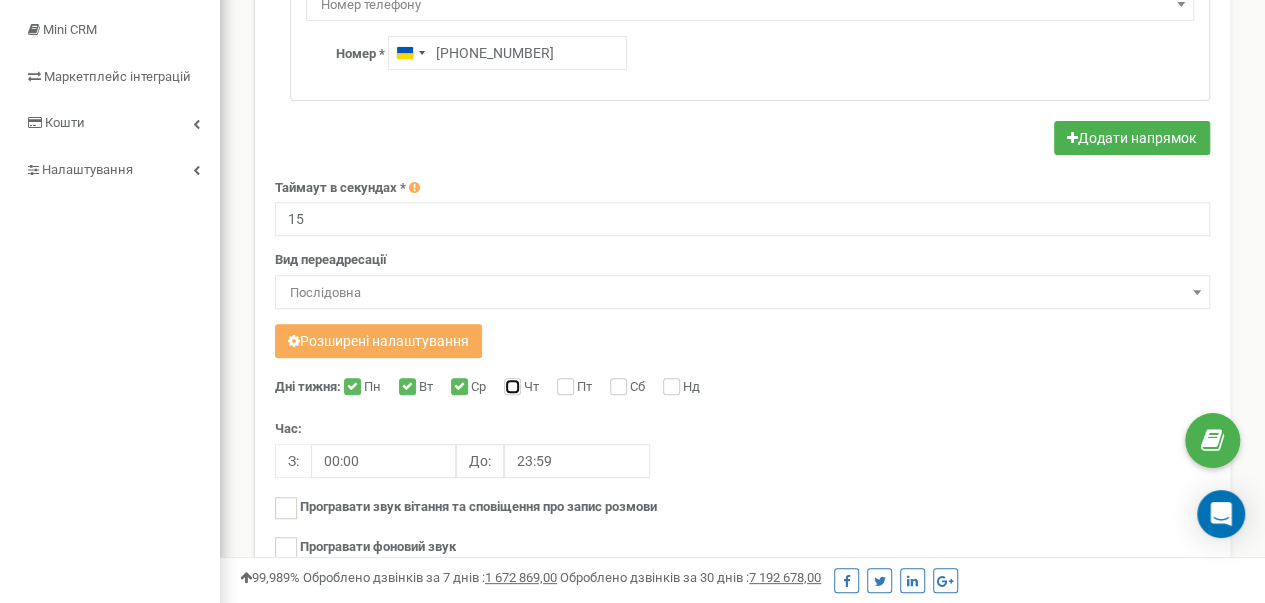 click on "Чт" at bounding box center [510, 388] 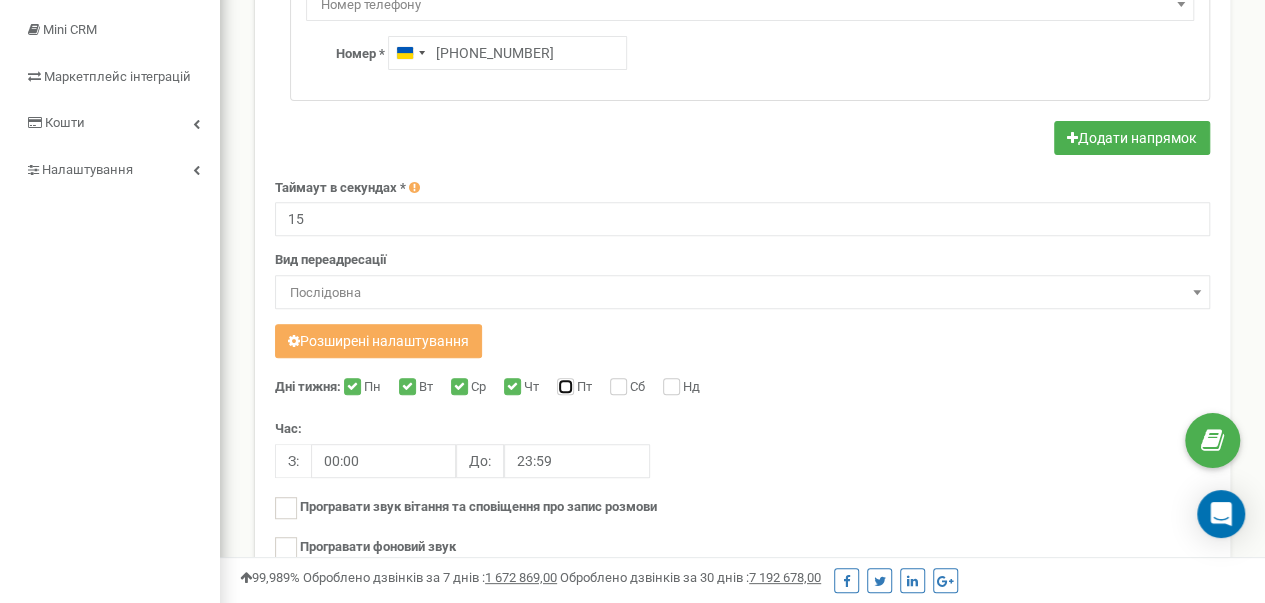 click on "Пт" at bounding box center [563, 388] 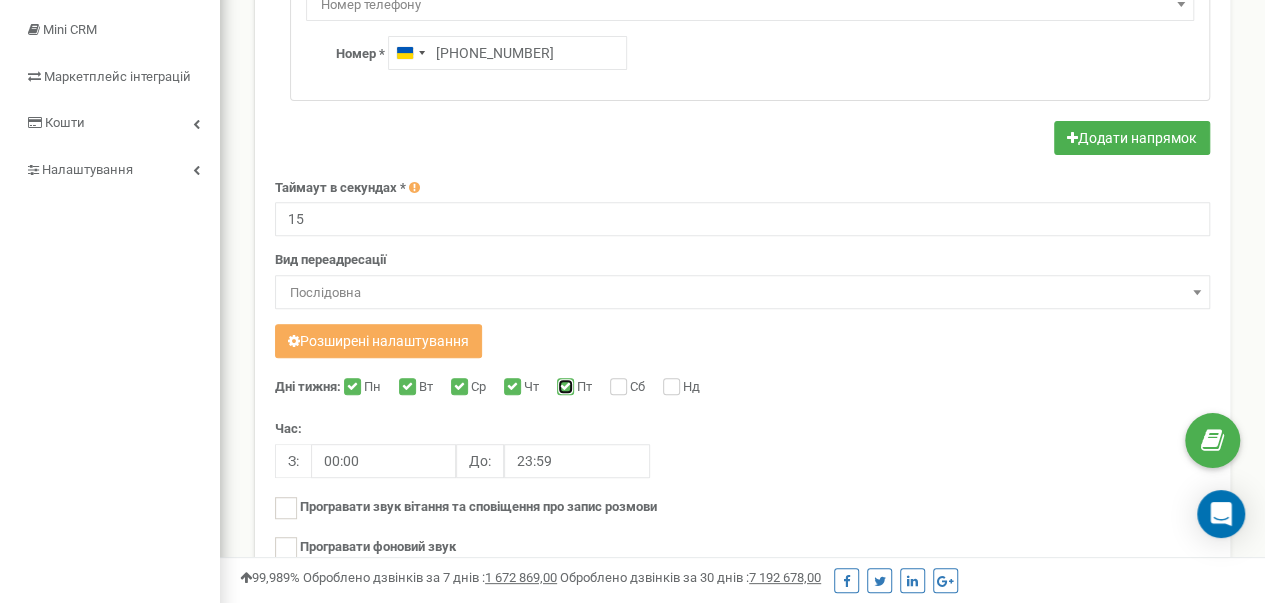 scroll, scrollTop: 400, scrollLeft: 0, axis: vertical 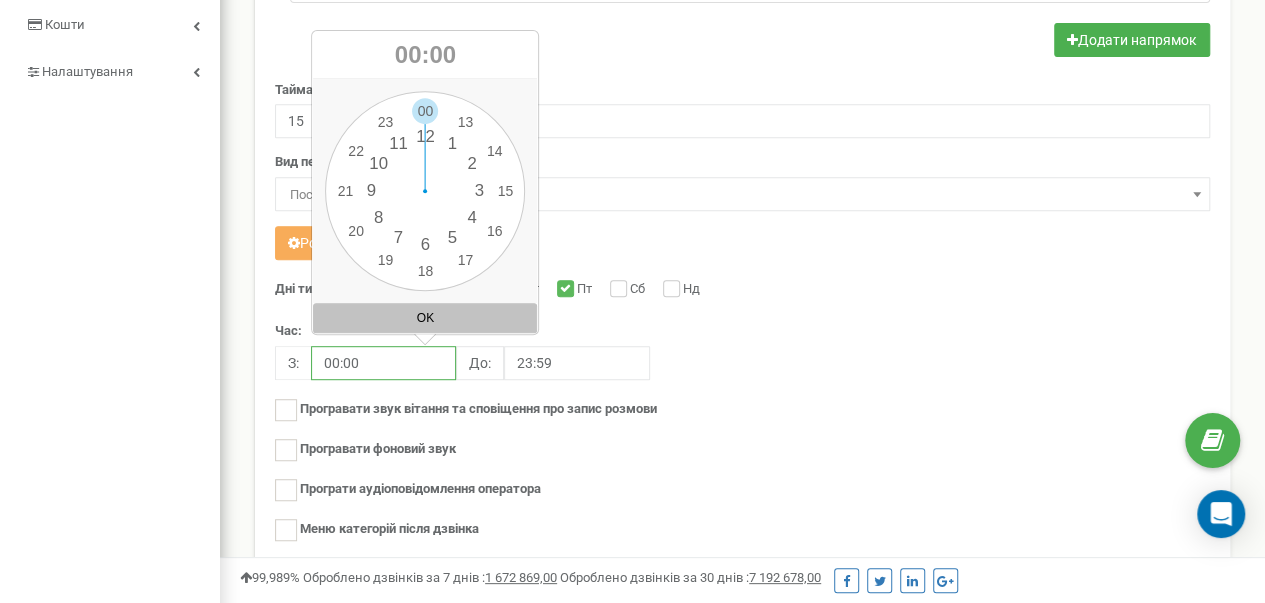 click on "00:00" at bounding box center [383, 363] 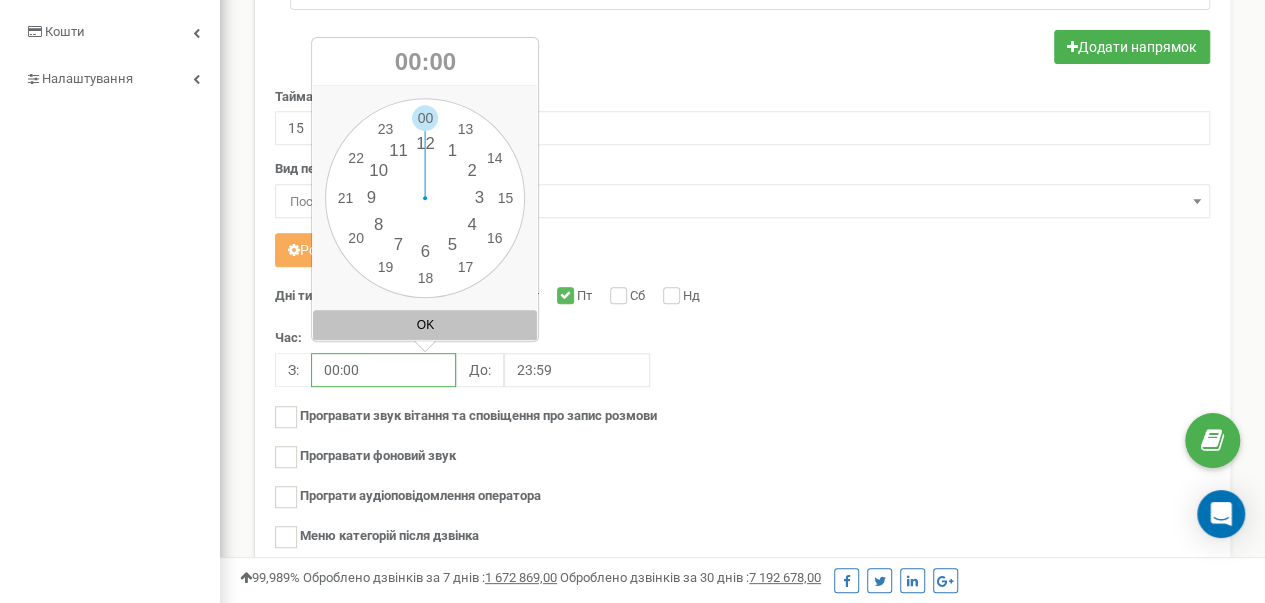 scroll, scrollTop: 390, scrollLeft: 0, axis: vertical 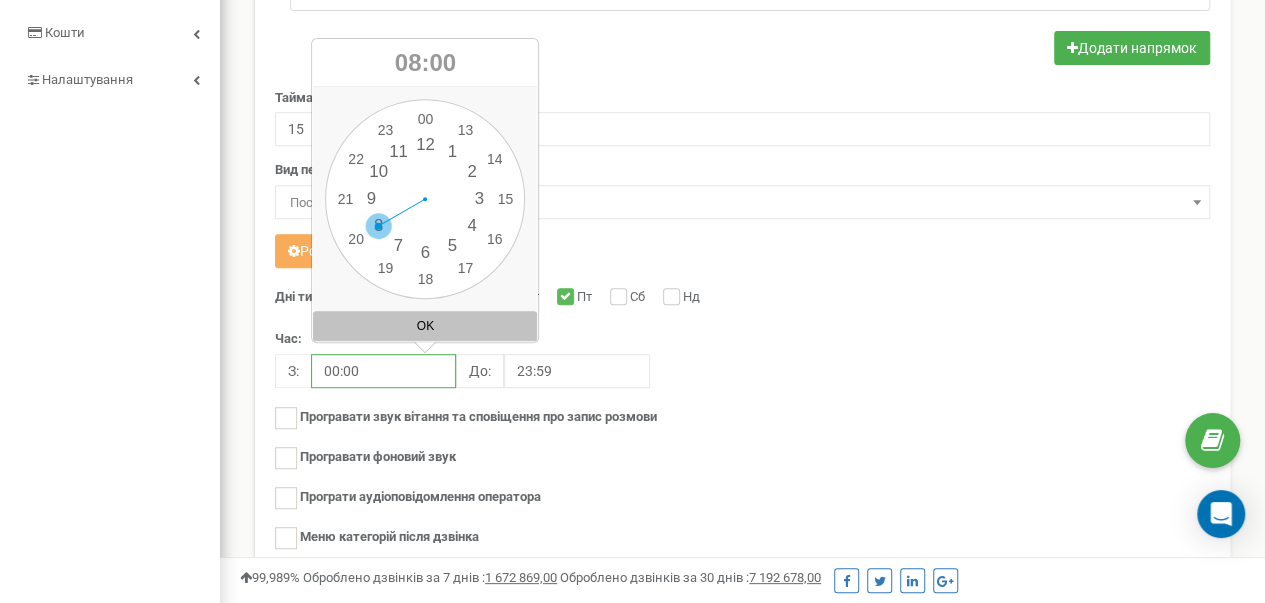 click on "00 1 2 3 4 5 6 7 8 9 10 11 12 13 14 15 16 17 18 19 20 21 22 23 00 05 10 15 20 25 30 35 40 45 50 55" at bounding box center (425, 199) 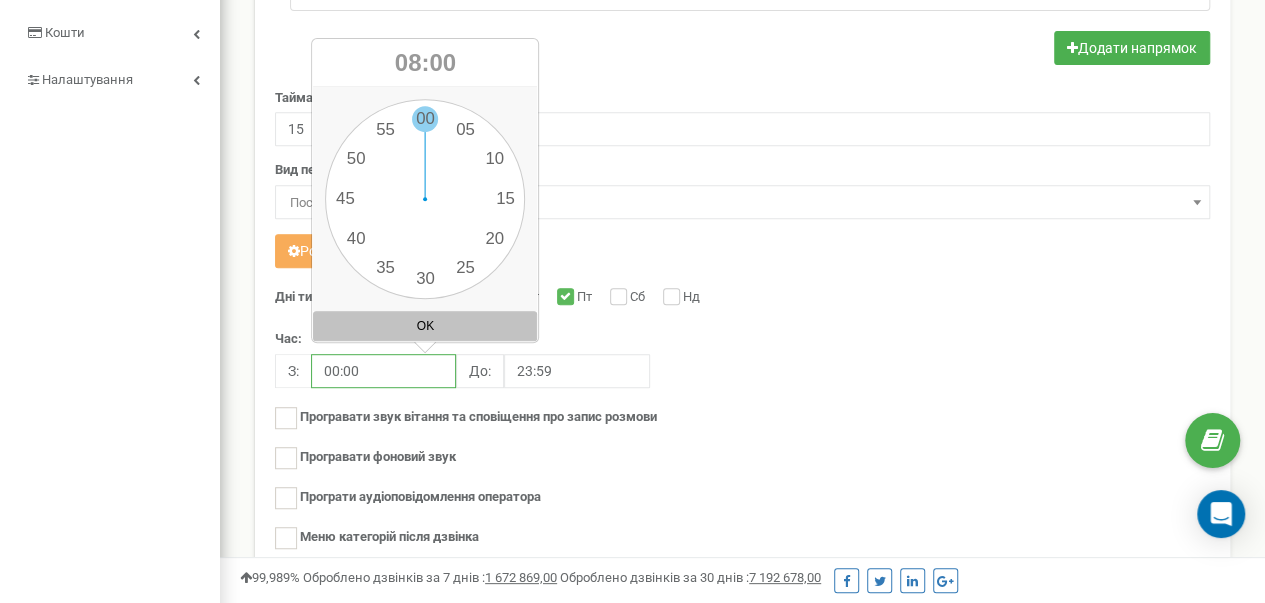 click on "00 1 2 3 4 5 6 7 8 9 10 11 12 13 14 15 16 17 18 19 20 21 22 23 00 05 10 15 20 25 30 35 40 45 50 55" at bounding box center (425, 199) 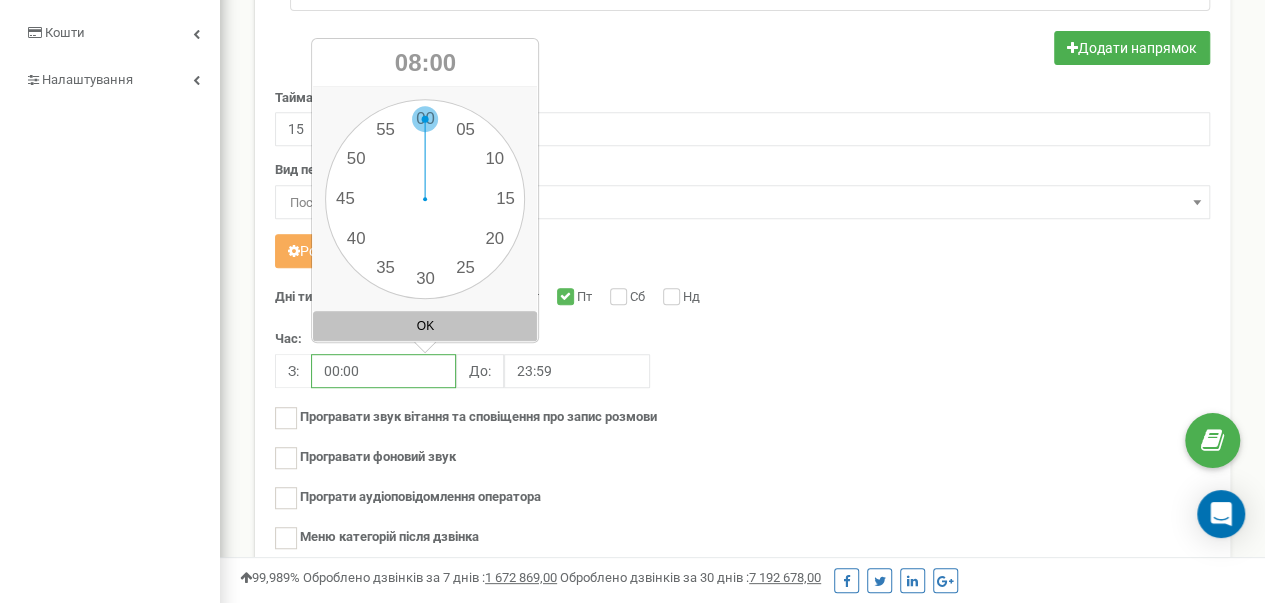 click on "00 1 2 3 4 5 6 7 8 9 10 11 12 13 14 15 16 17 18 19 20 21 22 23 00 05 10 15 20 25 30 35 40 45 50 55" at bounding box center [425, 199] 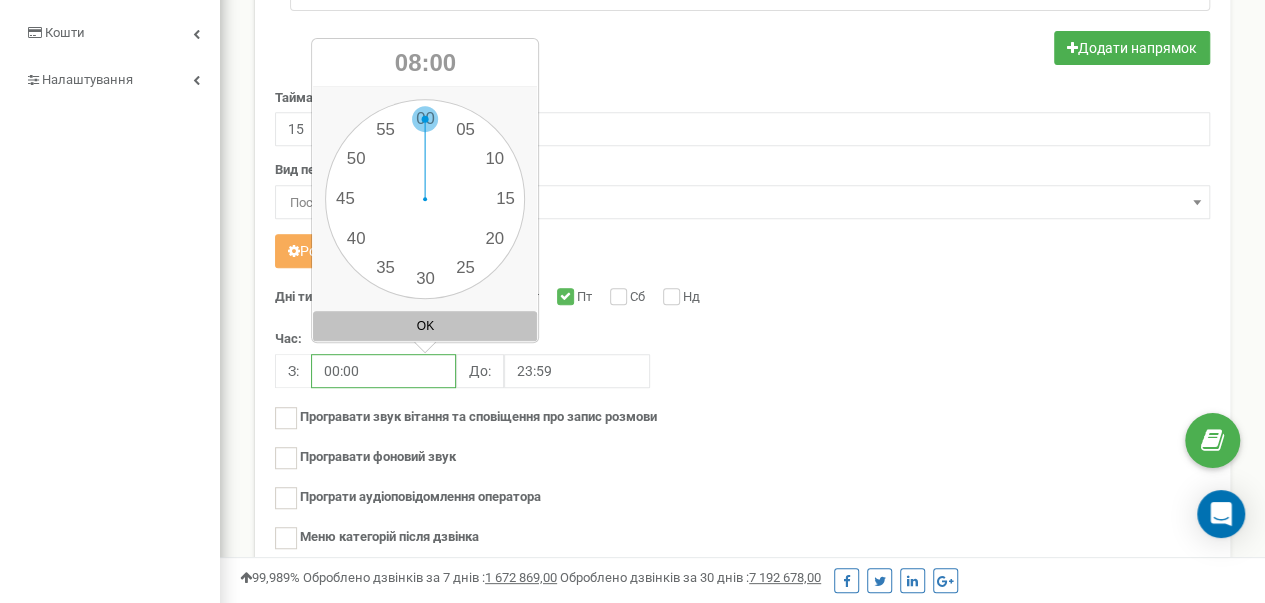 click on "00 1 2 3 4 5 6 7 8 9 10 11 12 13 14 15 16 17 18 19 20 21 22 23 00 05 10 15 20 25 30 35 40 45 50 55" at bounding box center (425, 199) 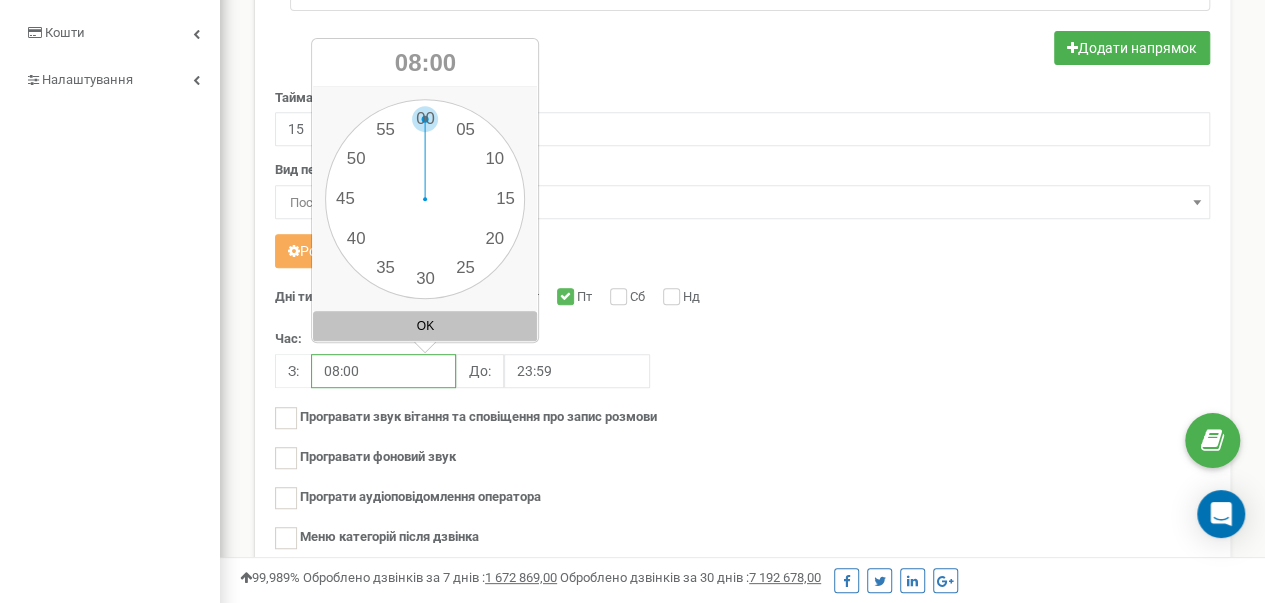 type on "08:00" 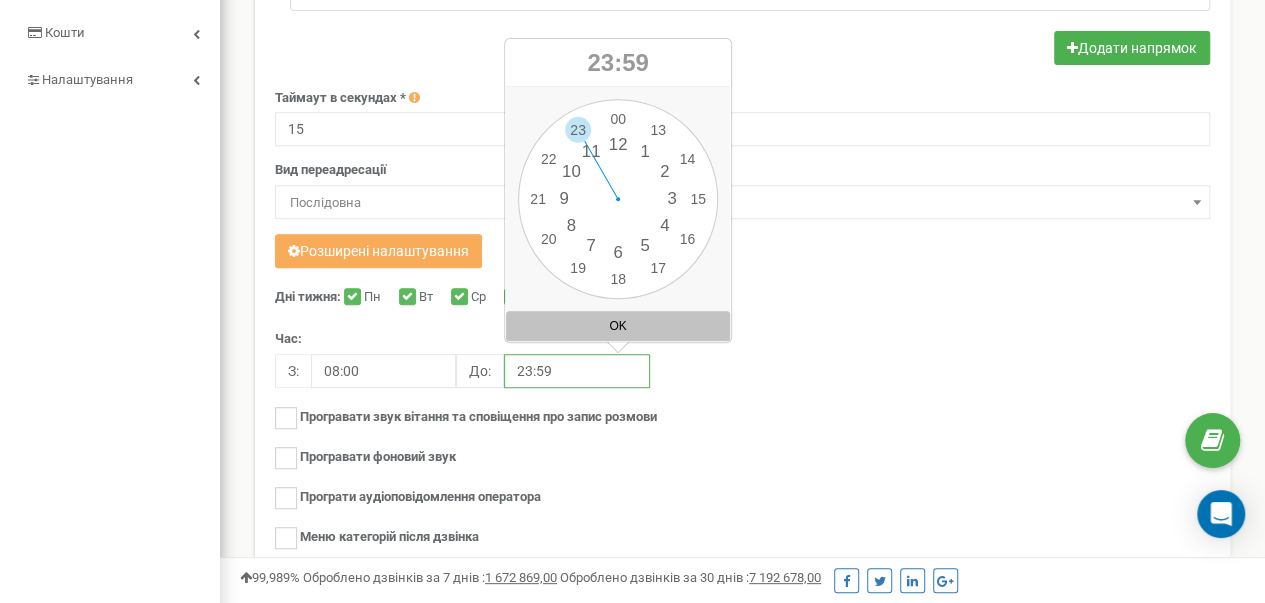 click on "23:59" at bounding box center [576, 371] 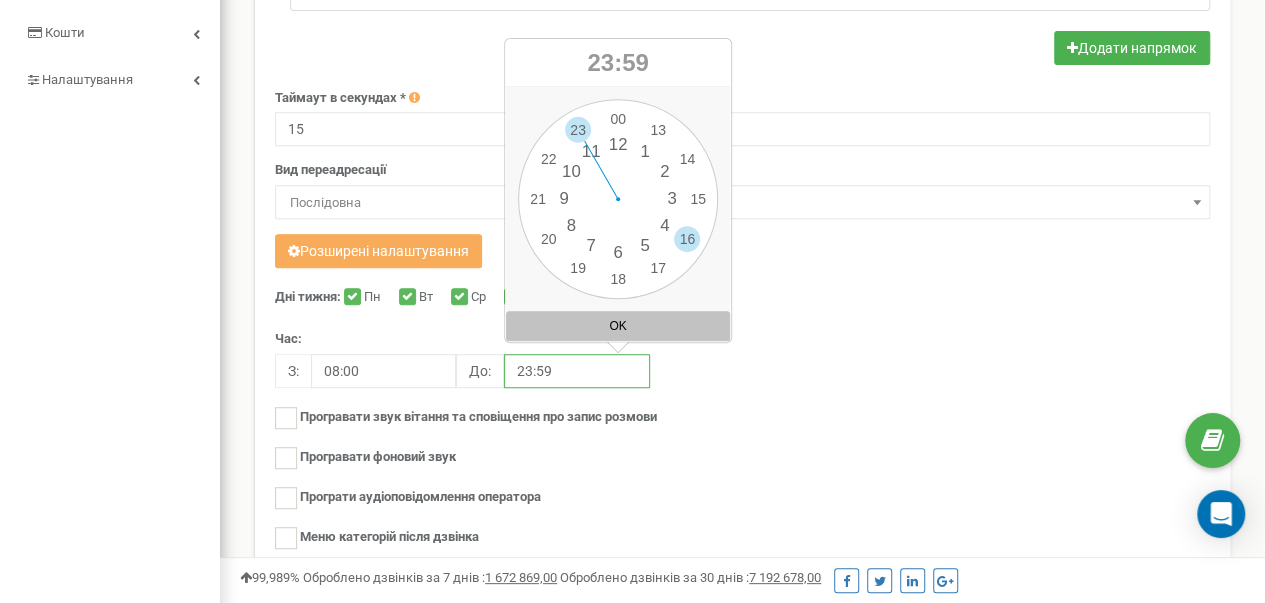 click on "00 1 2 3 4 5 6 7 8 9 10 11 12 13 14 15 16 17 18 19 20 21 22 23 00 05 10 15 20 25 30 35 40 45 50 55" at bounding box center (618, 199) 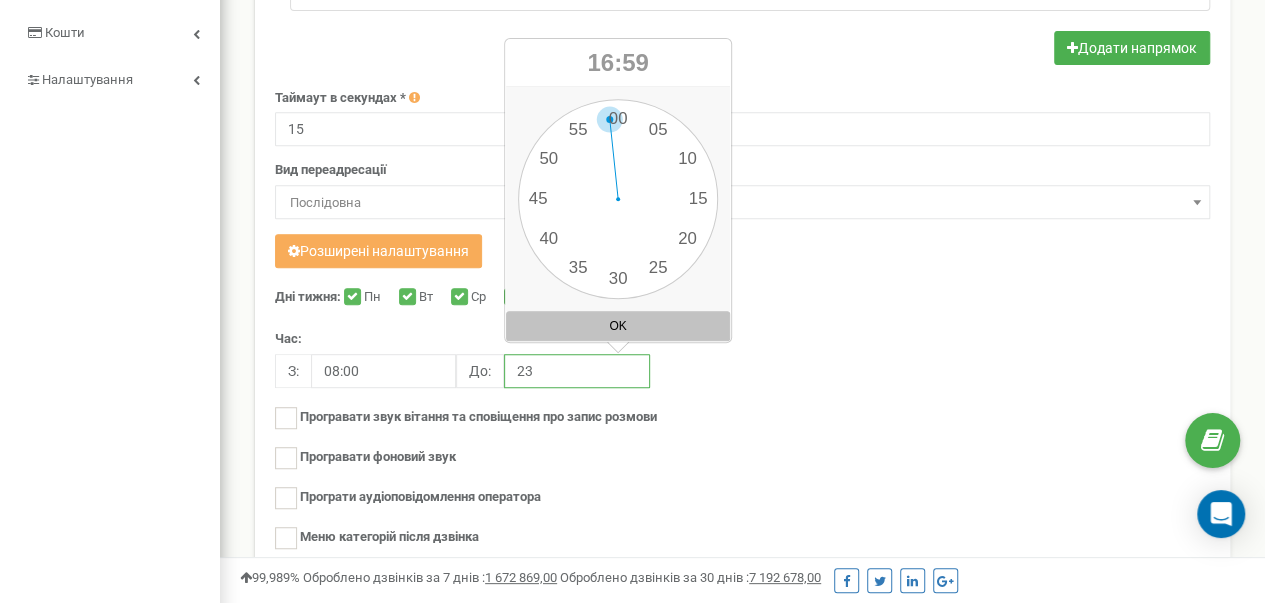 type on "2" 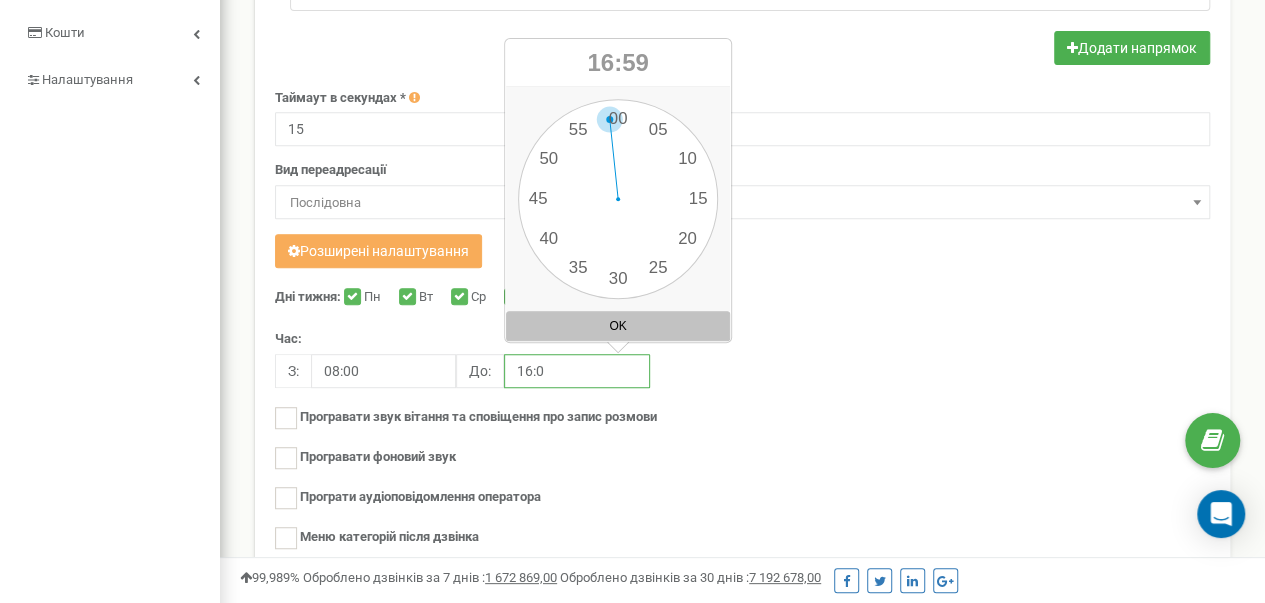 type on "16:00" 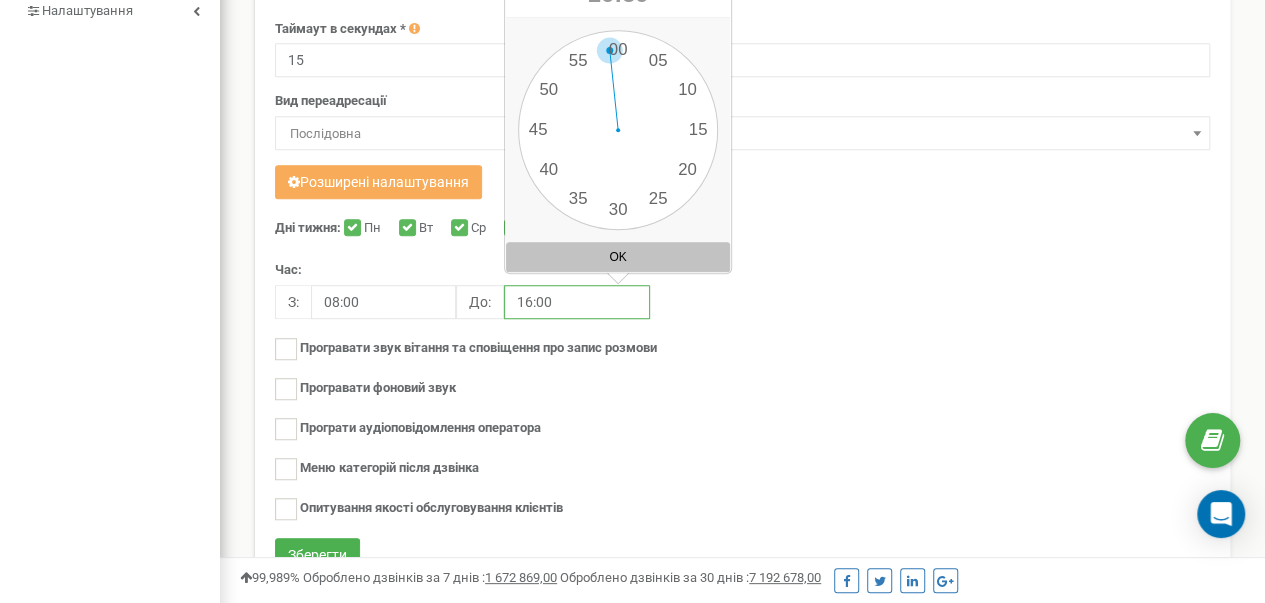 scroll, scrollTop: 490, scrollLeft: 0, axis: vertical 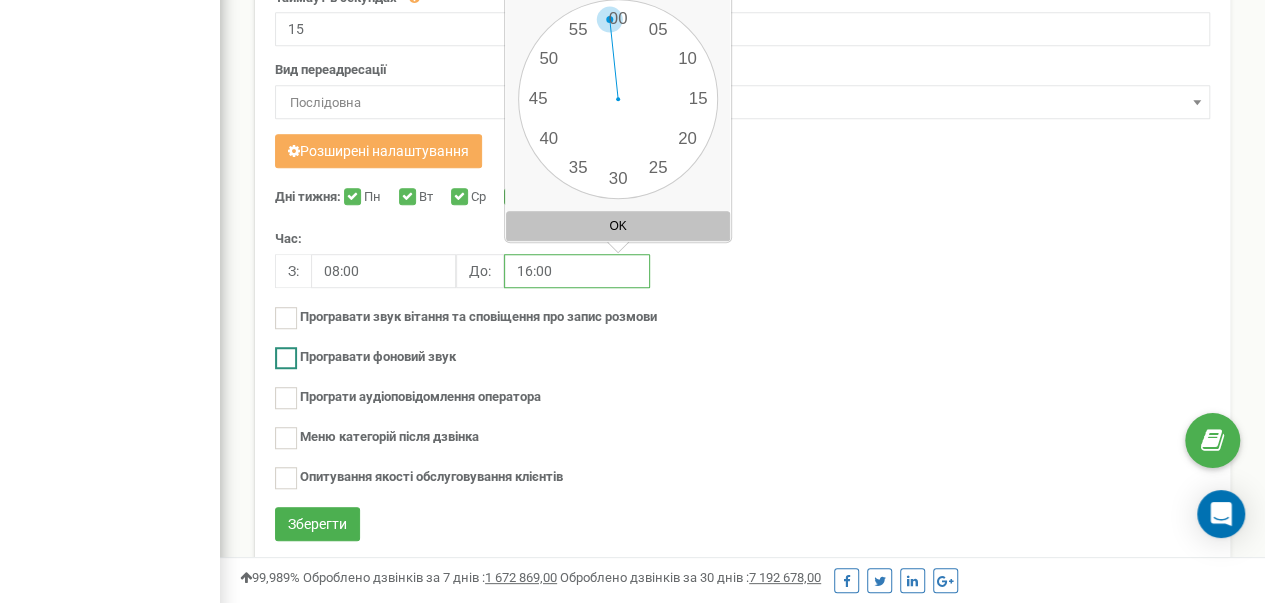 click at bounding box center [286, 358] 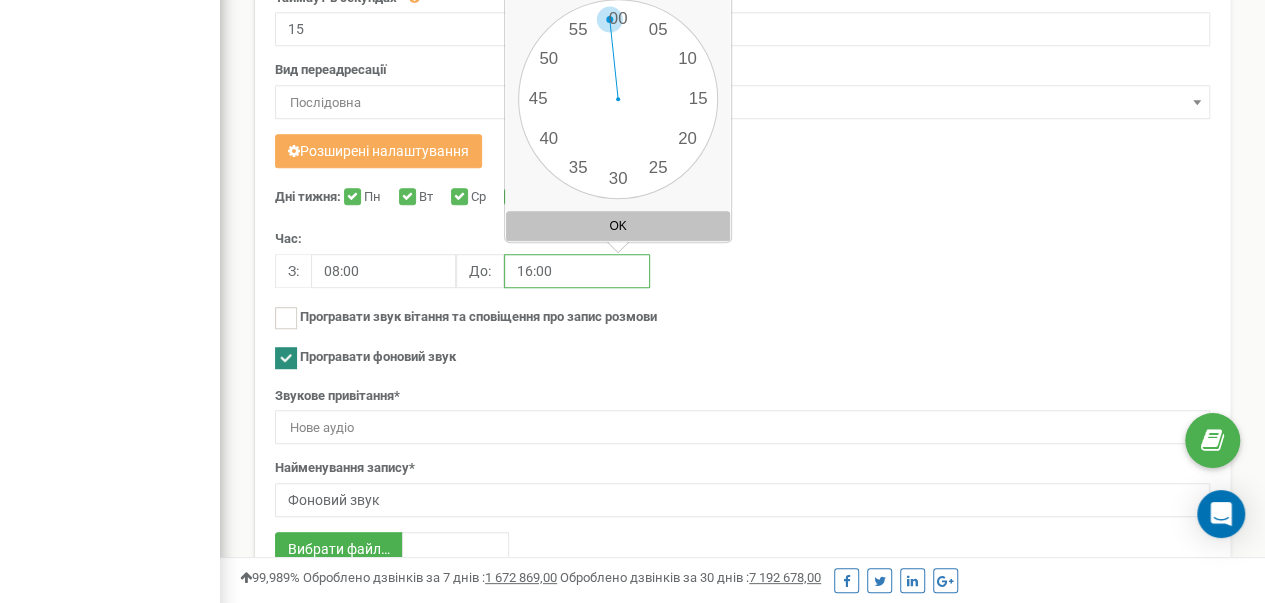 scroll, scrollTop: 590, scrollLeft: 0, axis: vertical 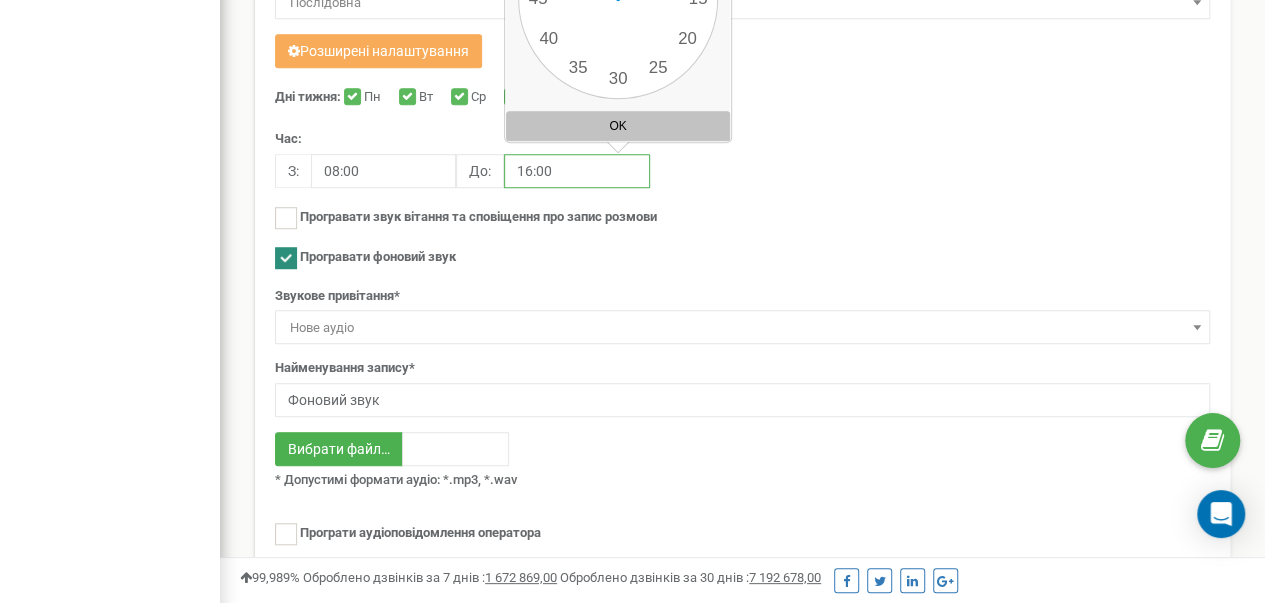 click at bounding box center [286, 258] 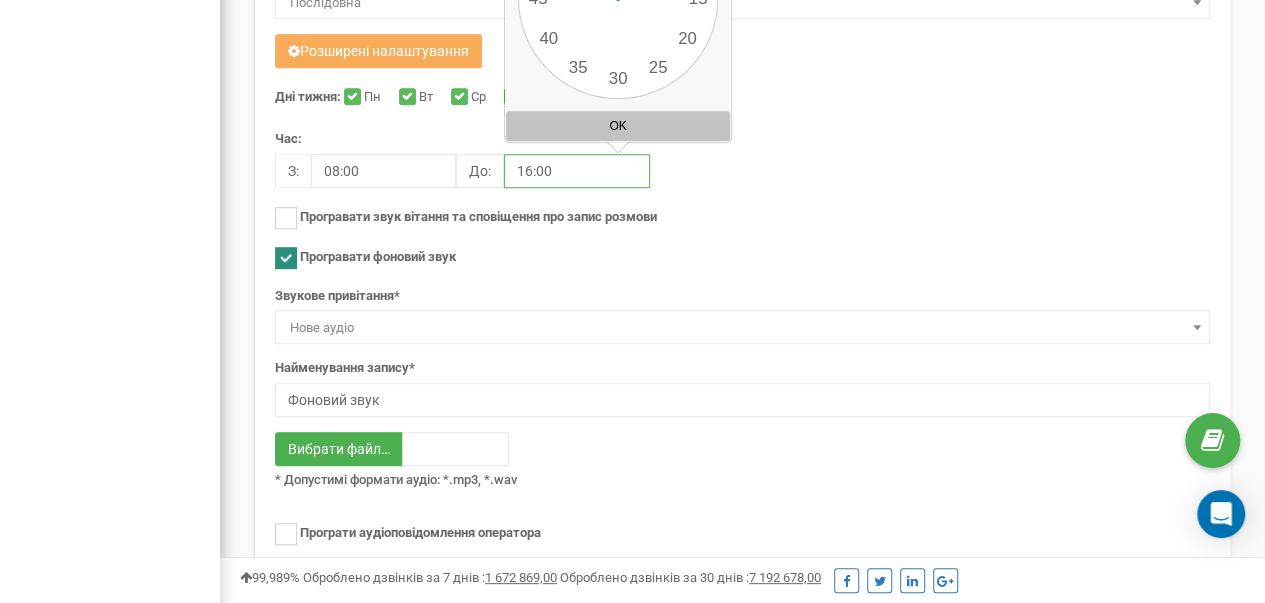 checkbox on "false" 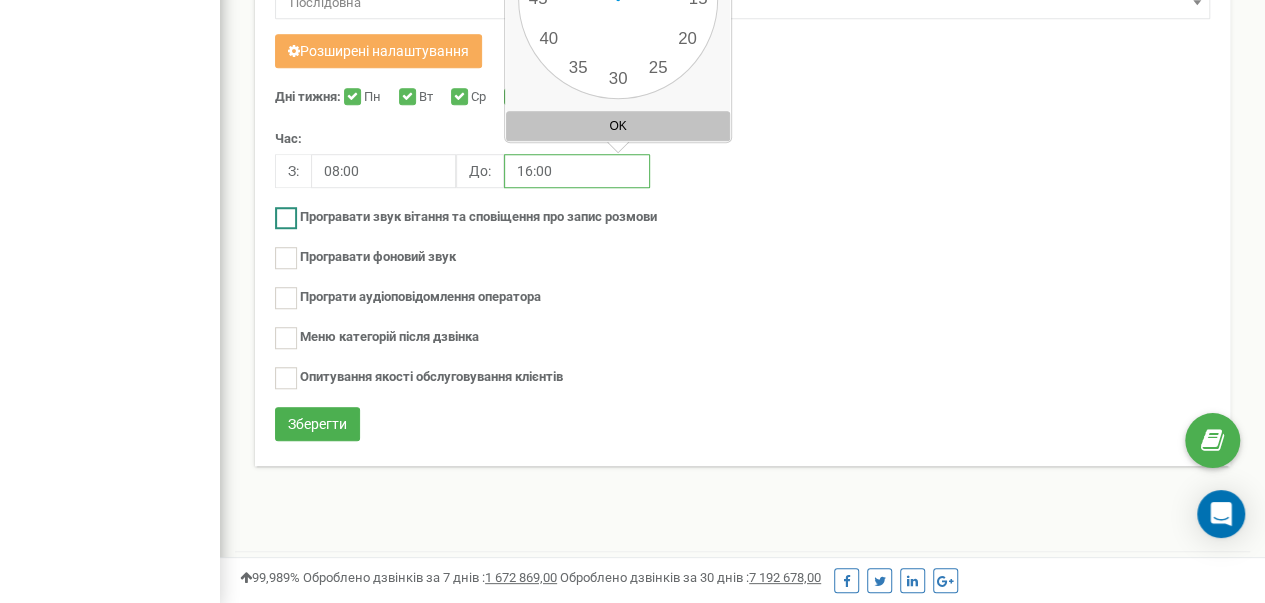 click at bounding box center (286, 218) 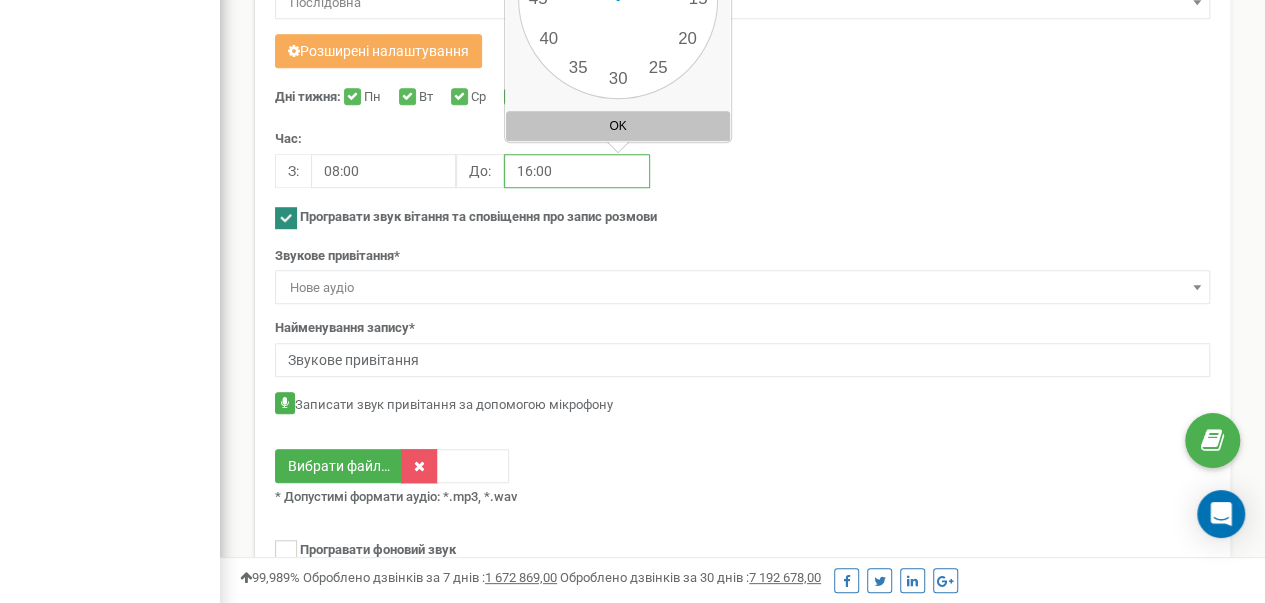 click at bounding box center (286, 218) 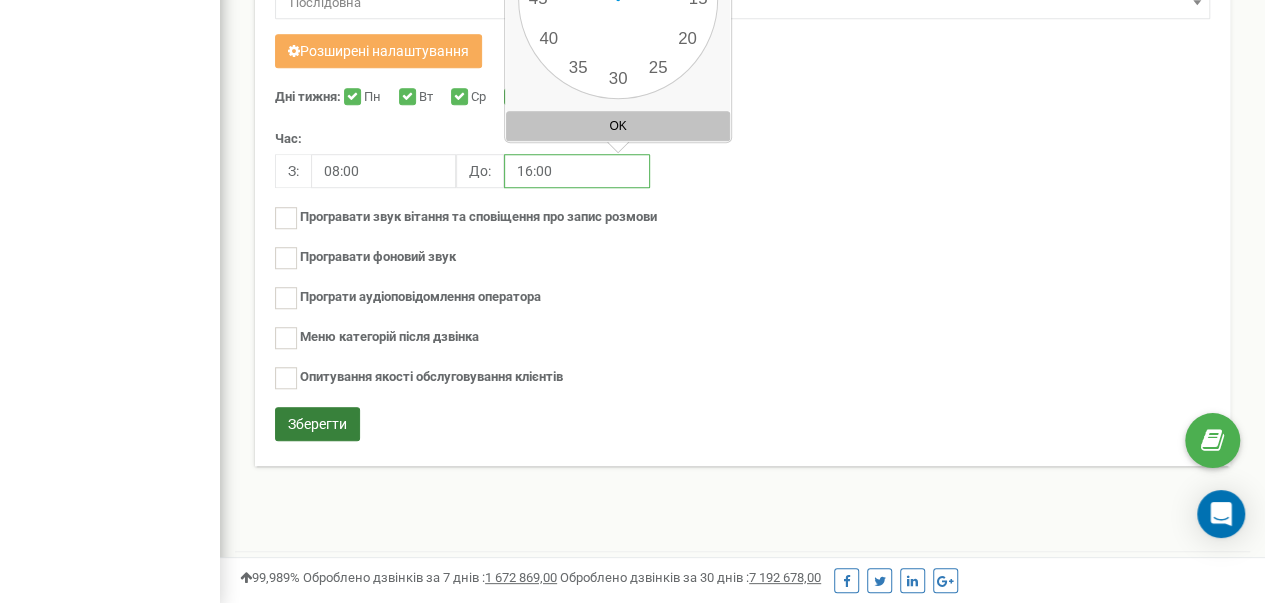 type on "16:00" 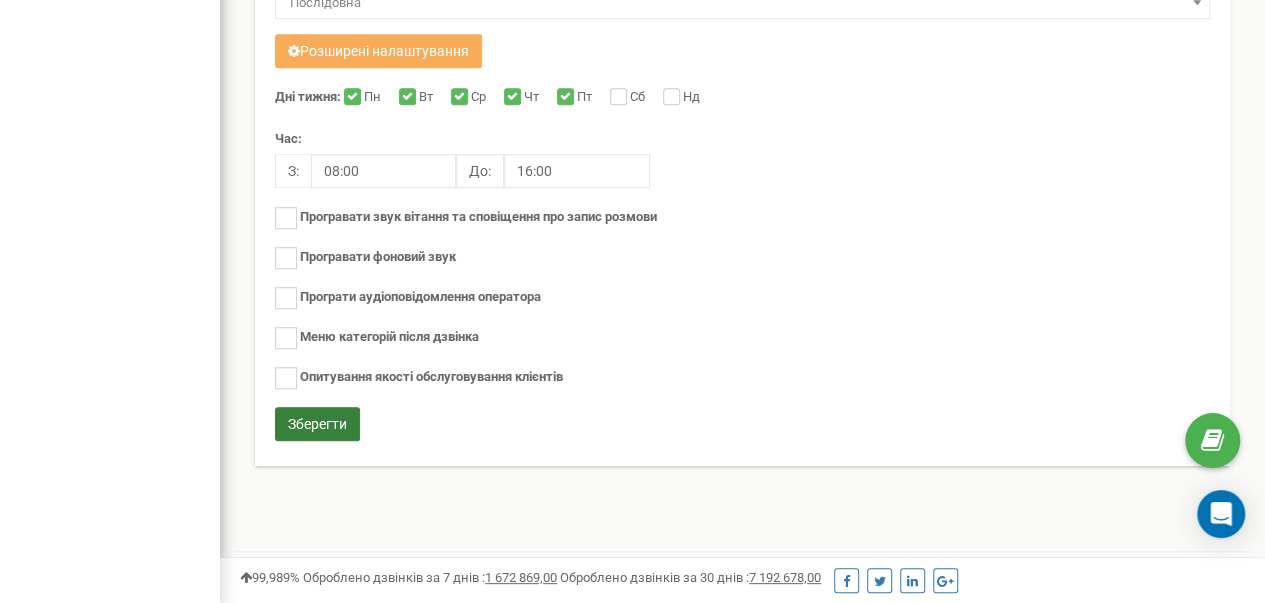 click on "Зберегти" at bounding box center (317, 424) 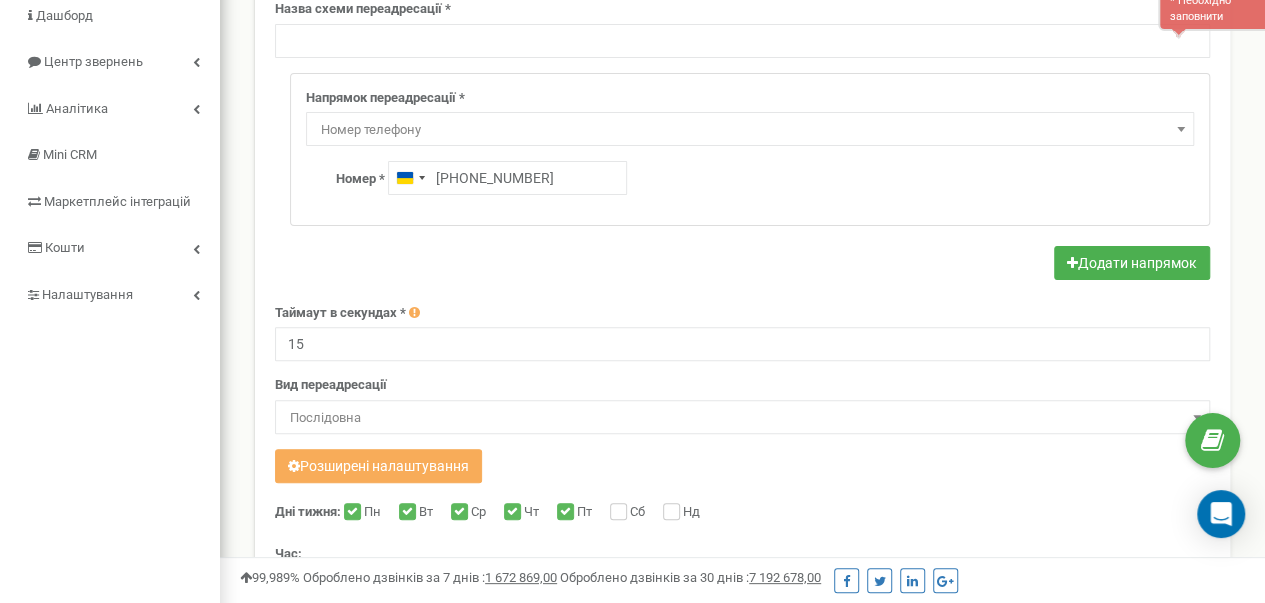 scroll, scrollTop: 162, scrollLeft: 0, axis: vertical 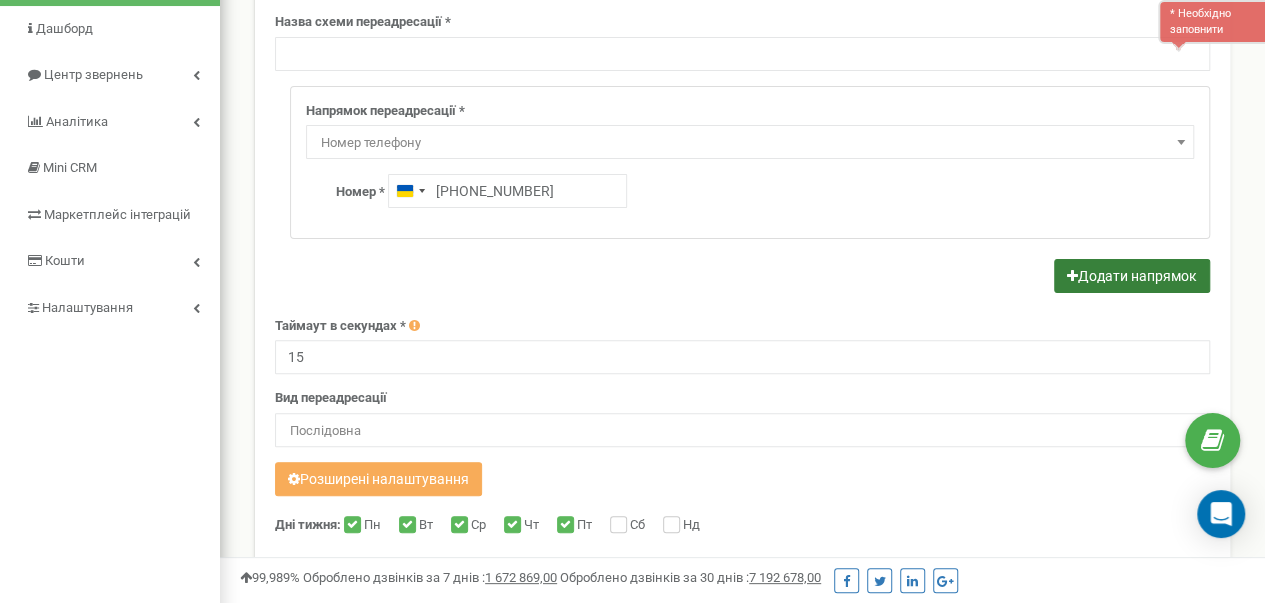 click on "Додати напрямок" at bounding box center [1132, 276] 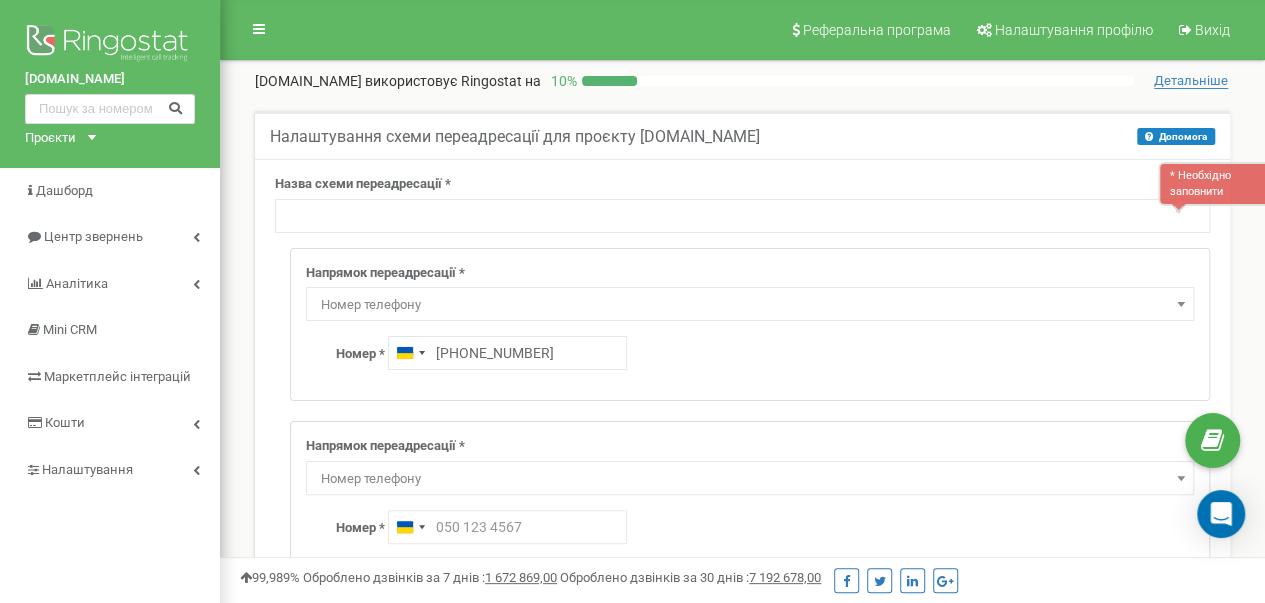 scroll, scrollTop: 100, scrollLeft: 0, axis: vertical 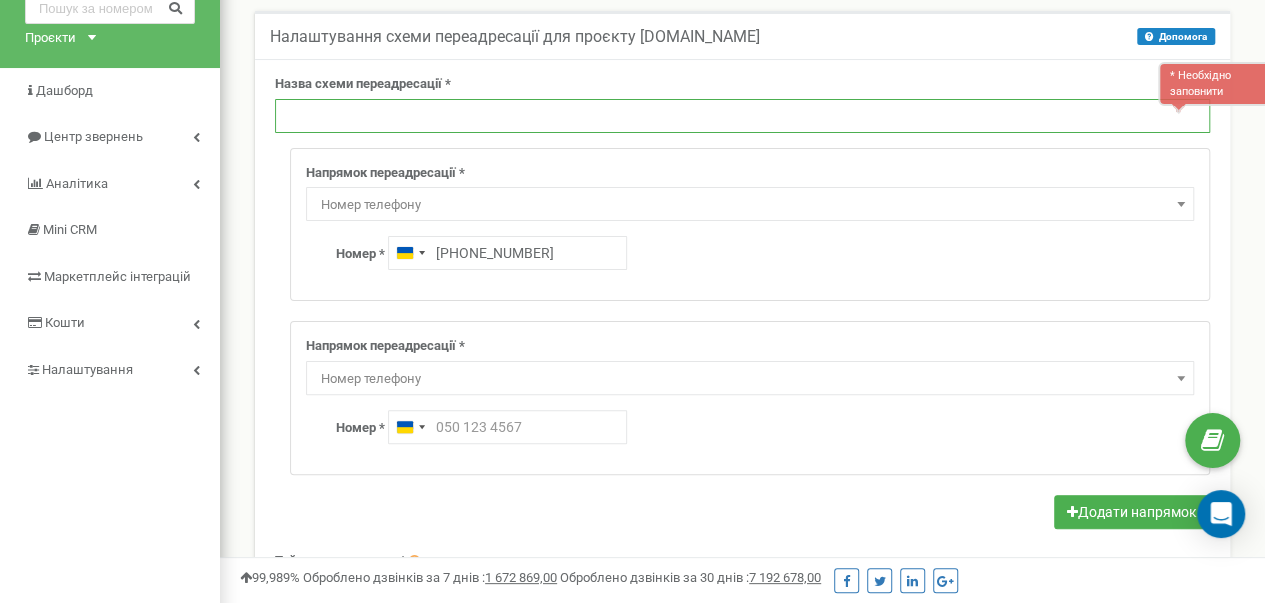 click at bounding box center (742, 116) 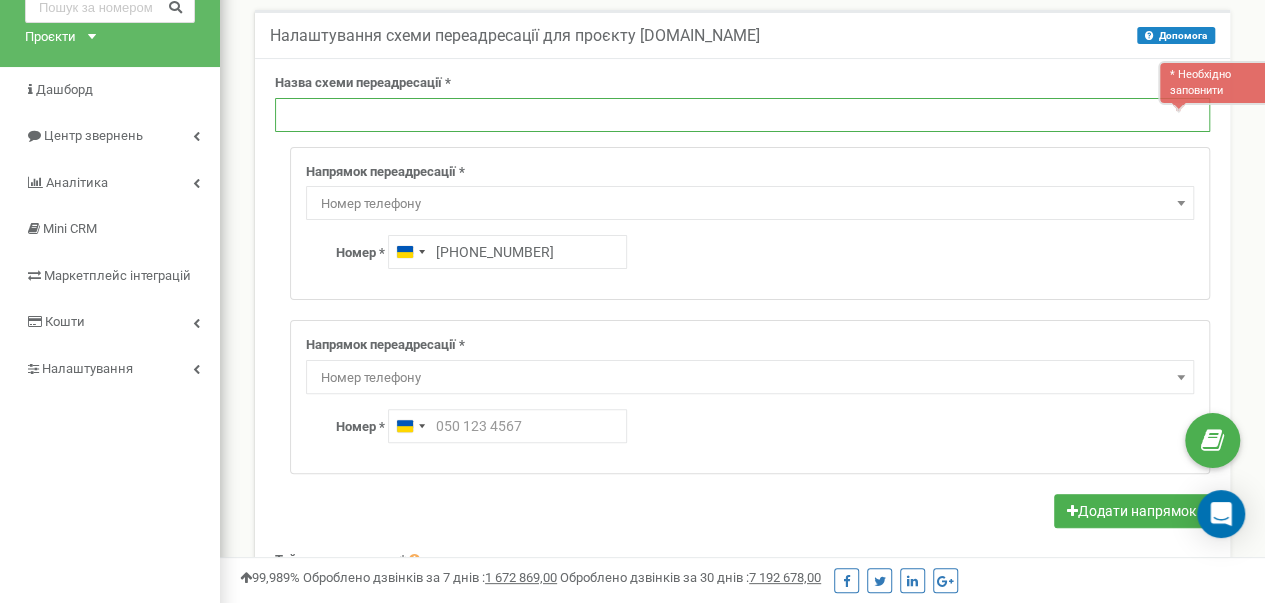 scroll, scrollTop: 100, scrollLeft: 0, axis: vertical 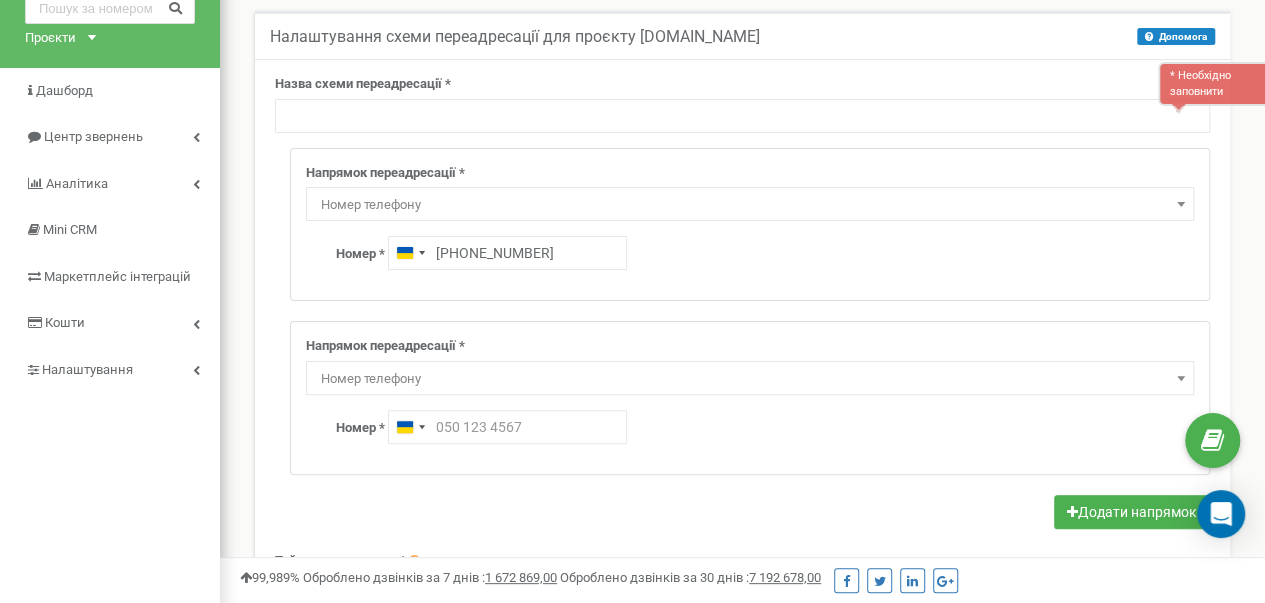 click at bounding box center [1181, 204] 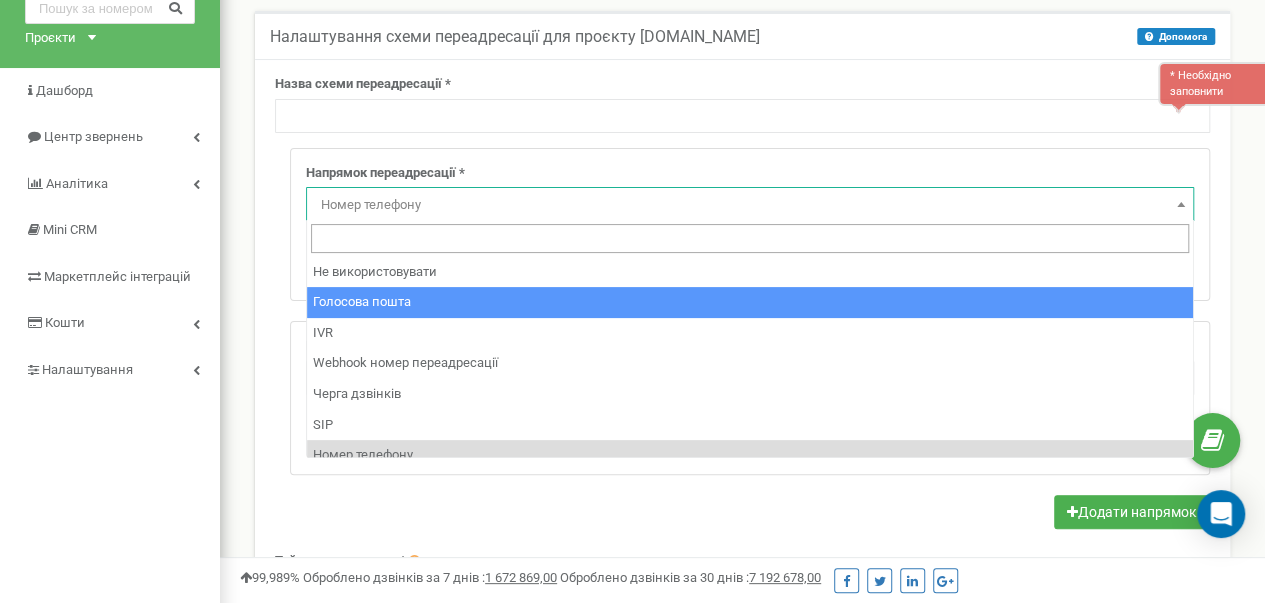 scroll, scrollTop: 100, scrollLeft: 0, axis: vertical 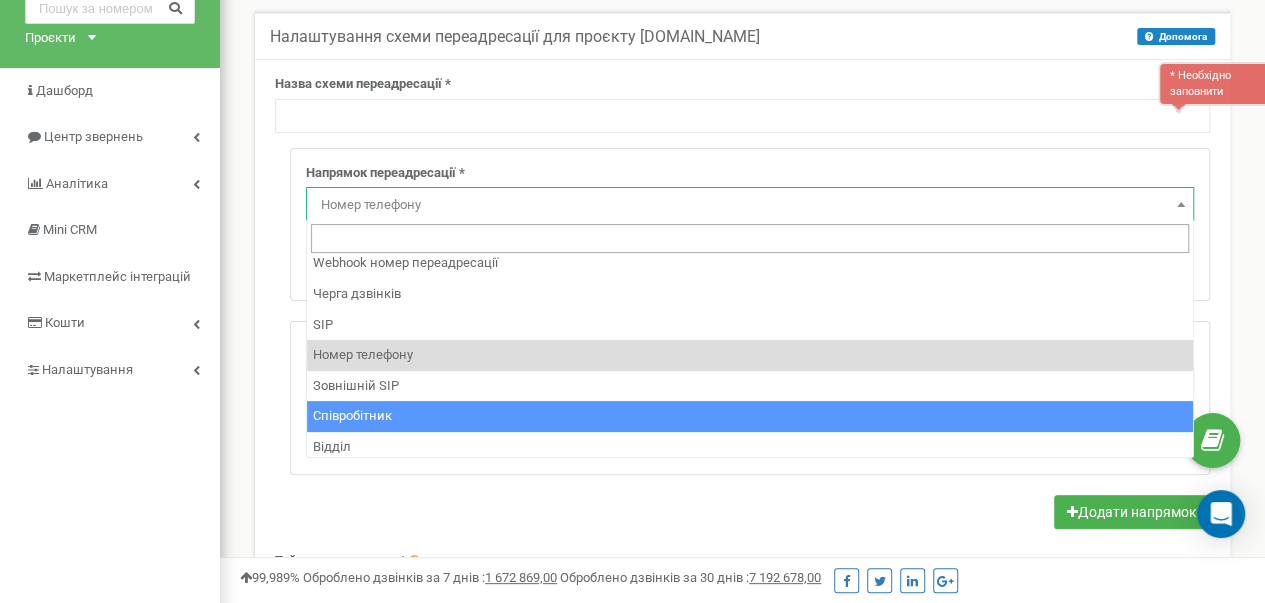 select on "Employee" 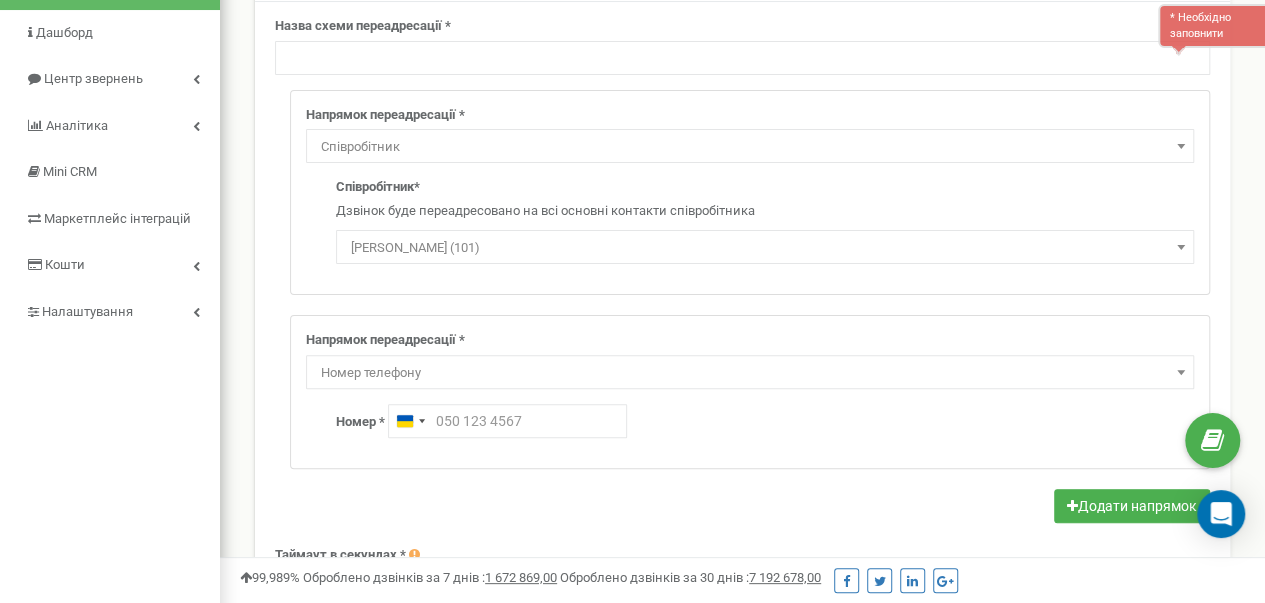 scroll, scrollTop: 200, scrollLeft: 0, axis: vertical 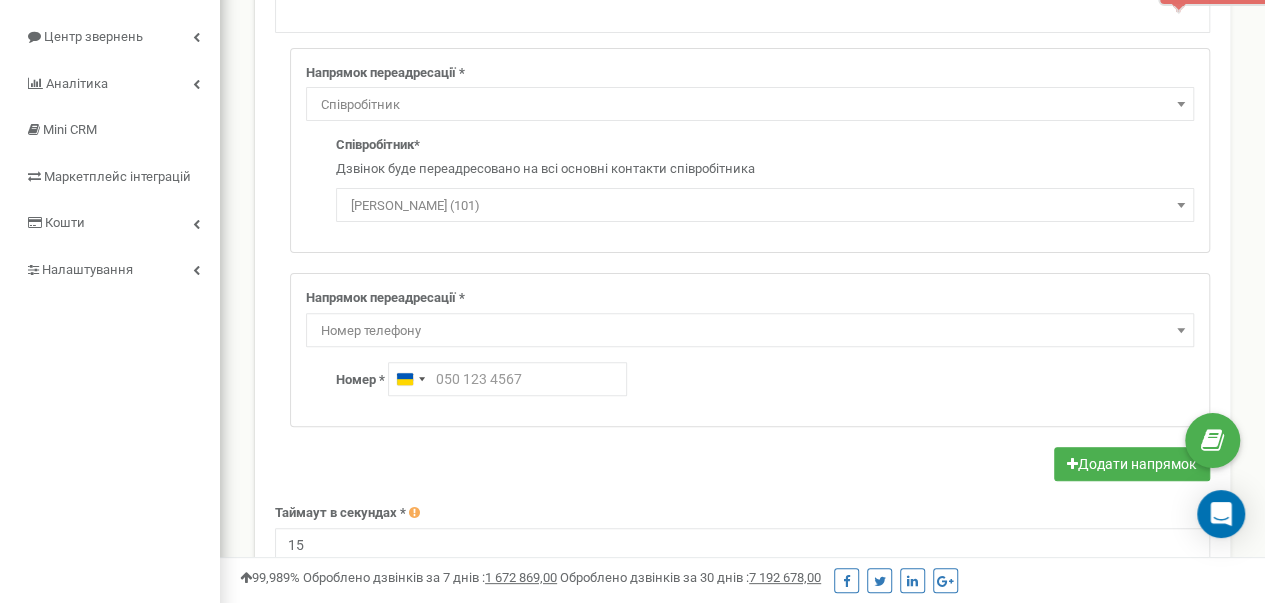 click at bounding box center [1181, 330] 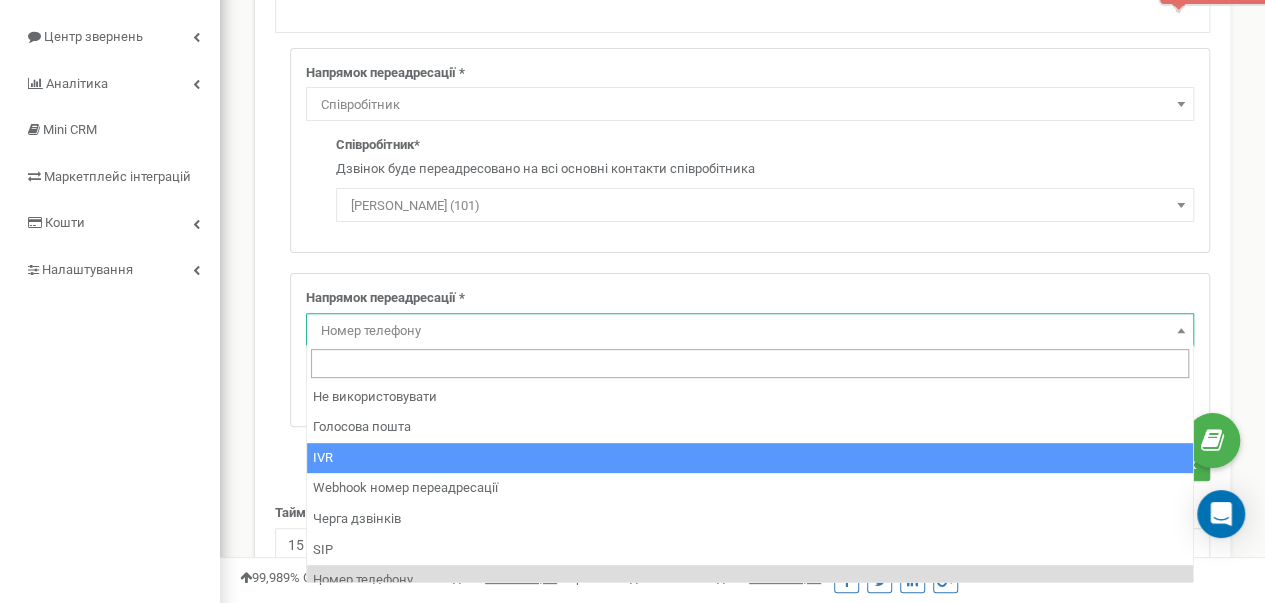 select on "addNumber" 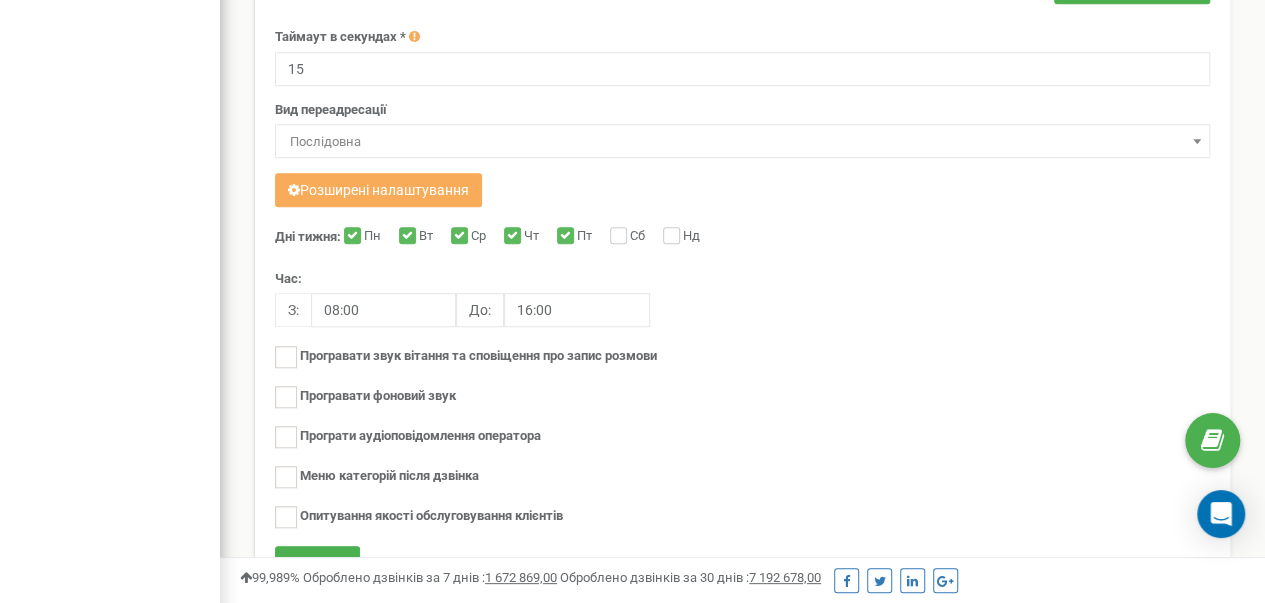 scroll, scrollTop: 800, scrollLeft: 0, axis: vertical 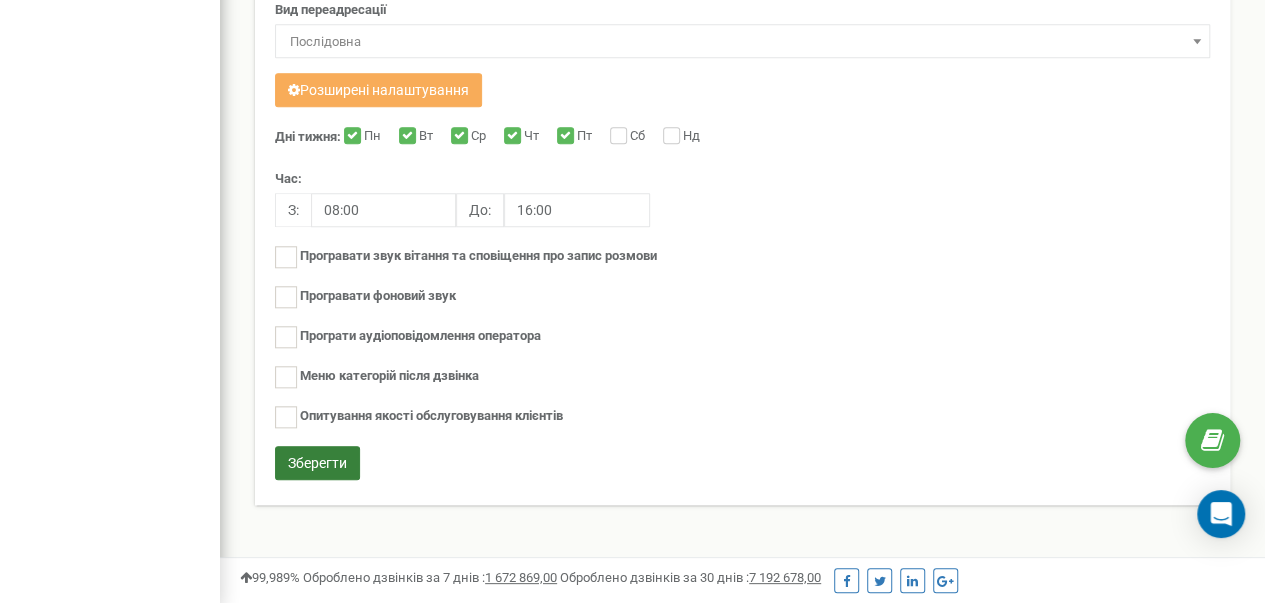click on "Зберегти" at bounding box center (317, 463) 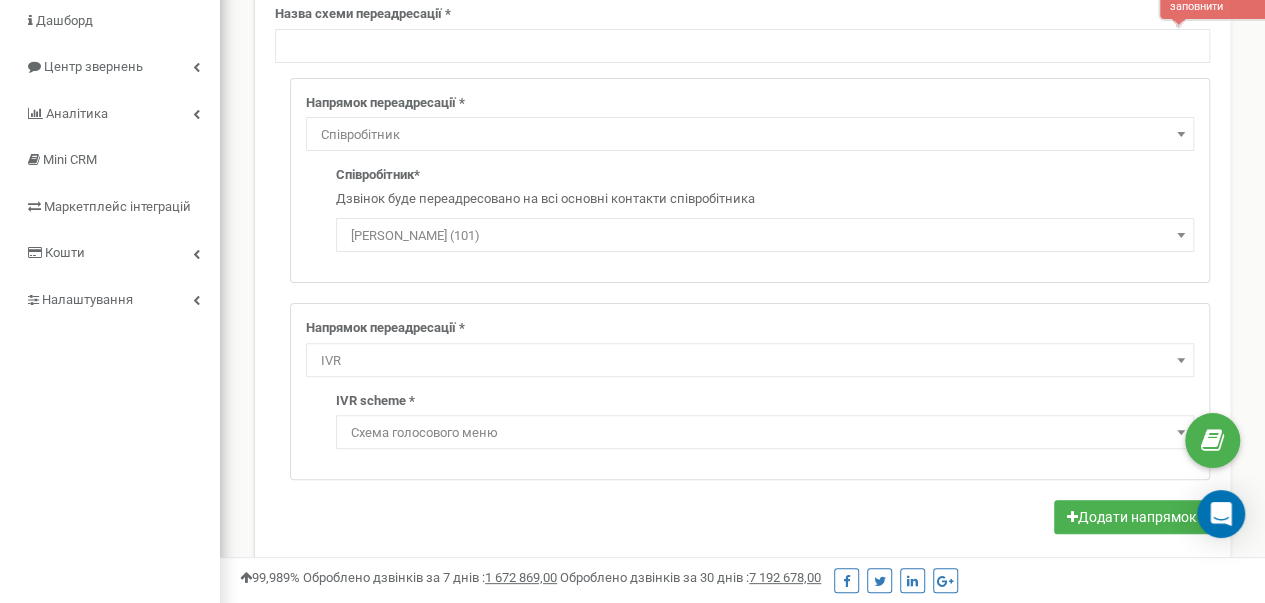 scroll, scrollTop: 162, scrollLeft: 0, axis: vertical 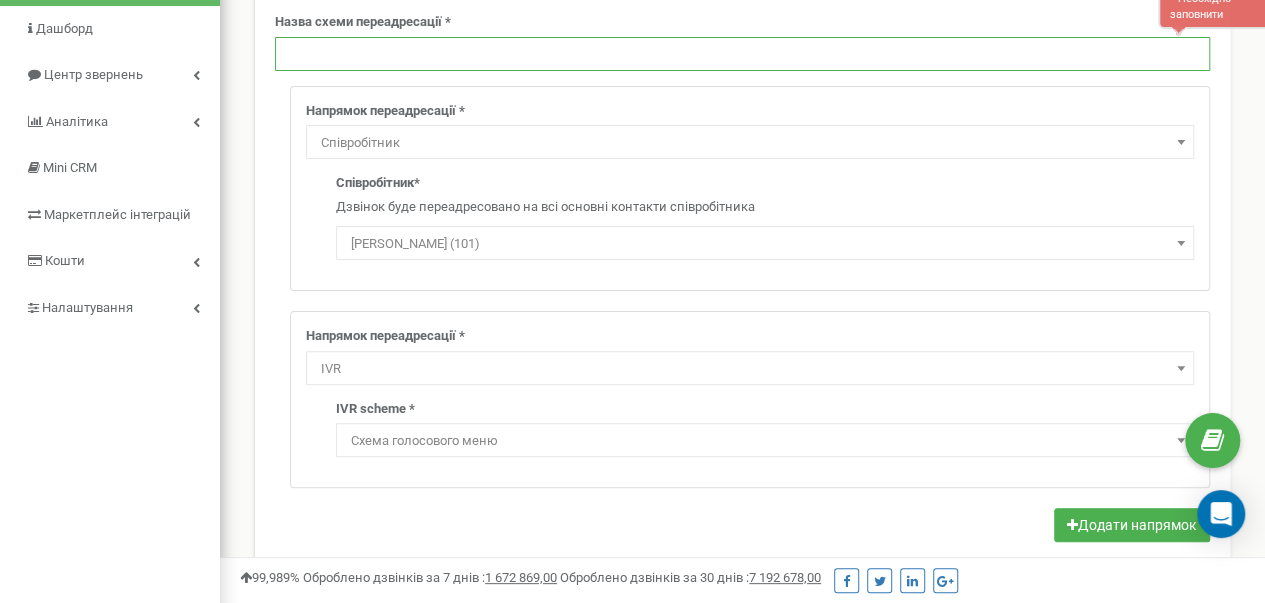 click at bounding box center [742, 54] 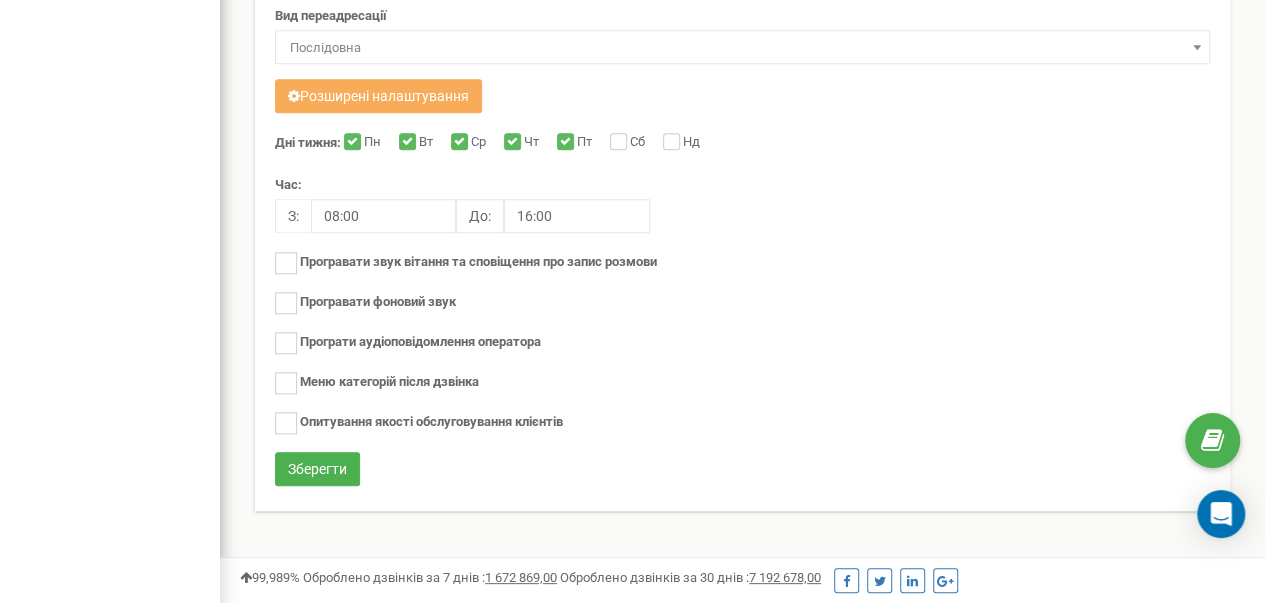 scroll, scrollTop: 801, scrollLeft: 0, axis: vertical 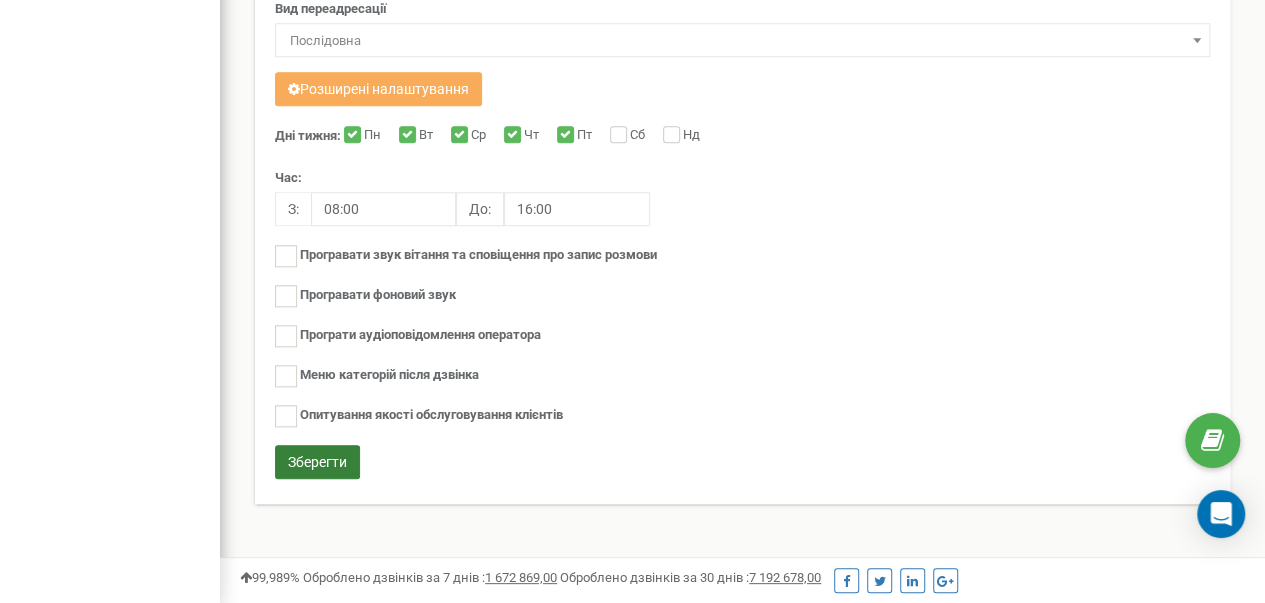 type on "Будні дні" 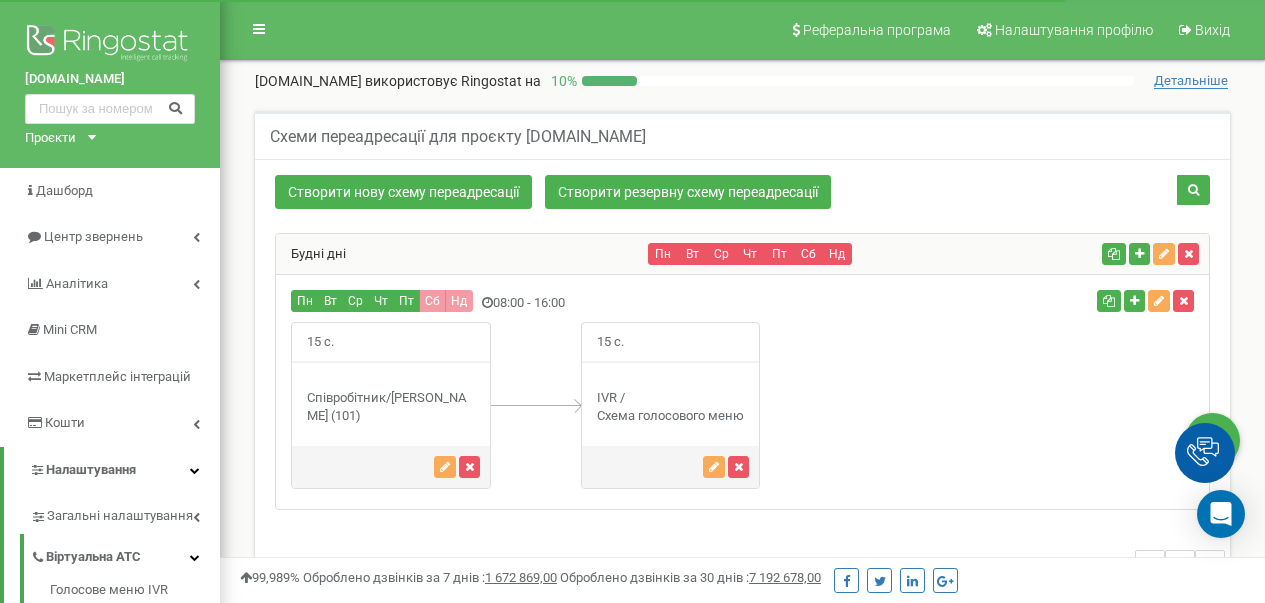 scroll, scrollTop: 272, scrollLeft: 0, axis: vertical 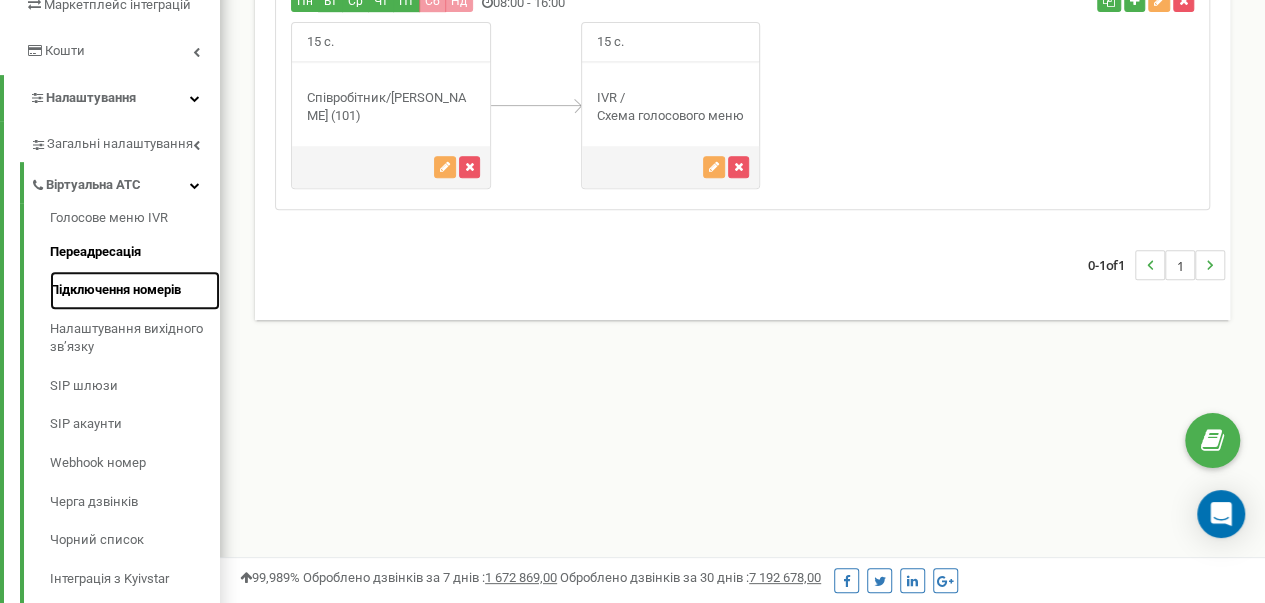 click on "Підключення номерів" at bounding box center [135, 290] 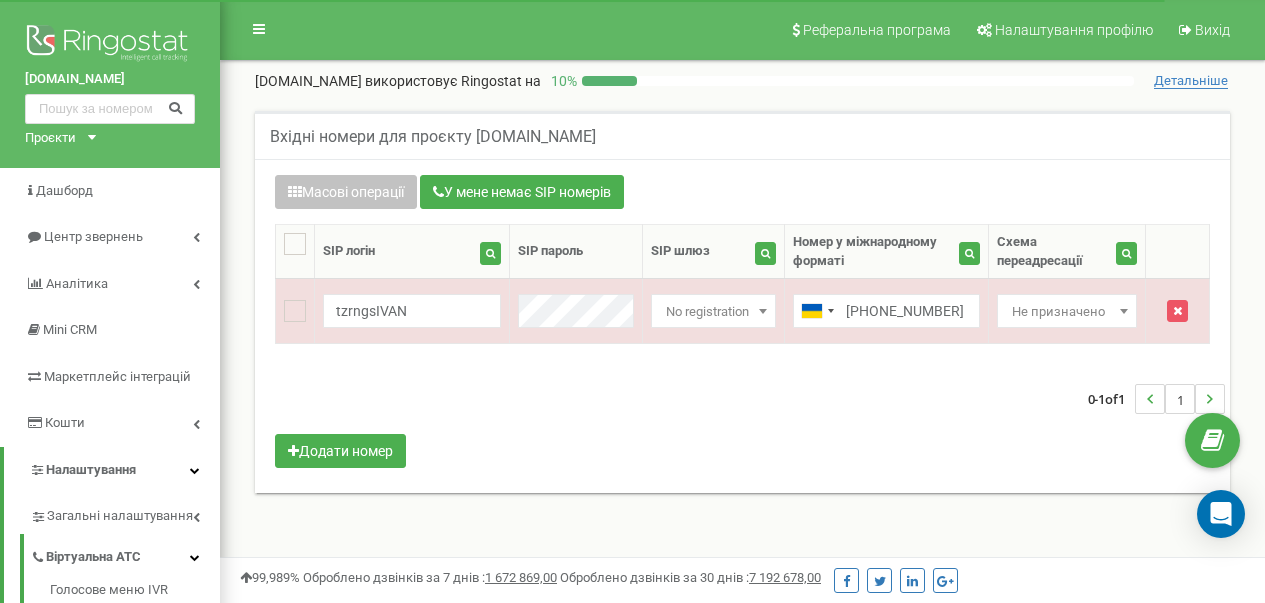 scroll, scrollTop: 0, scrollLeft: 0, axis: both 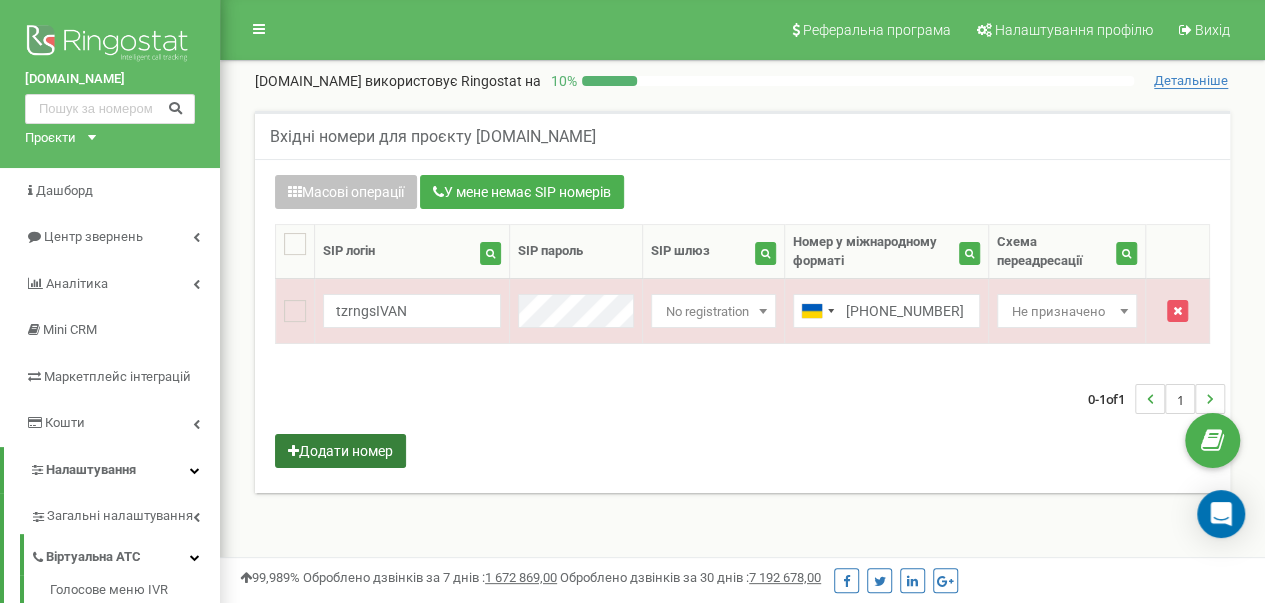 click on "Додати номер" at bounding box center (340, 451) 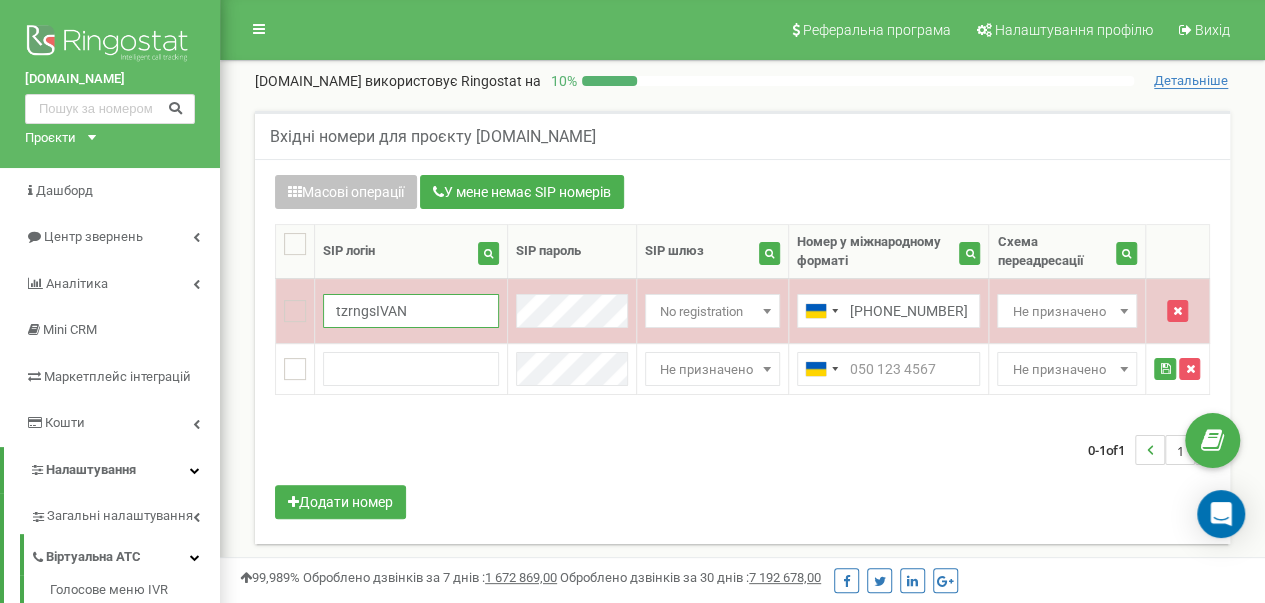 drag, startPoint x: 412, startPoint y: 306, endPoint x: 315, endPoint y: 308, distance: 97.020615 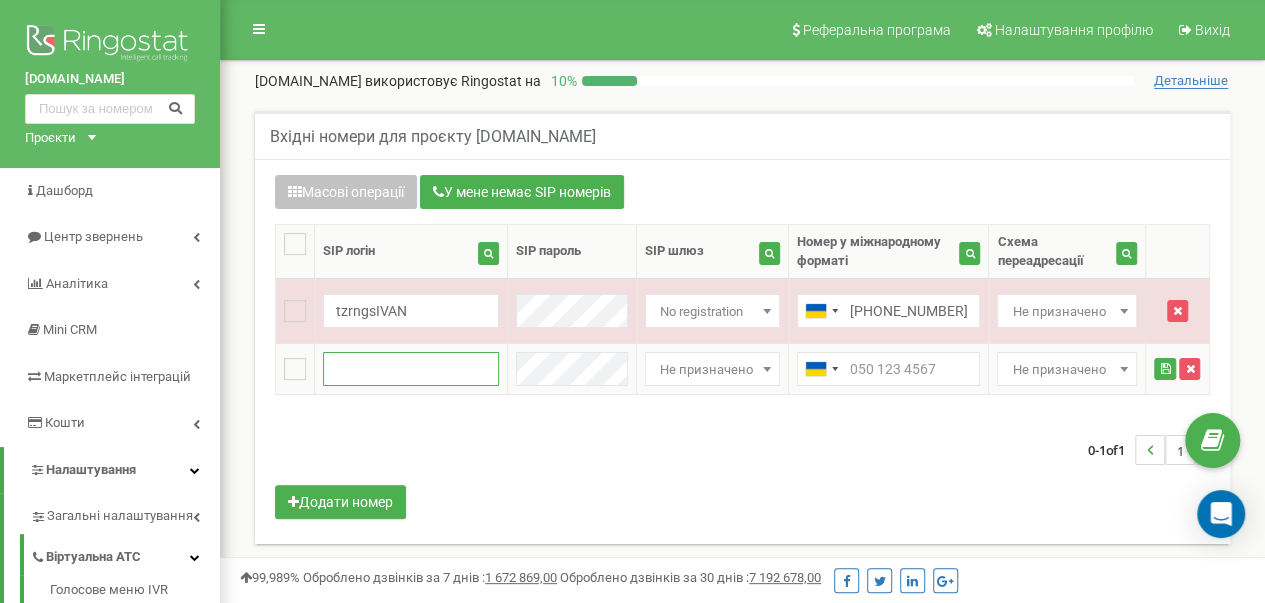 click at bounding box center (411, 369) 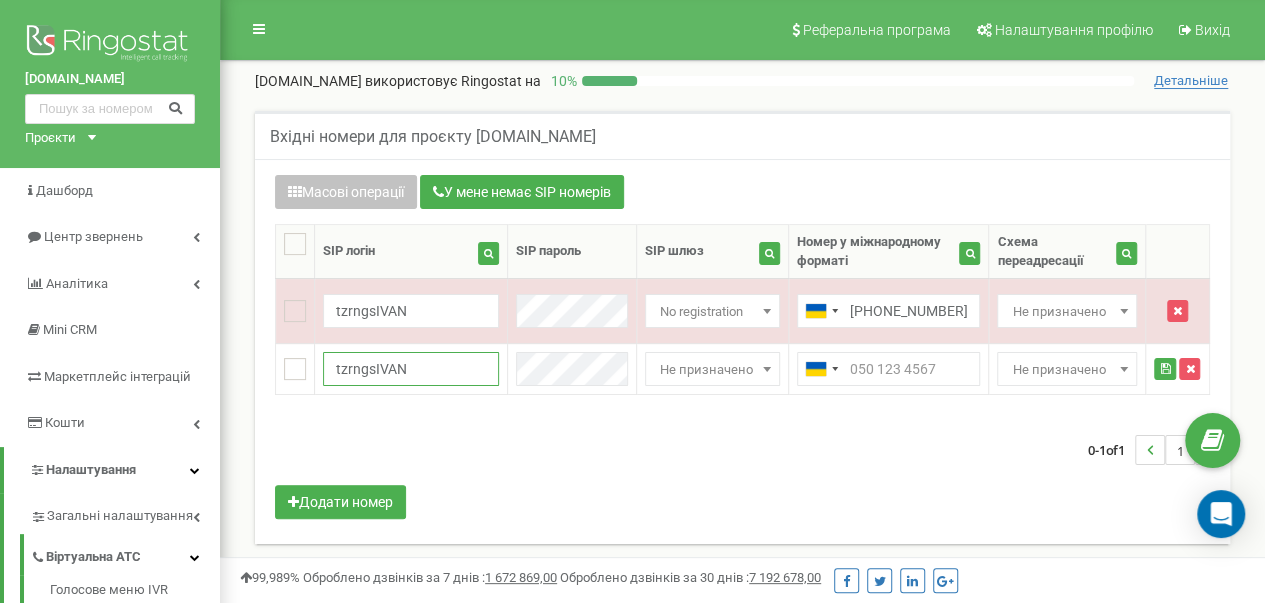 type on "tzrngsIVAN" 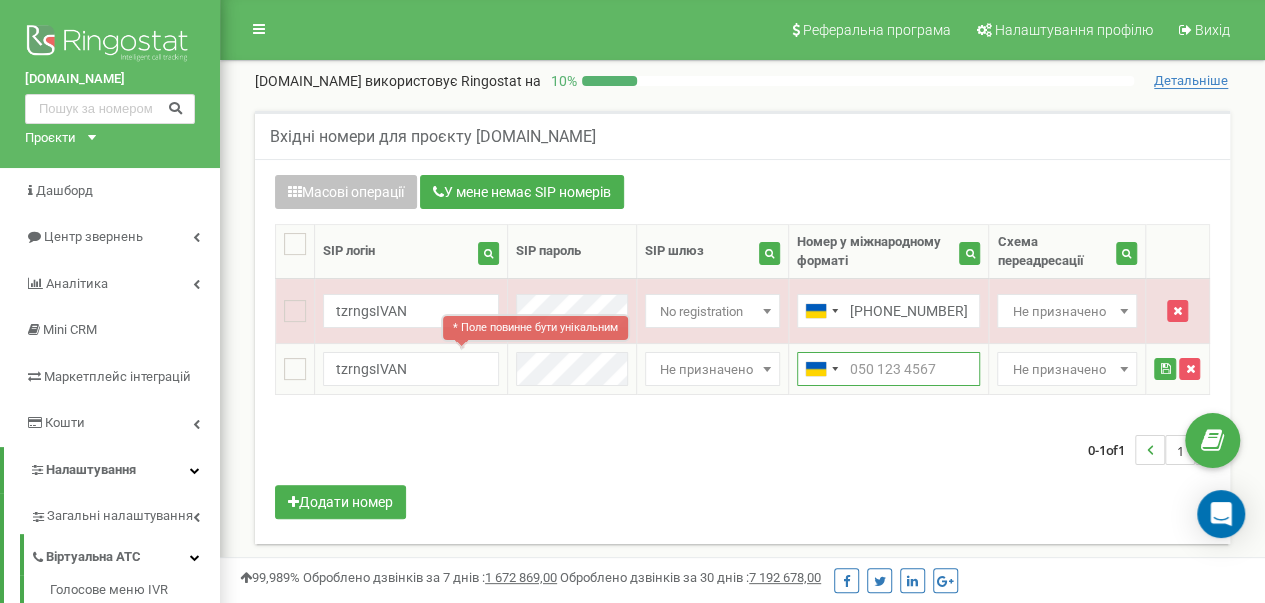 click at bounding box center [888, 369] 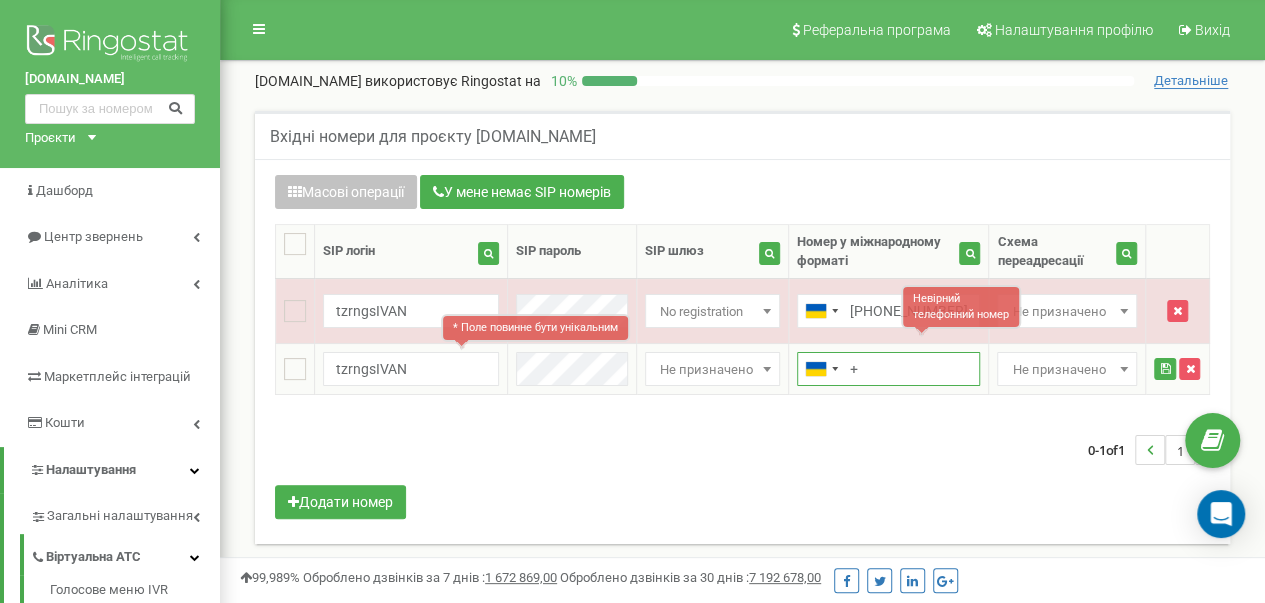 paste on "380931112314" 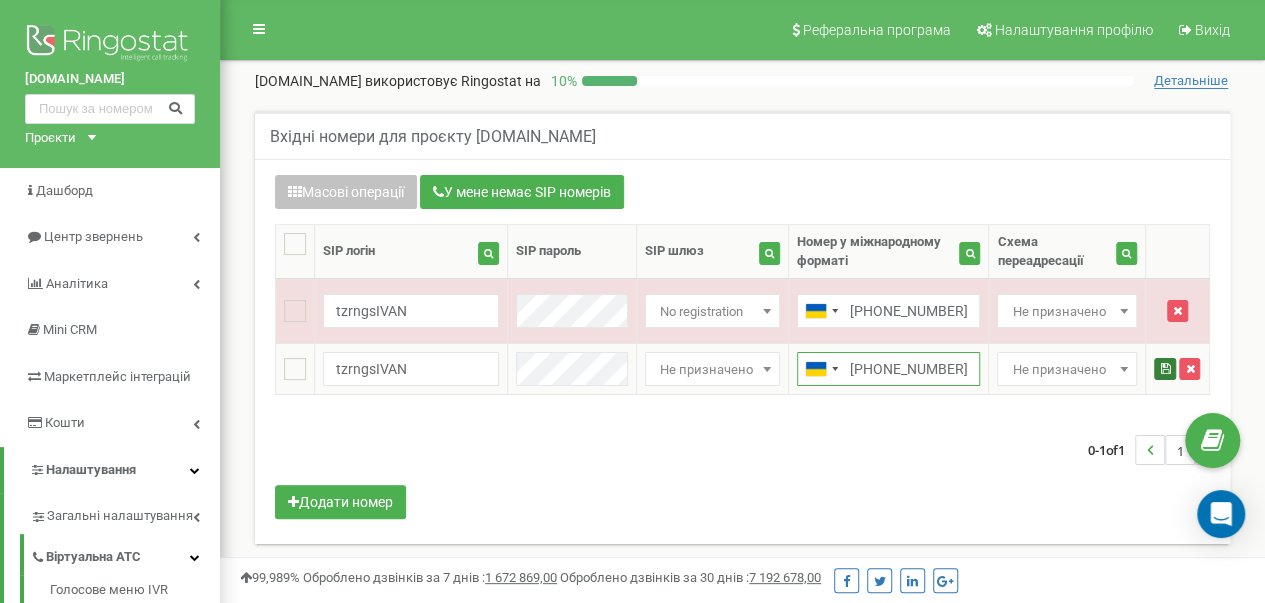 type on "[PHONE_NUMBER]" 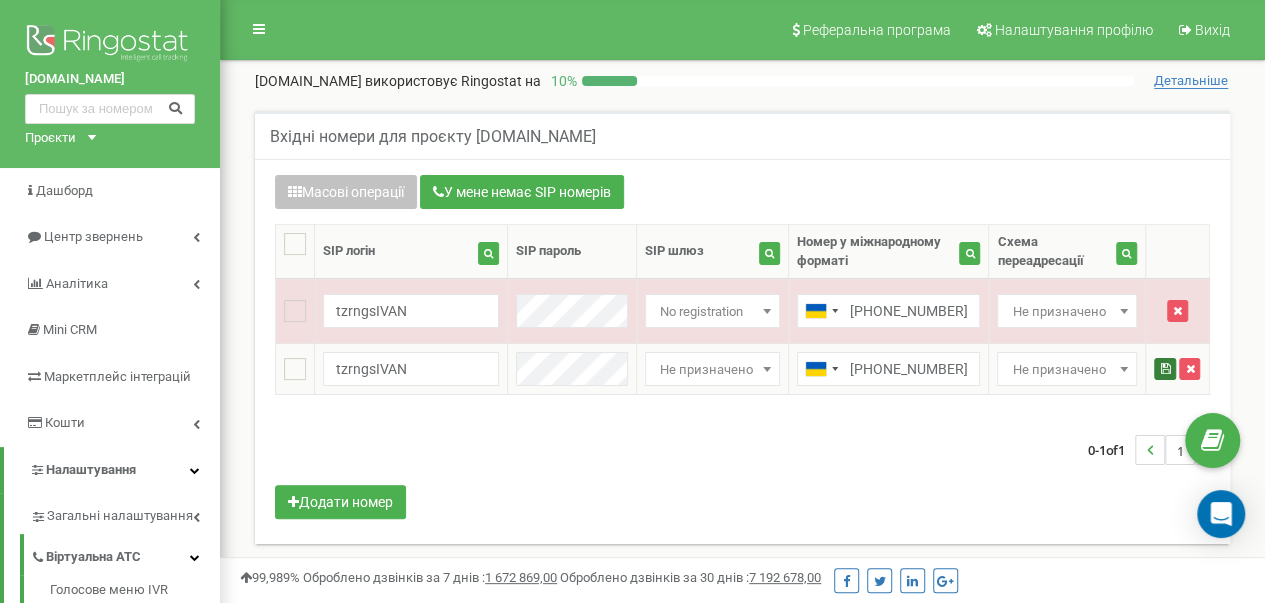 click at bounding box center [1165, 369] 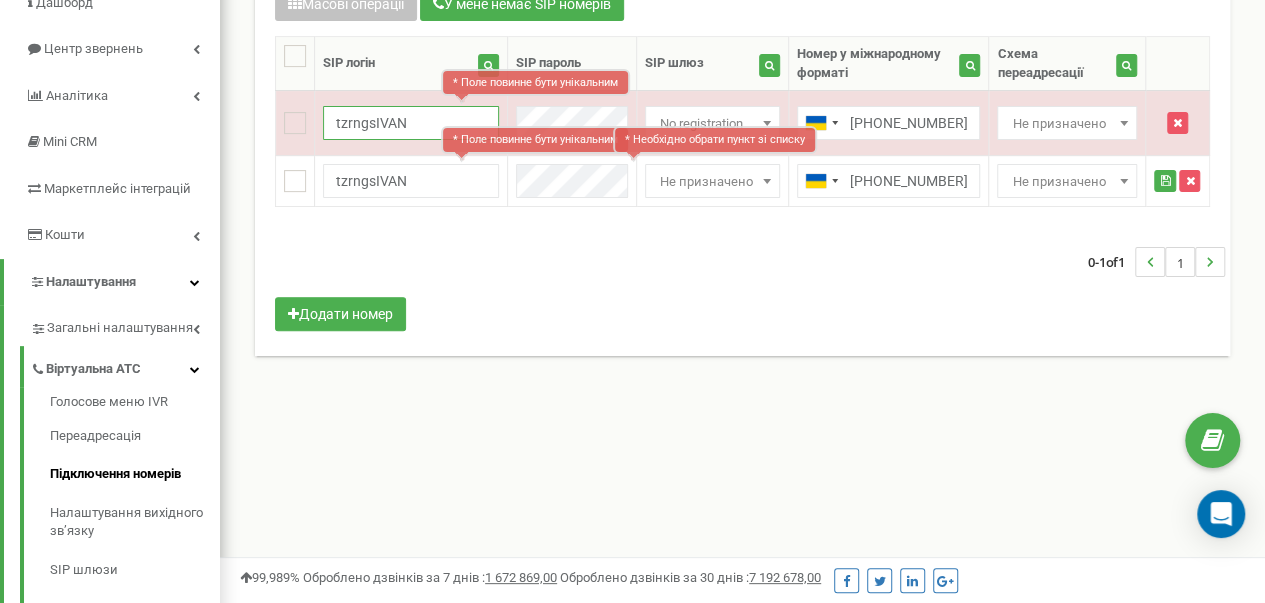 scroll, scrollTop: 156, scrollLeft: 0, axis: vertical 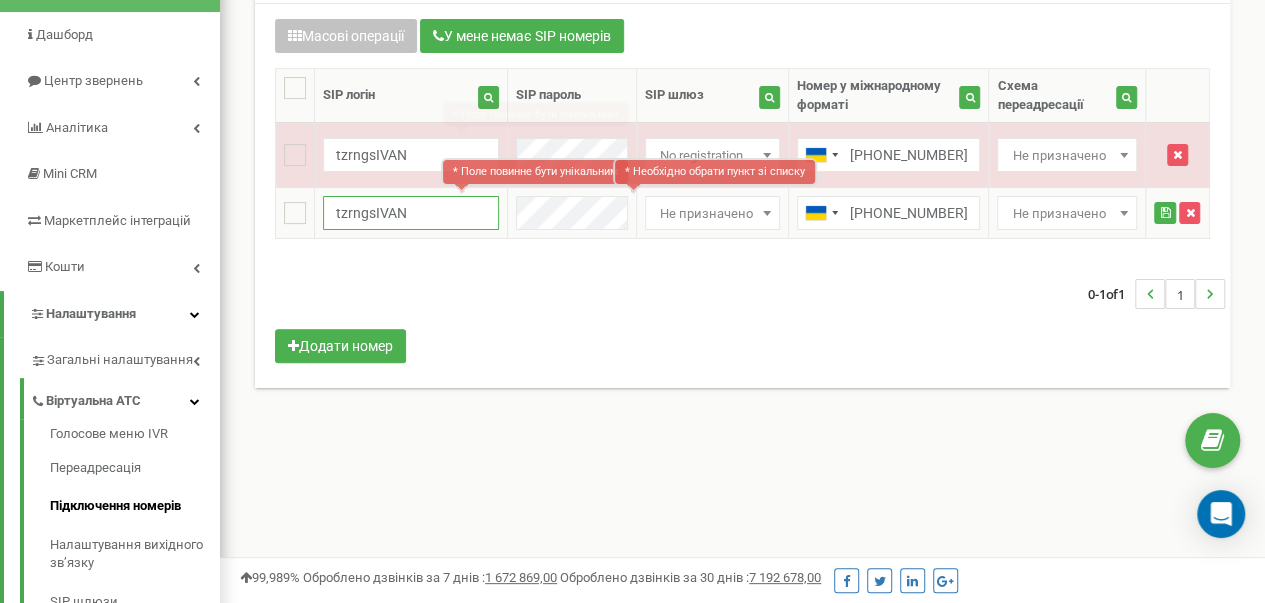 click on "tzrngsIVAN" at bounding box center (411, 213) 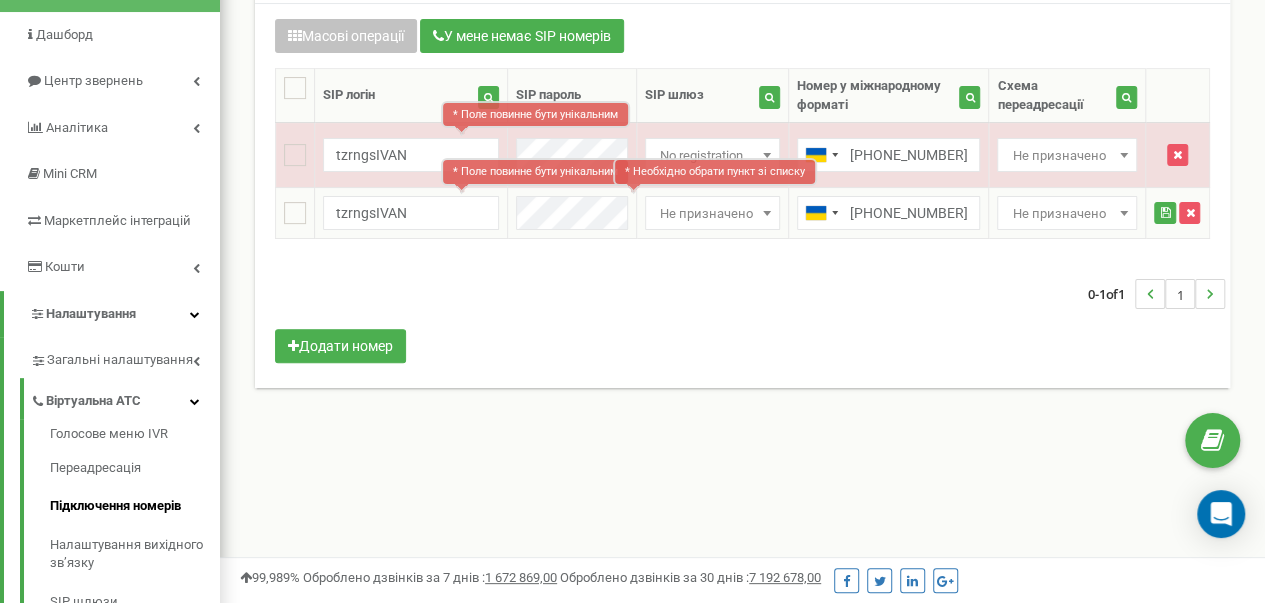 click at bounding box center (767, 213) 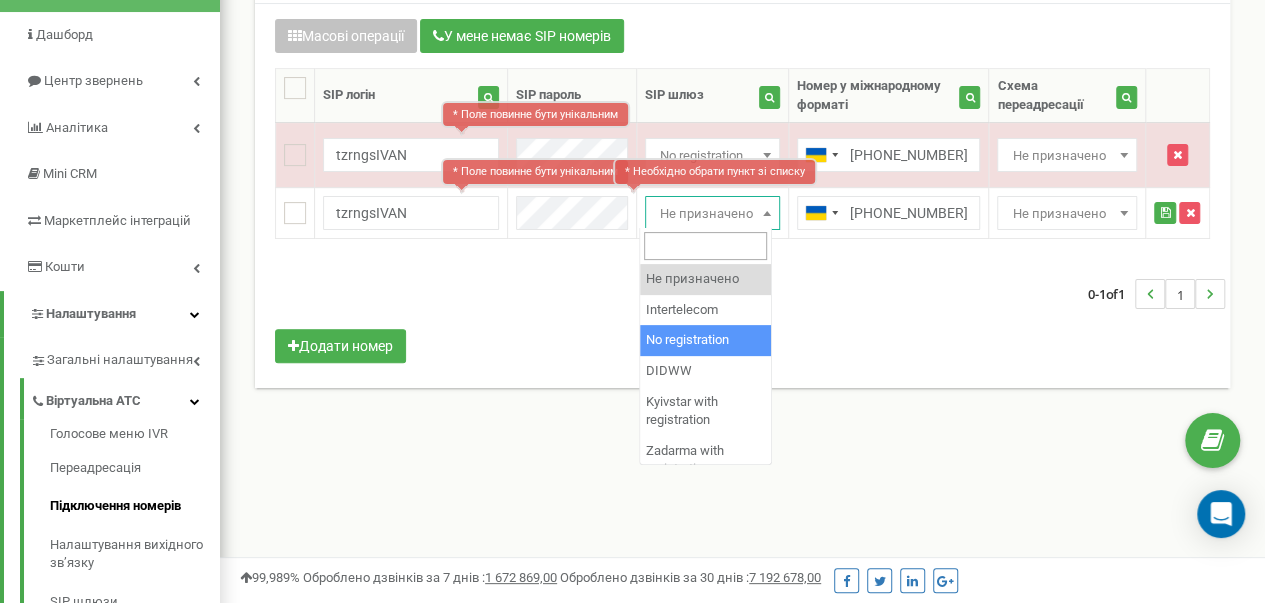 select on "2" 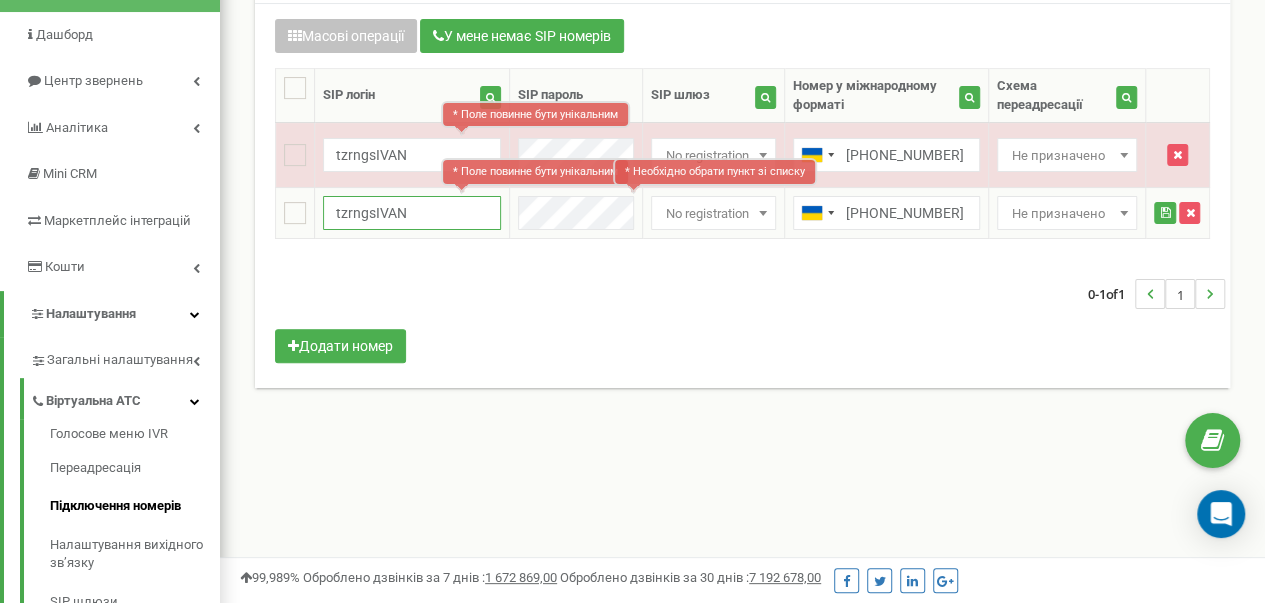 click on "tzrngsIVAN" at bounding box center (412, 213) 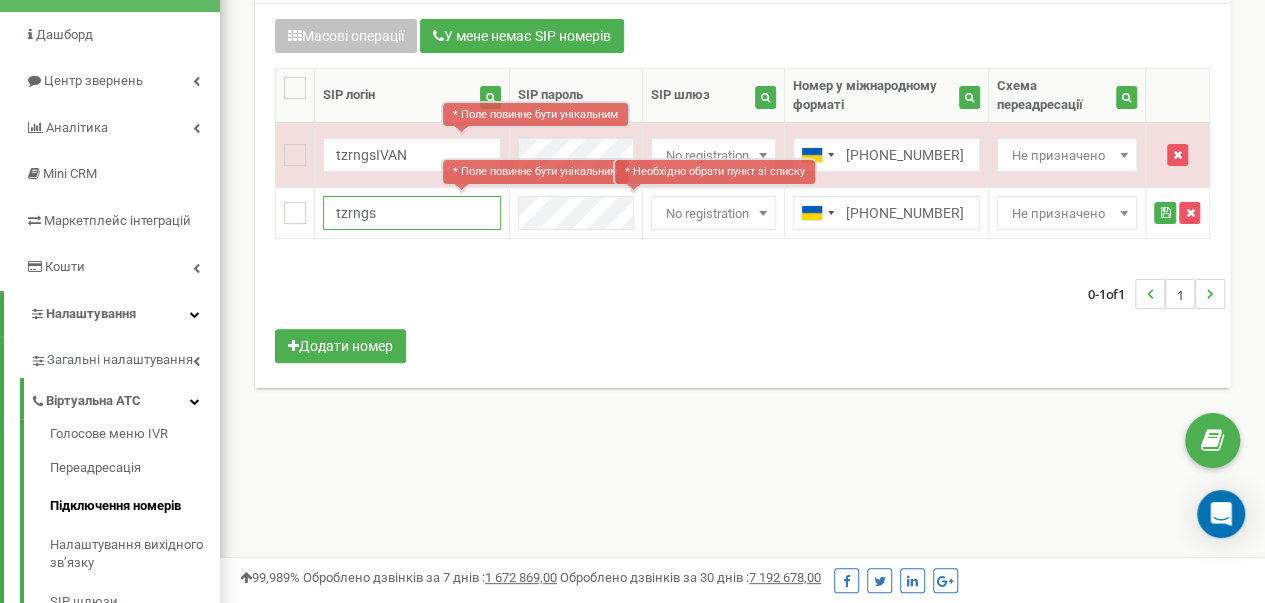 type on "tzrngs" 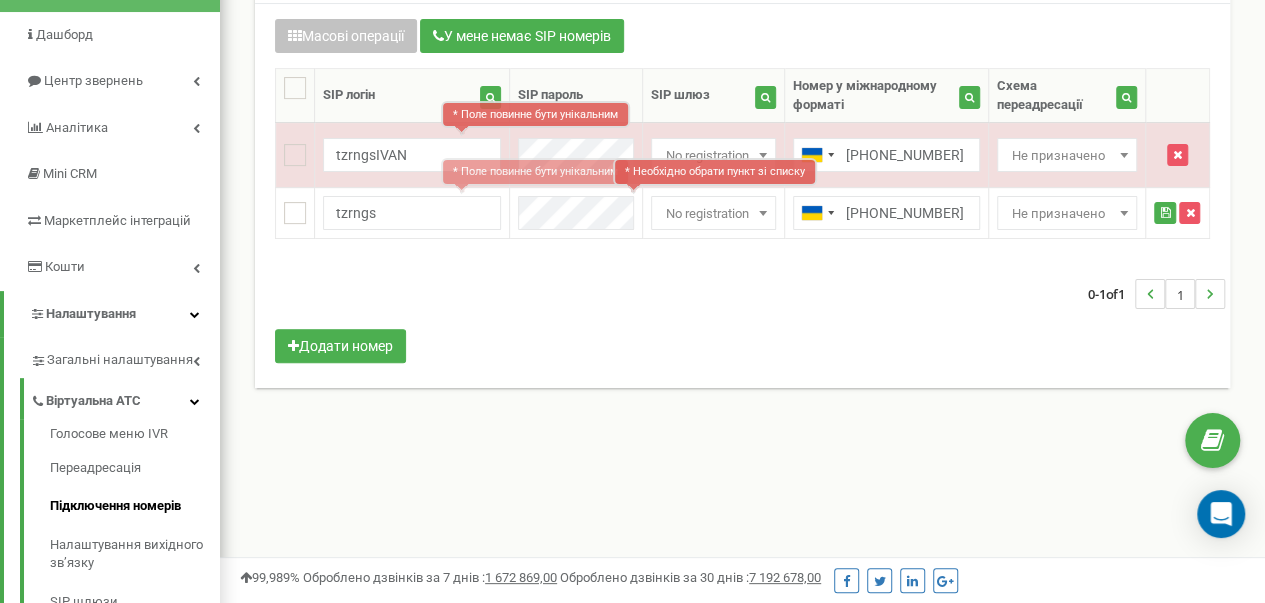 click on "Масові операції
У мене немає SIP номерів
Налаштування
Виберіть налаштування для редагування
Схема переадресації
SIP шлюз
Виберіть налаштування для редагування
Нове значення
Не призначено
Будні дні
Не призначено
Intertelecom
No registration
DIDWW" at bounding box center (742, 193) 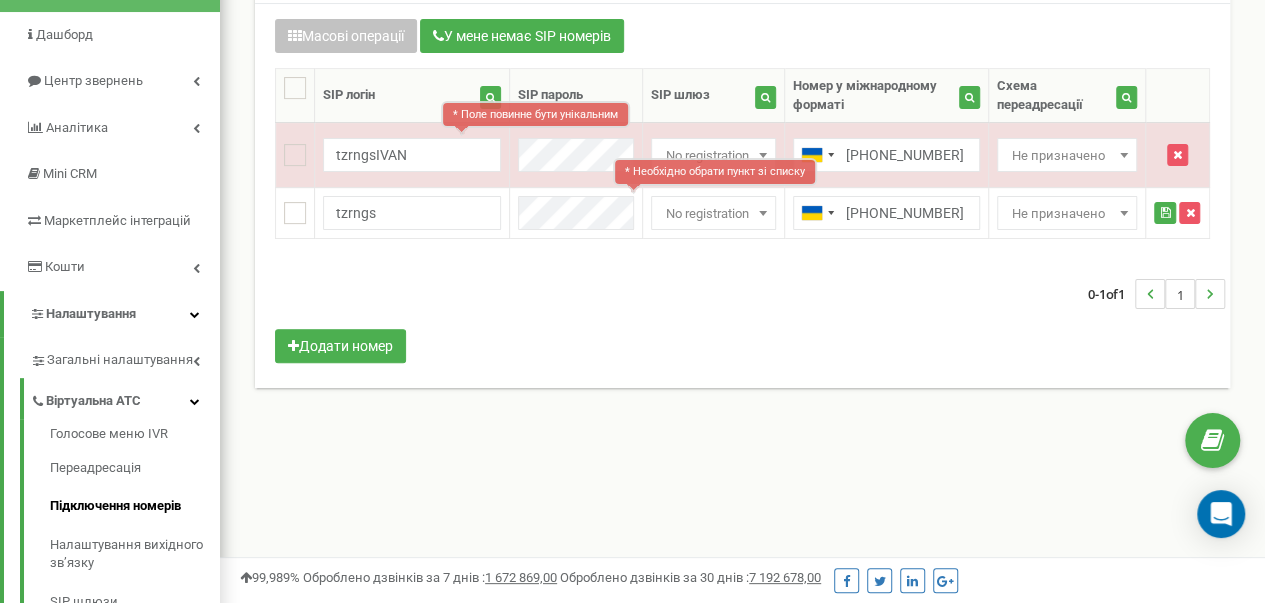 click on "0-1  of  1
1" at bounding box center (742, 294) 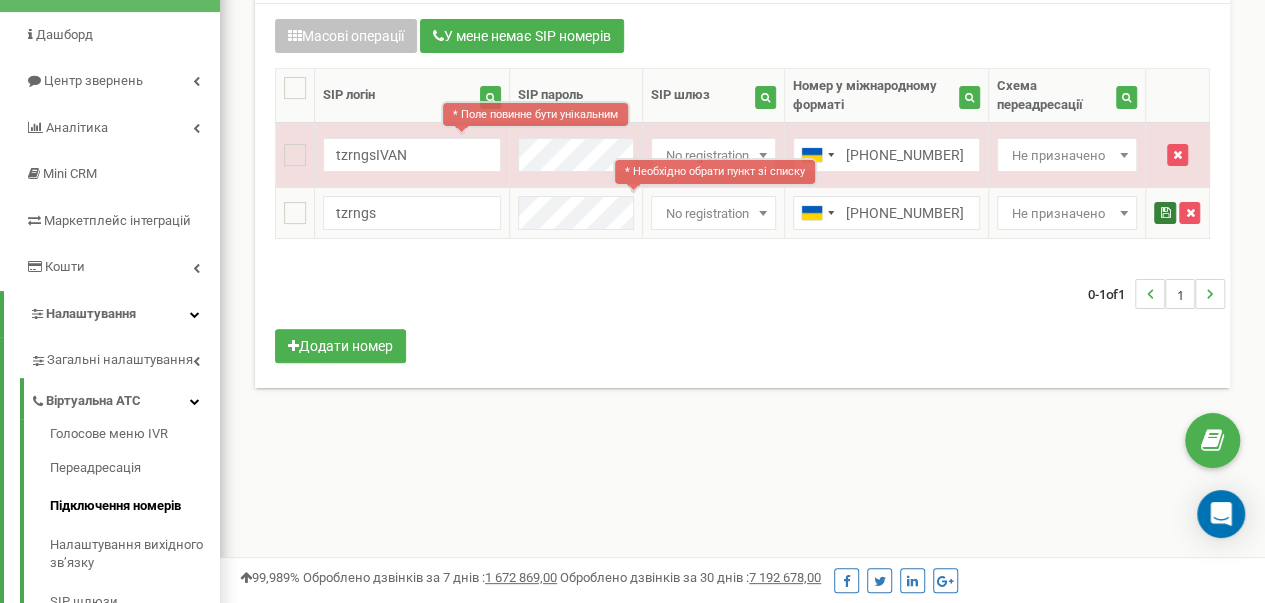 click at bounding box center [1165, 213] 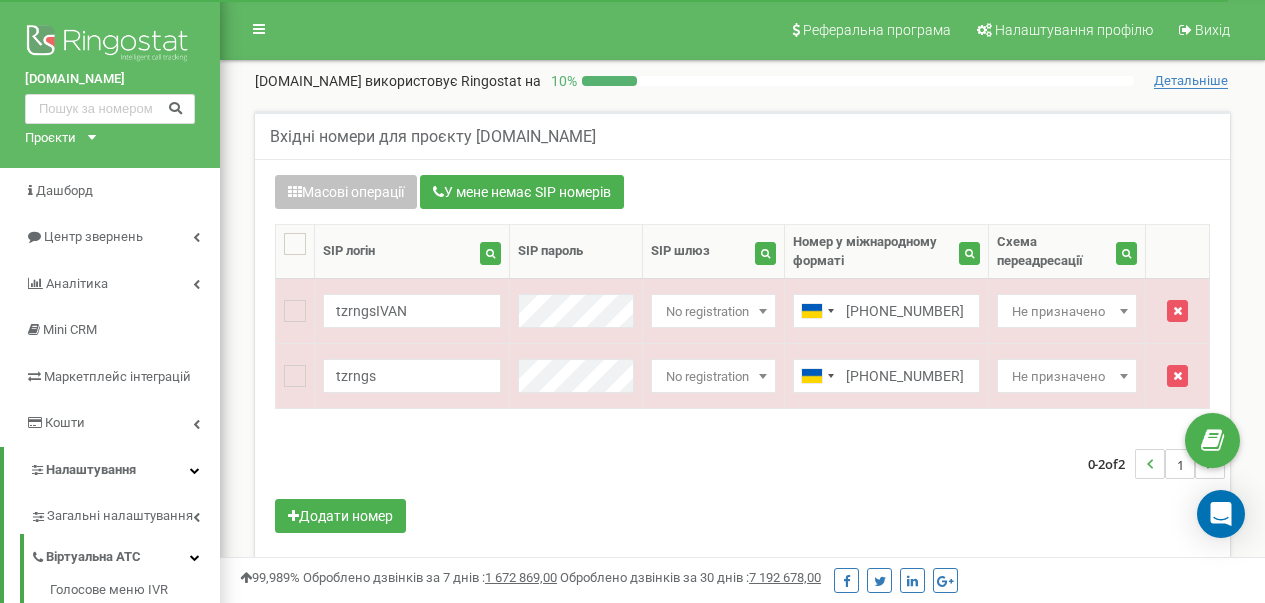 scroll, scrollTop: 100, scrollLeft: 0, axis: vertical 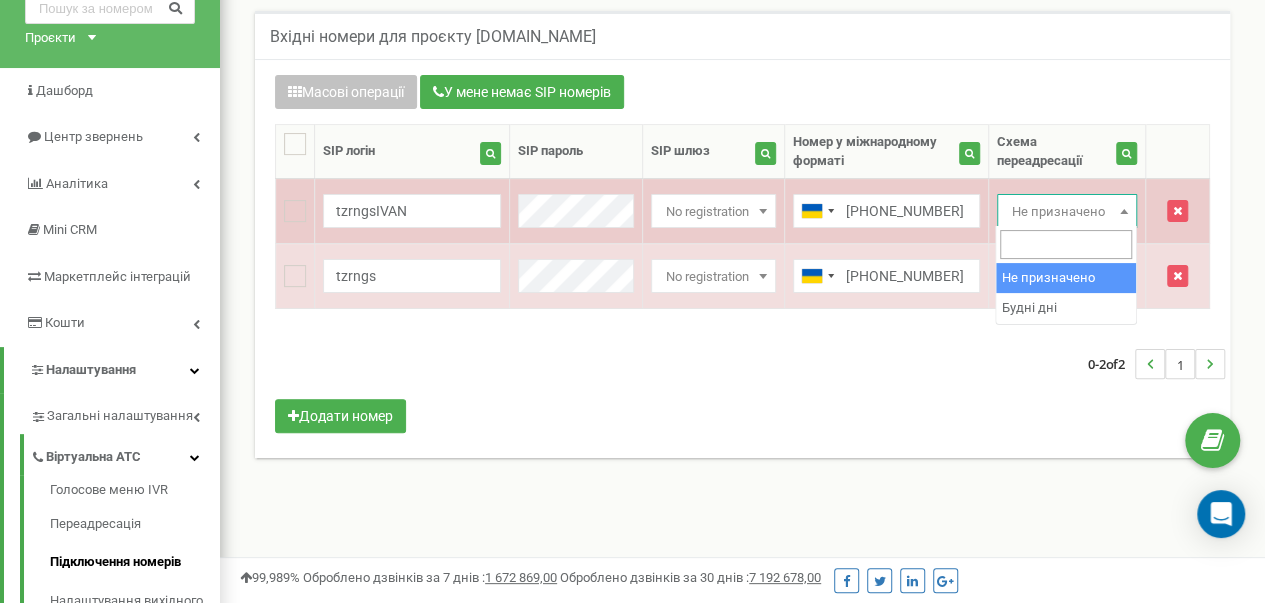 click at bounding box center [1124, 211] 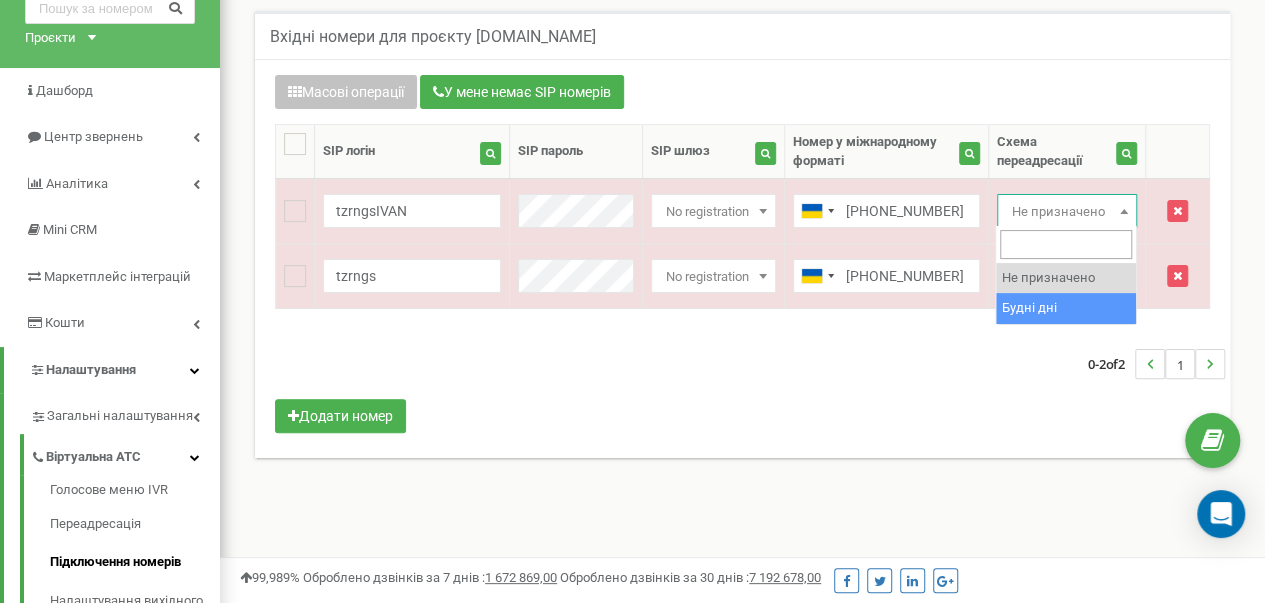 select on "256071" 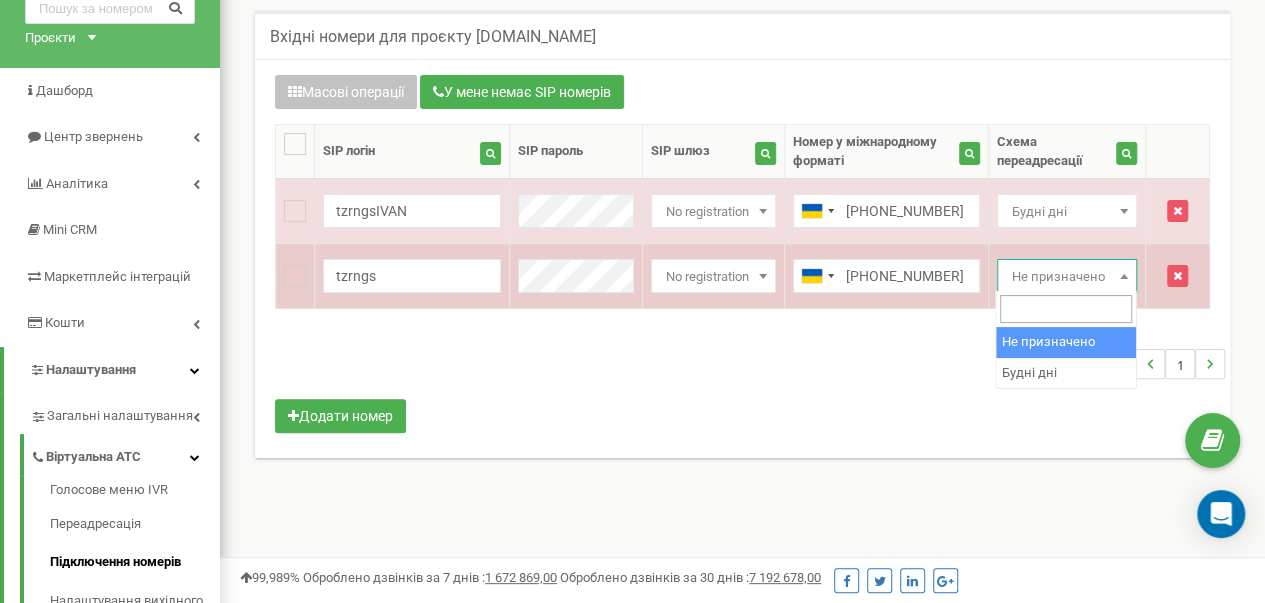 click at bounding box center (1124, 276) 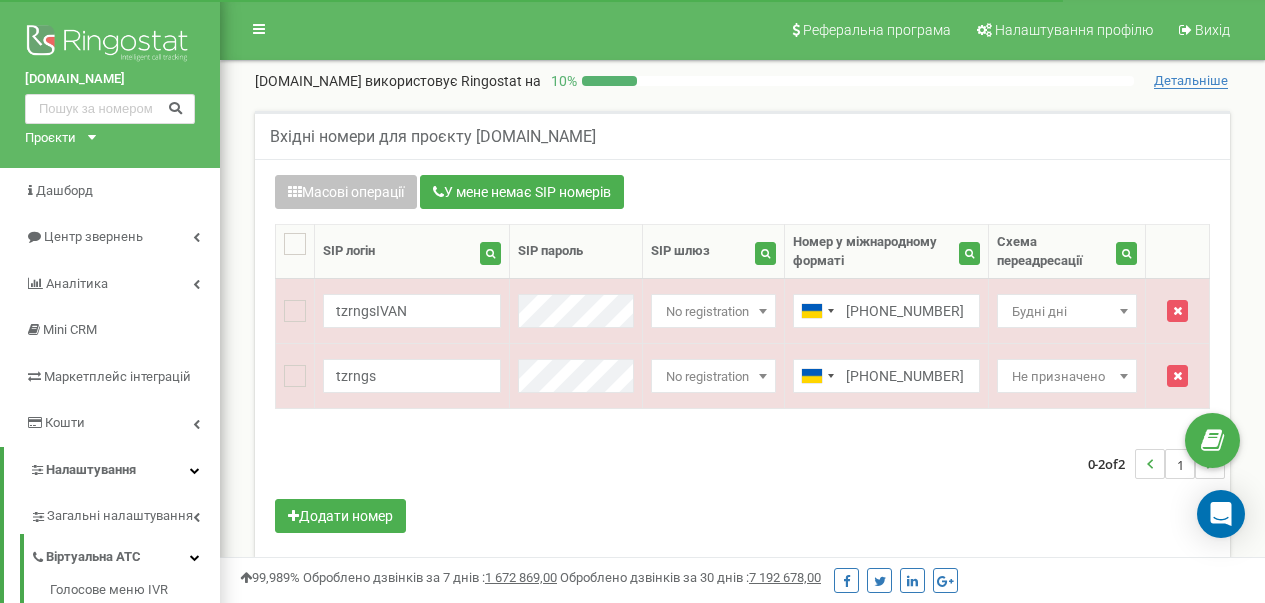 scroll, scrollTop: 100, scrollLeft: 0, axis: vertical 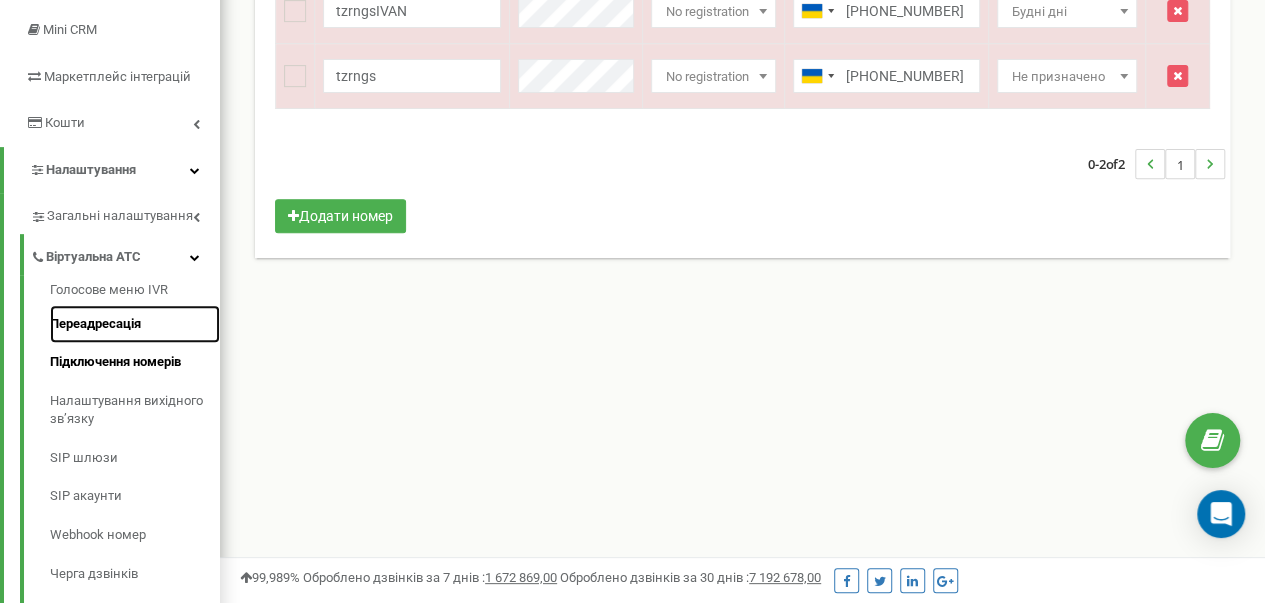 click on "Переадресація" at bounding box center [135, 324] 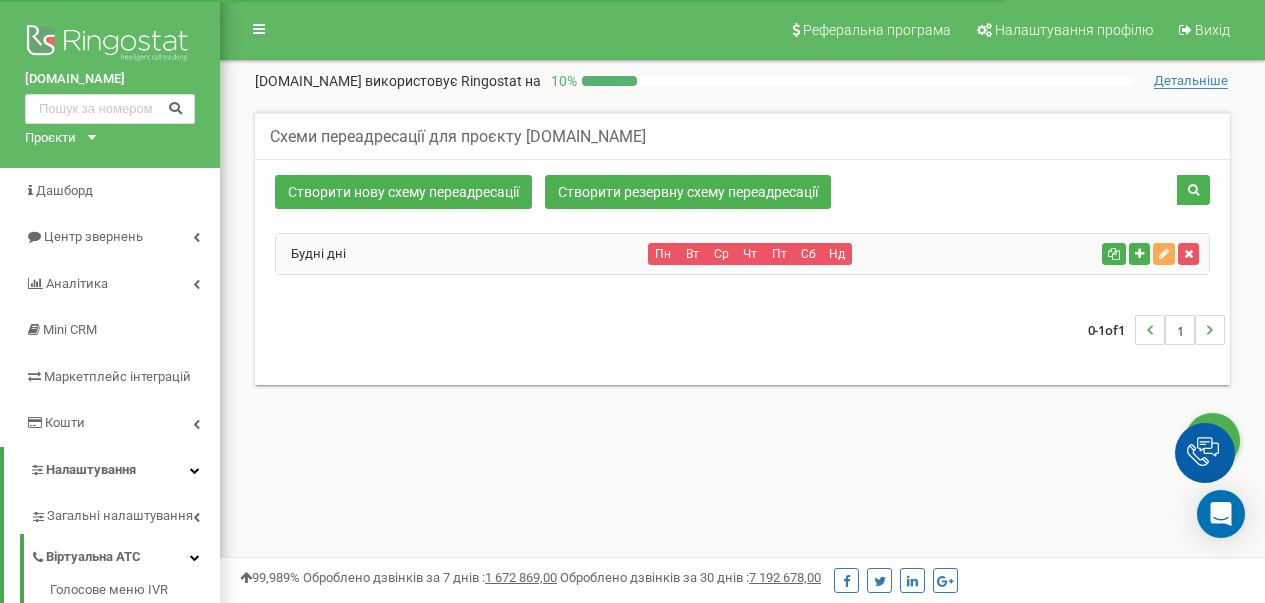 scroll, scrollTop: 0, scrollLeft: 0, axis: both 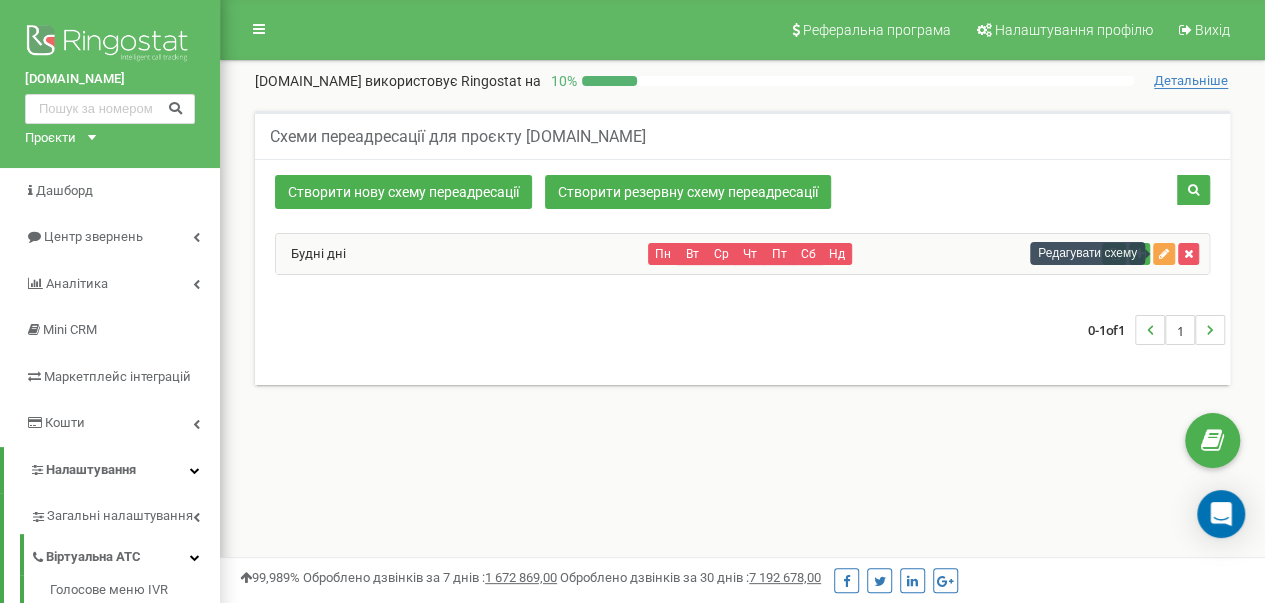 click at bounding box center (1164, 254) 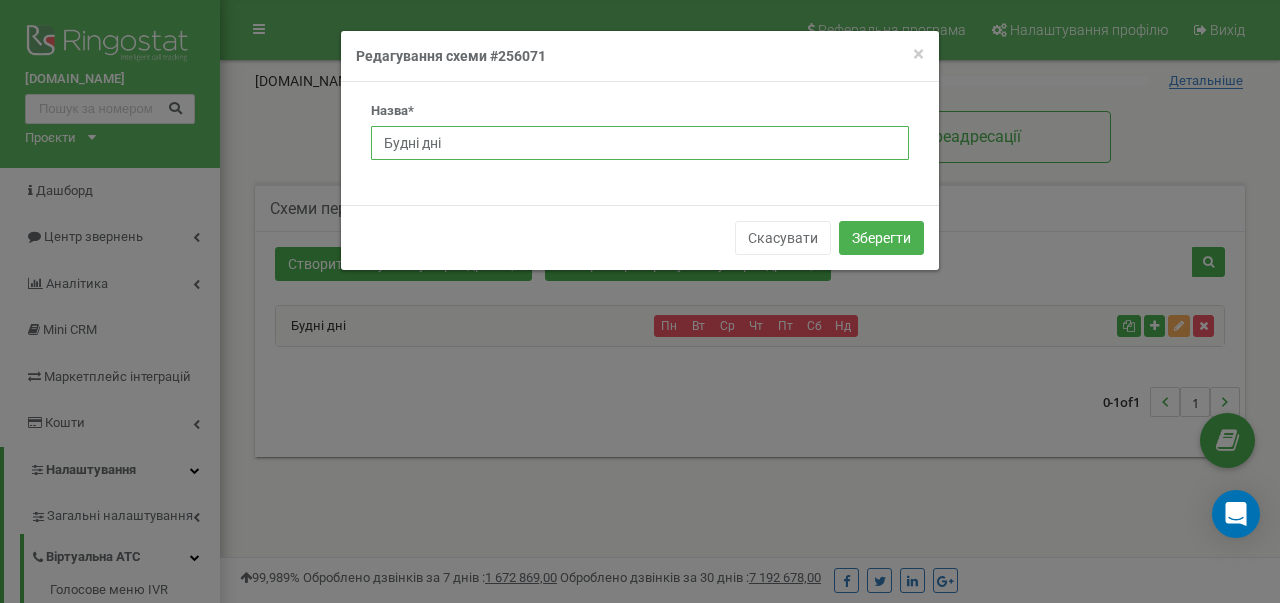 click on "Будні дні" at bounding box center (640, 143) 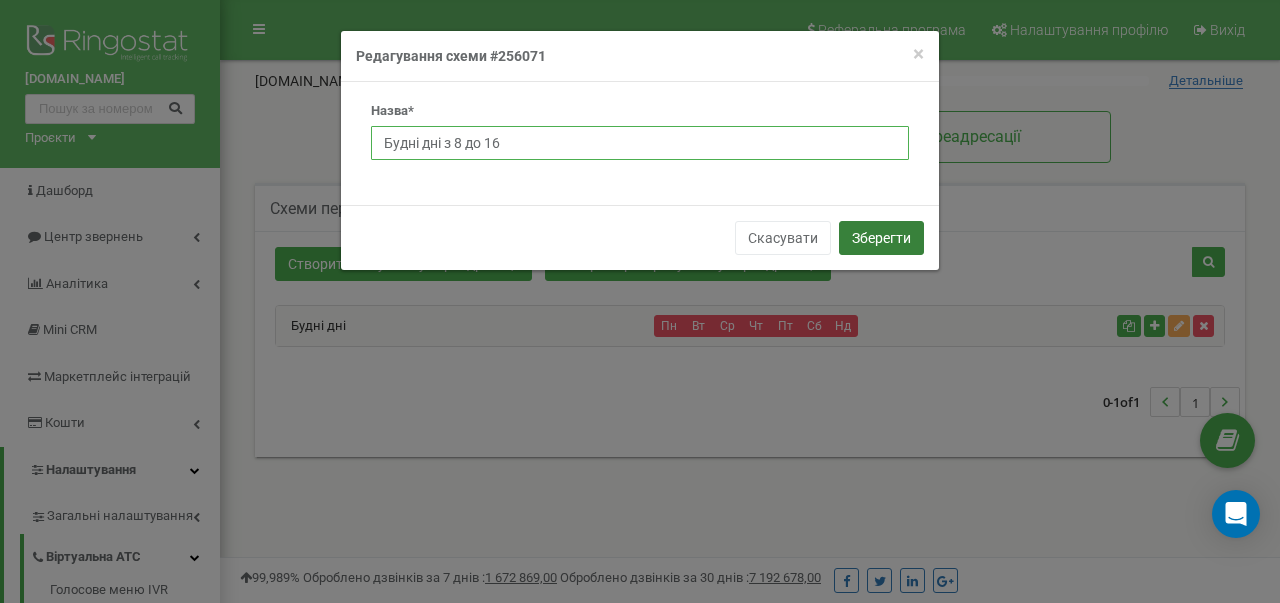 type on "Будні дні з 8 до 16" 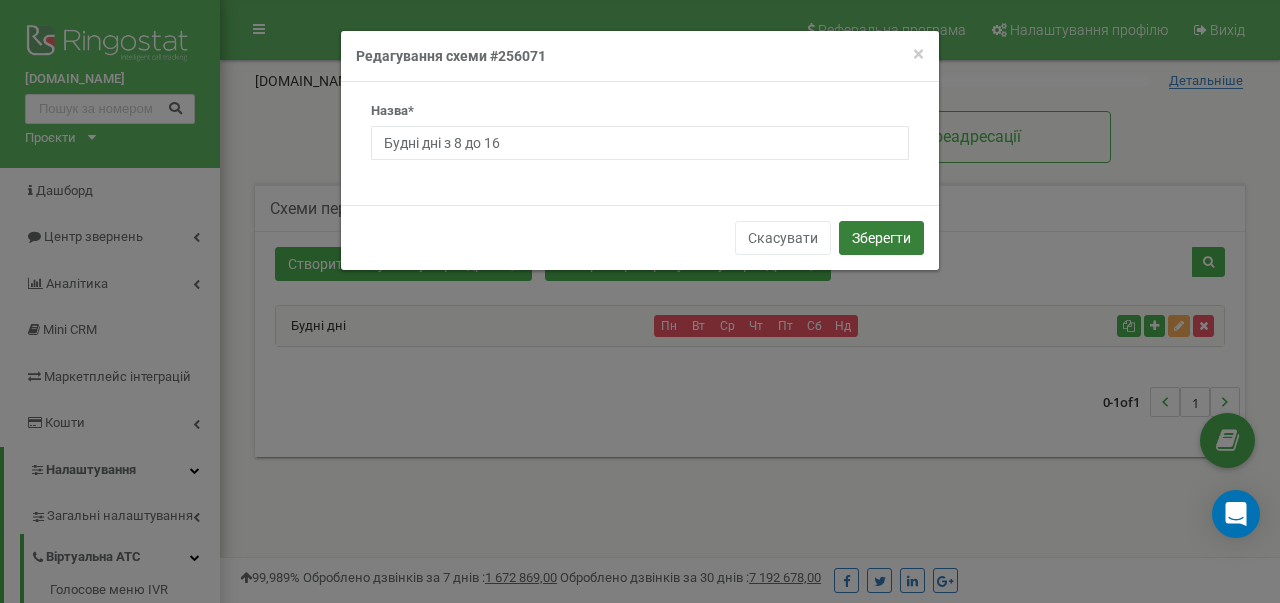 click on "Зберегти" at bounding box center [881, 238] 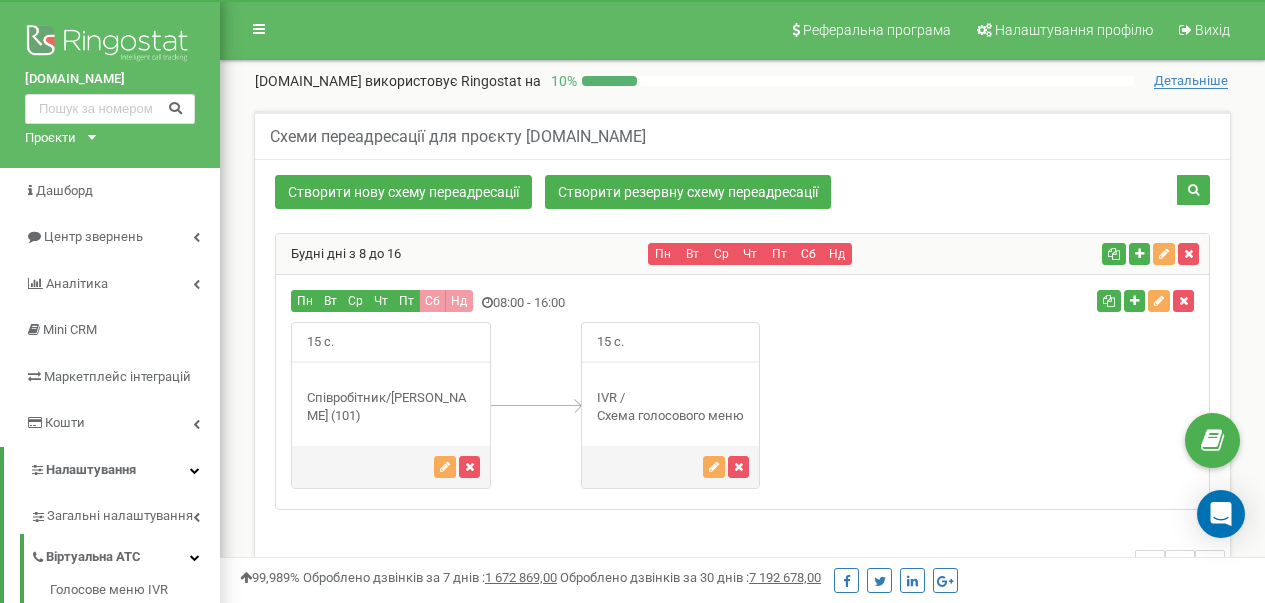 scroll, scrollTop: 272, scrollLeft: 0, axis: vertical 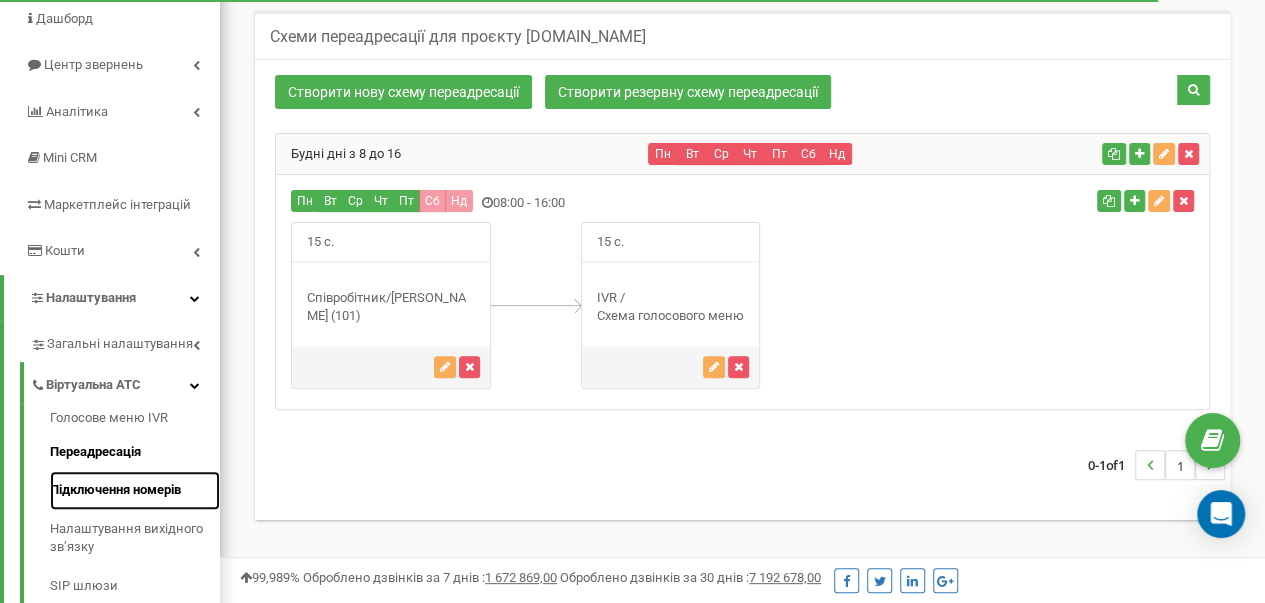 click on "Підключення номерів" at bounding box center (135, 490) 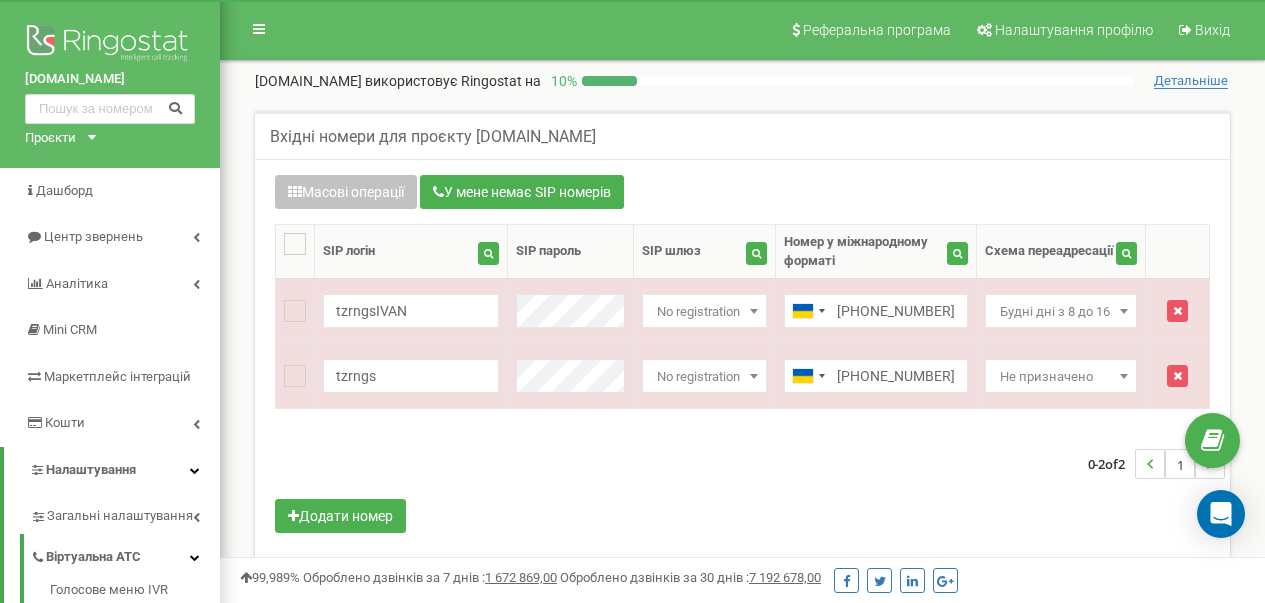 scroll, scrollTop: 0, scrollLeft: 0, axis: both 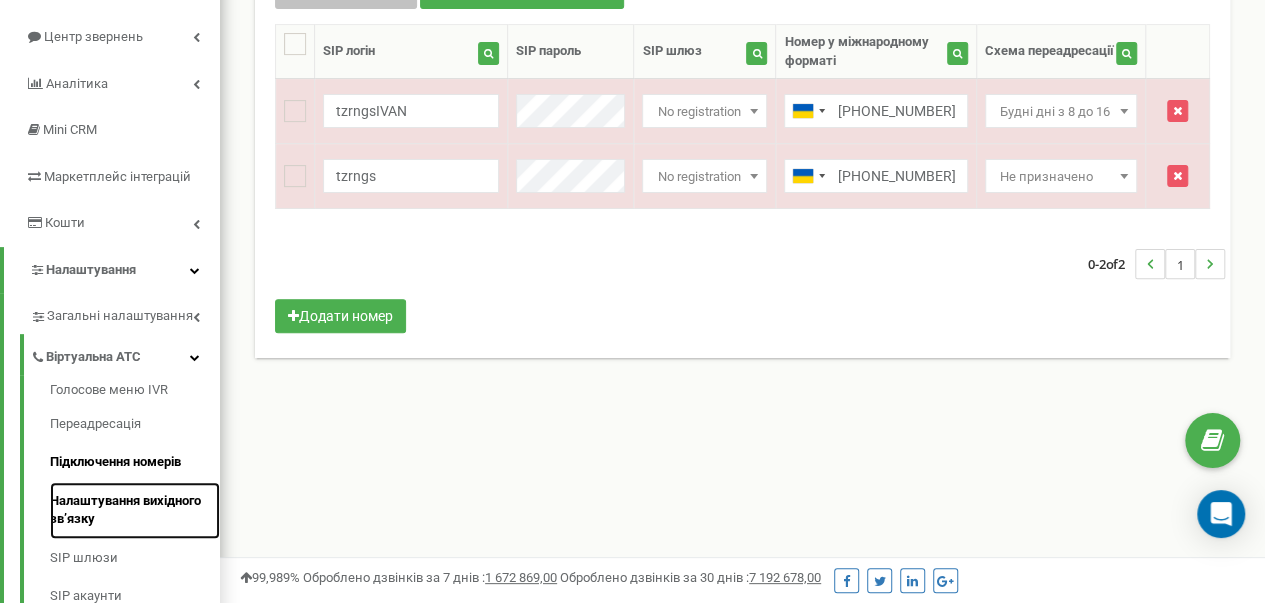 click on "Налаштування вихідного зв’язку" at bounding box center (135, 510) 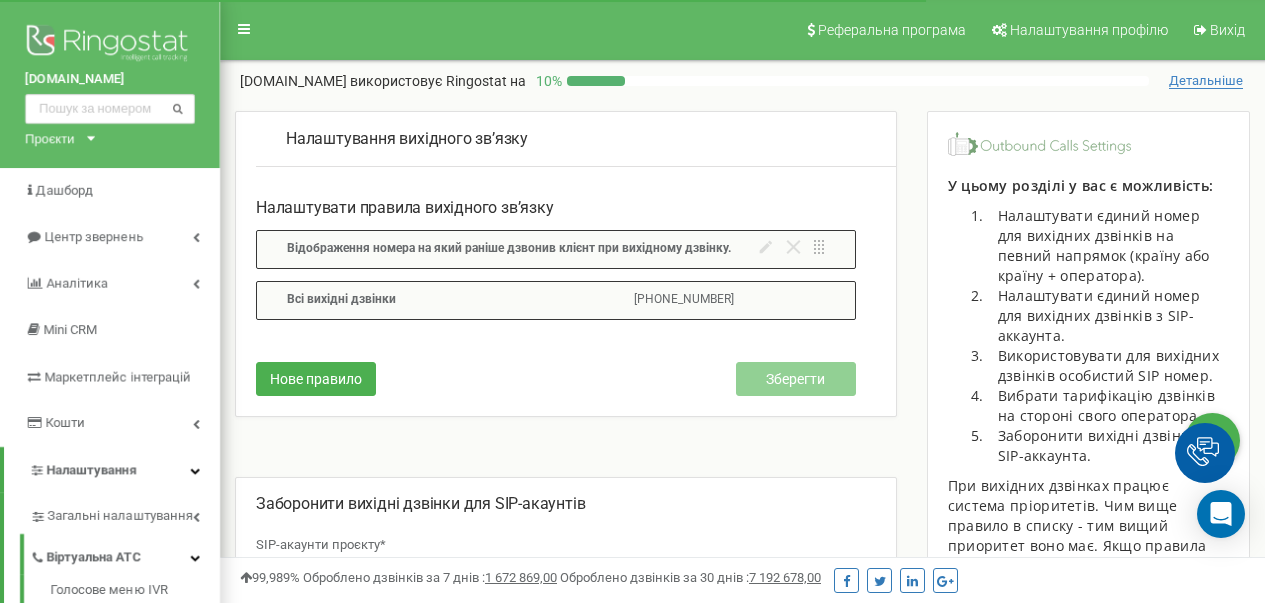 scroll, scrollTop: 0, scrollLeft: 0, axis: both 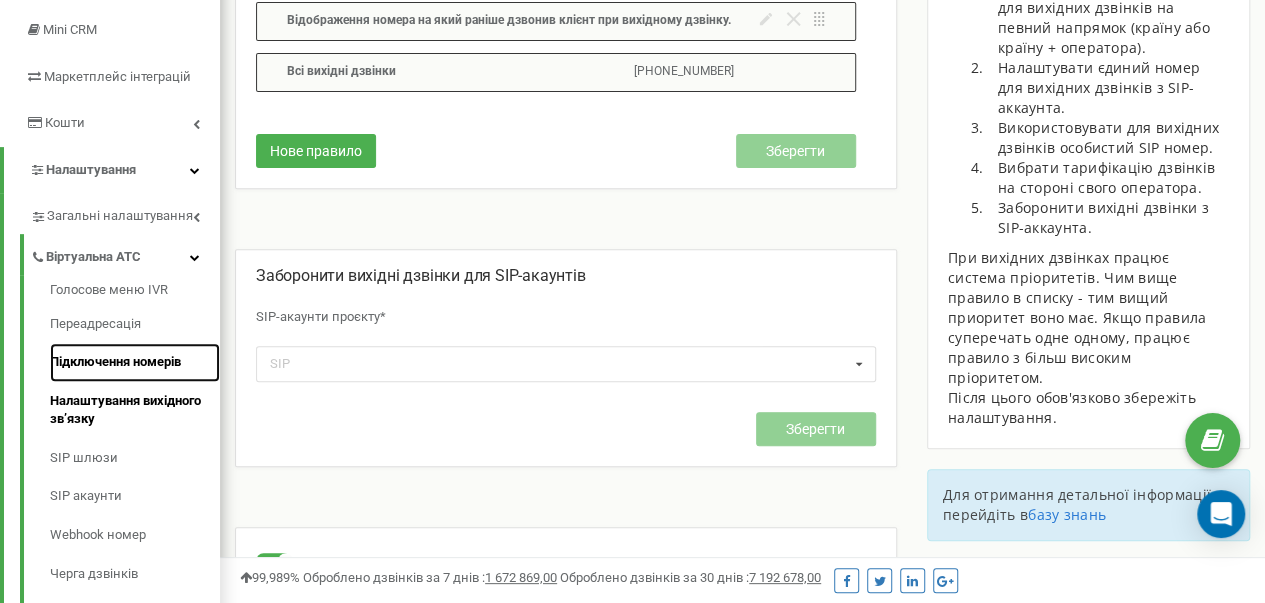 click on "Підключення номерів" at bounding box center [135, 362] 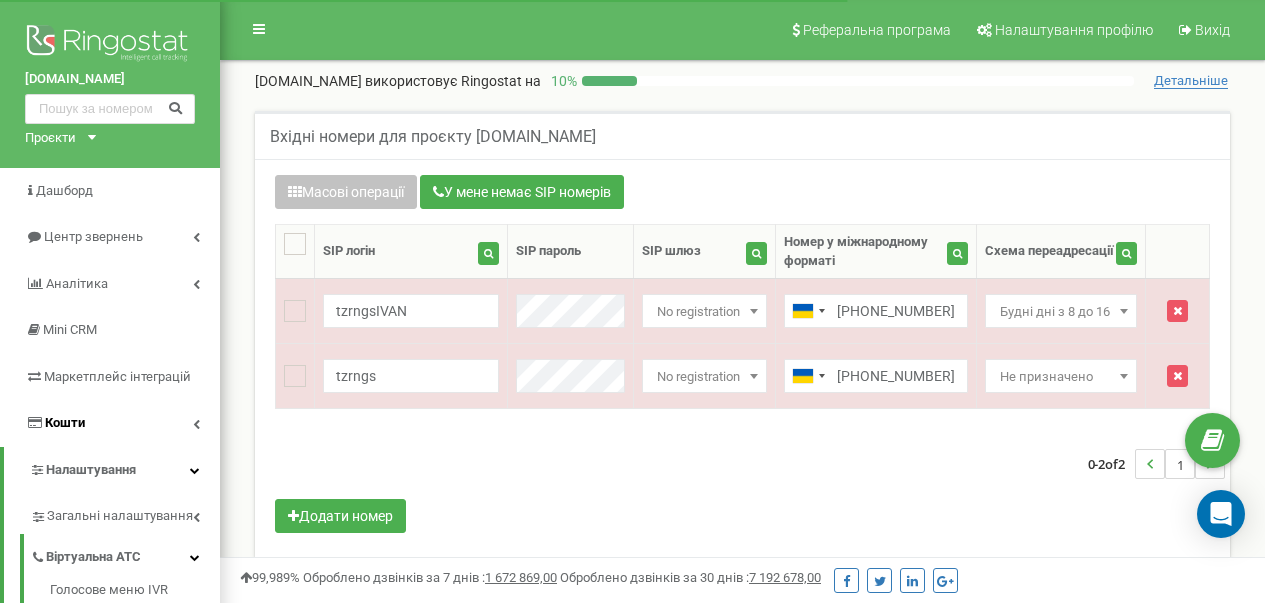 scroll, scrollTop: 0, scrollLeft: 0, axis: both 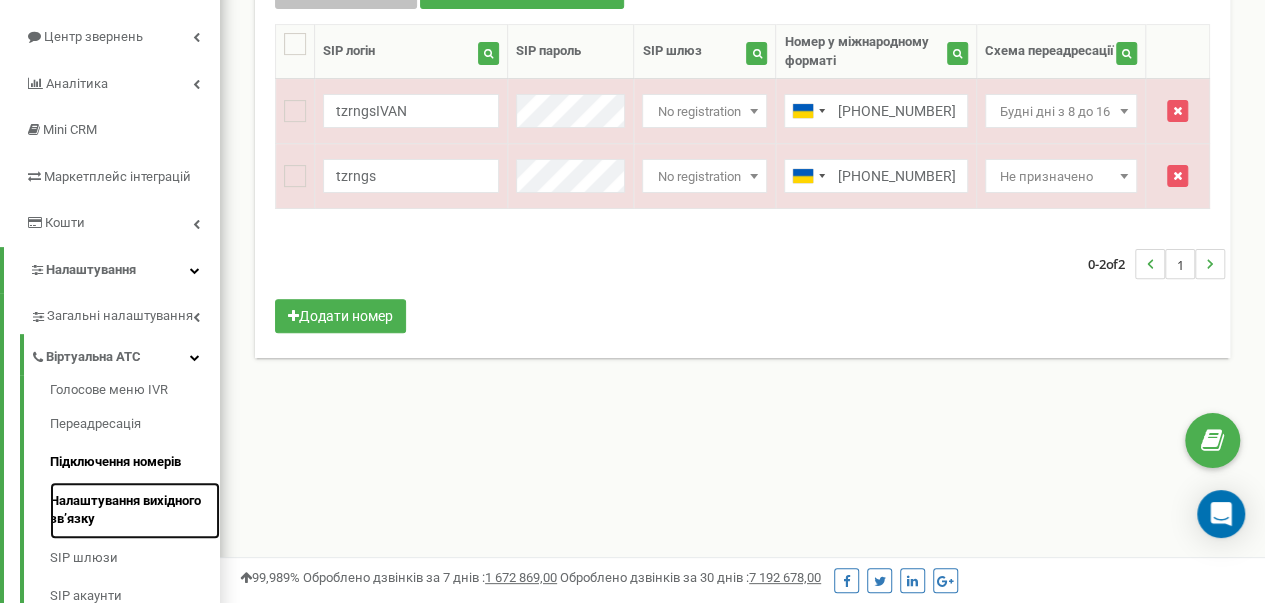 click on "Налаштування вихідного зв’язку" at bounding box center (135, 510) 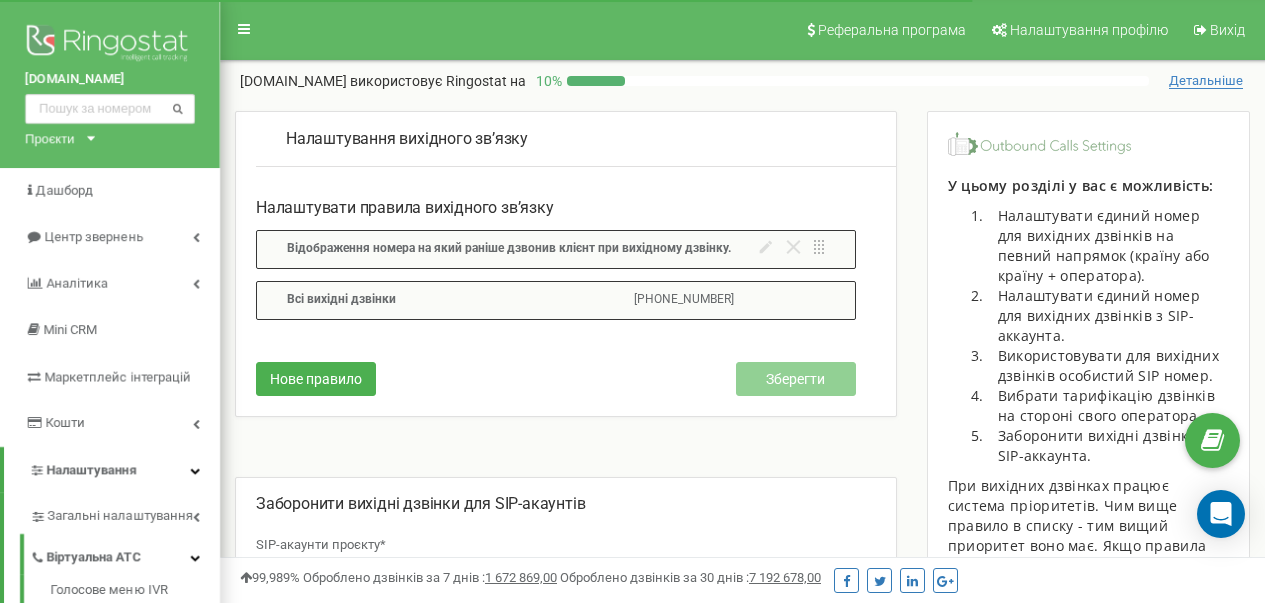 scroll, scrollTop: 0, scrollLeft: 0, axis: both 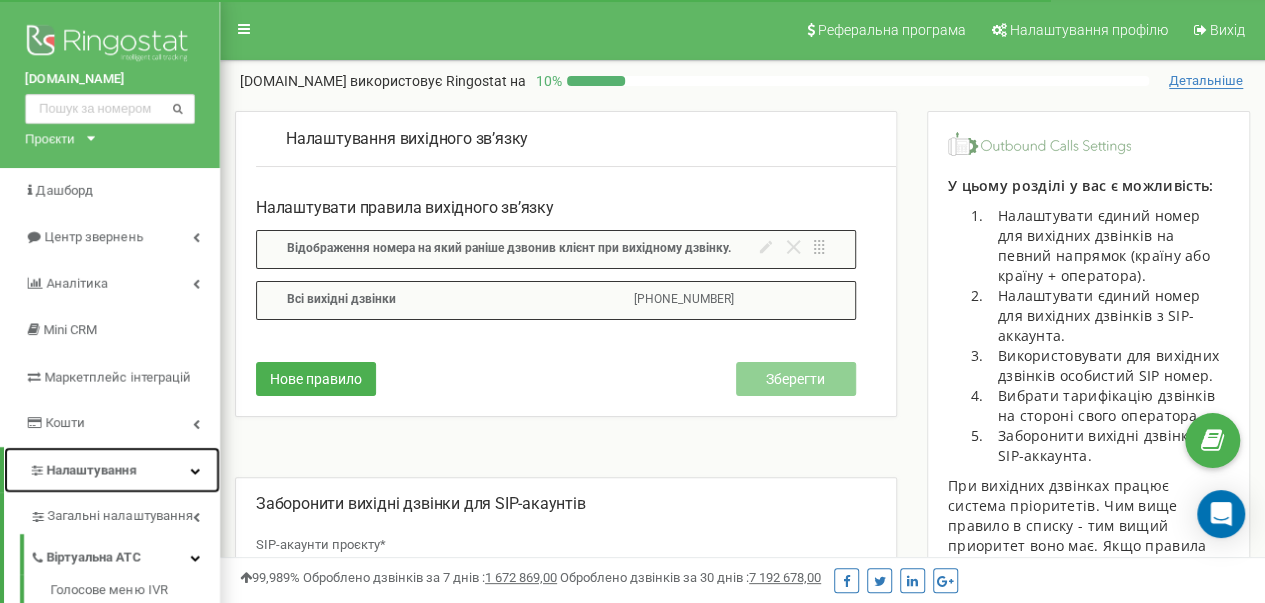 click on "Налаштування" at bounding box center (112, 470) 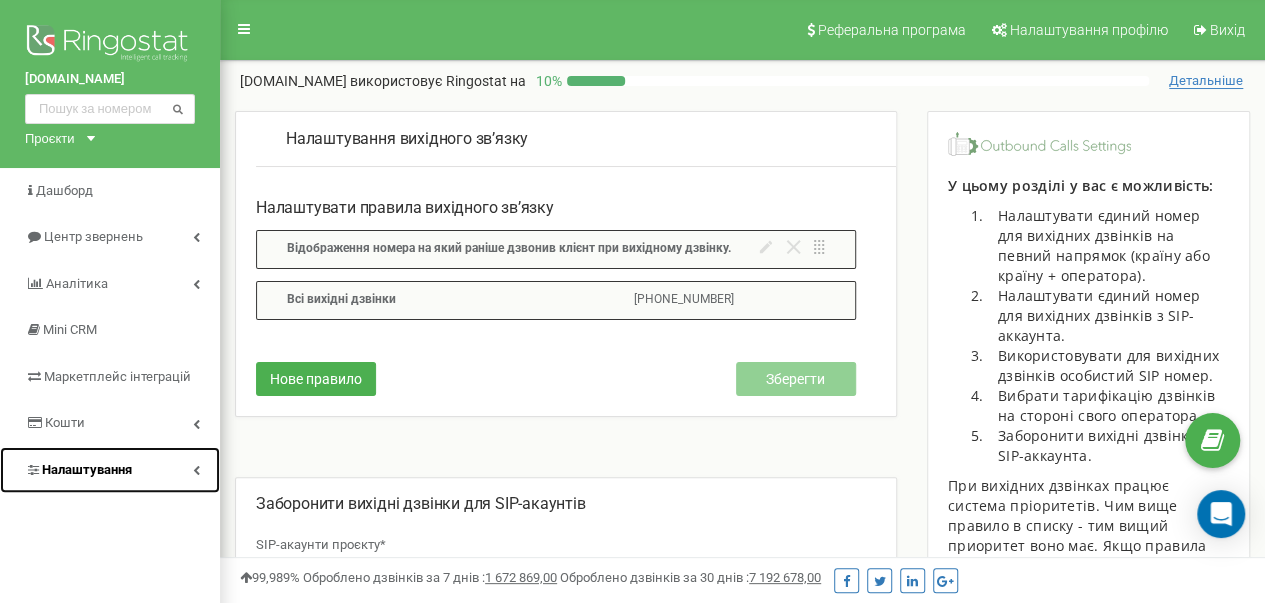 click on "Налаштування" at bounding box center [87, 469] 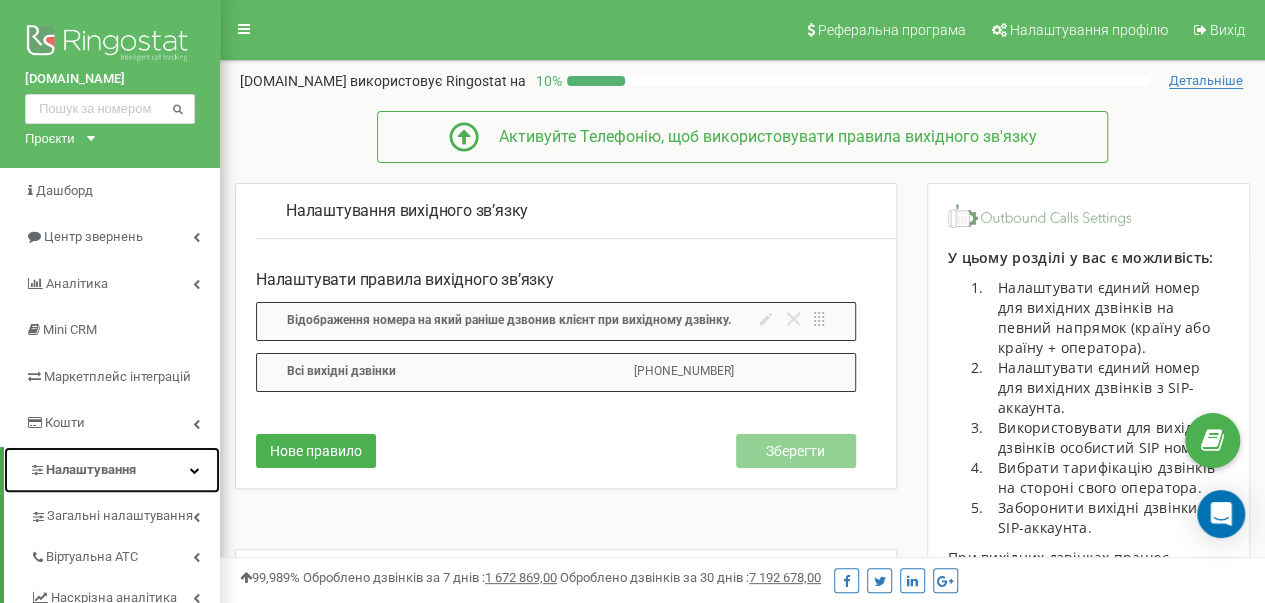 scroll, scrollTop: 100, scrollLeft: 0, axis: vertical 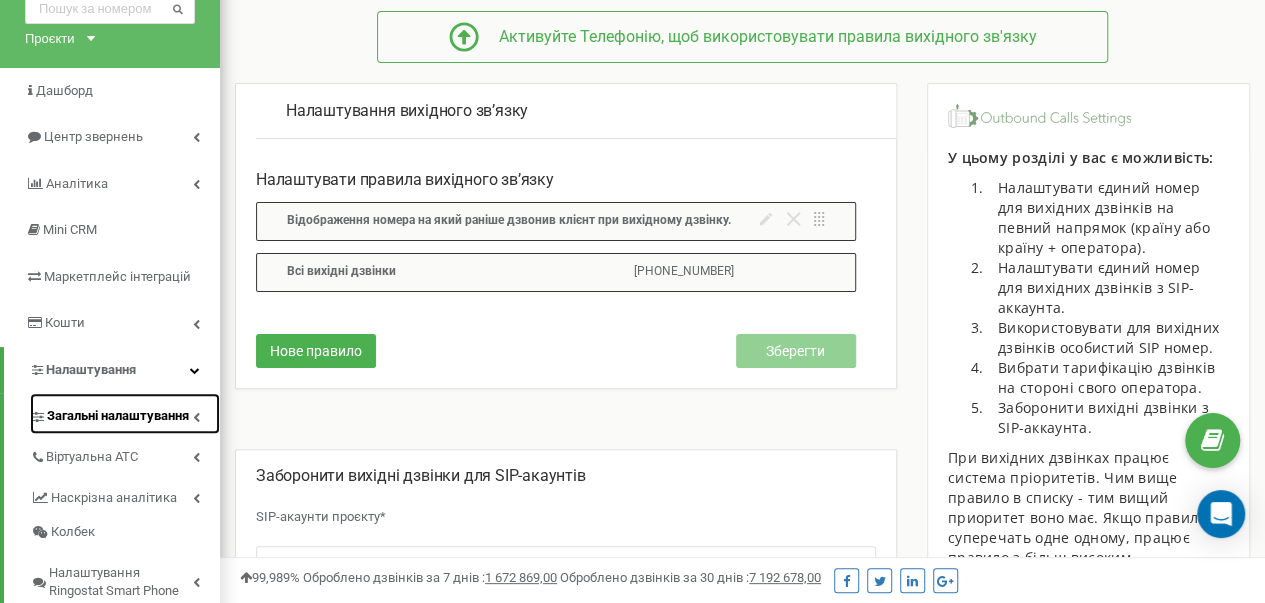 click on "Загальні налаштування" at bounding box center (118, 416) 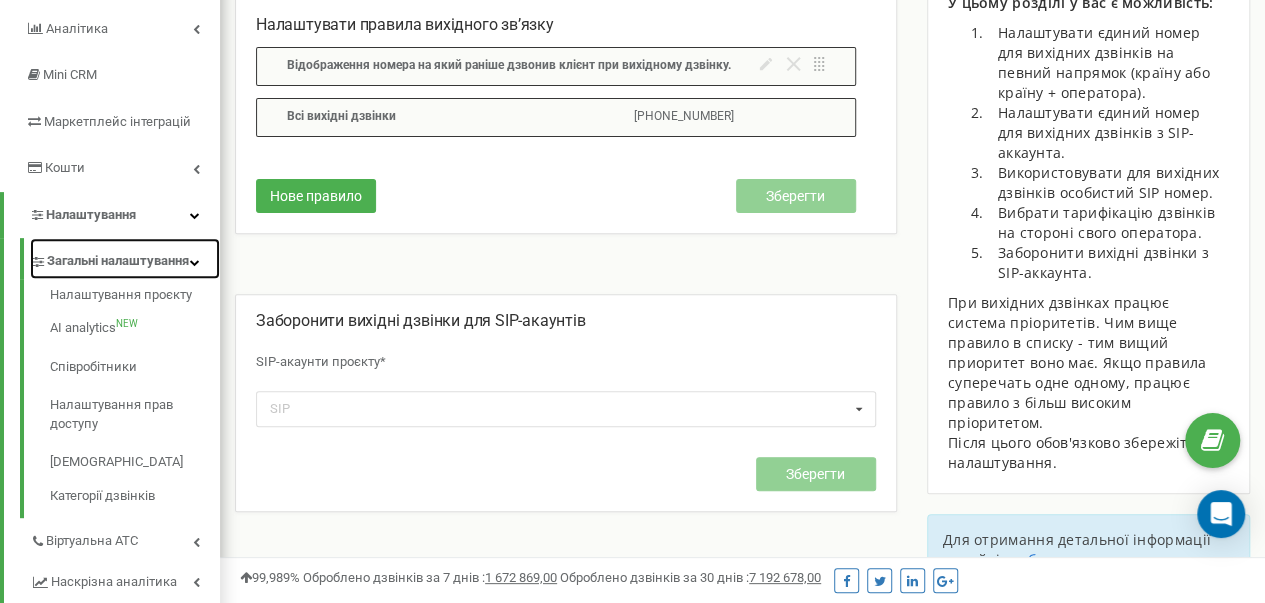 scroll, scrollTop: 300, scrollLeft: 0, axis: vertical 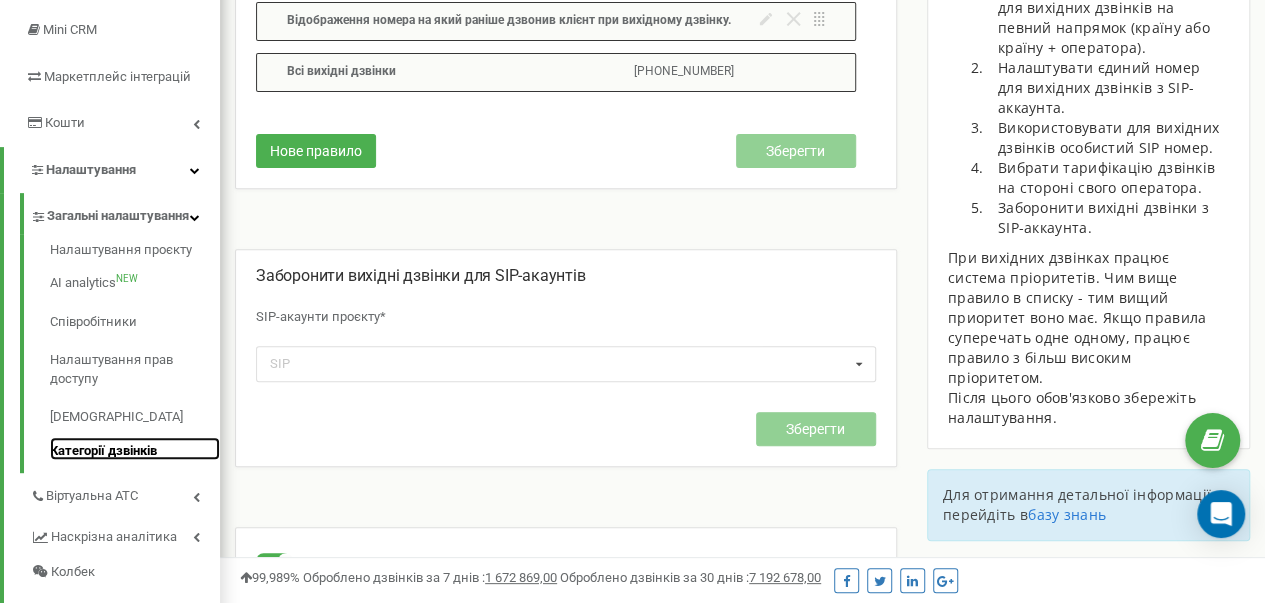 click on "Категорії дзвінків" at bounding box center [135, 449] 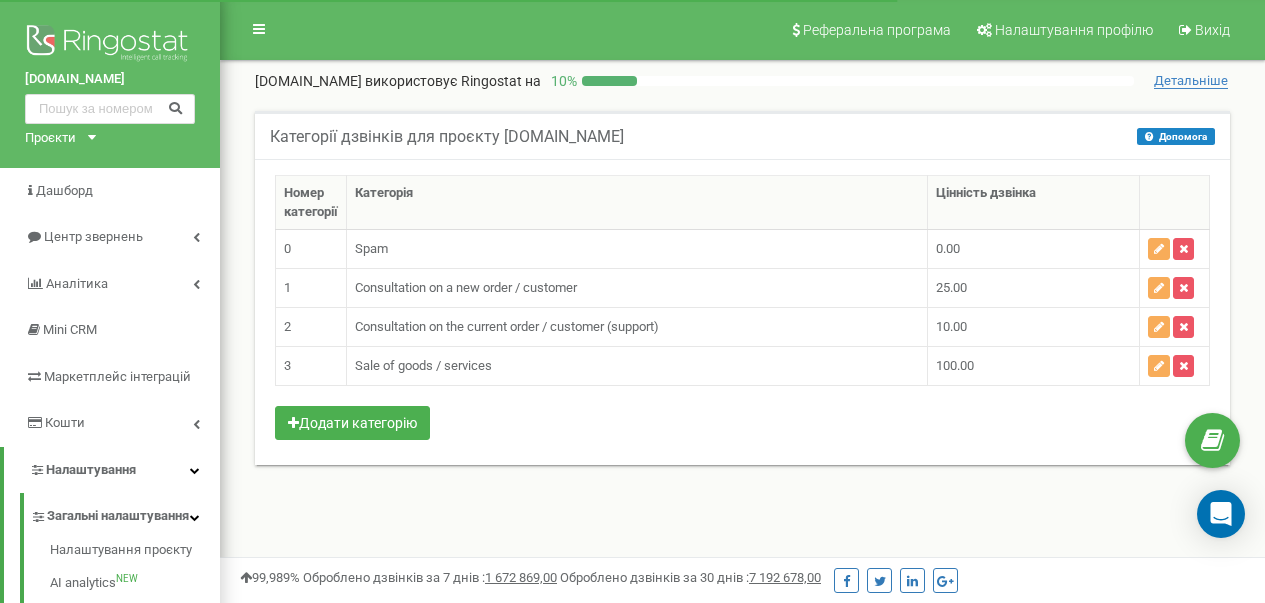 scroll, scrollTop: 0, scrollLeft: 0, axis: both 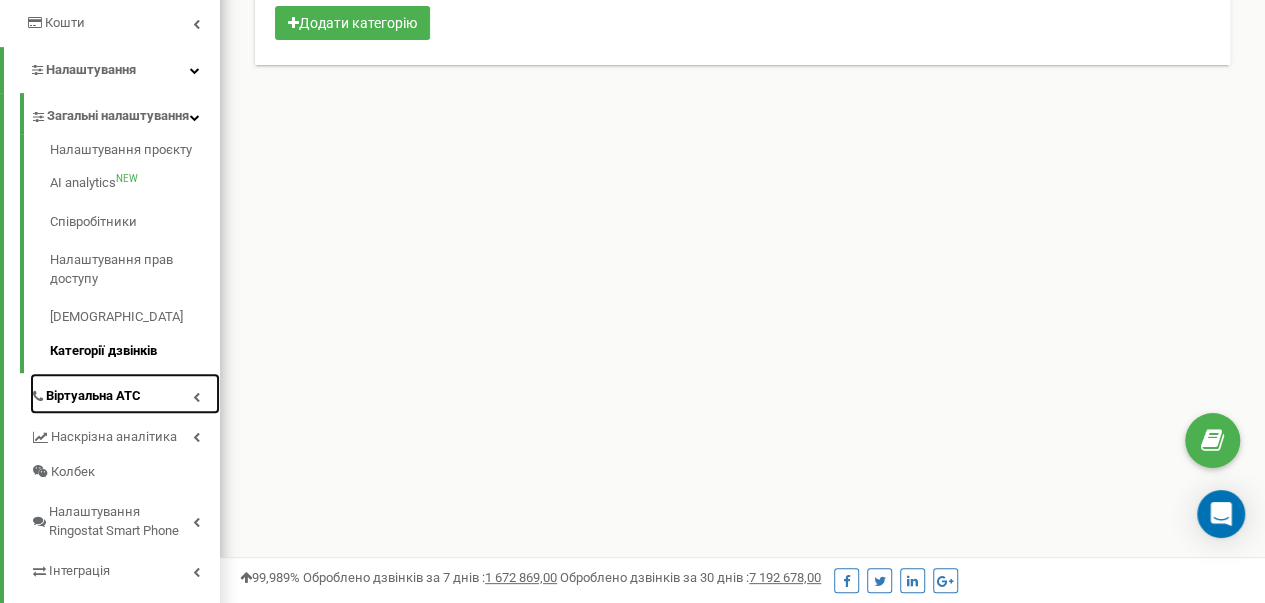 click on "Віртуальна АТС" at bounding box center (93, 396) 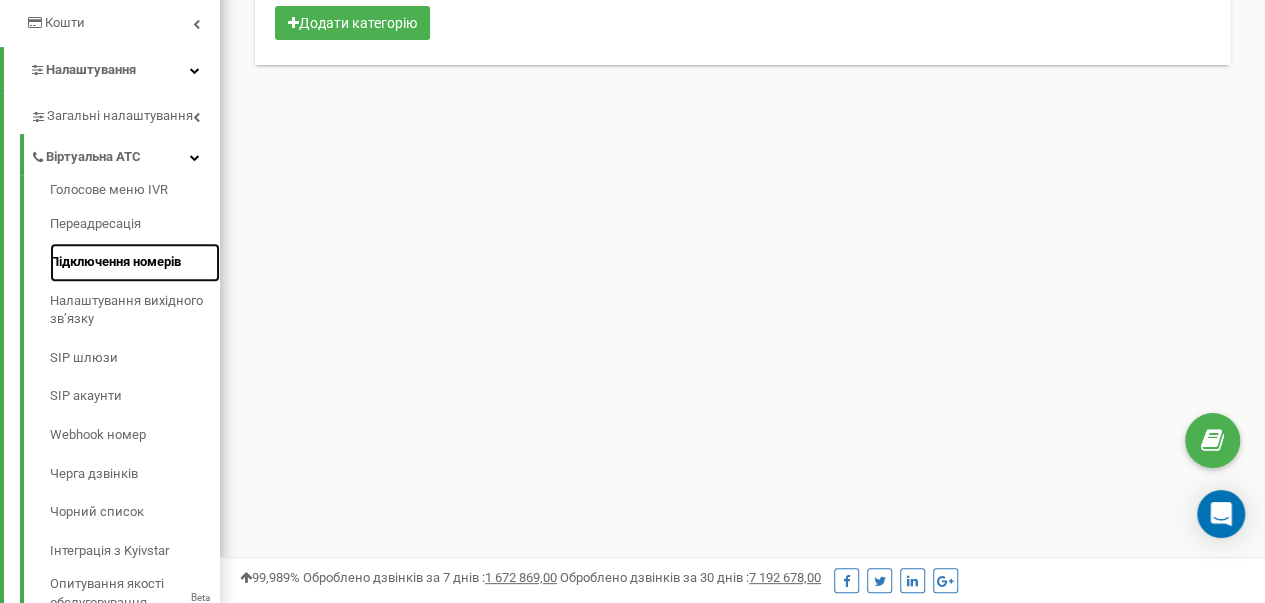 click on "Підключення номерів" at bounding box center (135, 262) 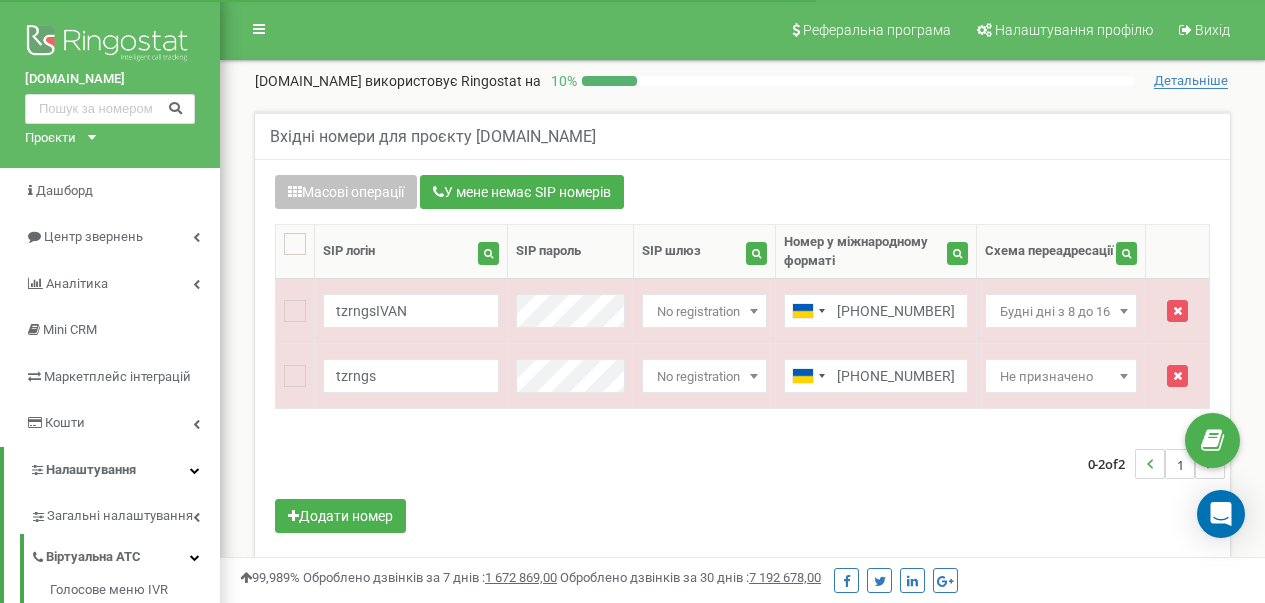 scroll, scrollTop: 0, scrollLeft: 0, axis: both 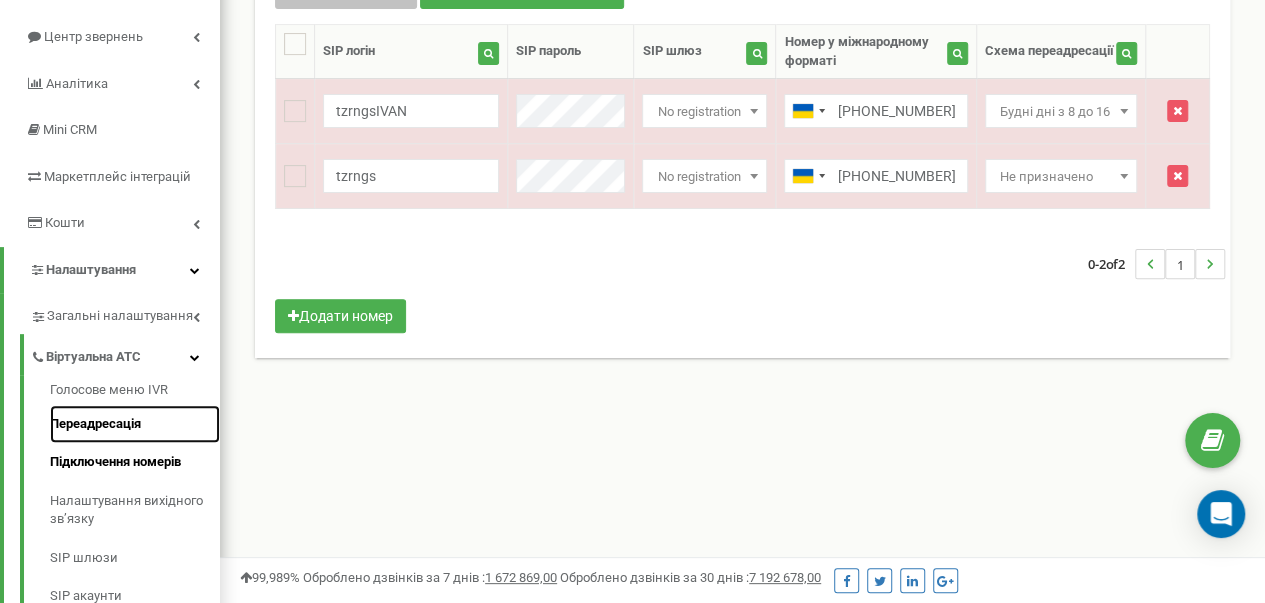 click on "Переадресація" at bounding box center (135, 424) 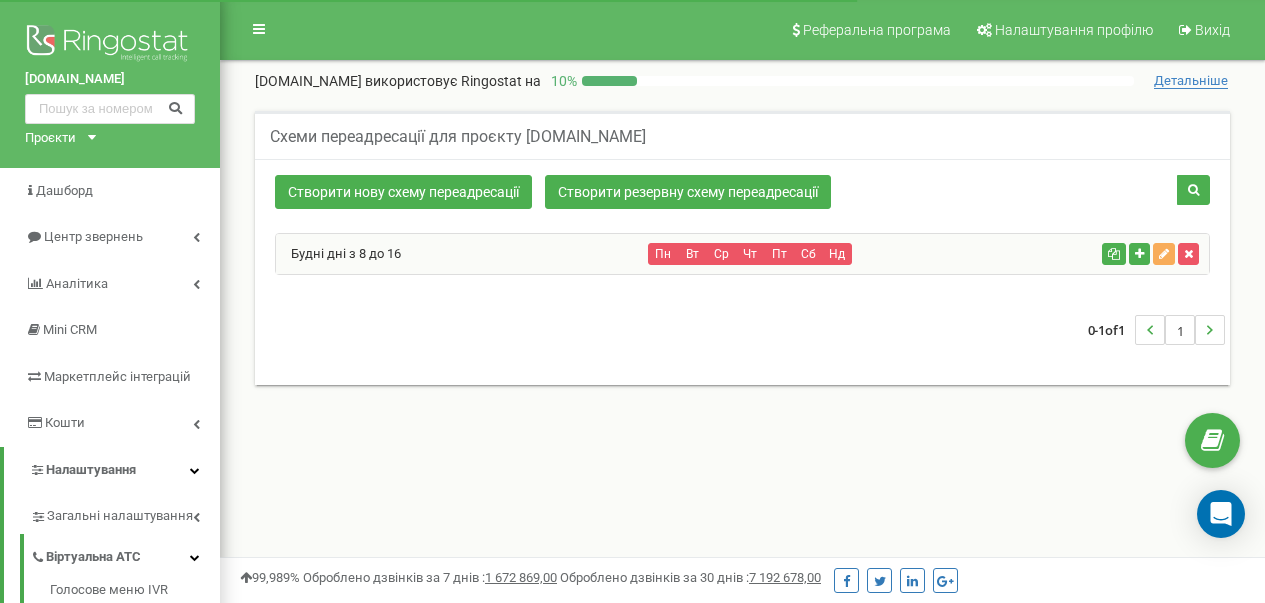 scroll, scrollTop: 0, scrollLeft: 0, axis: both 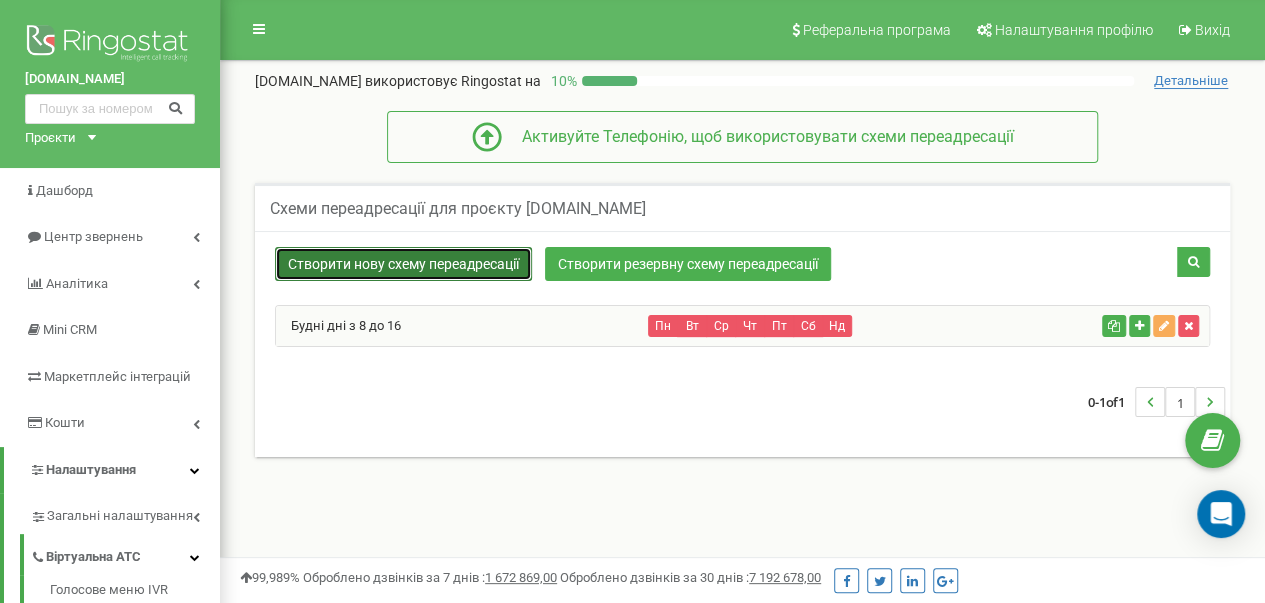 click on "Створити нову схему переадресації" at bounding box center (403, 264) 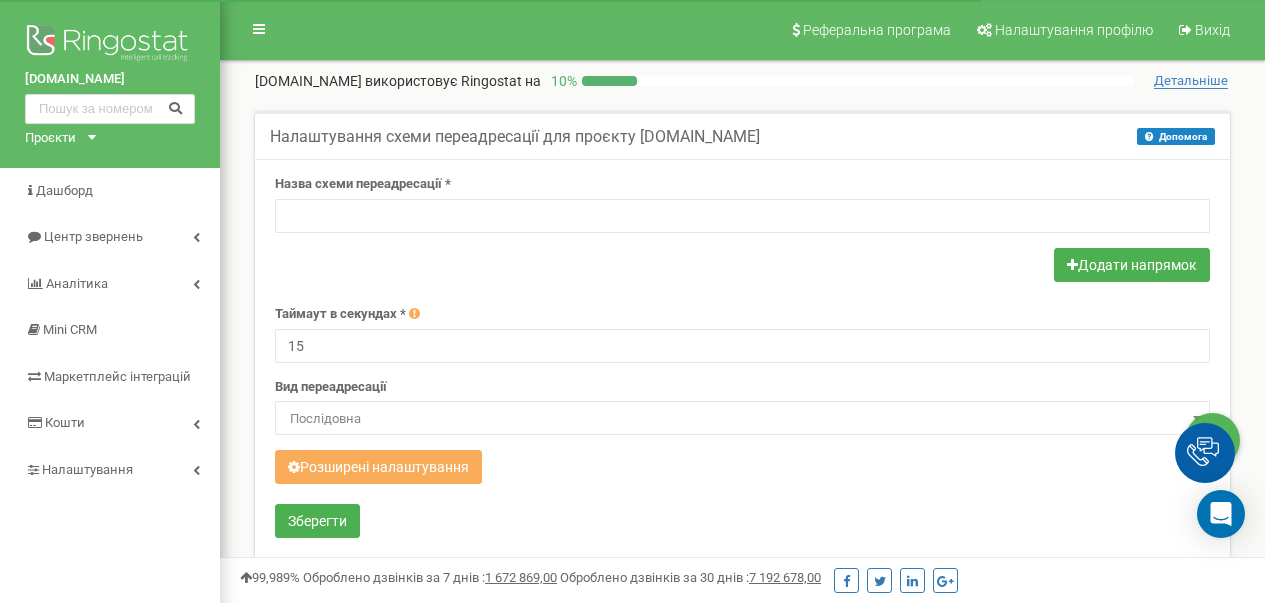 scroll, scrollTop: 0, scrollLeft: 0, axis: both 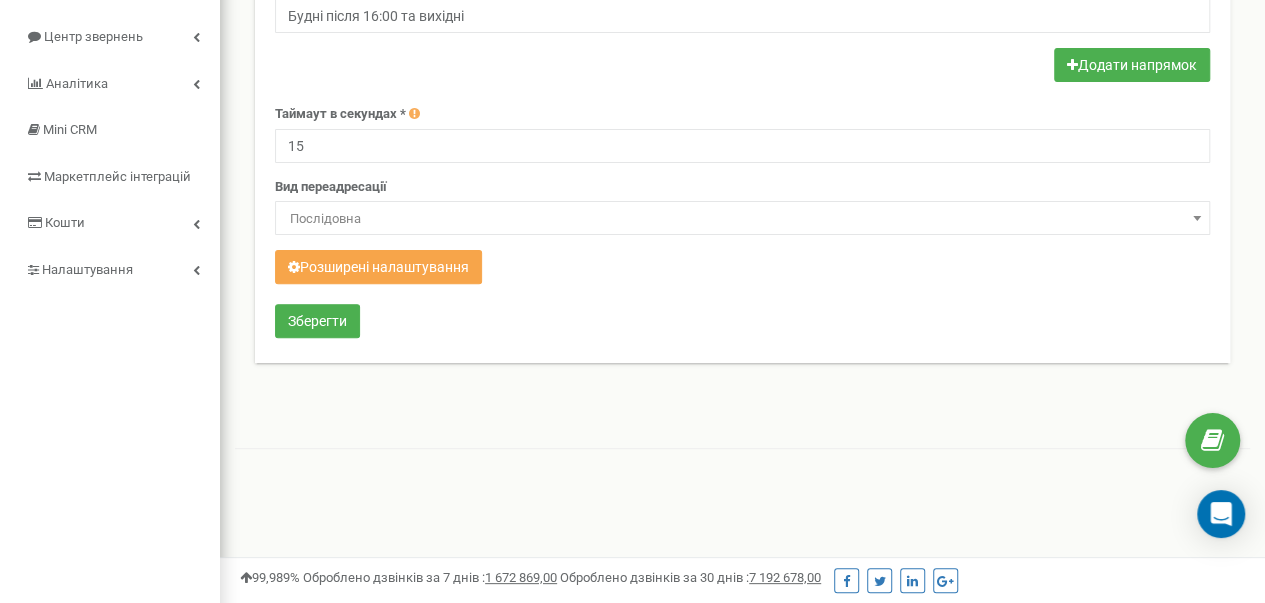 type on "Будні після 16:00 та вихідні" 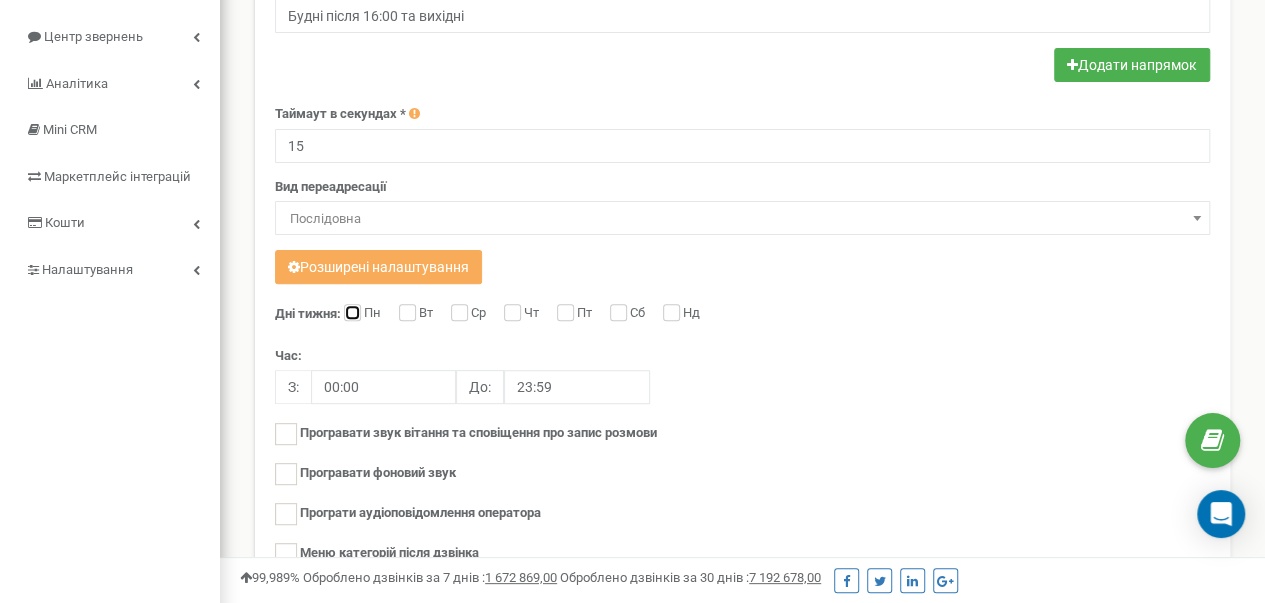 click on "Пн" at bounding box center (350, 314) 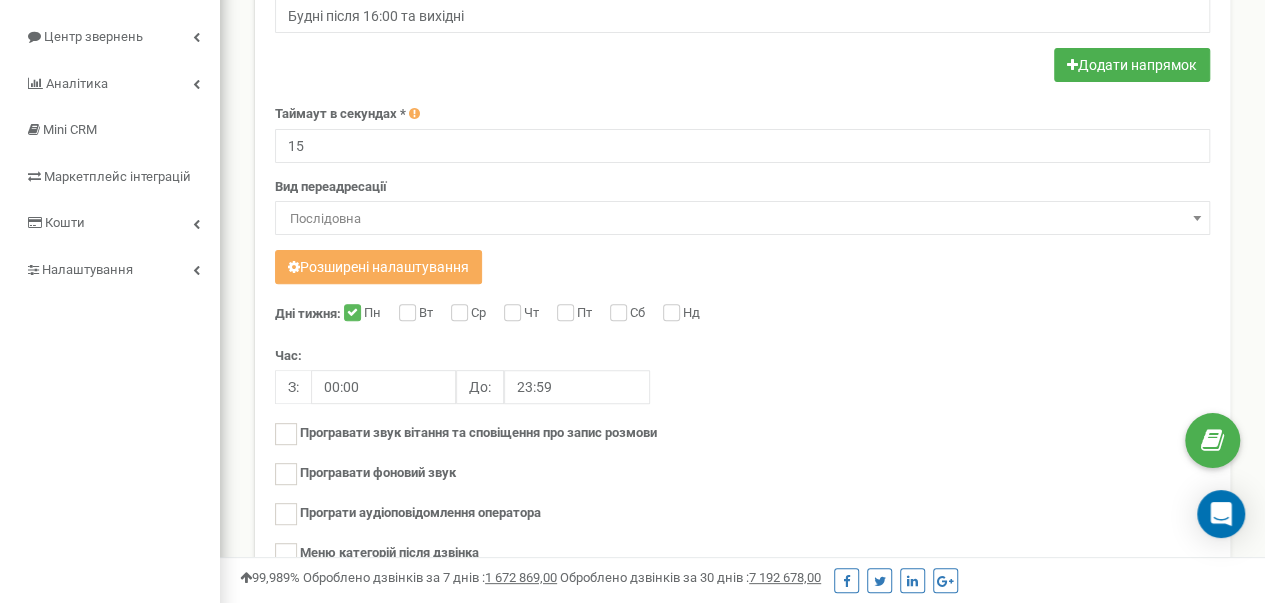 click on "Вт" at bounding box center (428, 314) 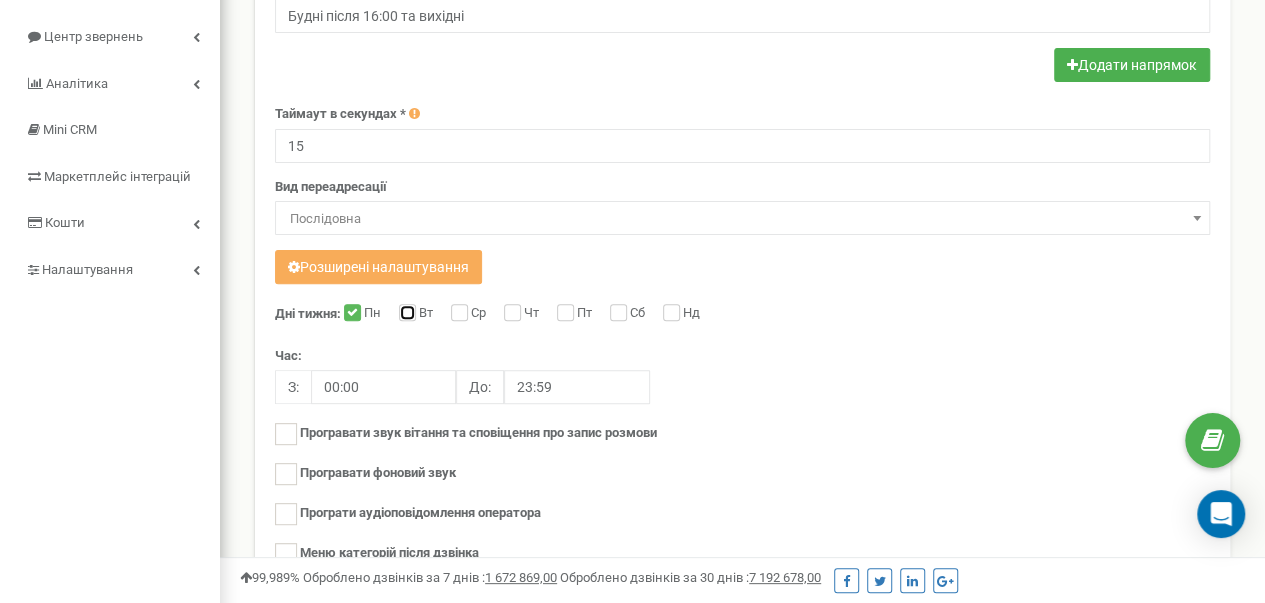 click on "Вт" at bounding box center (405, 314) 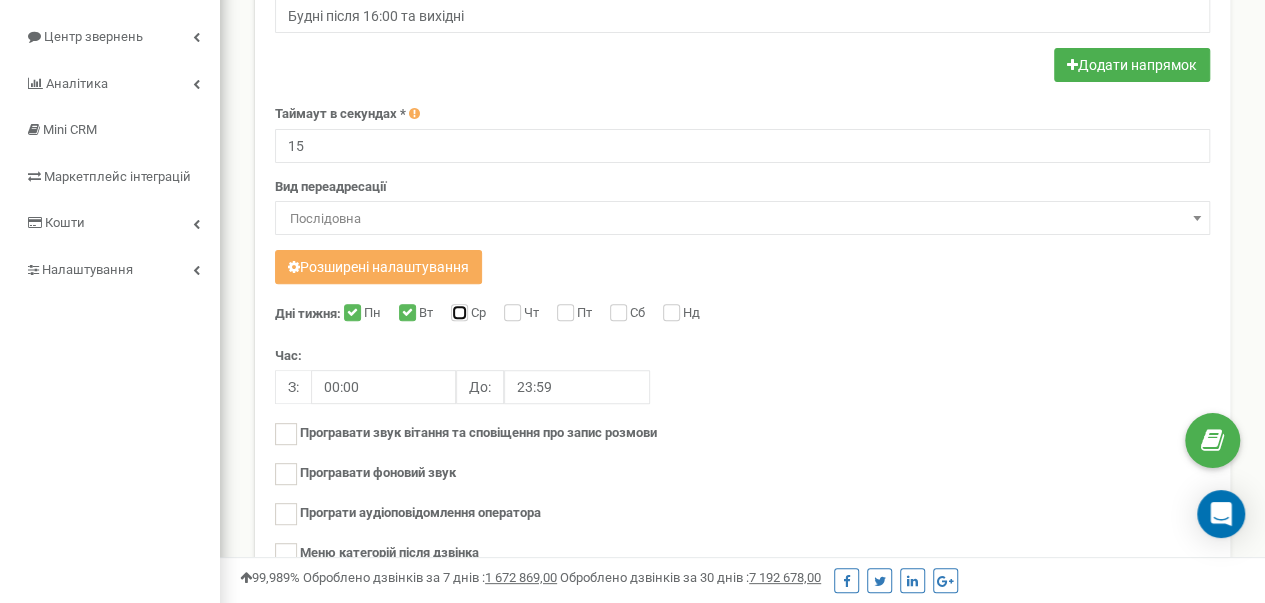 click on "Ср" at bounding box center [457, 314] 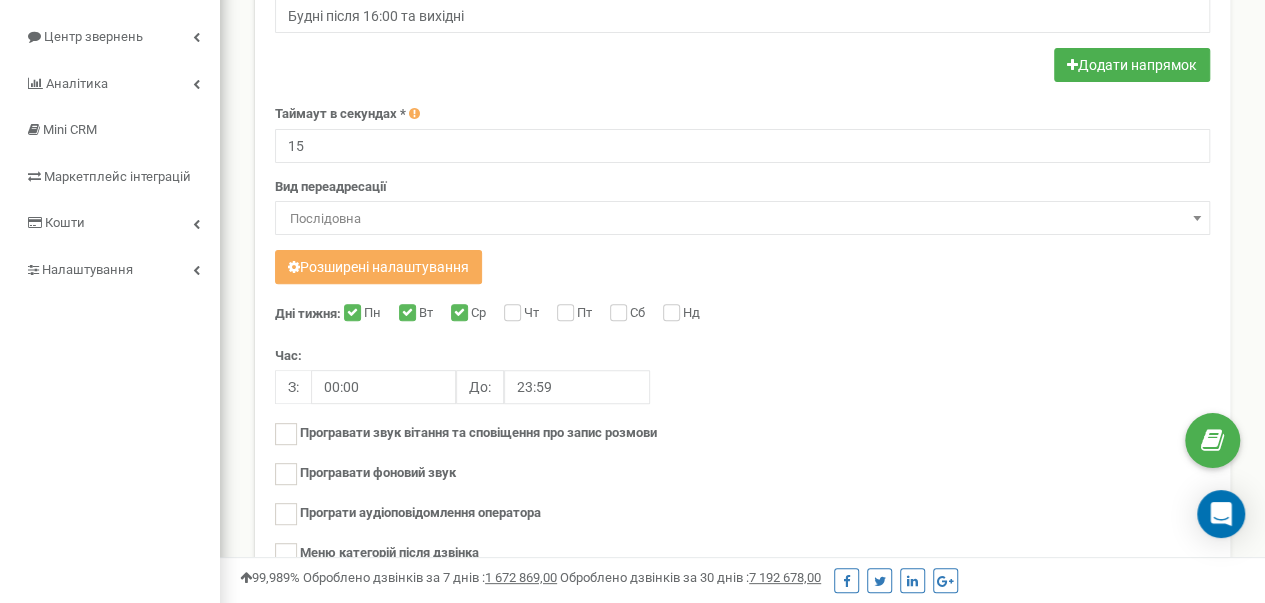 click on "Чт" at bounding box center (524, 314) 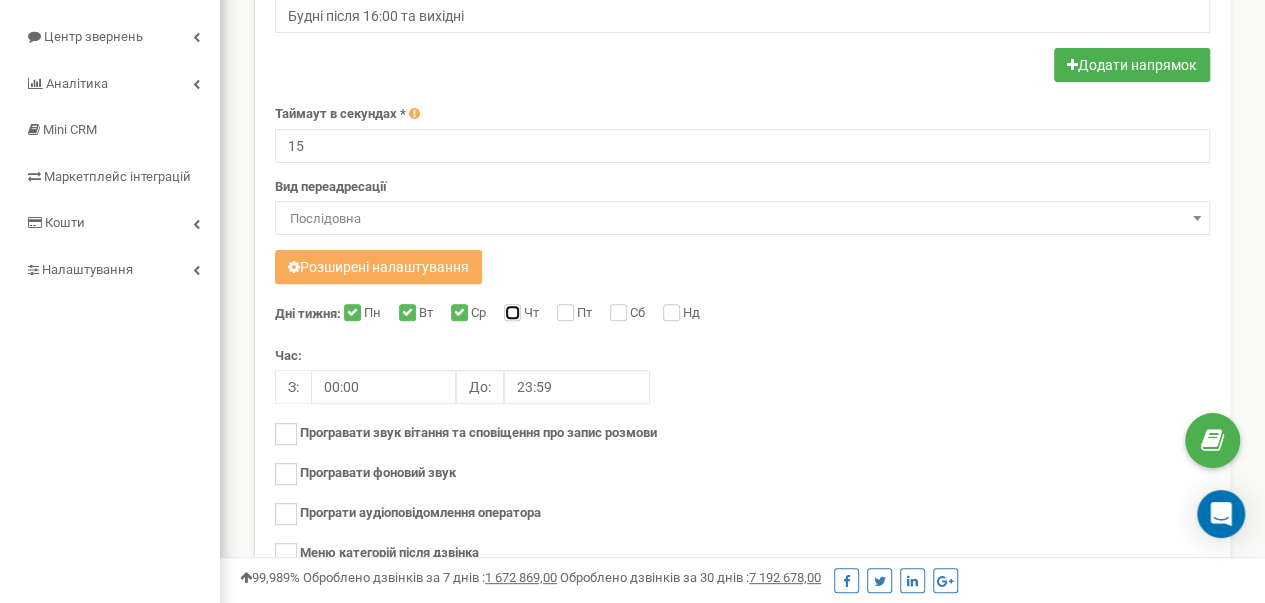 click on "Чт" at bounding box center [510, 314] 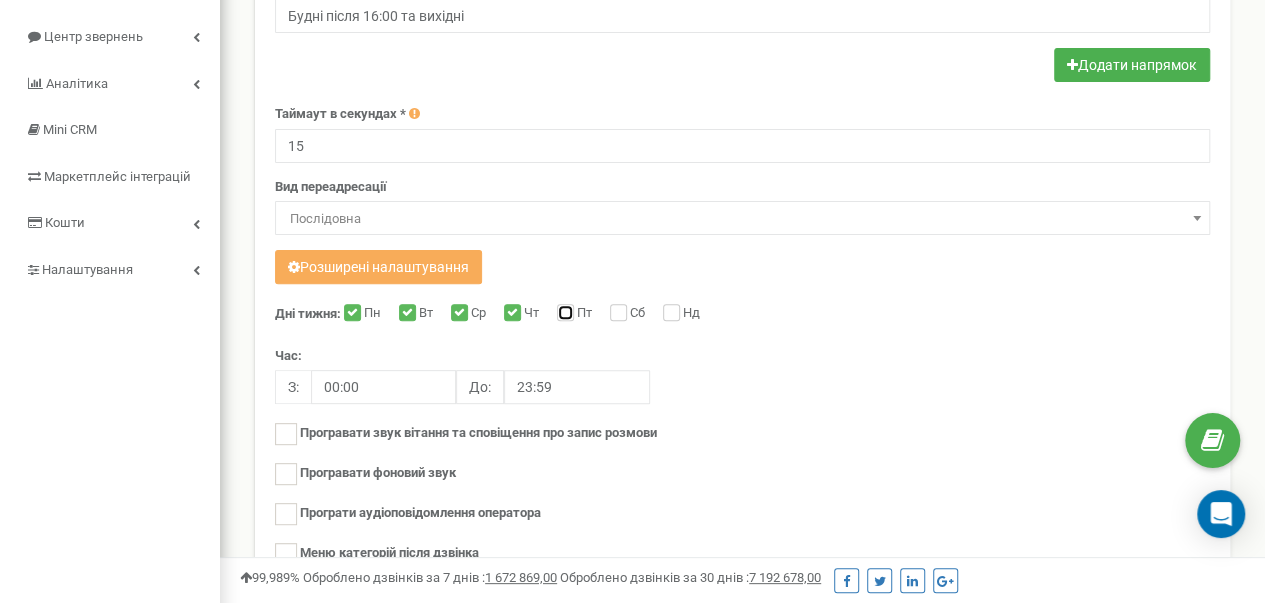 click on "Пт" at bounding box center [563, 314] 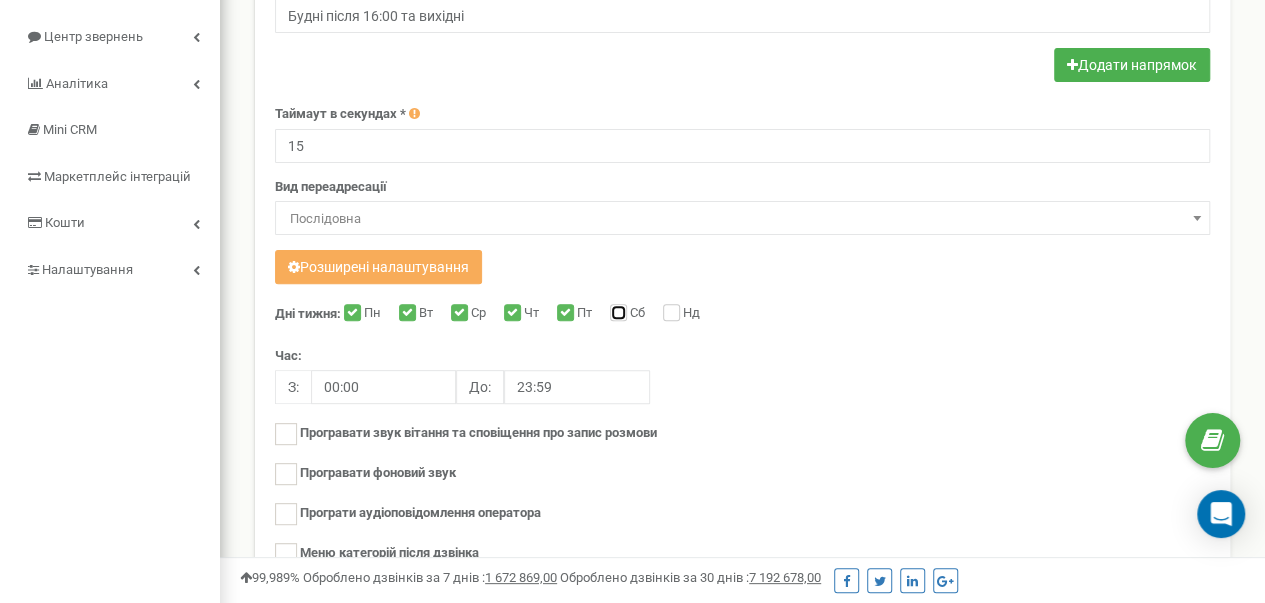 click on "Сб" at bounding box center [616, 314] 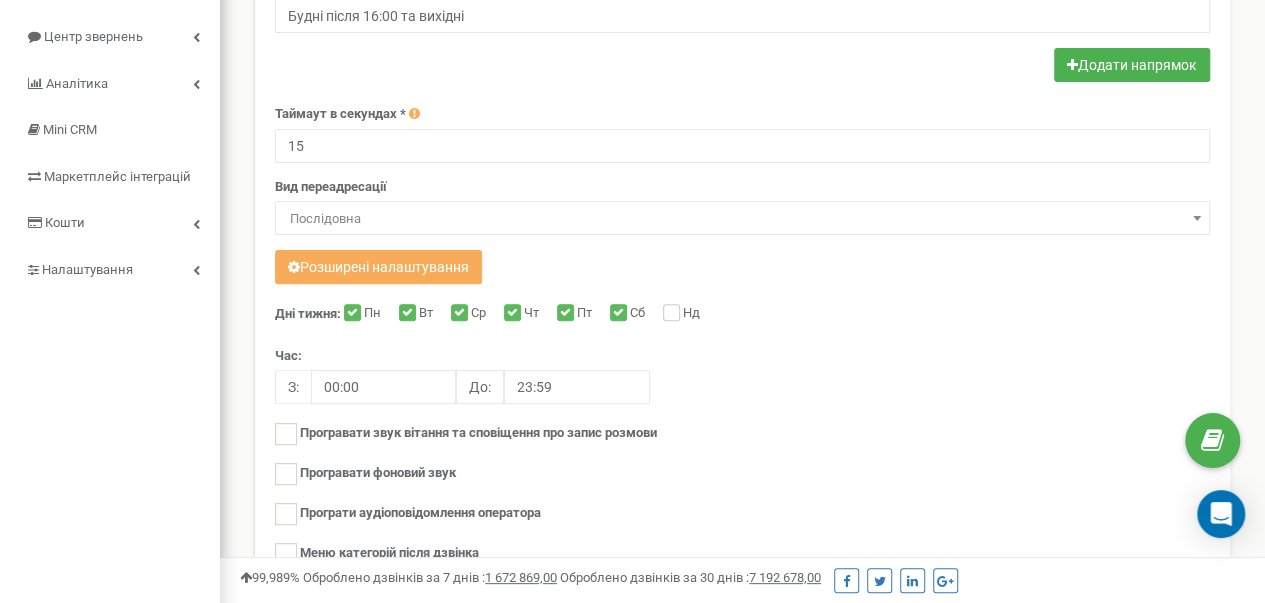 click on "Нд" at bounding box center [694, 314] 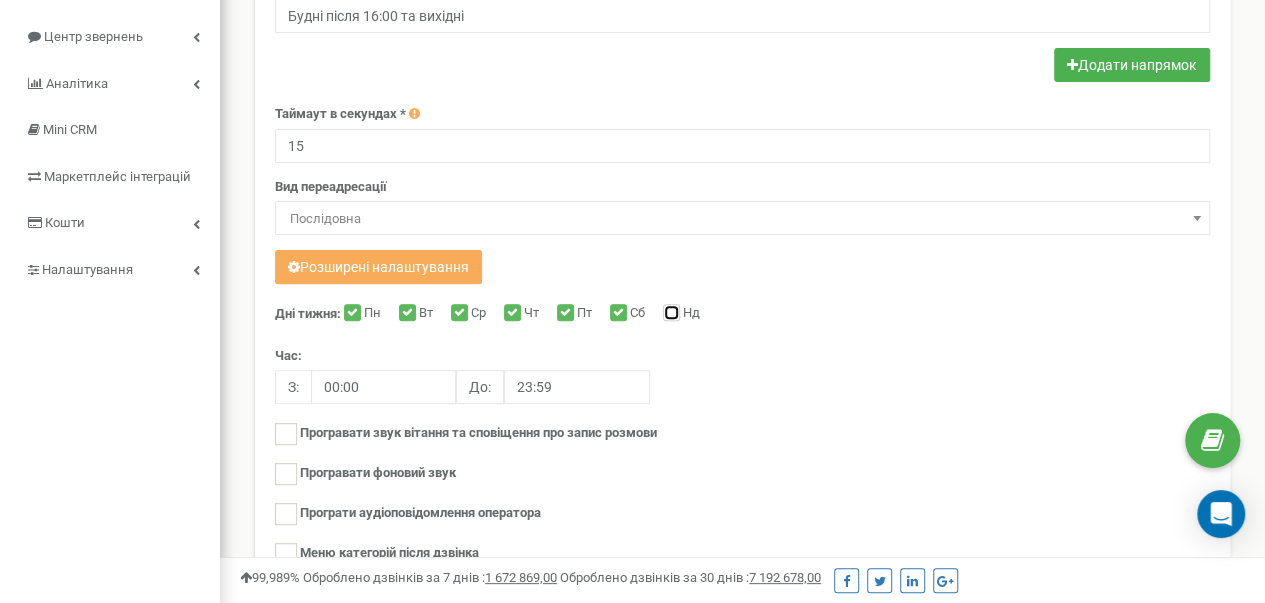 click on "Нд" at bounding box center [669, 314] 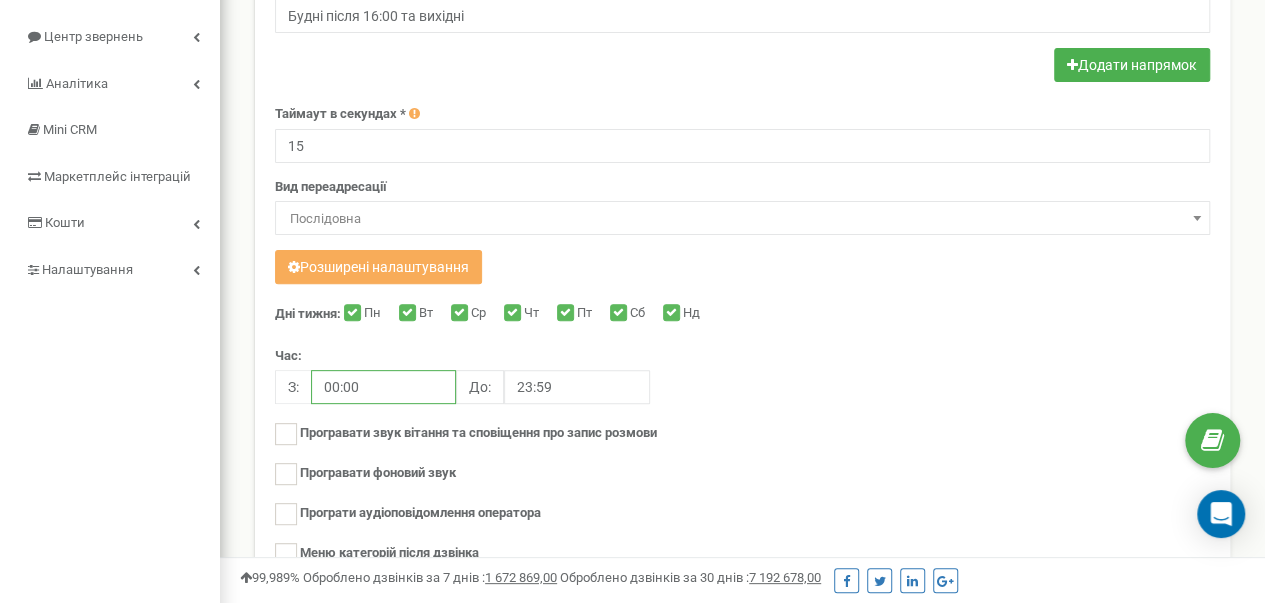 click on "00:00" at bounding box center [383, 387] 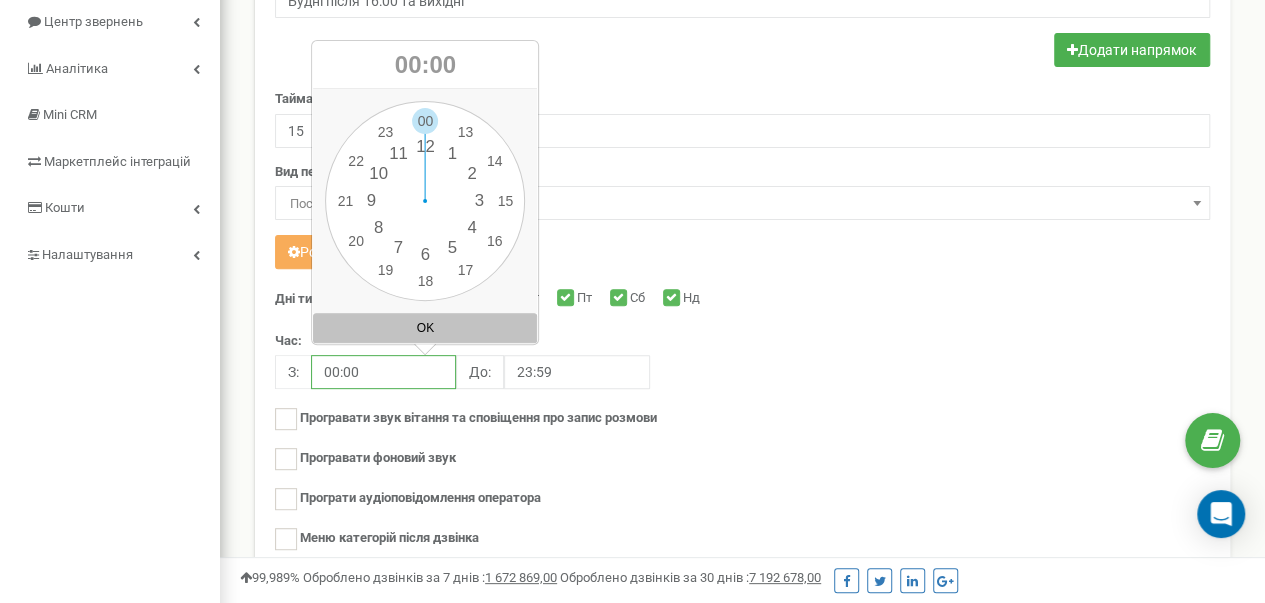 scroll, scrollTop: 218, scrollLeft: 0, axis: vertical 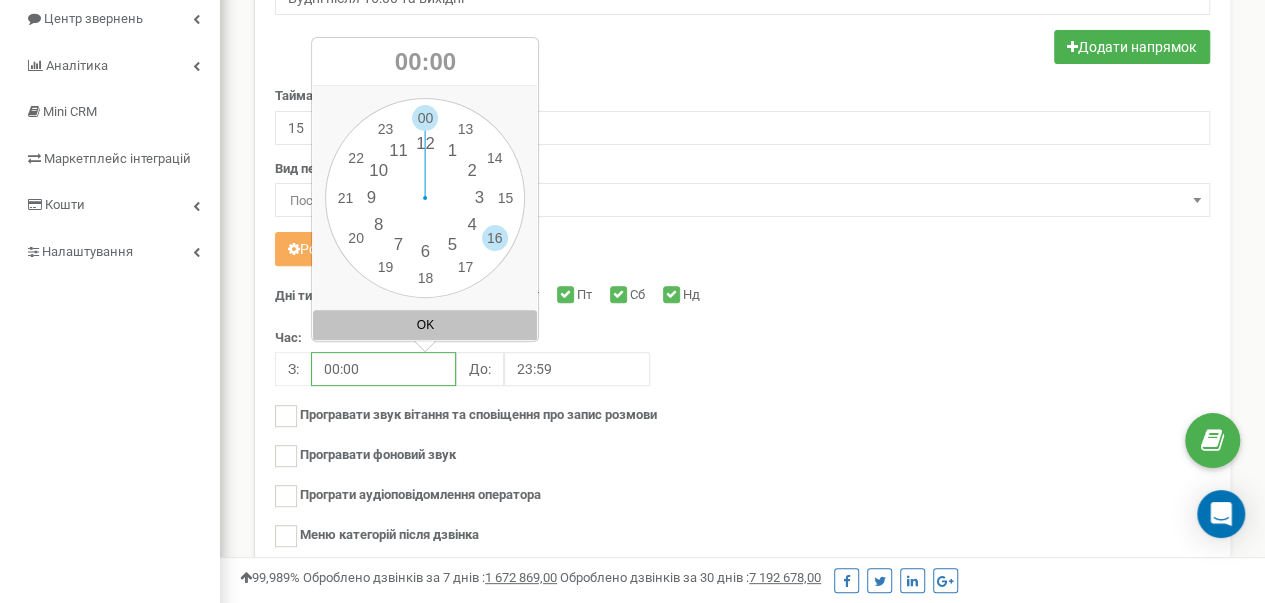 click on "00 1 2 3 4 5 6 7 8 9 10 11 12 13 14 15 16 17 18 19 20 21 22 23 00 05 10 15 20 25 30 35 40 45 50 55" at bounding box center (425, 198) 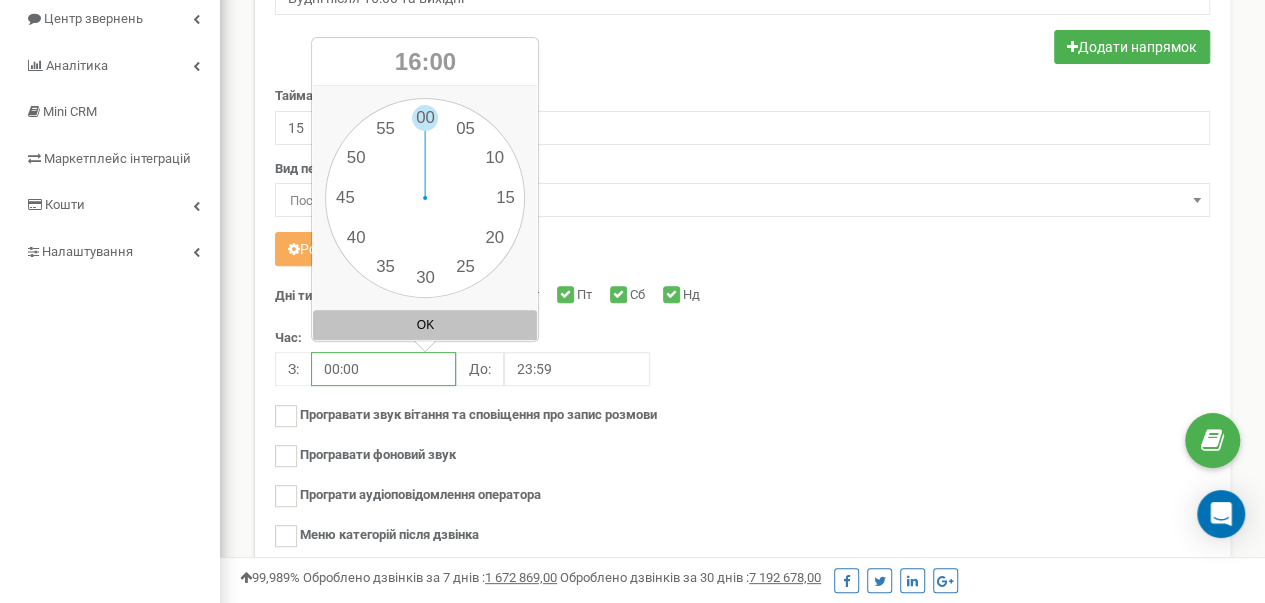 click on "00 1 2 3 4 5 6 7 8 9 10 11 12 13 14 15 16 17 18 19 20 21 22 23 00 05 10 15 20 25 30 35 40 45 50 55" at bounding box center (425, 198) 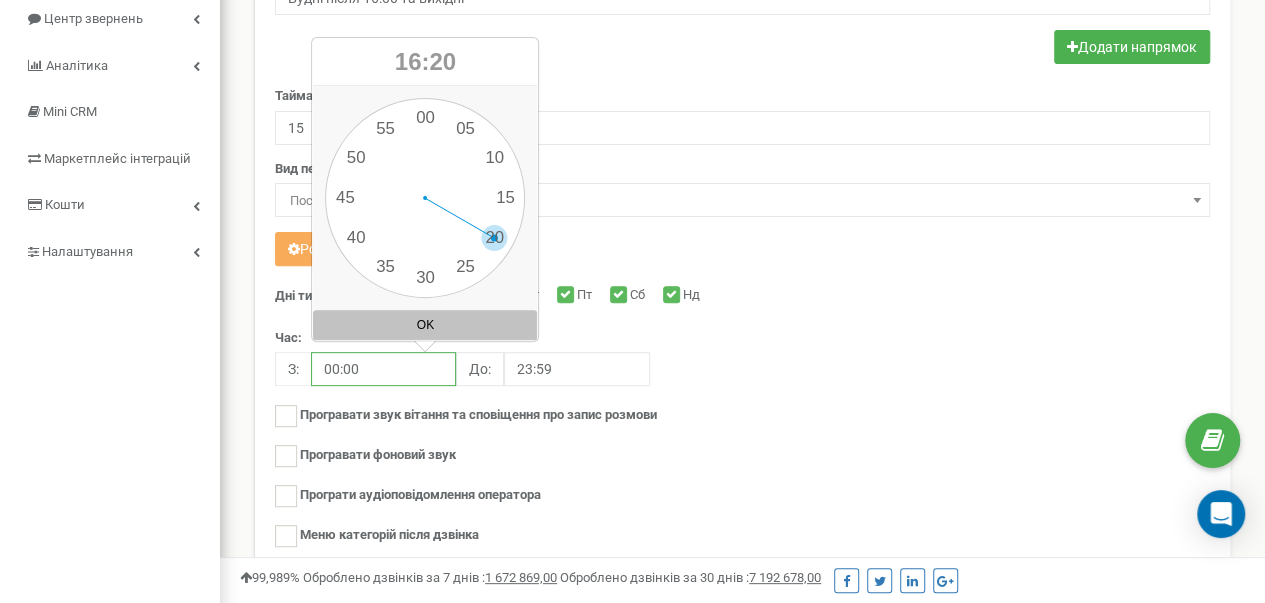 click on "00:00" at bounding box center (383, 369) 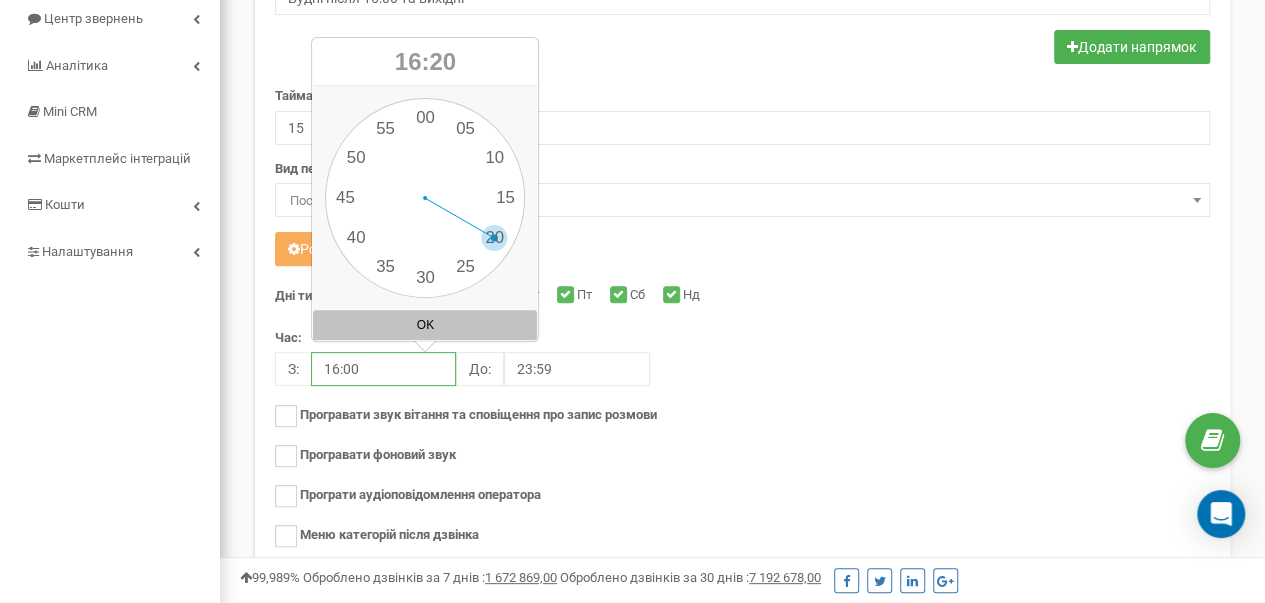 type on "16:00" 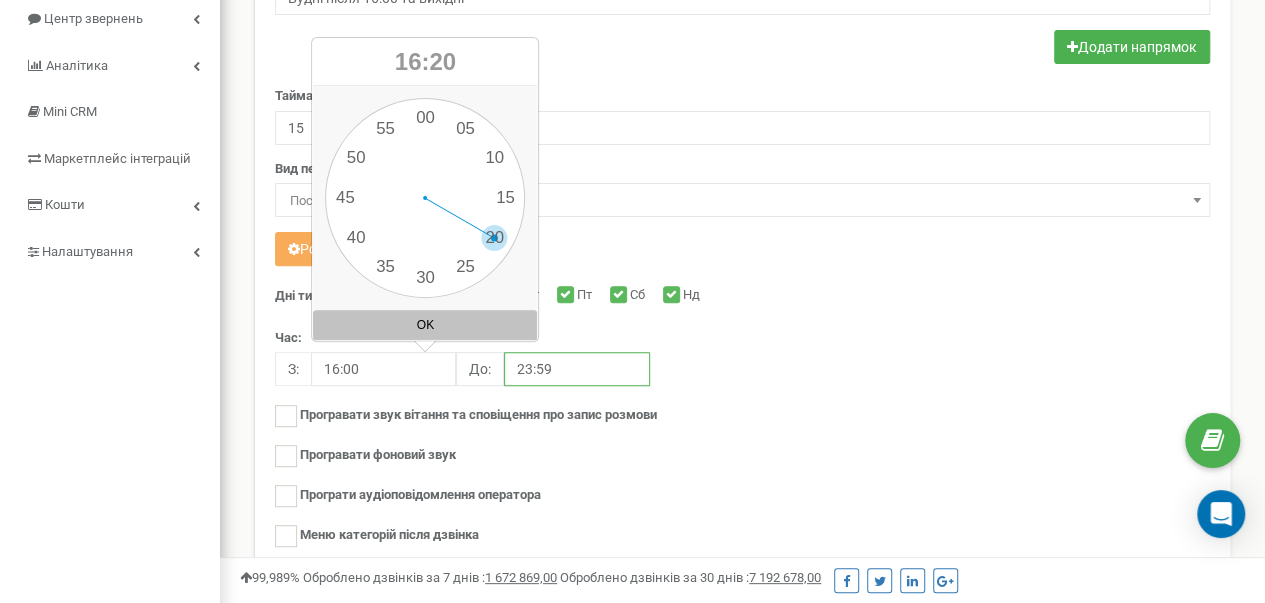 click on "23:59" at bounding box center [576, 369] 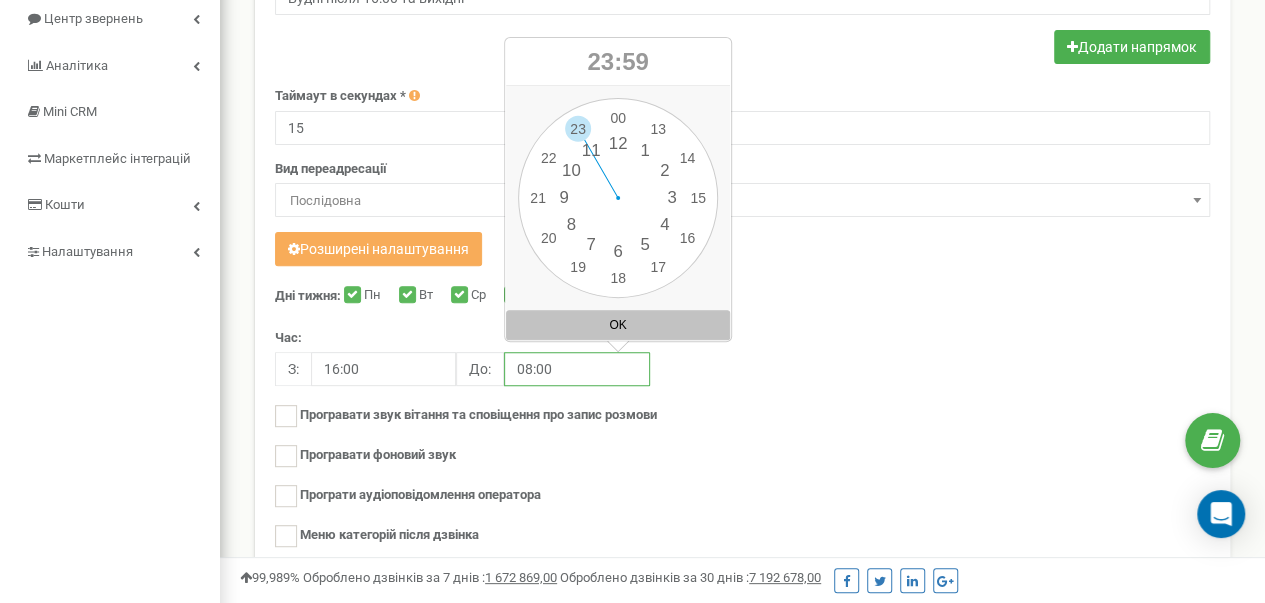 type on "08:00" 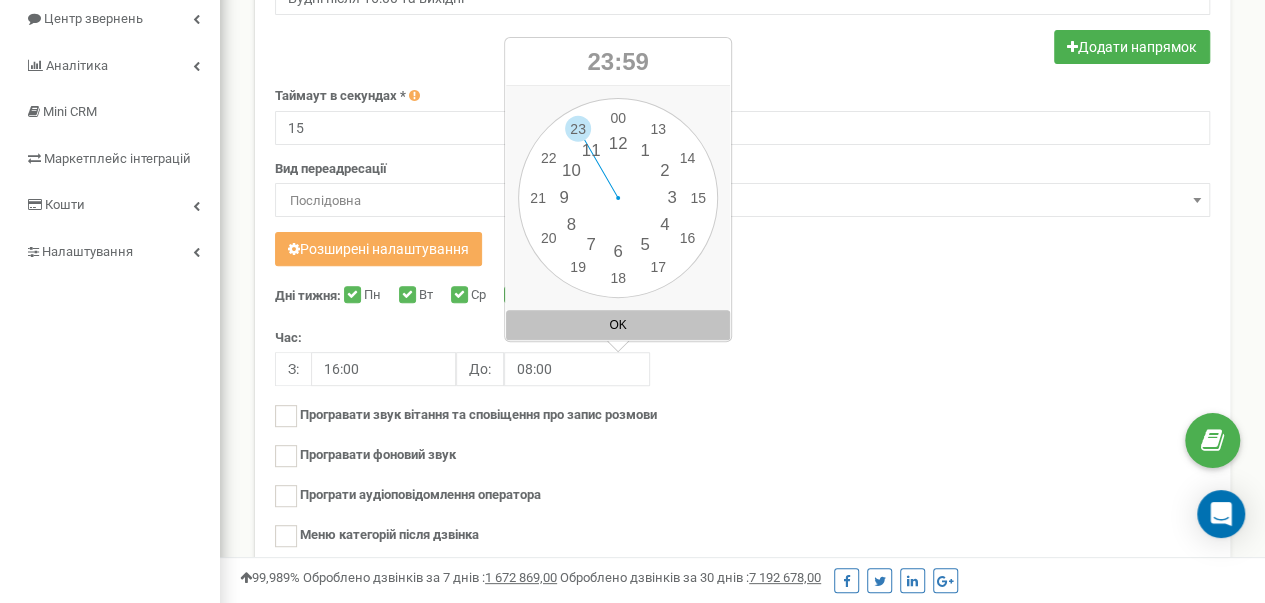 click on "Дні тижня:
Пн
Вт
Ср
Чт
Пт
Сб
Нд
Час:
З:
16:00
До:
08:00" at bounding box center [742, 445] 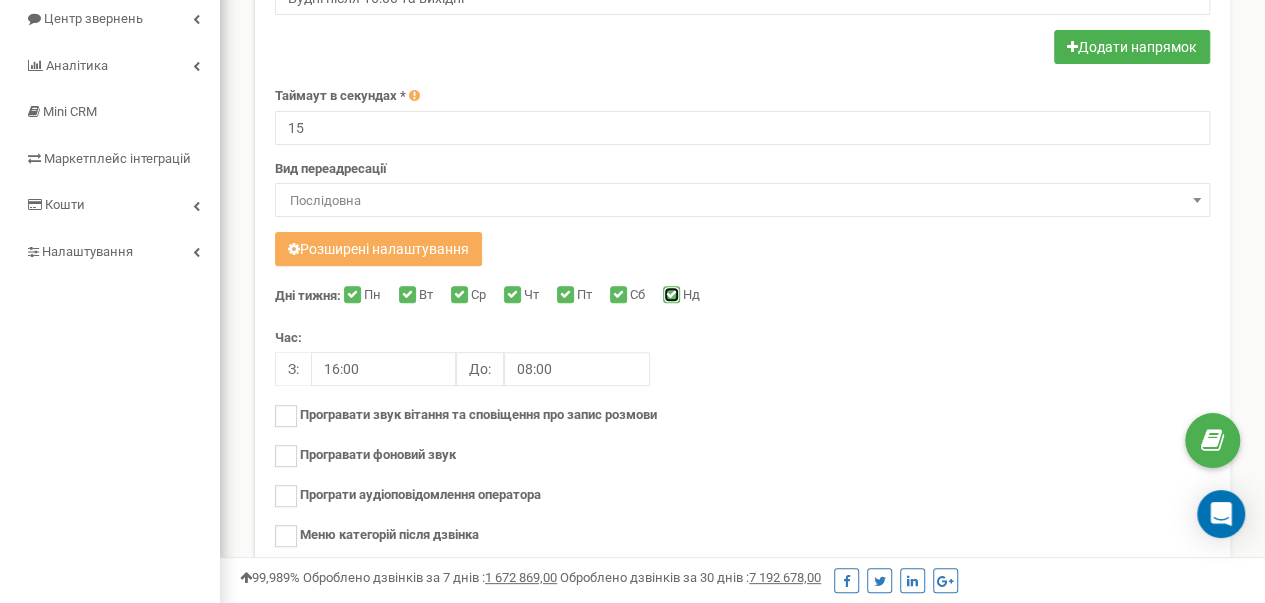 click on "Нд" at bounding box center (669, 296) 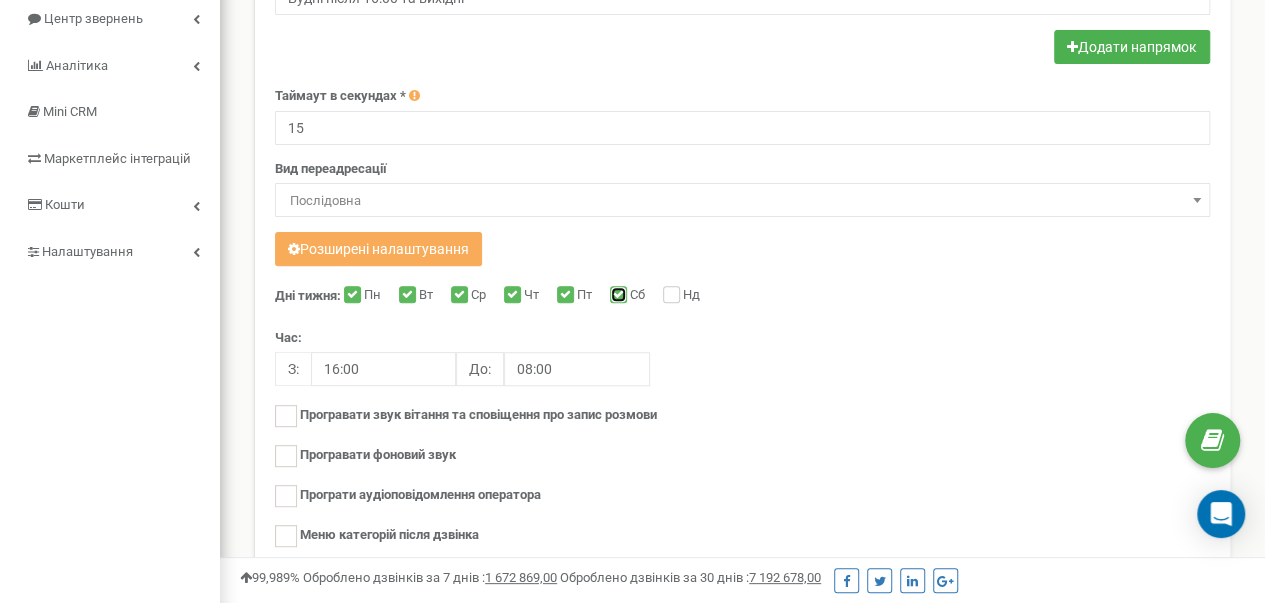 click on "Сб" at bounding box center (616, 296) 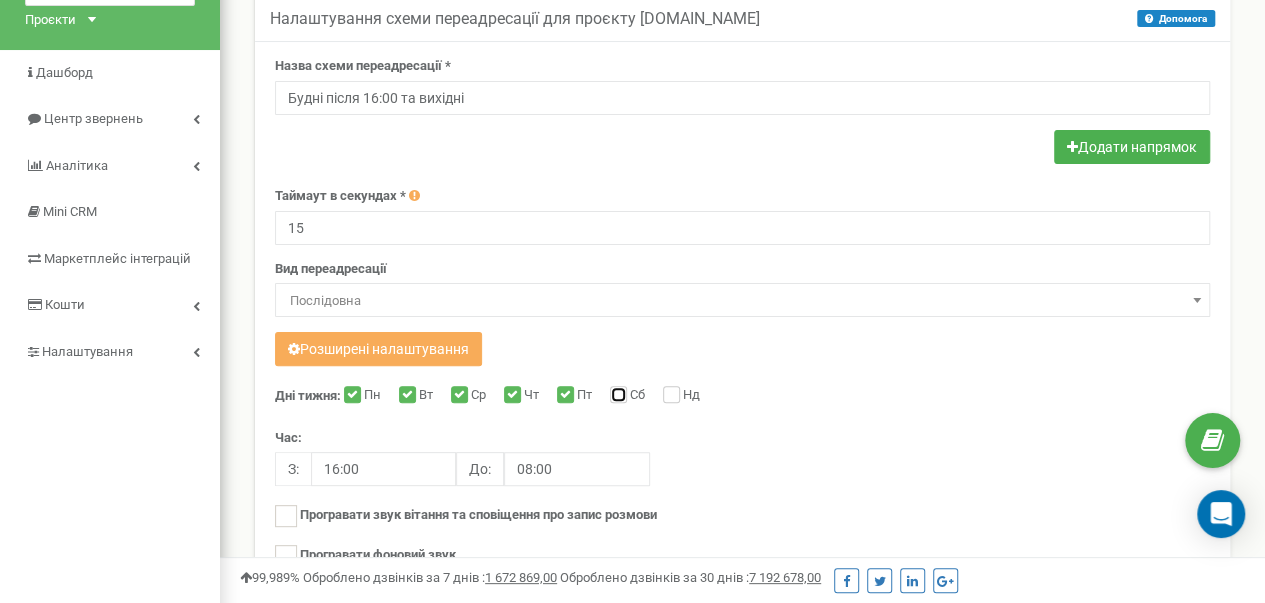 scroll, scrollTop: 18, scrollLeft: 0, axis: vertical 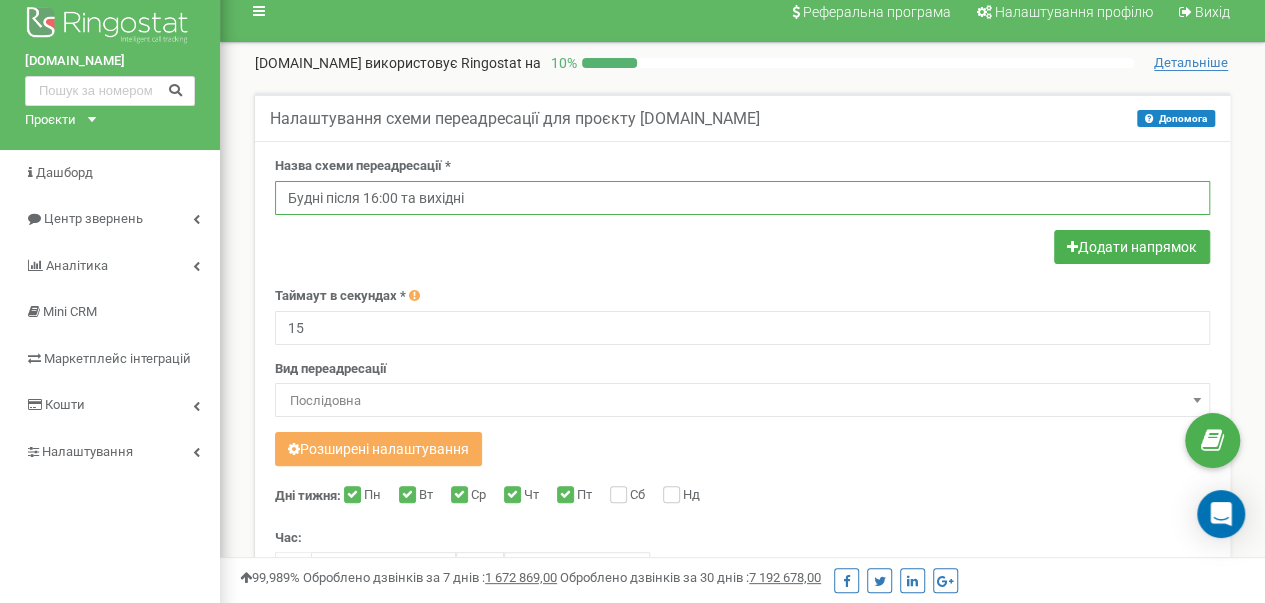 click on "Будні після 16:00 та вихідні" at bounding box center [742, 198] 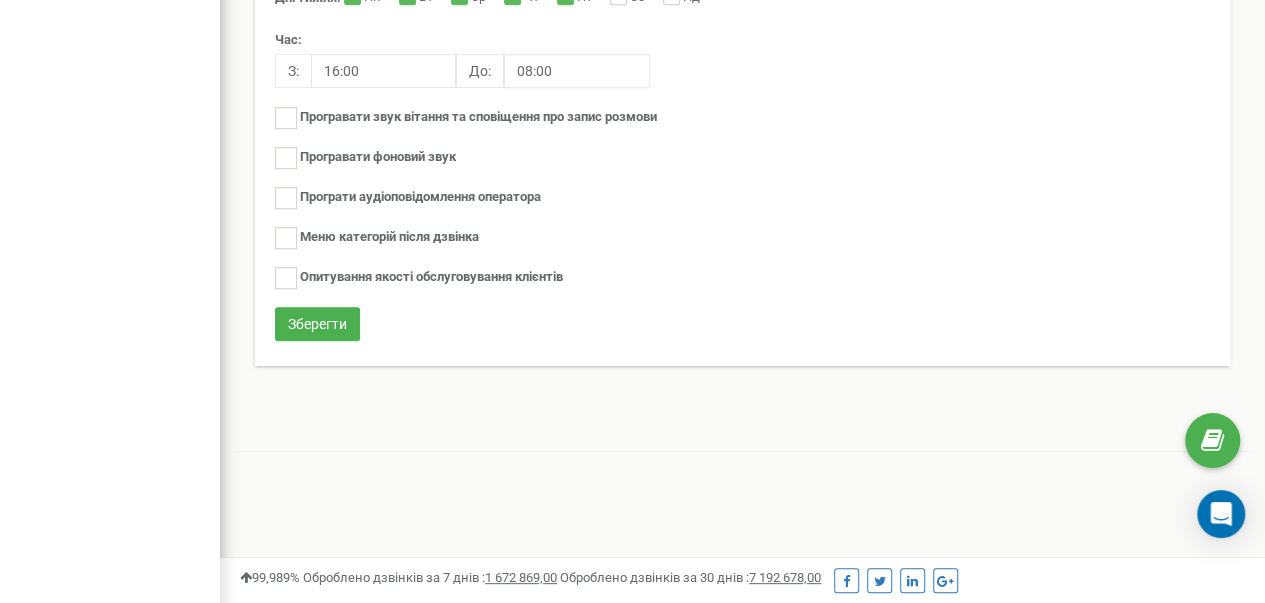 scroll, scrollTop: 518, scrollLeft: 0, axis: vertical 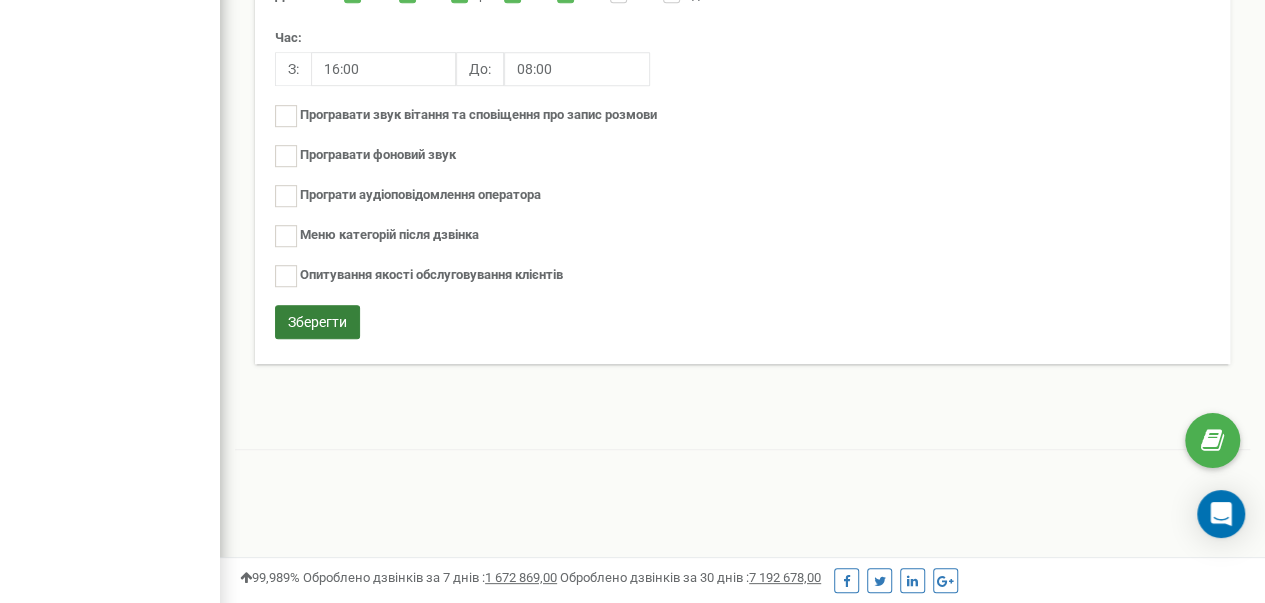 type on "Будні після 16:00" 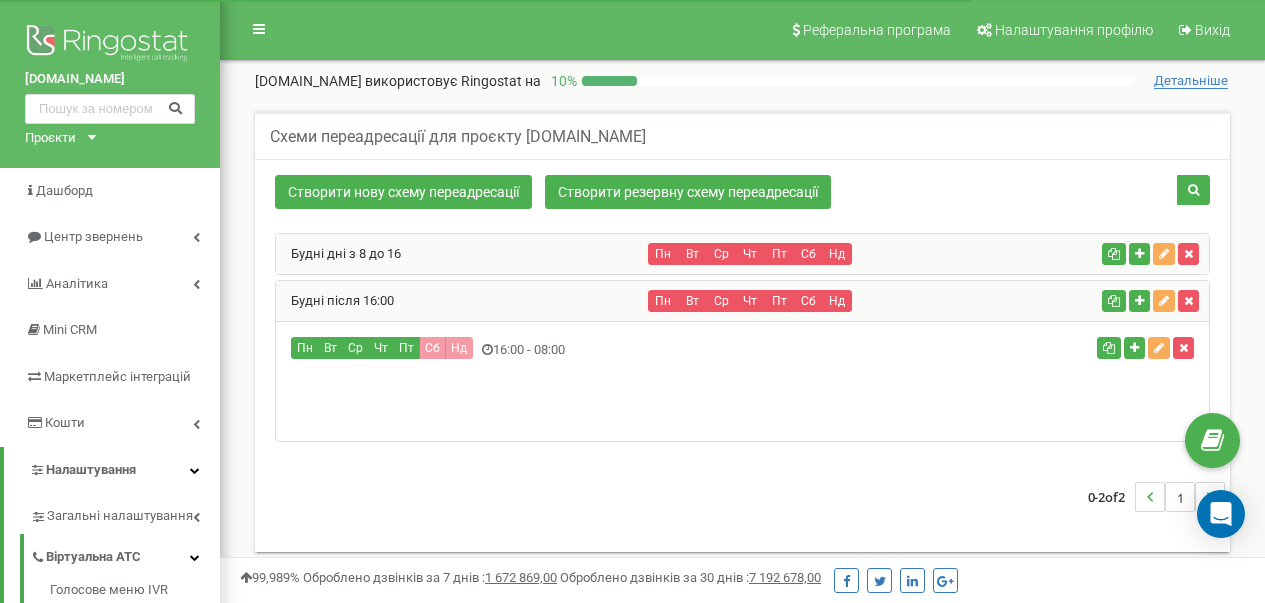 scroll, scrollTop: 118, scrollLeft: 0, axis: vertical 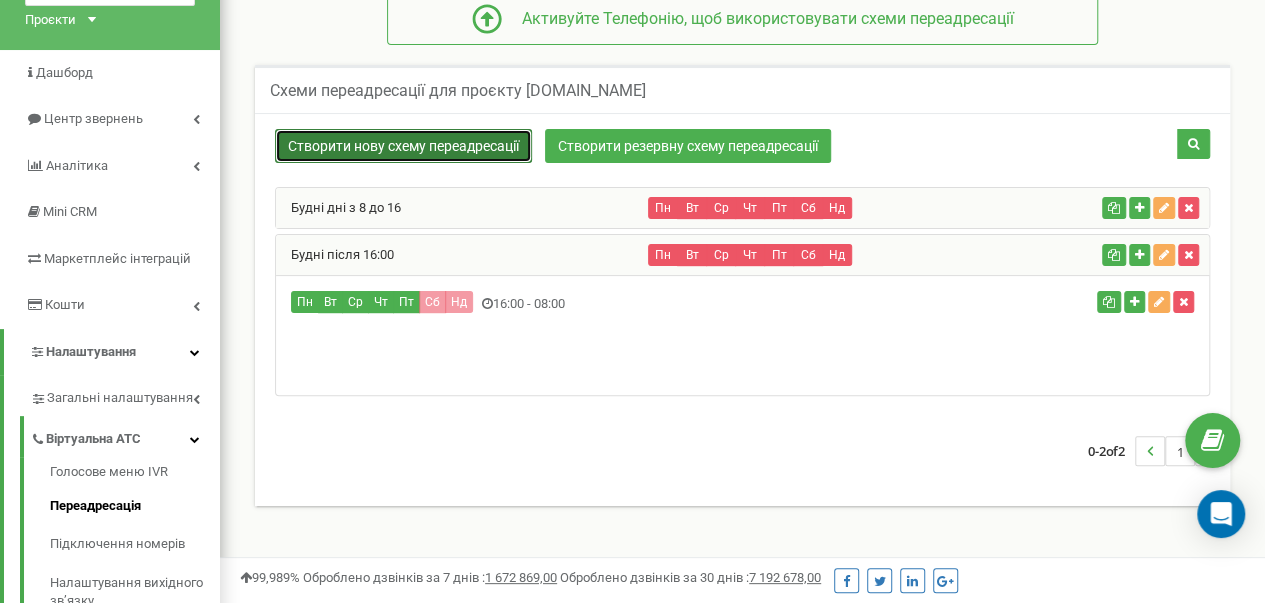 click on "Створити нову схему переадресації" at bounding box center (403, 146) 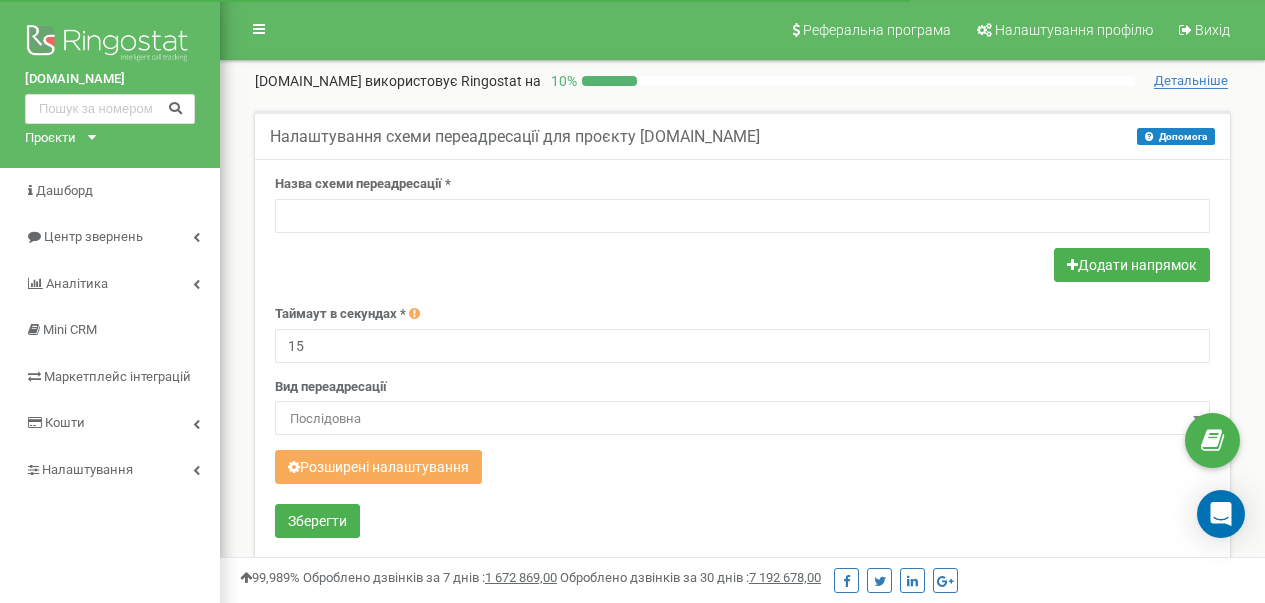 scroll, scrollTop: 0, scrollLeft: 0, axis: both 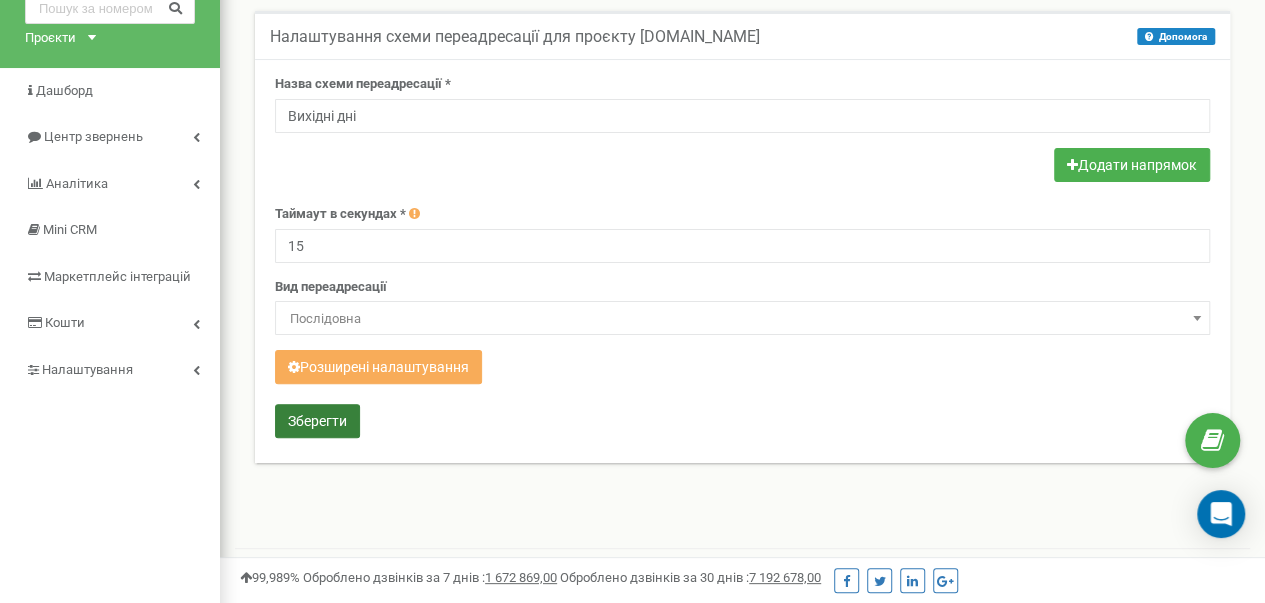 type on "Вихідні дні" 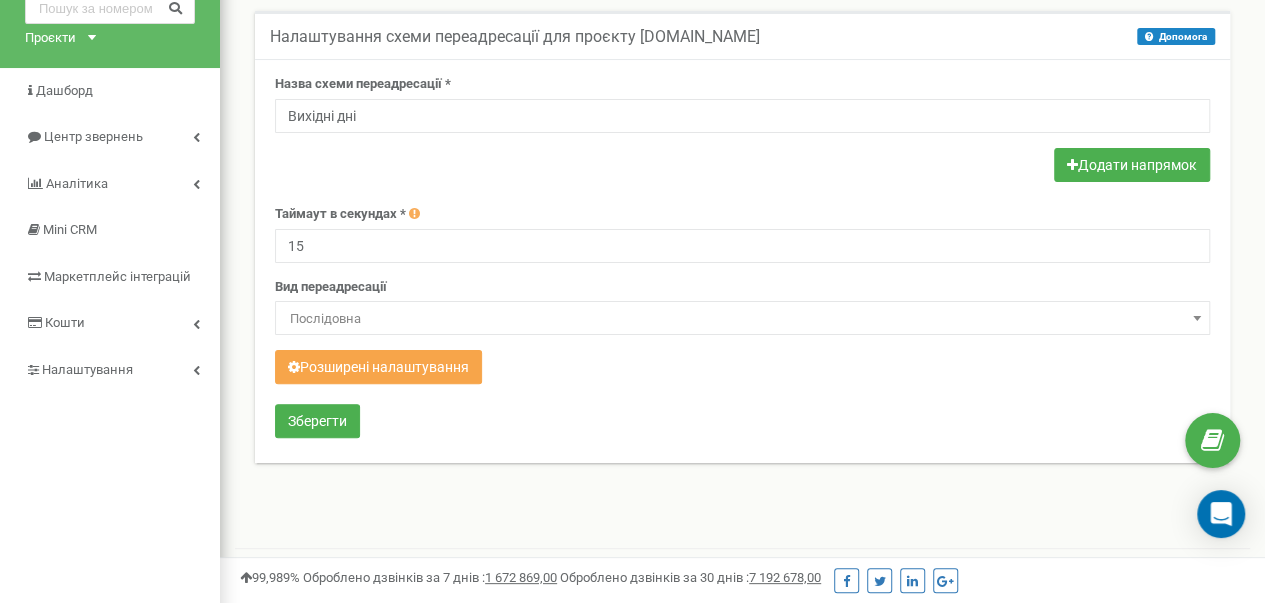 click on "Розширені налаштування" at bounding box center [378, 367] 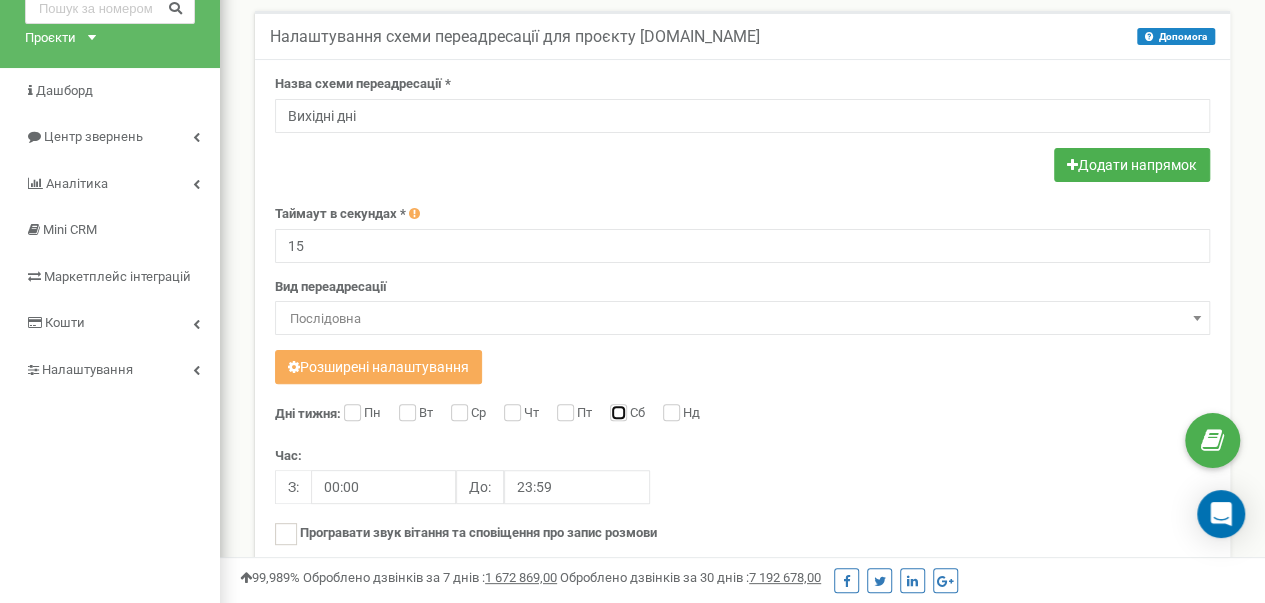 click on "Сб" at bounding box center (616, 414) 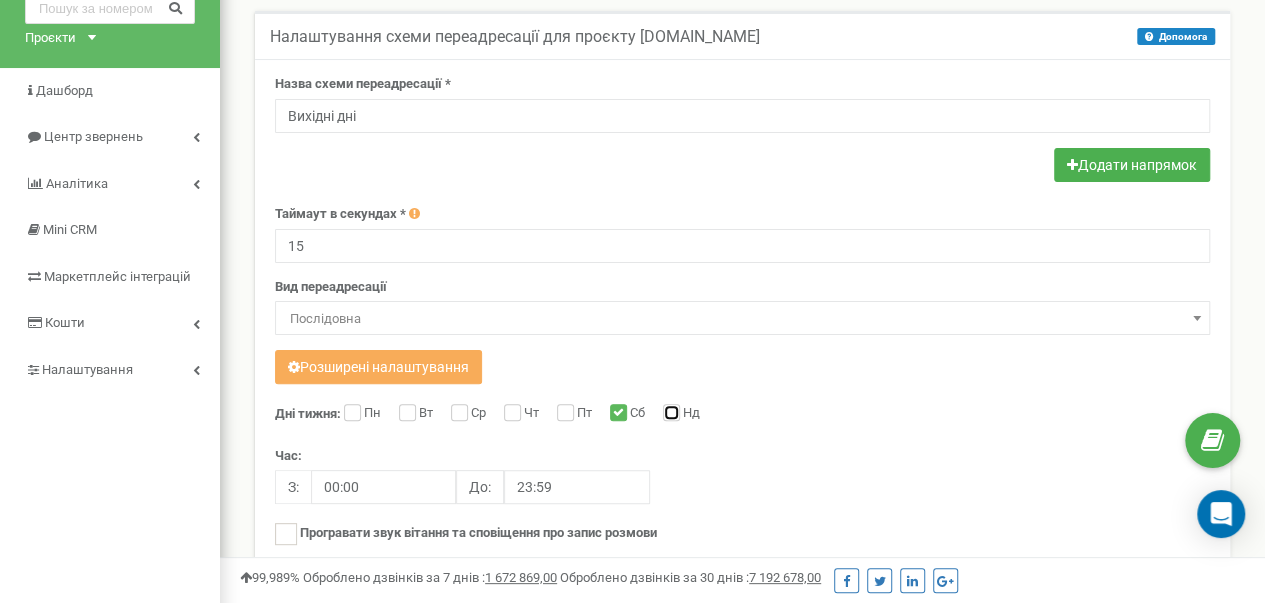 click on "Нд" at bounding box center (669, 414) 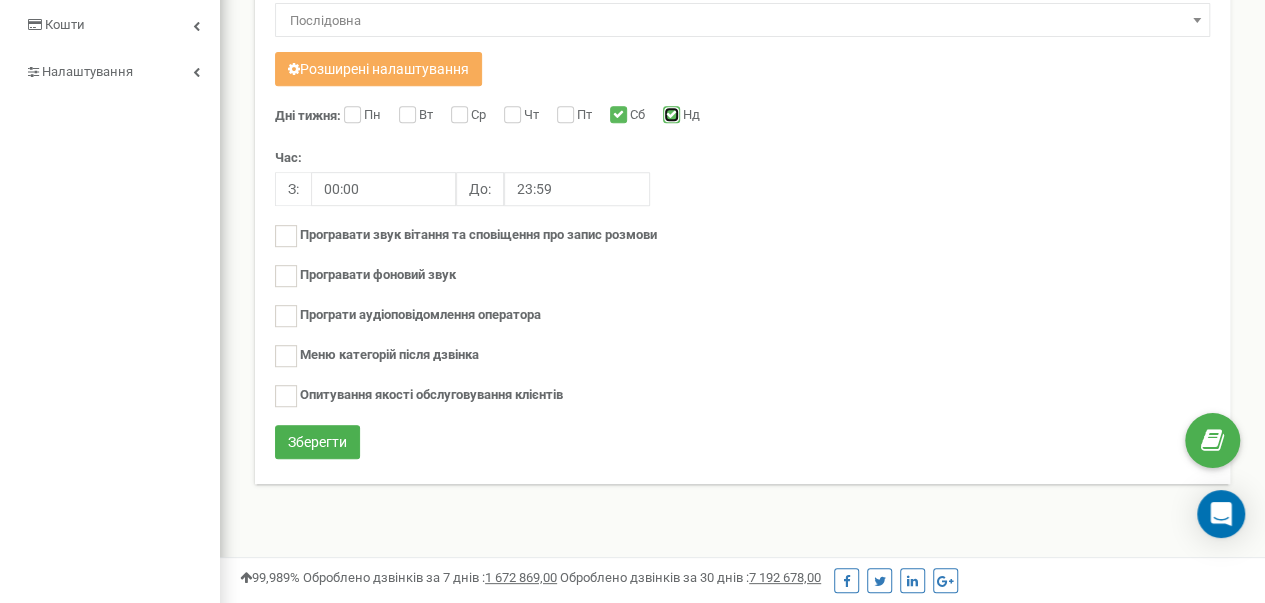 scroll, scrollTop: 400, scrollLeft: 0, axis: vertical 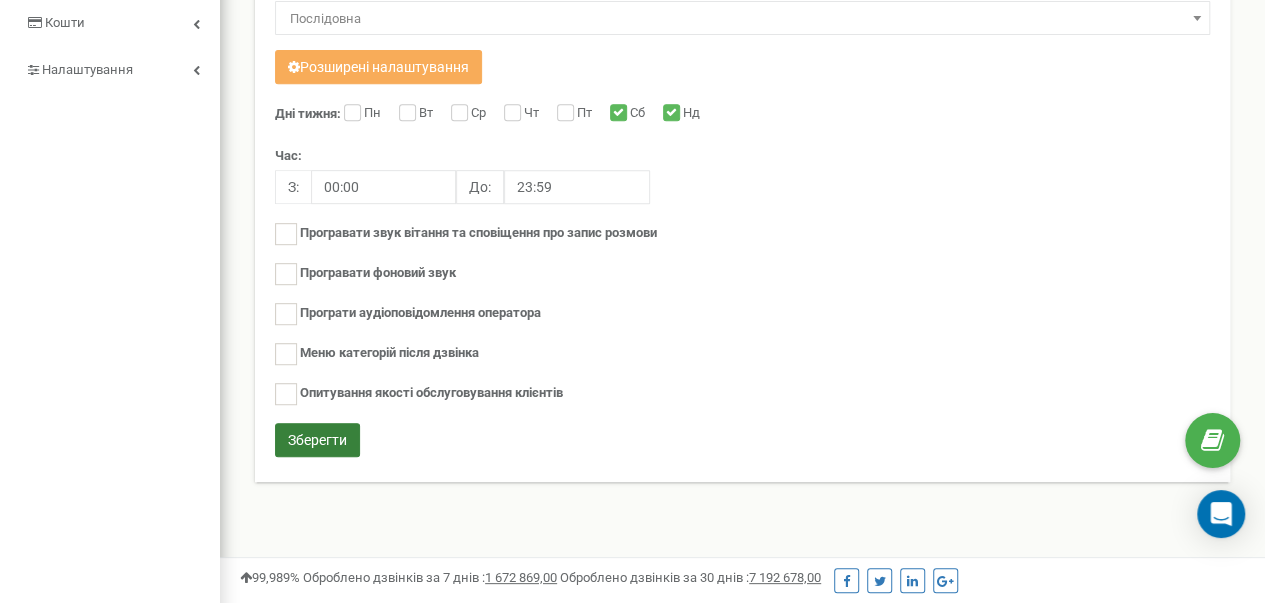 click on "Зберегти" at bounding box center (317, 440) 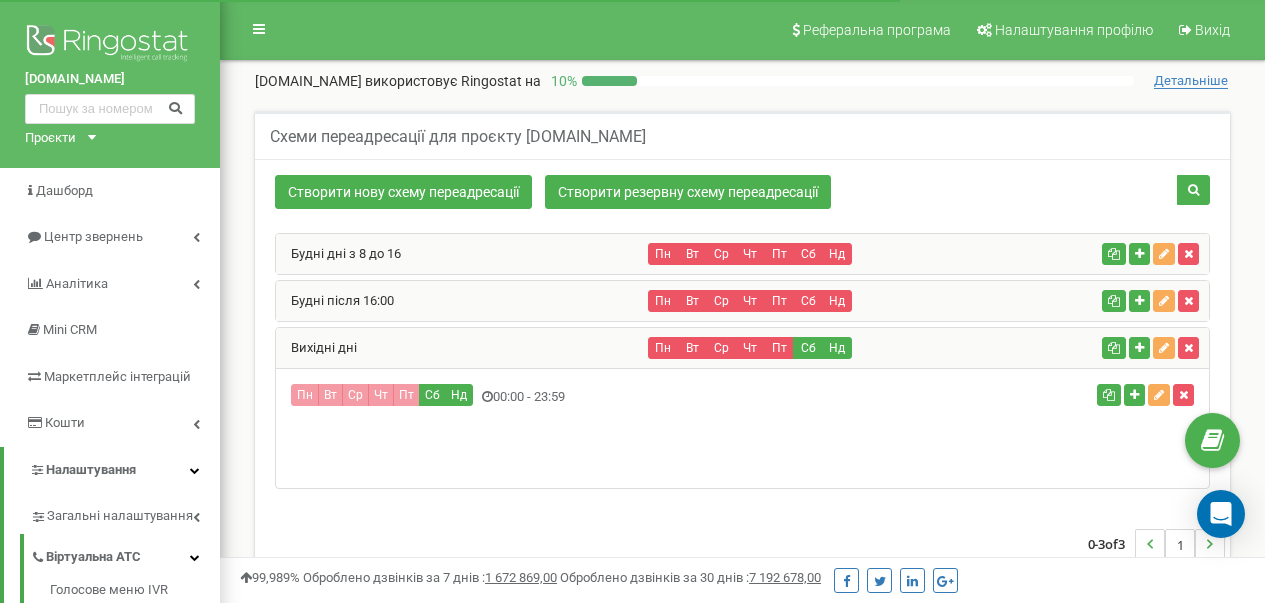 scroll, scrollTop: 64, scrollLeft: 0, axis: vertical 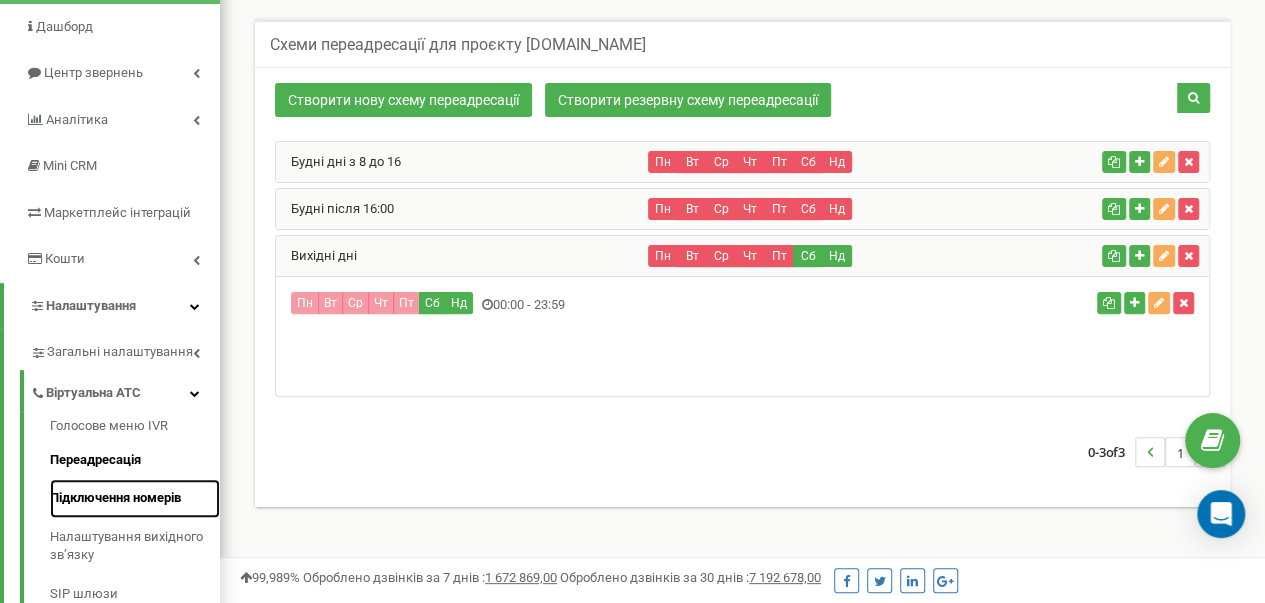 click on "Підключення номерів" at bounding box center (135, 498) 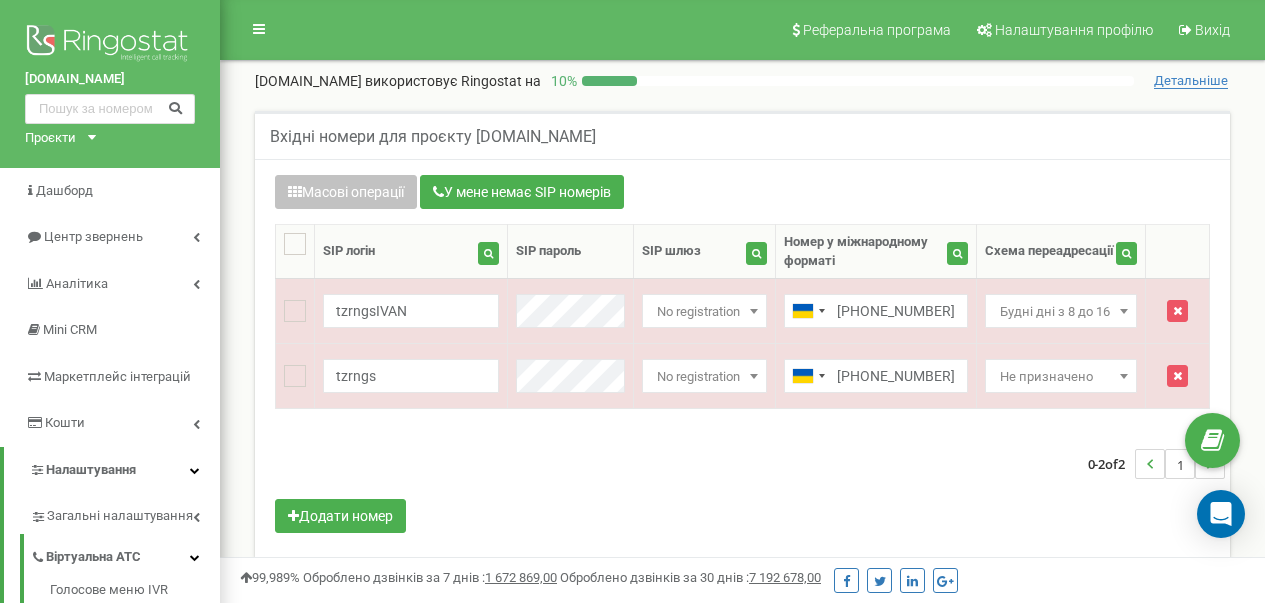 scroll, scrollTop: 0, scrollLeft: 0, axis: both 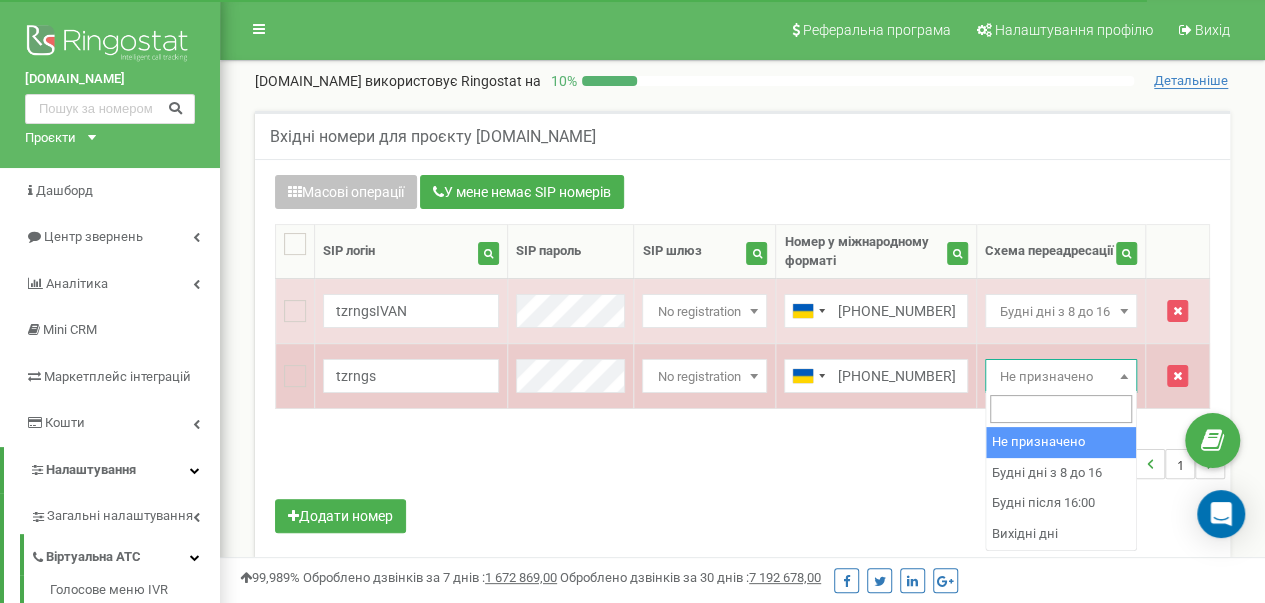 click at bounding box center (1124, 376) 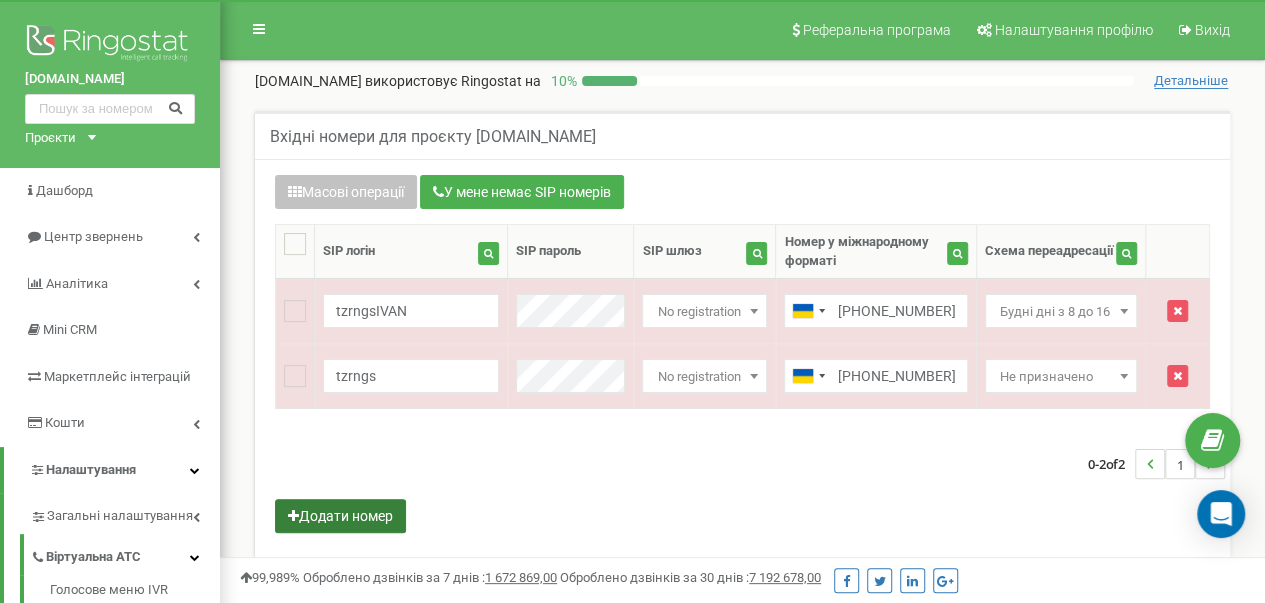 click on "Додати номер" at bounding box center [340, 516] 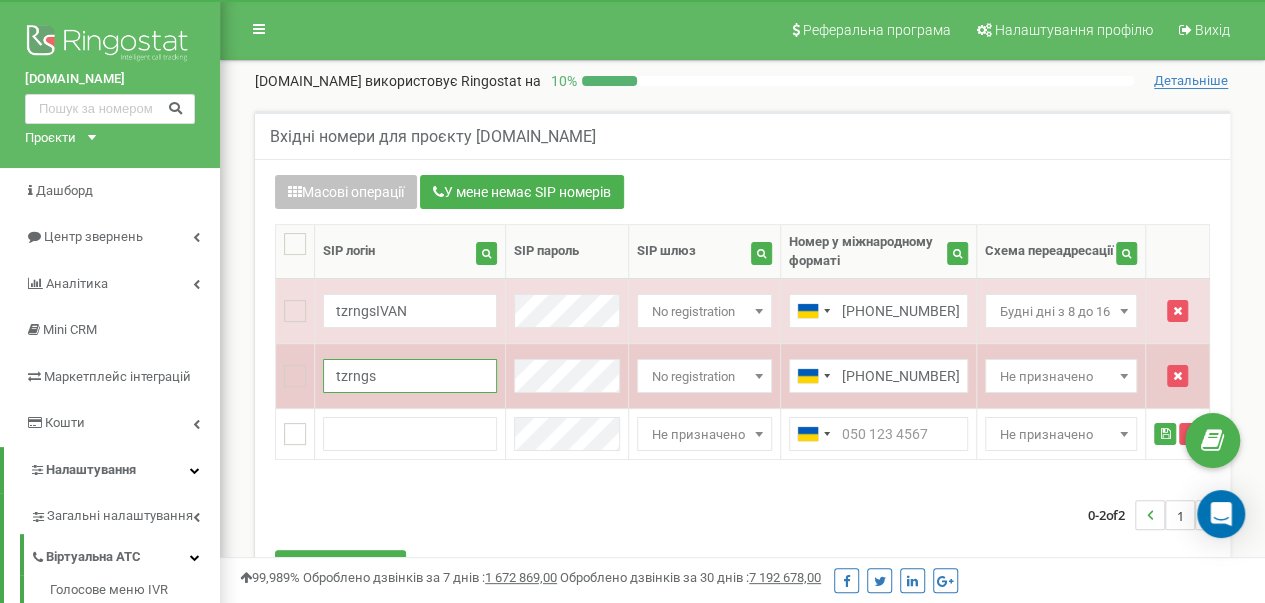 drag, startPoint x: 389, startPoint y: 381, endPoint x: 328, endPoint y: 376, distance: 61.204575 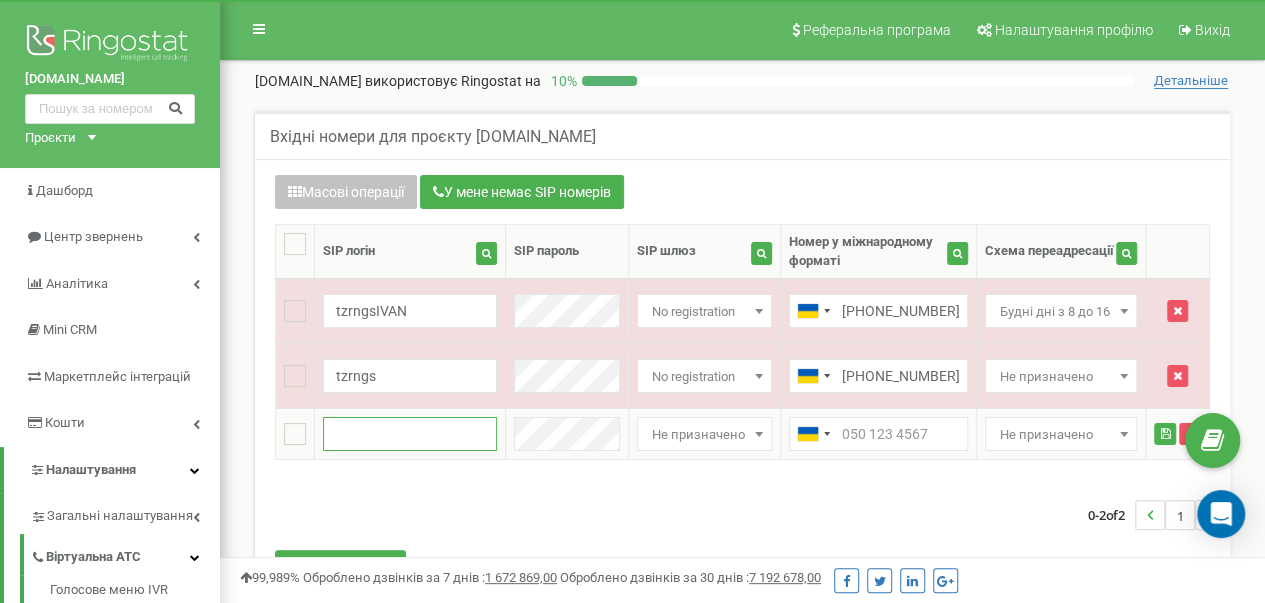click at bounding box center [410, 434] 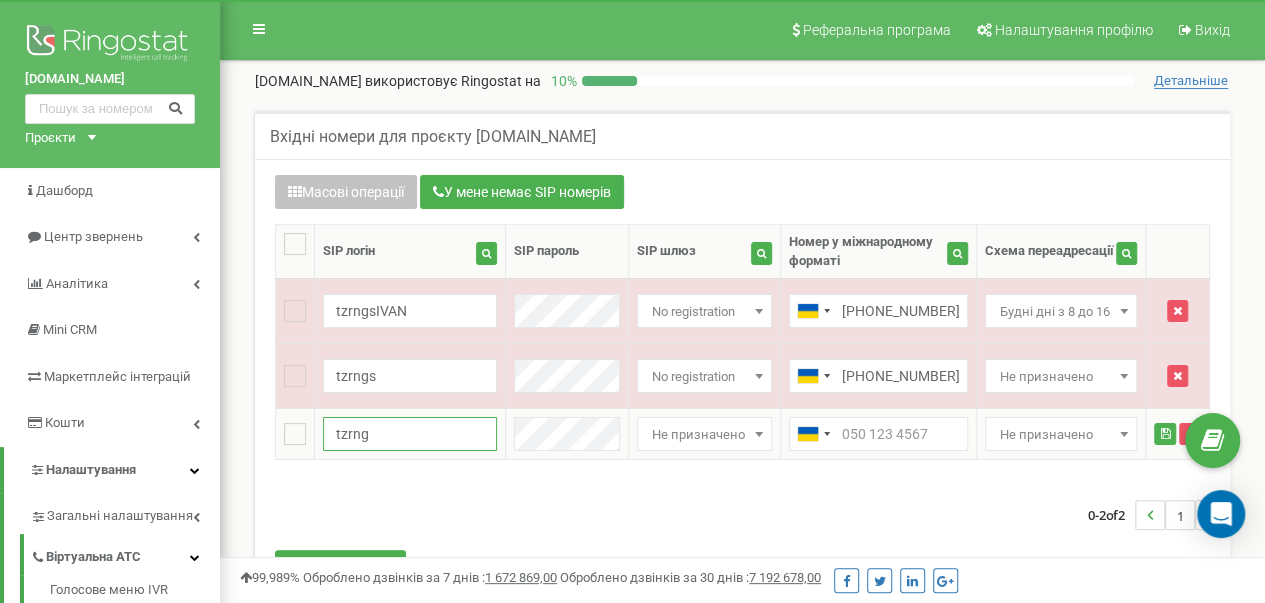type on "tzrng" 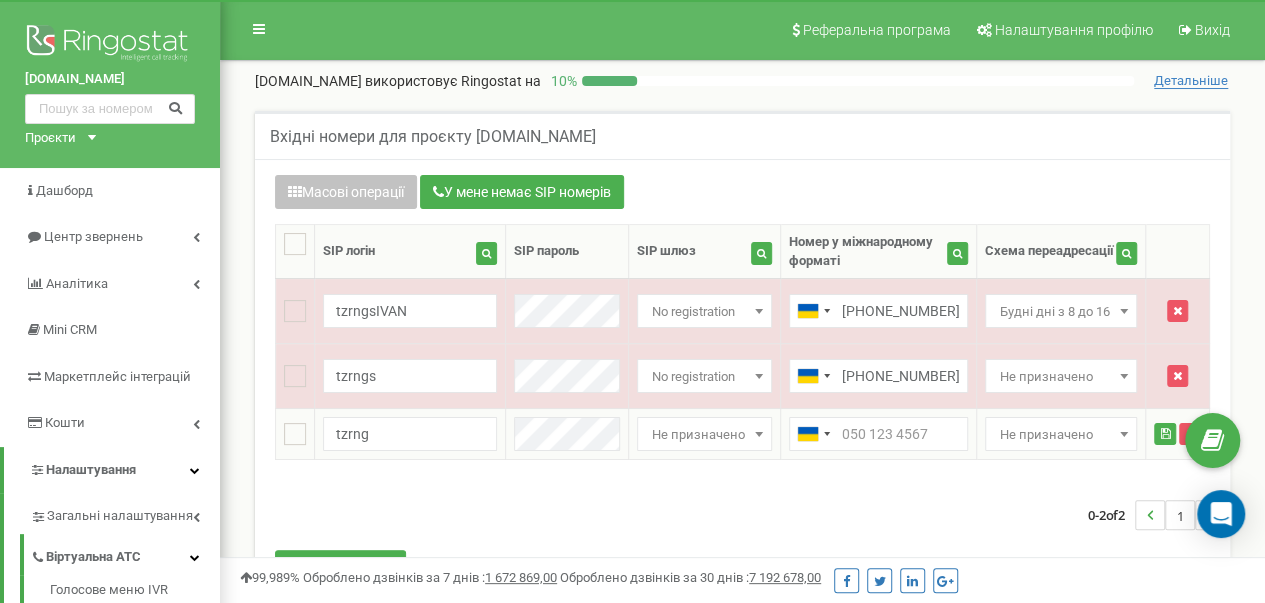click at bounding box center [759, 434] 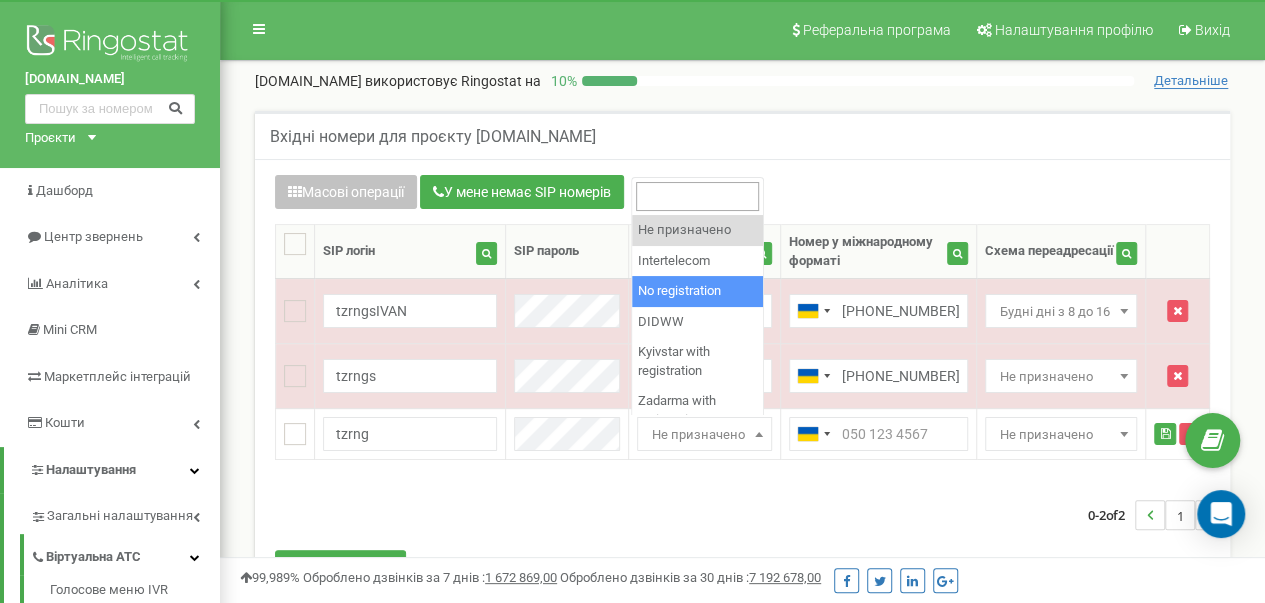 select on "2" 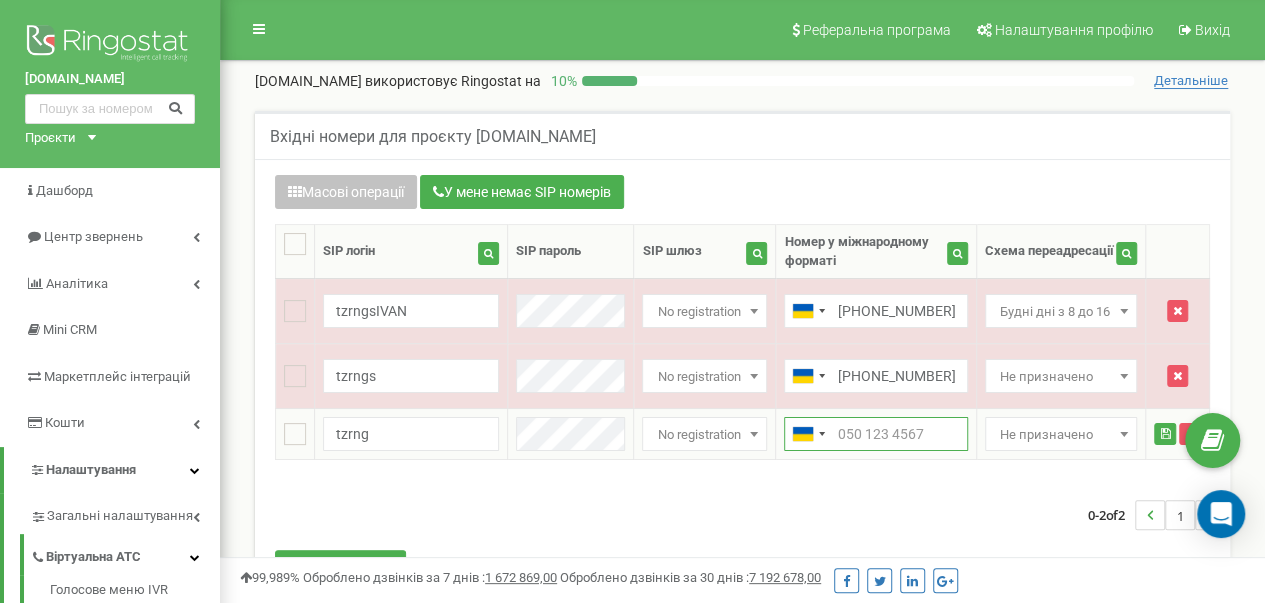 click at bounding box center (876, 434) 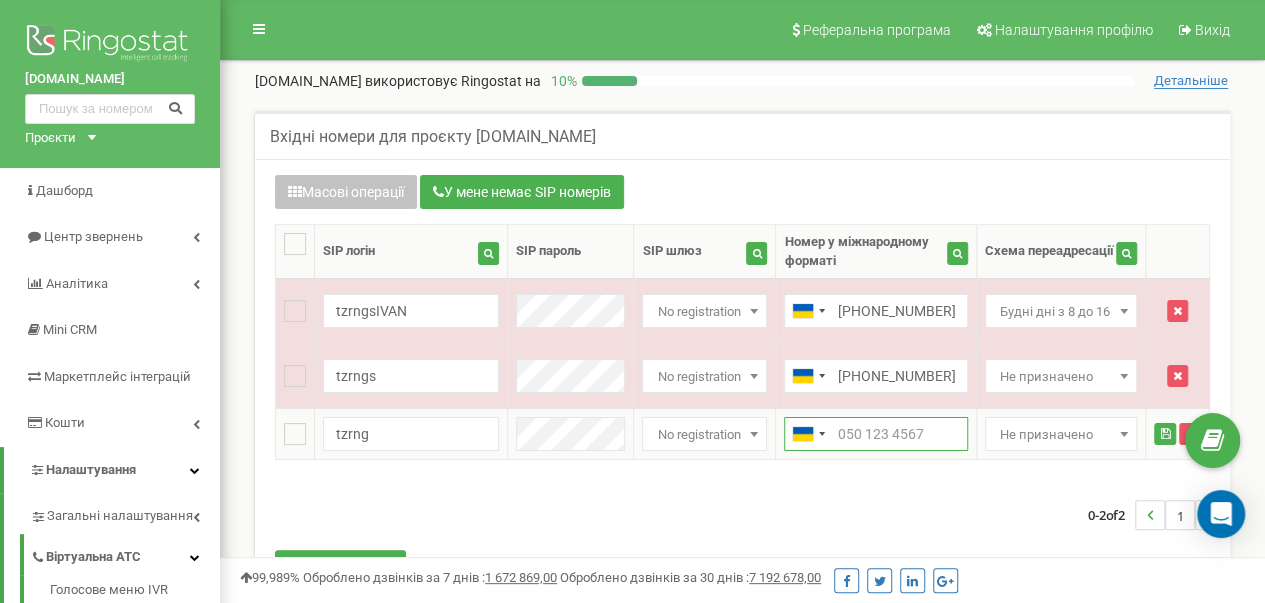 type on "_" 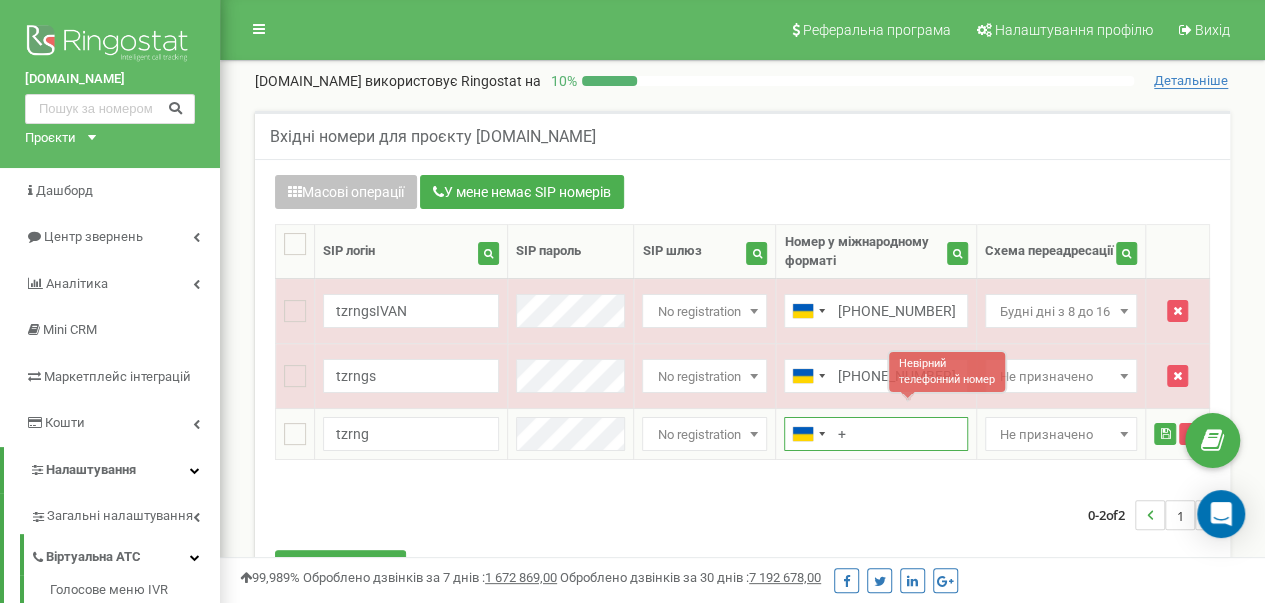 paste on "380441112314" 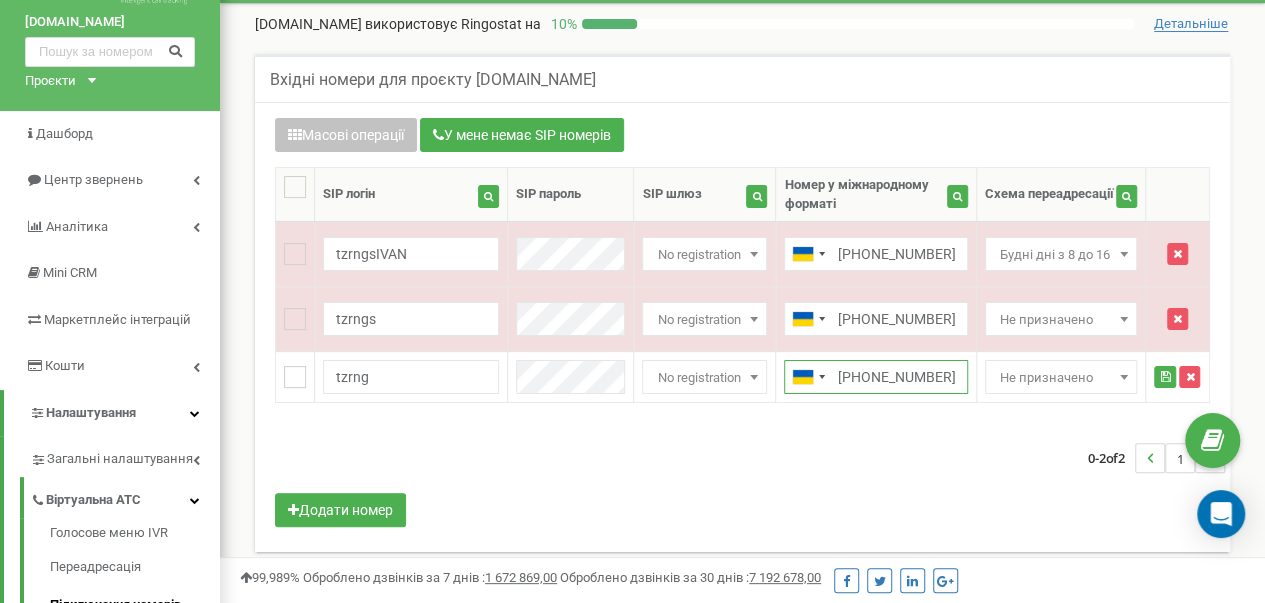 scroll, scrollTop: 100, scrollLeft: 0, axis: vertical 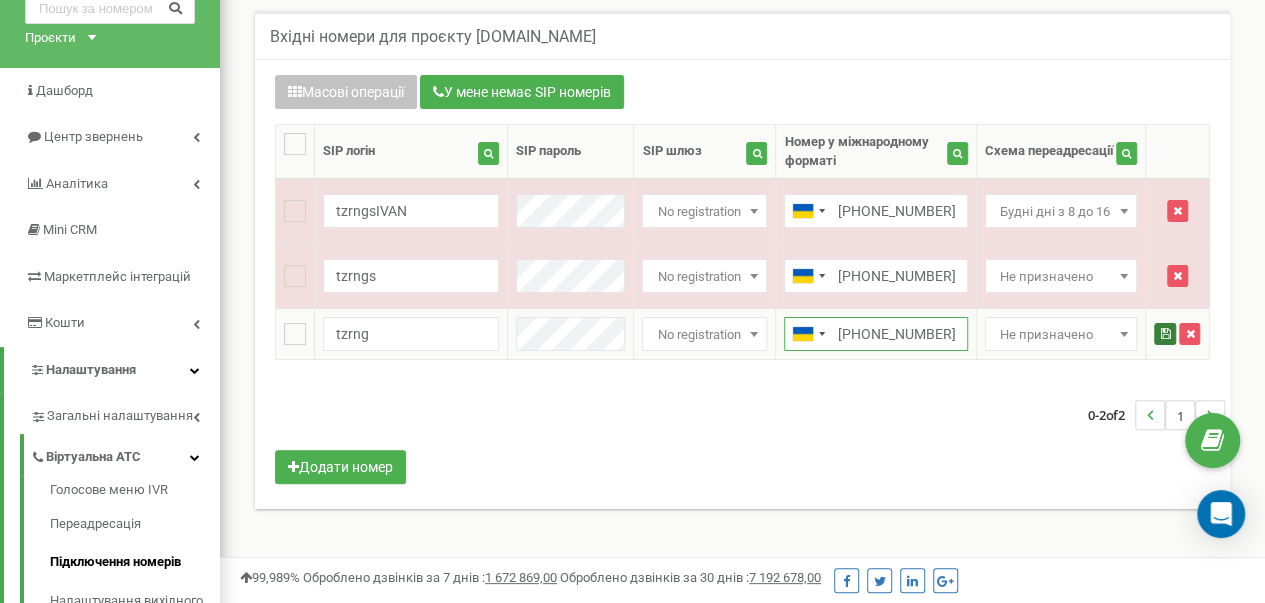 type on "+380441112314" 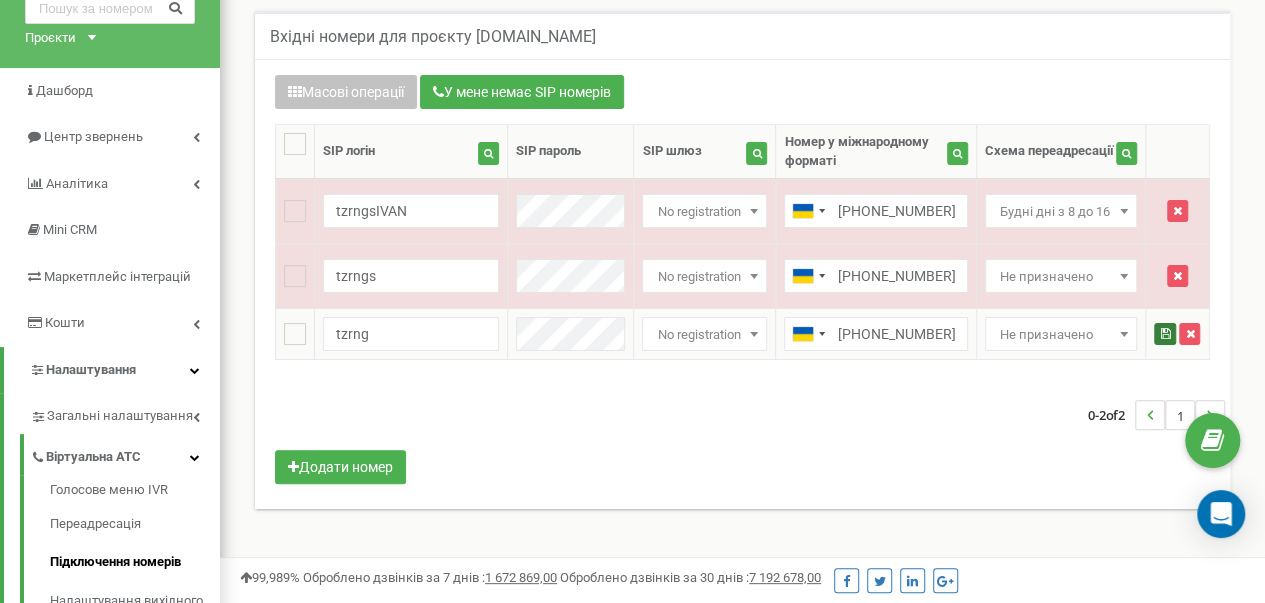click at bounding box center [1165, 334] 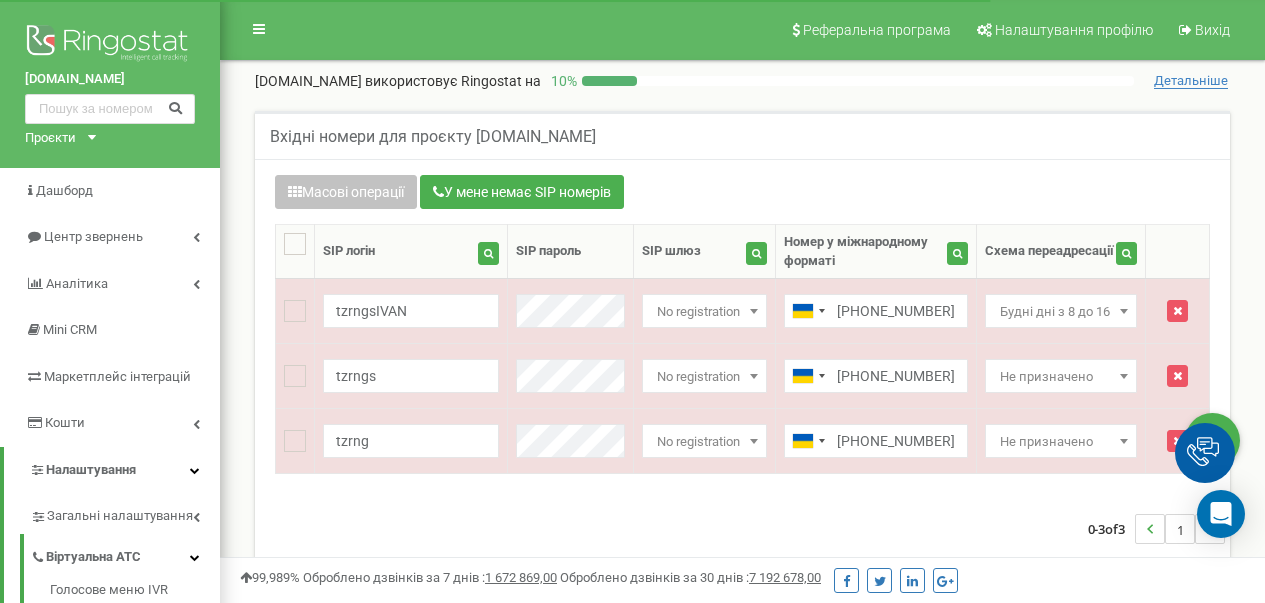 scroll, scrollTop: 100, scrollLeft: 0, axis: vertical 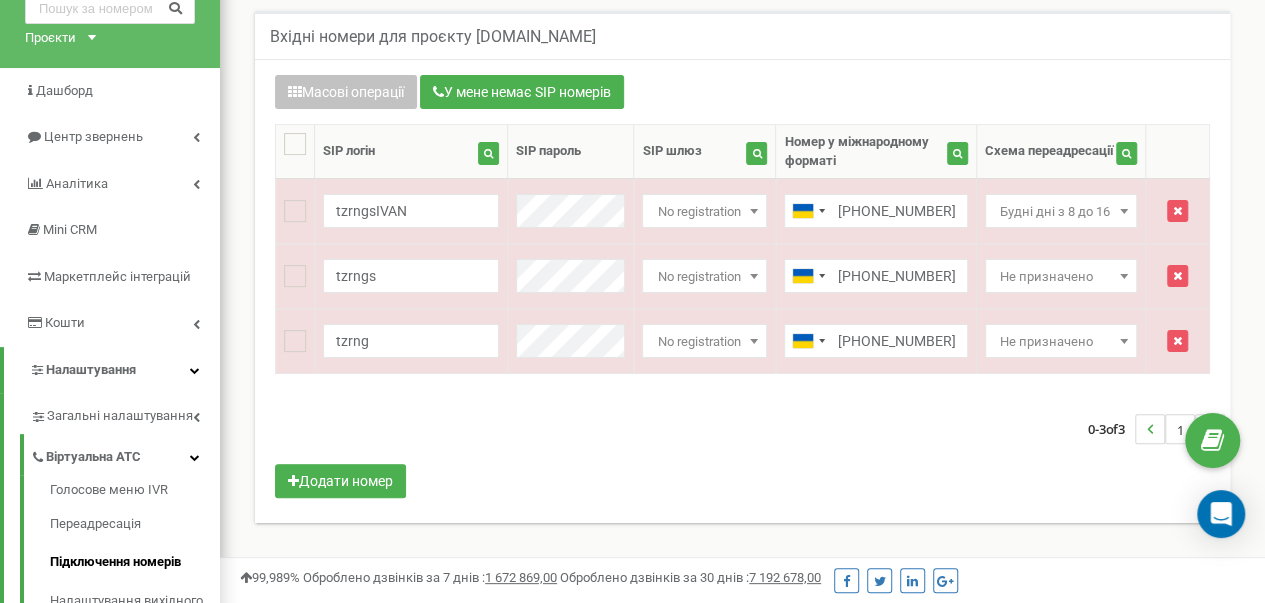 click on "0-3  of  3
1" at bounding box center (742, 429) 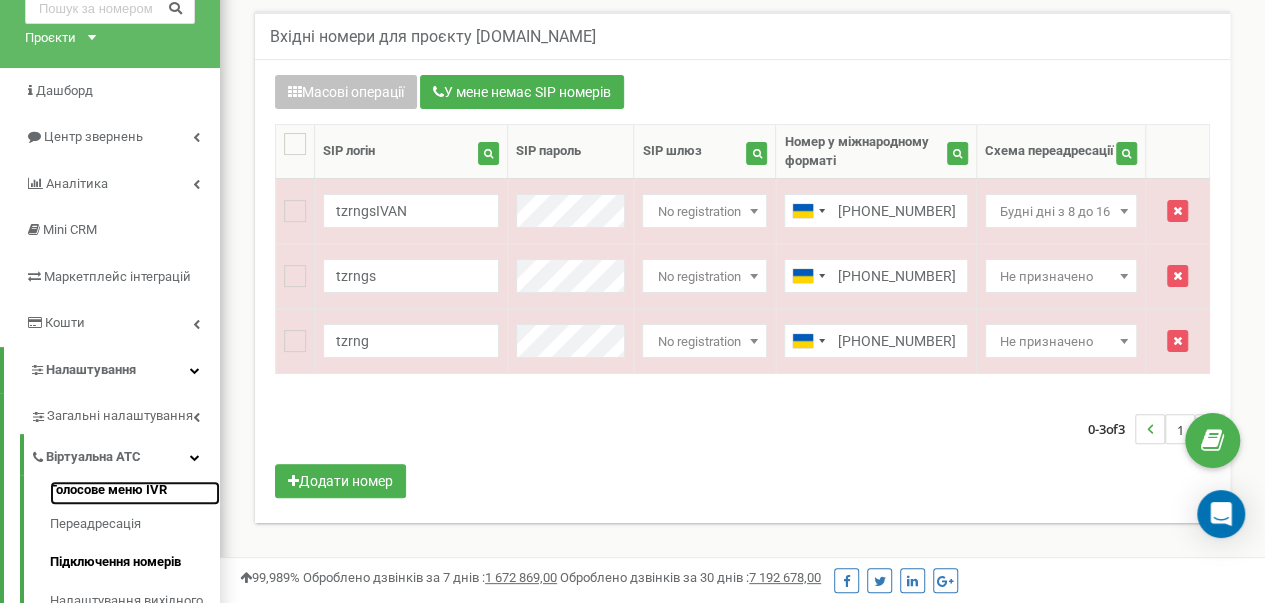 click on "Голосове меню IVR" at bounding box center [135, 493] 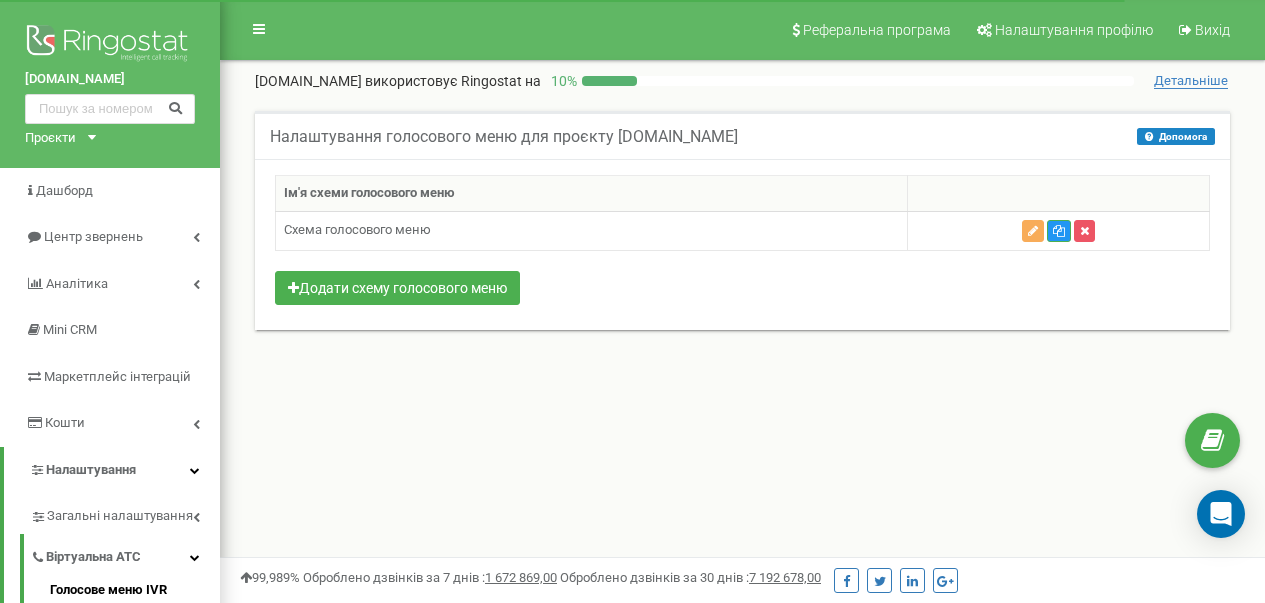 scroll, scrollTop: 0, scrollLeft: 0, axis: both 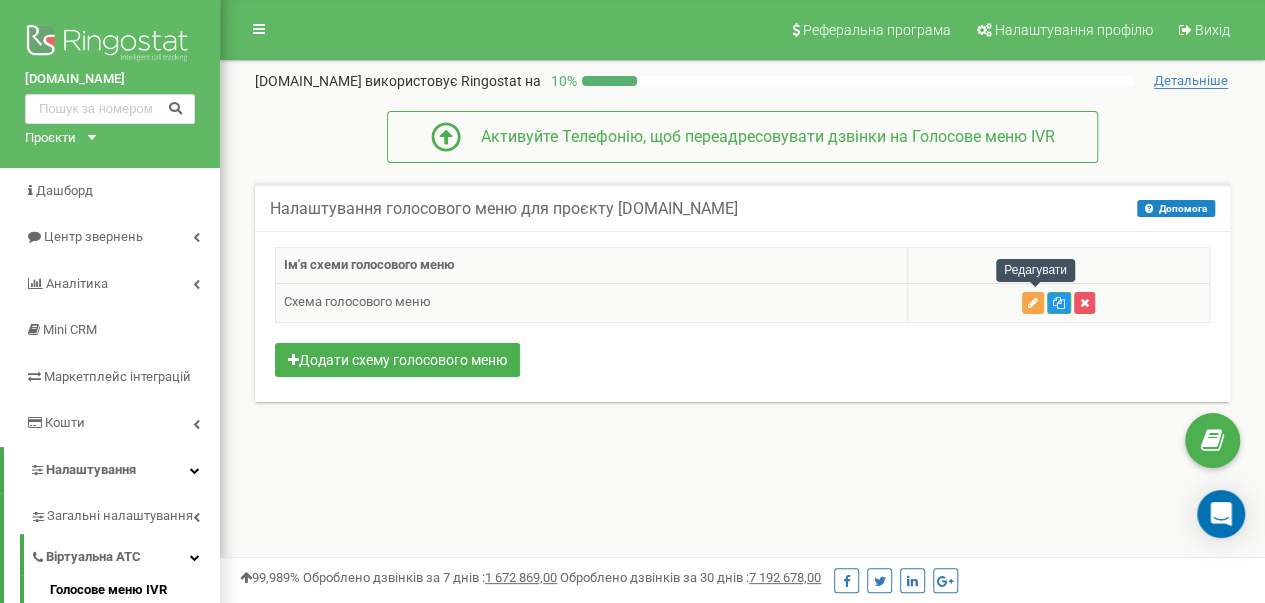 click at bounding box center (1033, 303) 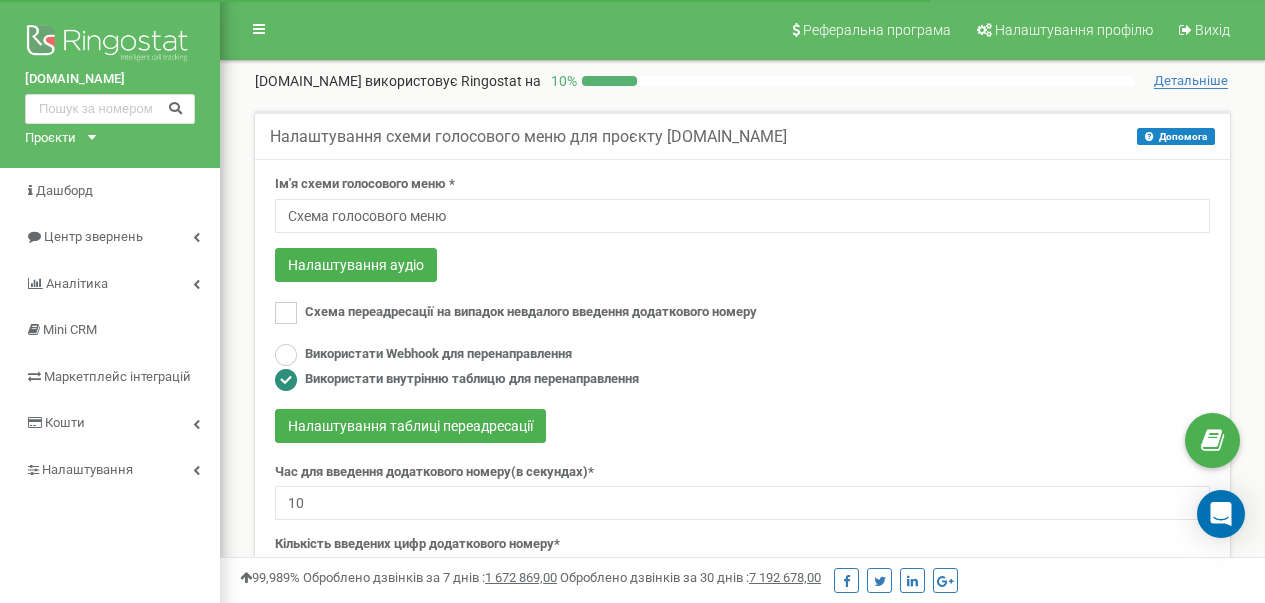 scroll, scrollTop: 0, scrollLeft: 0, axis: both 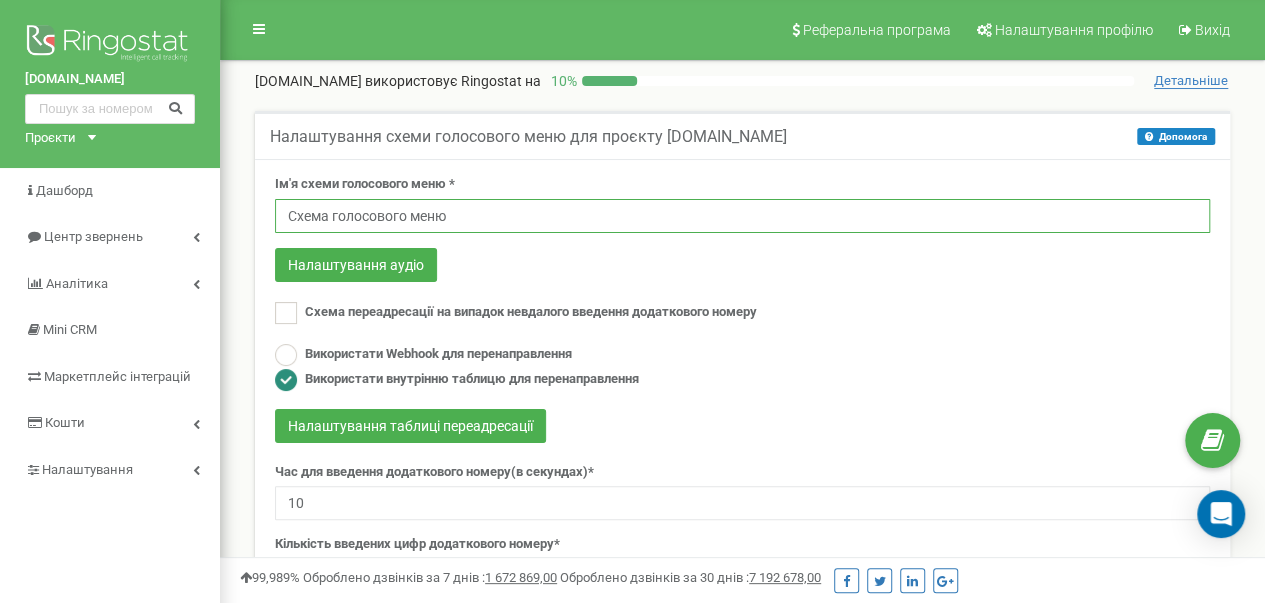 click on "Схема голосового меню" at bounding box center [742, 216] 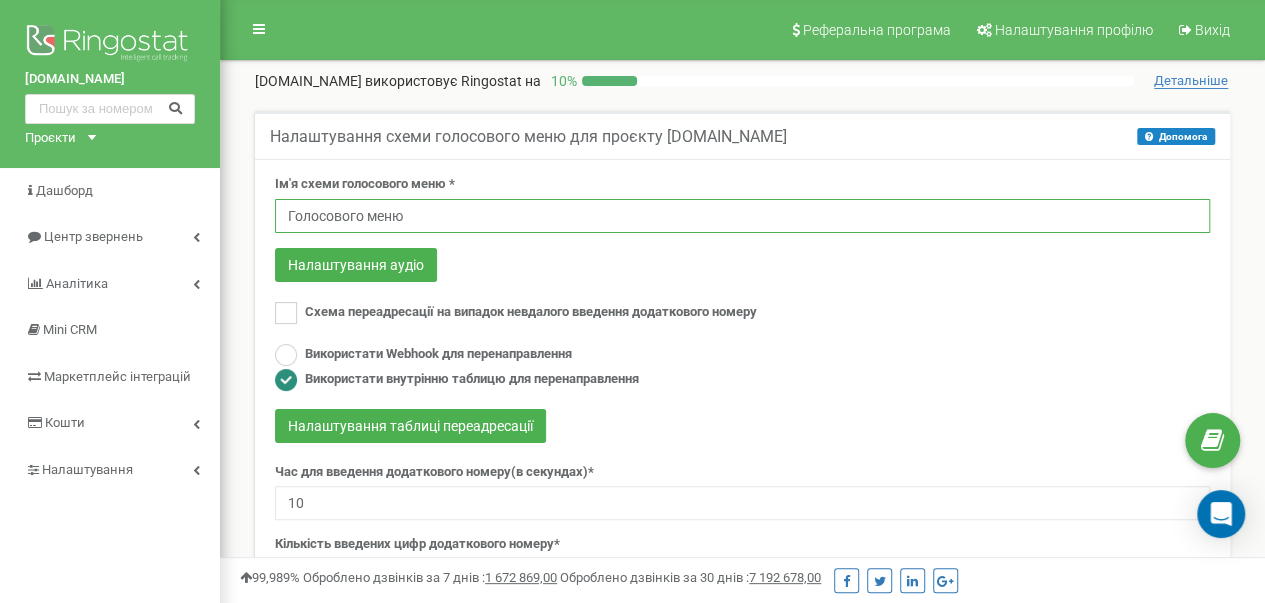 click on "Голосового меню" at bounding box center (742, 216) 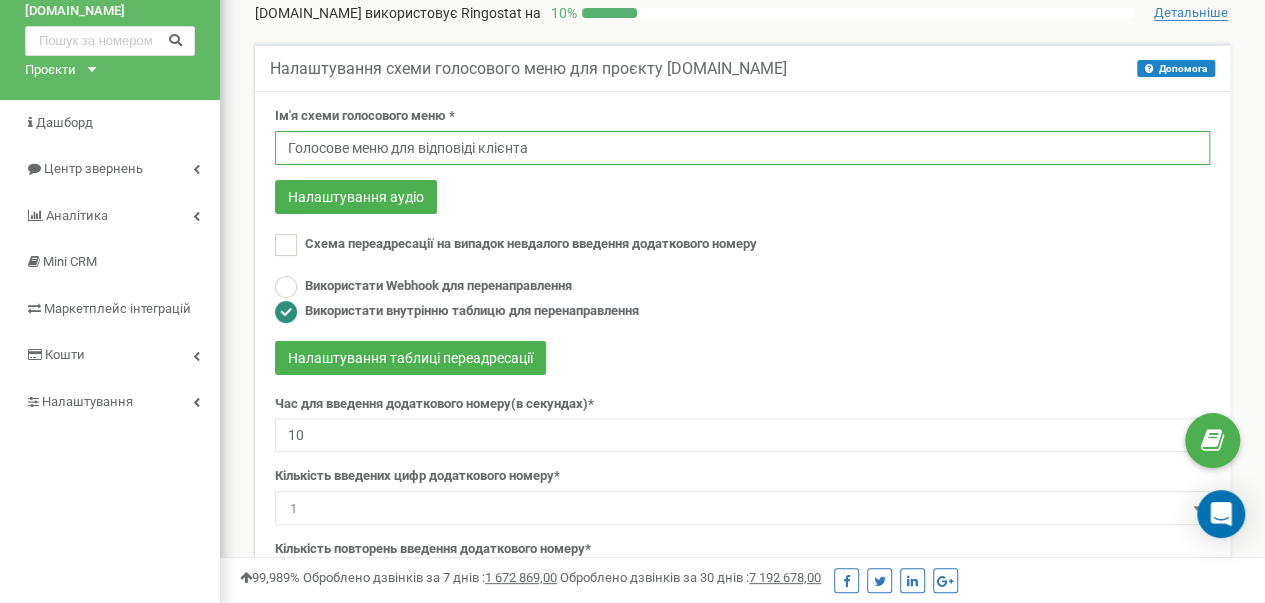 scroll, scrollTop: 0, scrollLeft: 0, axis: both 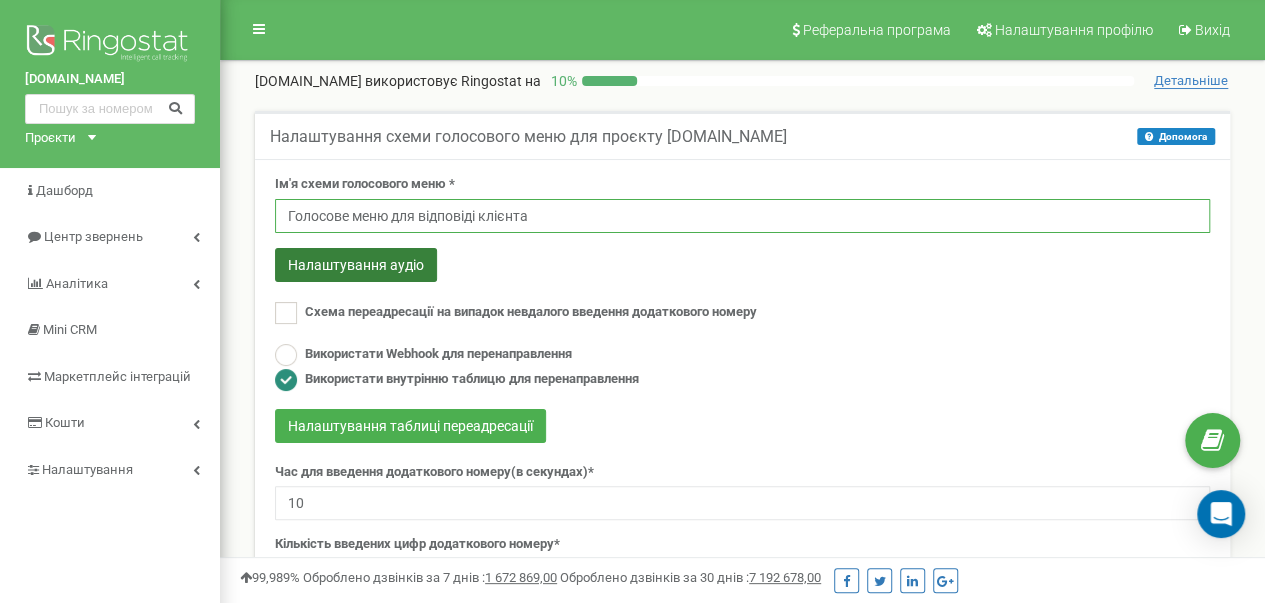 type on "Голосове меню для відповіді клієнта" 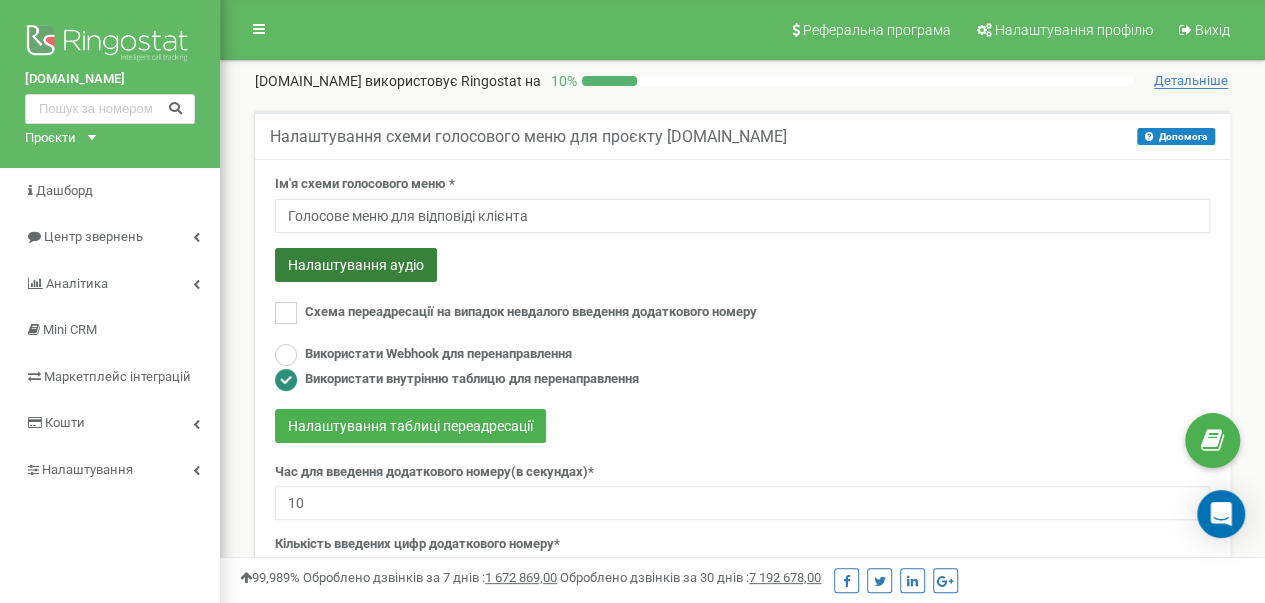 click on "Налаштування аудіо" at bounding box center (356, 265) 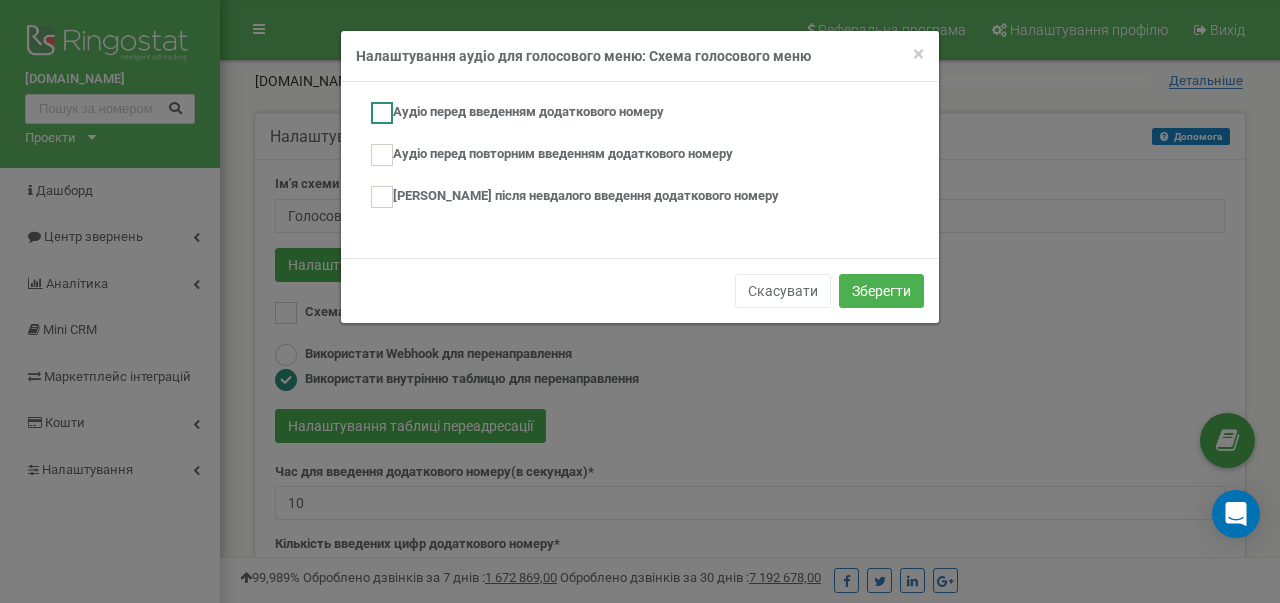 click at bounding box center [382, 113] 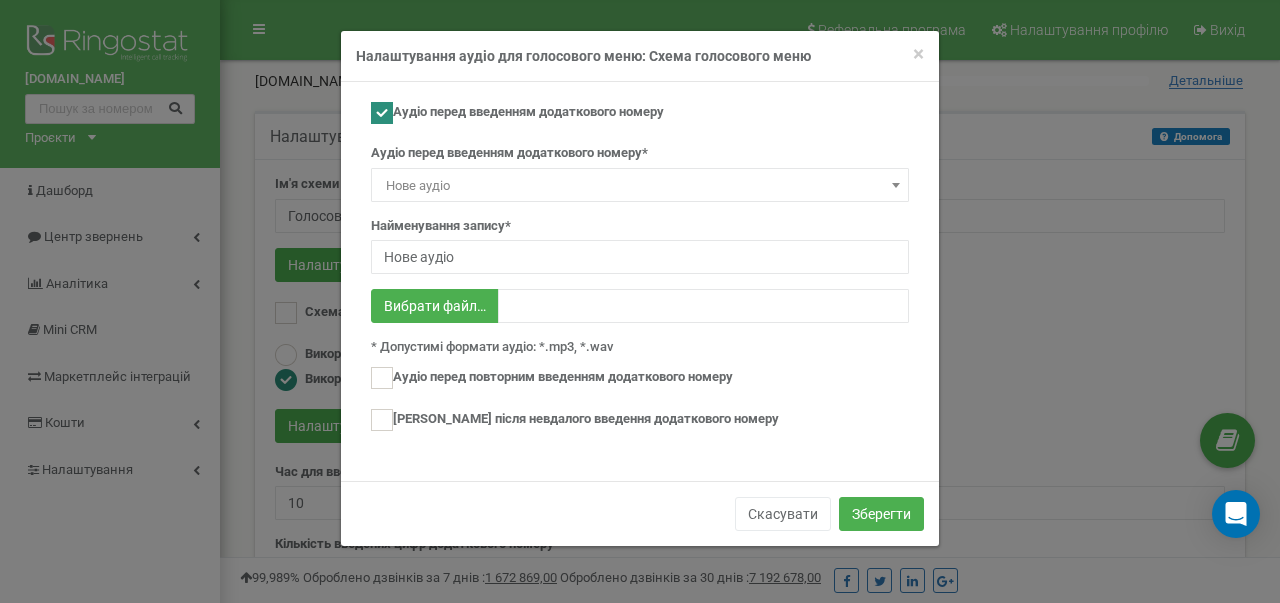 click at bounding box center [896, 185] 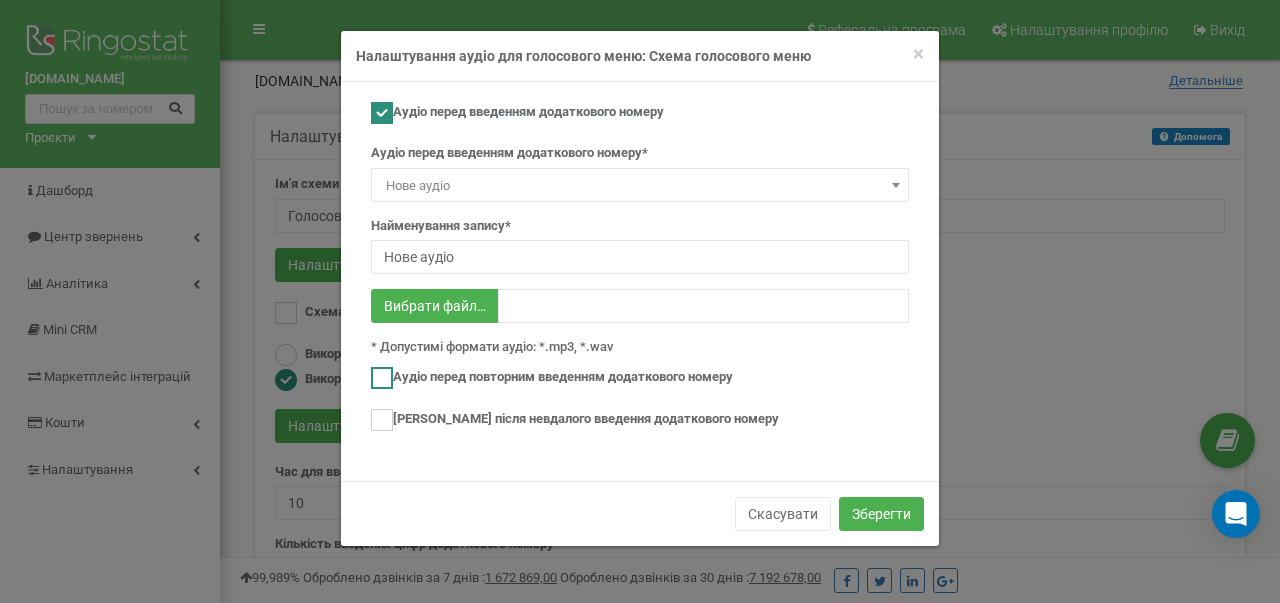 click at bounding box center (382, 378) 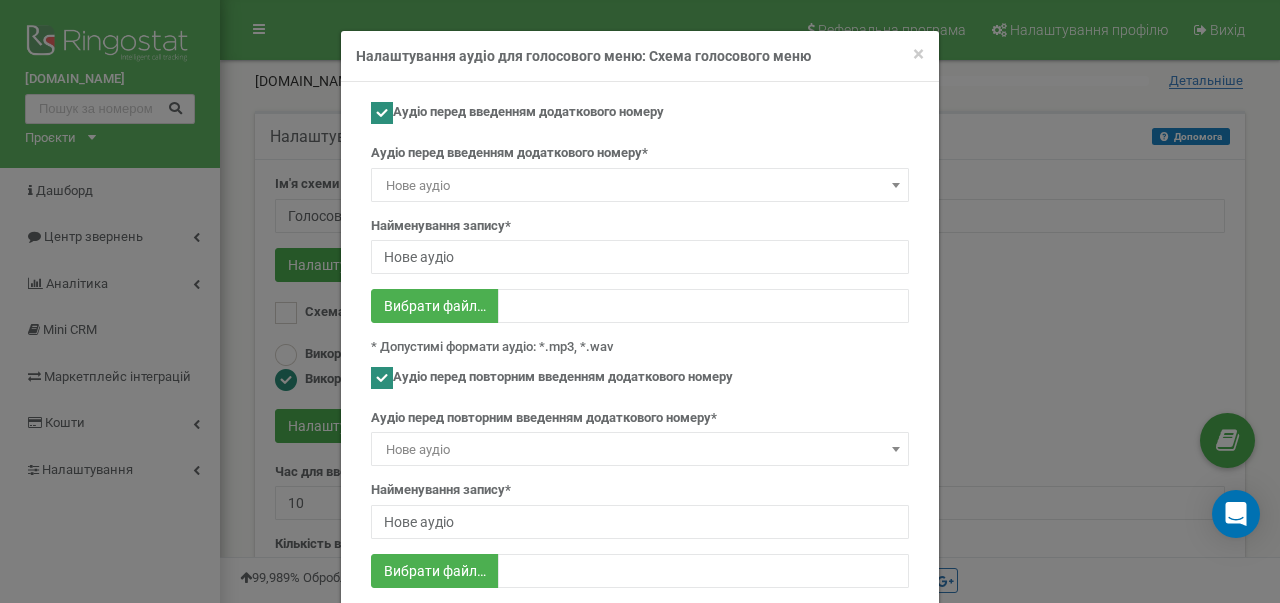click at bounding box center [382, 378] 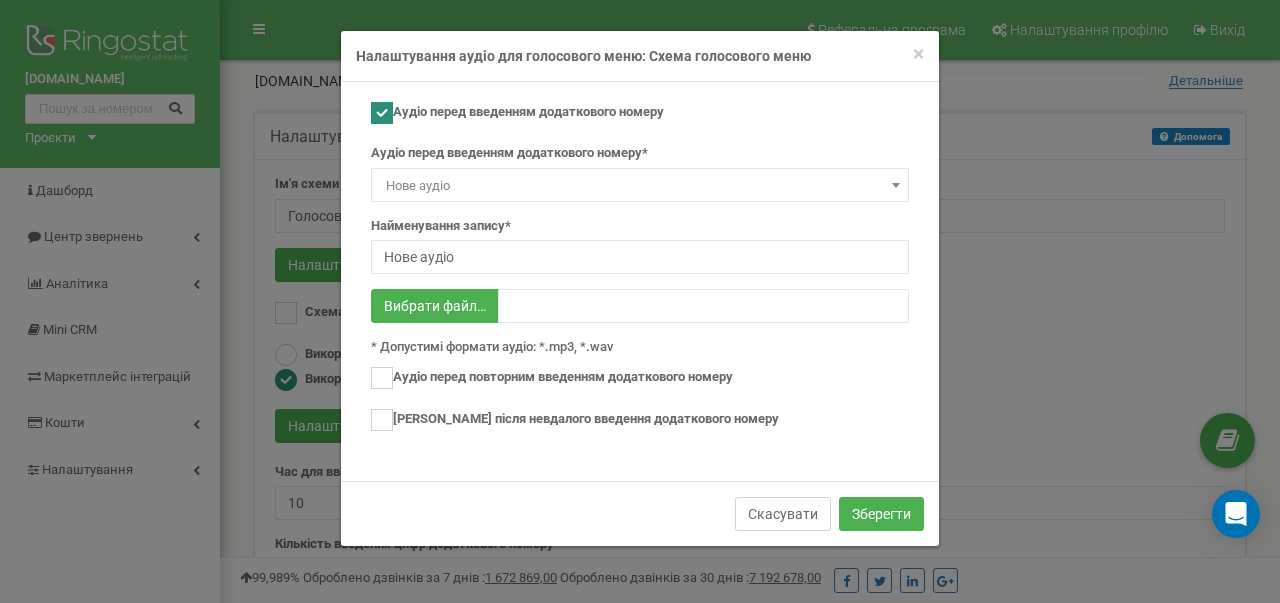 click on "Скасувати" at bounding box center (783, 514) 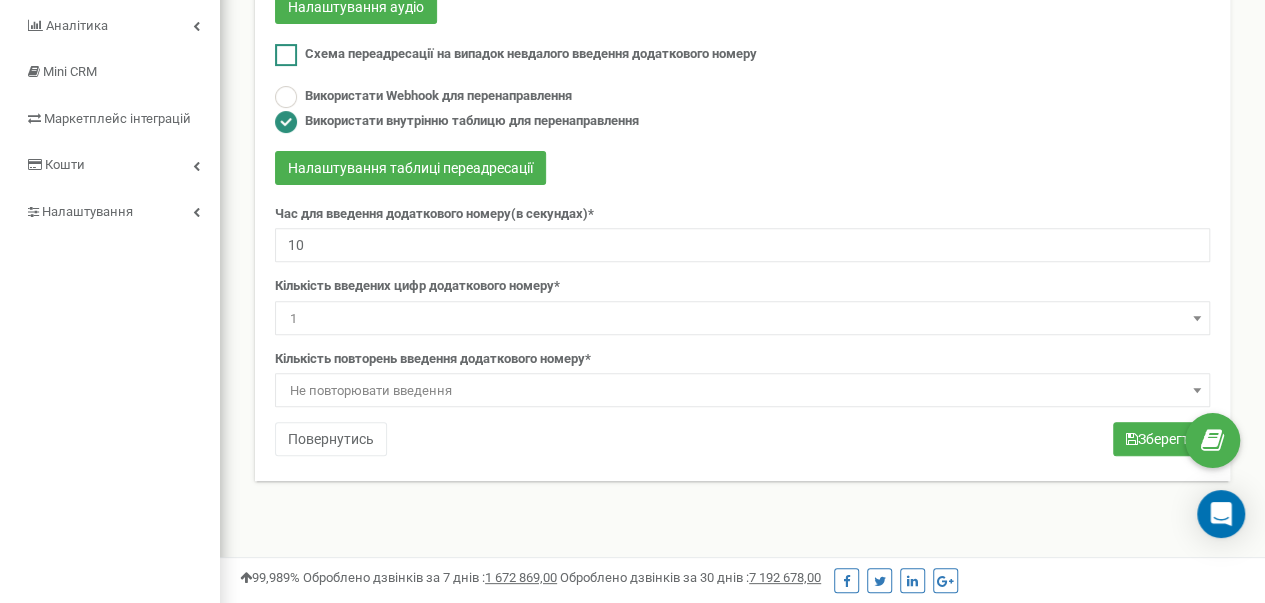 scroll, scrollTop: 300, scrollLeft: 0, axis: vertical 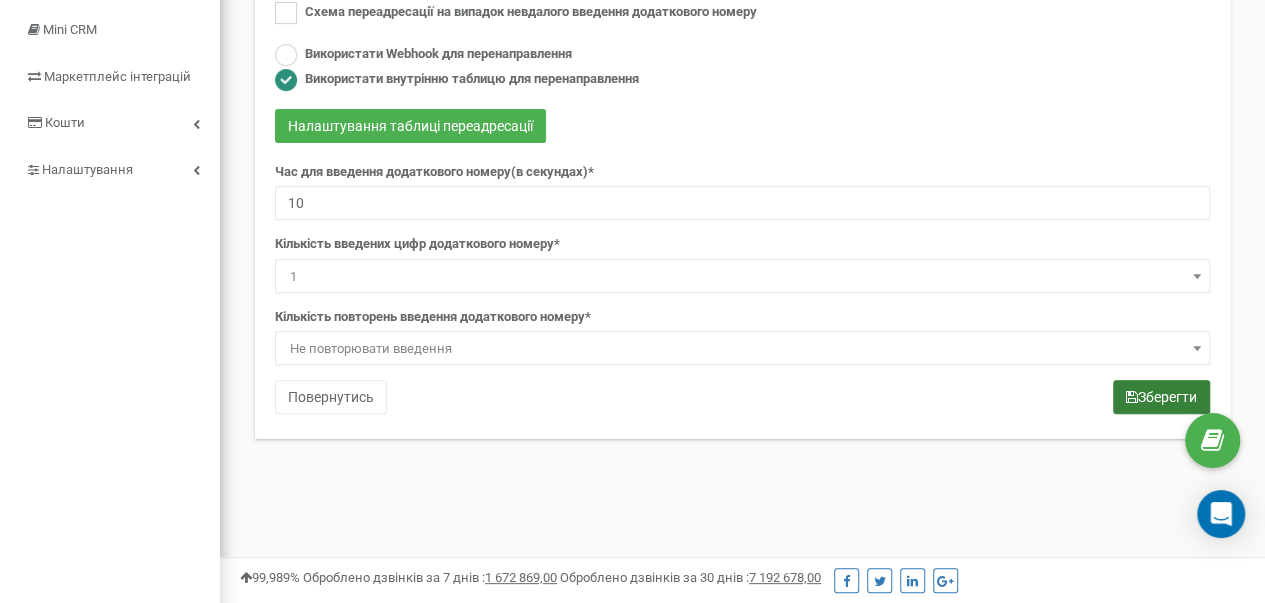 click on "Зберегти" at bounding box center [1161, 397] 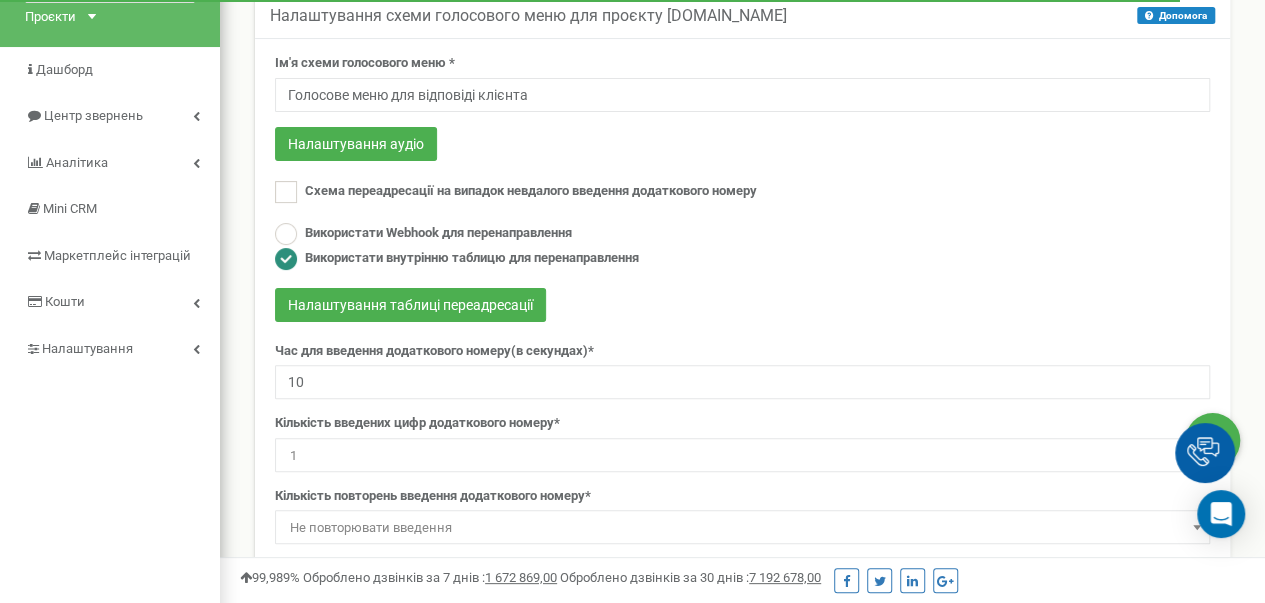 scroll, scrollTop: 0, scrollLeft: 0, axis: both 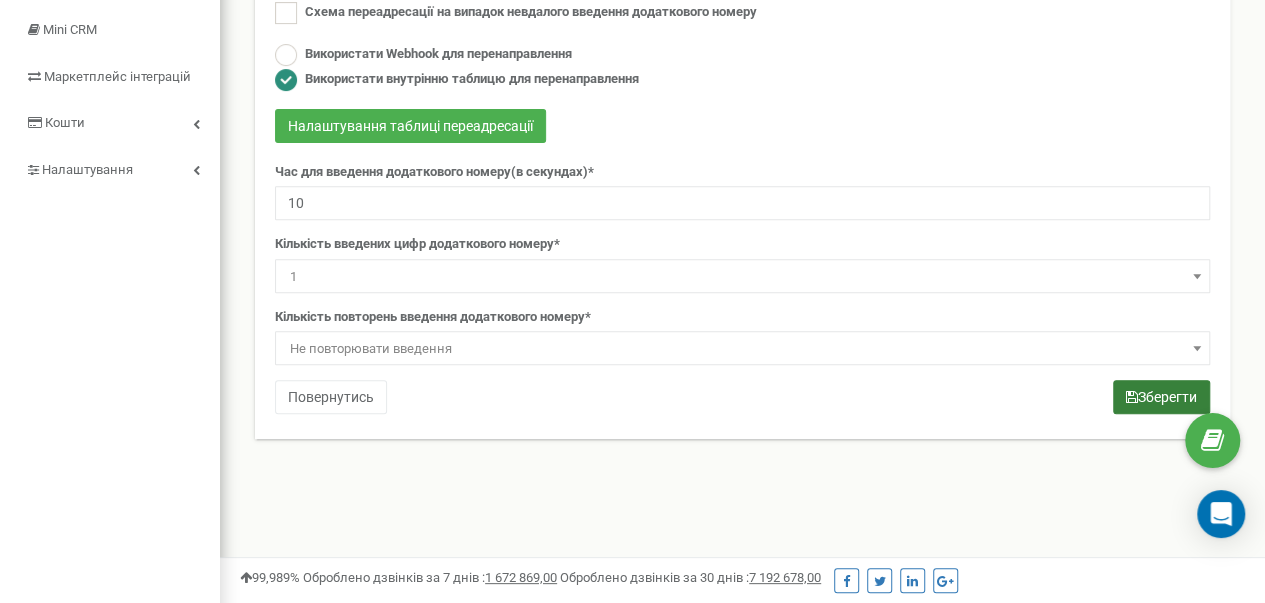 click on "Зберегти" at bounding box center [1161, 397] 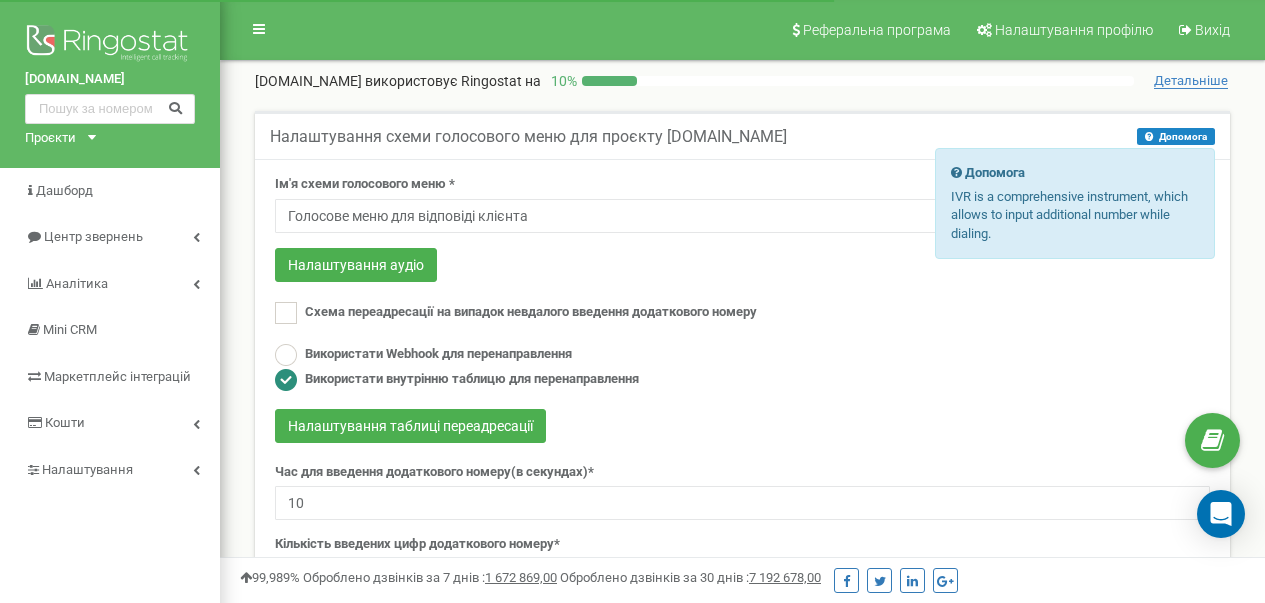 scroll, scrollTop: 0, scrollLeft: 0, axis: both 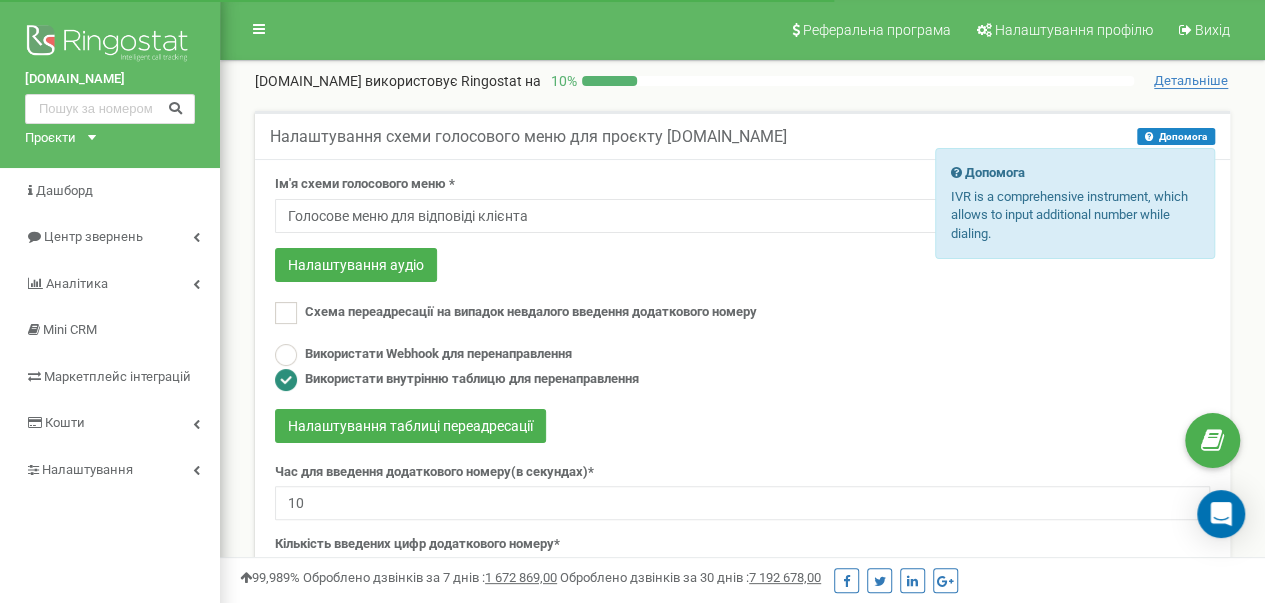 click on "Допомога" at bounding box center (1176, 136) 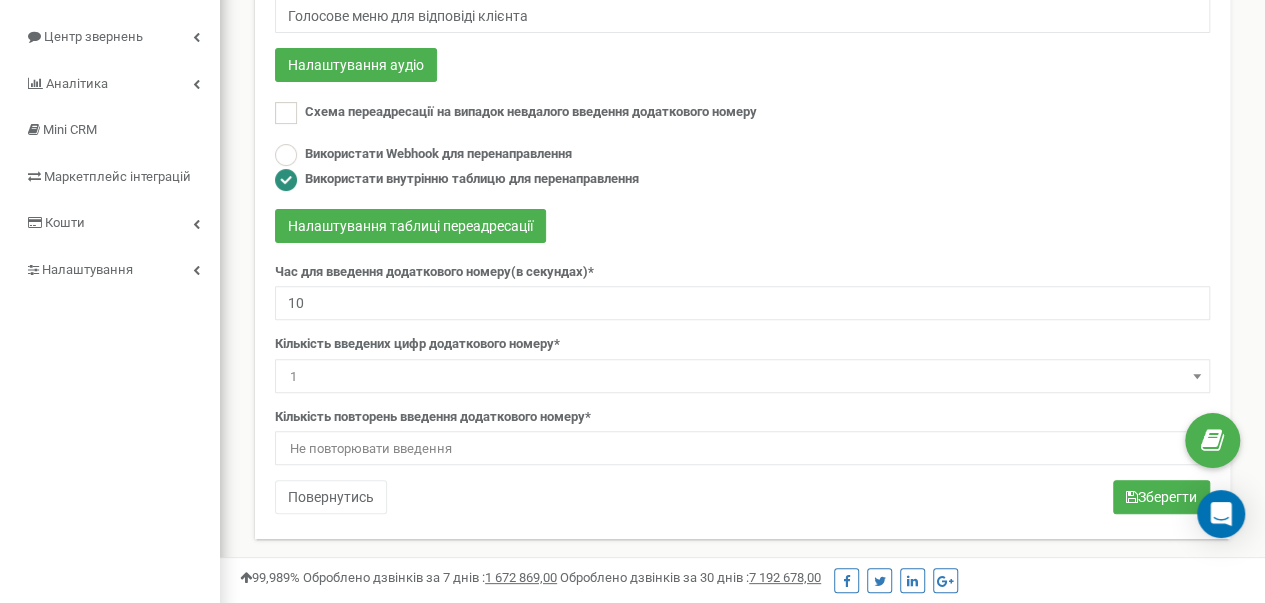 scroll, scrollTop: 100, scrollLeft: 0, axis: vertical 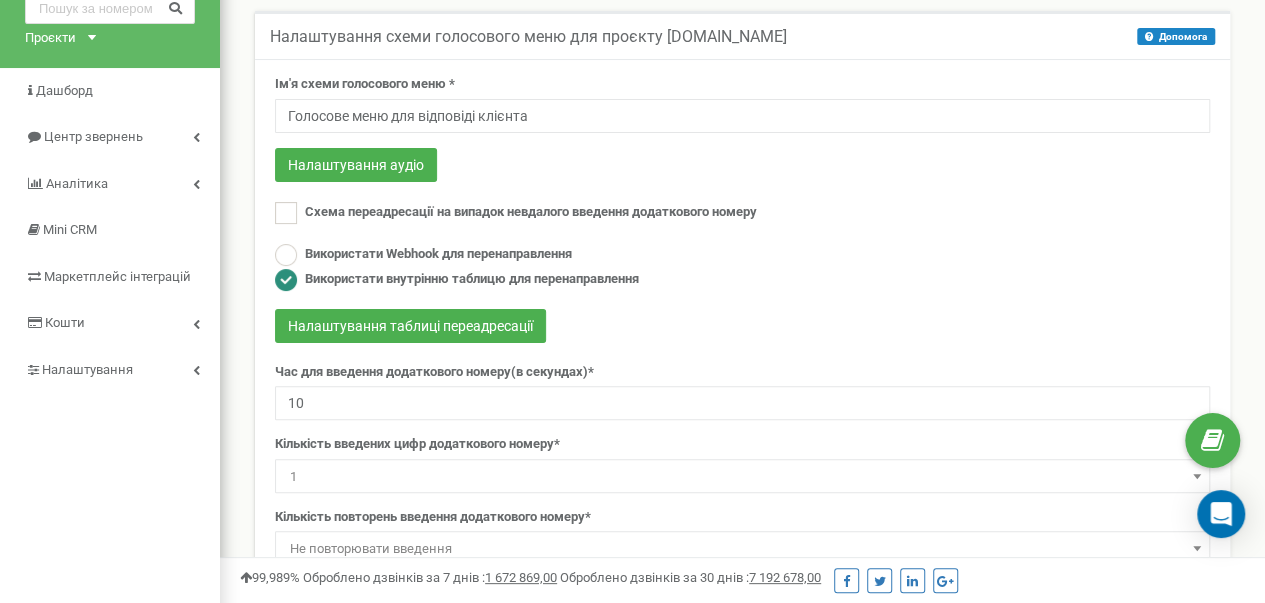 click at bounding box center (286, 280) 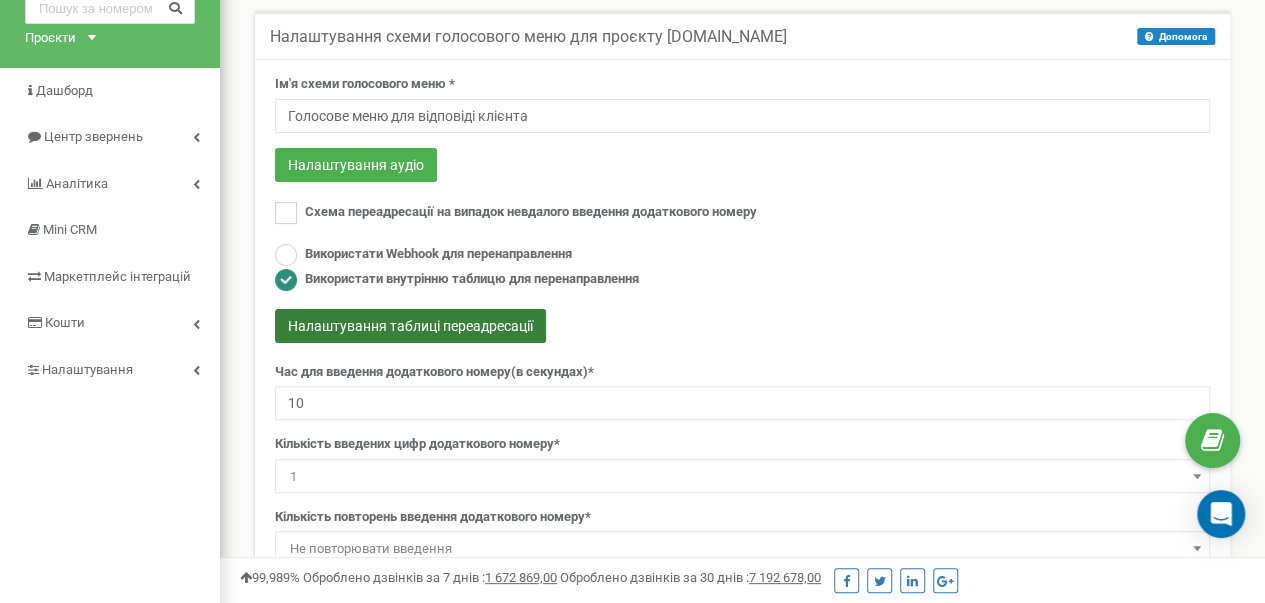 click on "Налаштування таблиці переадресації" at bounding box center (410, 326) 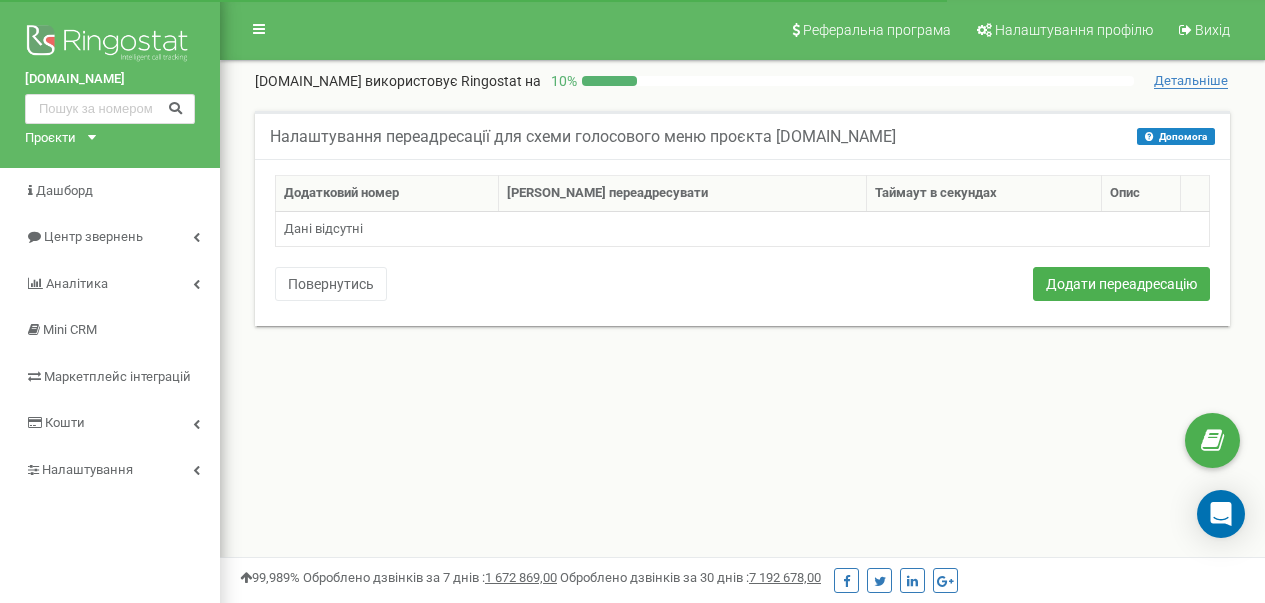 scroll, scrollTop: 0, scrollLeft: 0, axis: both 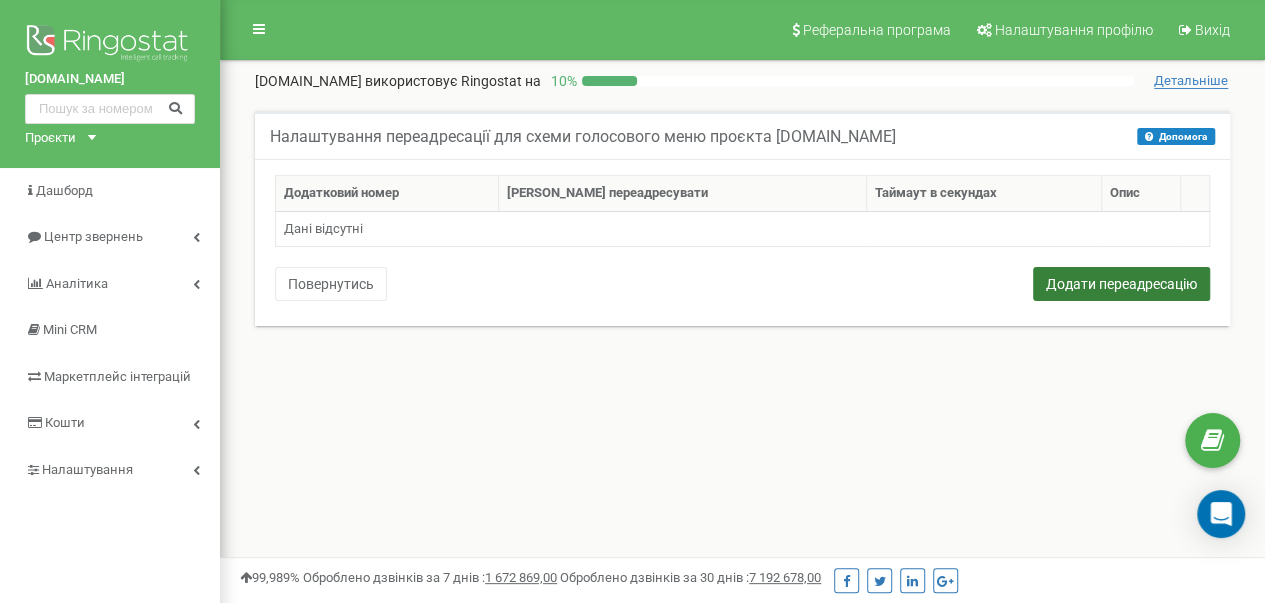click on "Додати переадресацію" at bounding box center [1121, 284] 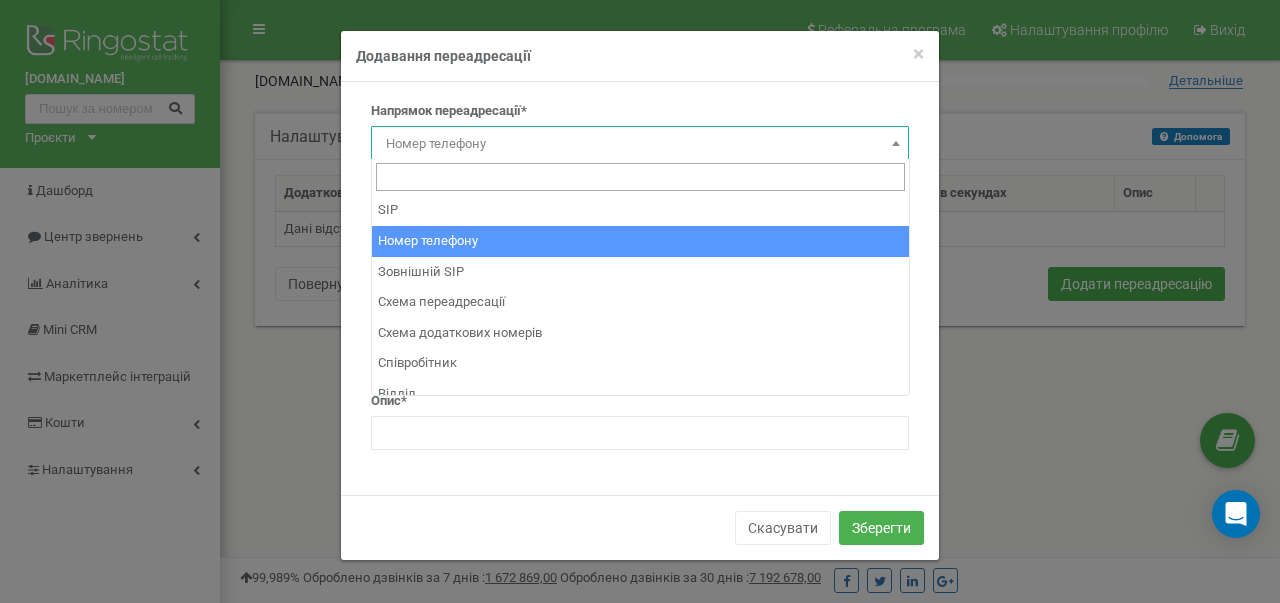click at bounding box center (896, 143) 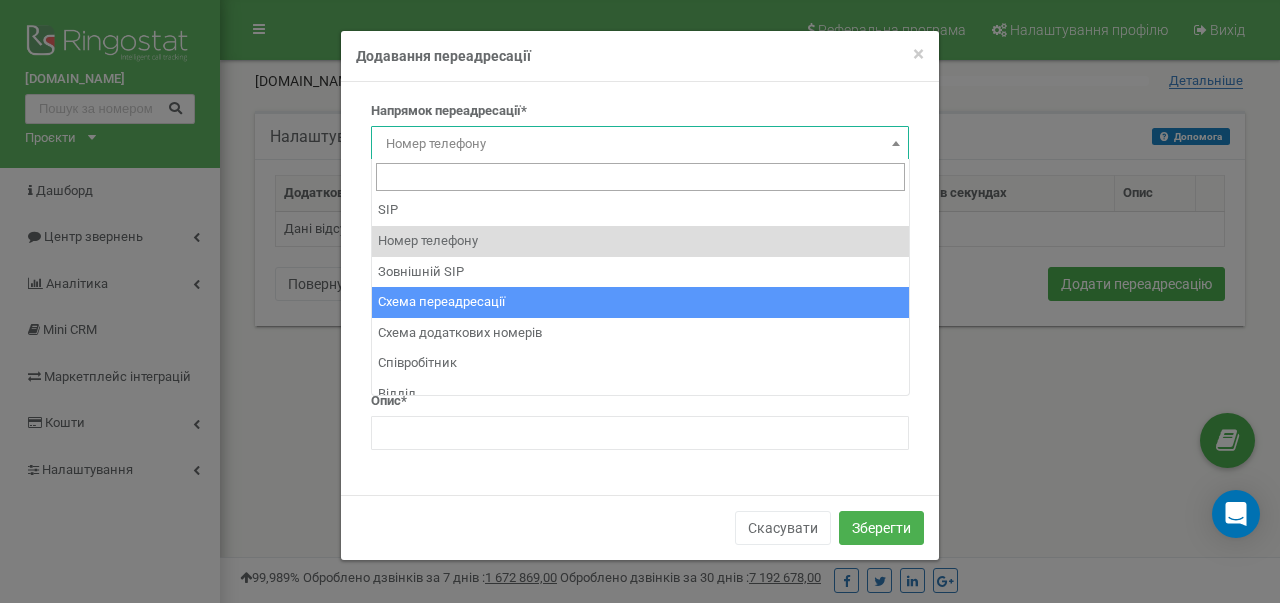 scroll, scrollTop: 14, scrollLeft: 0, axis: vertical 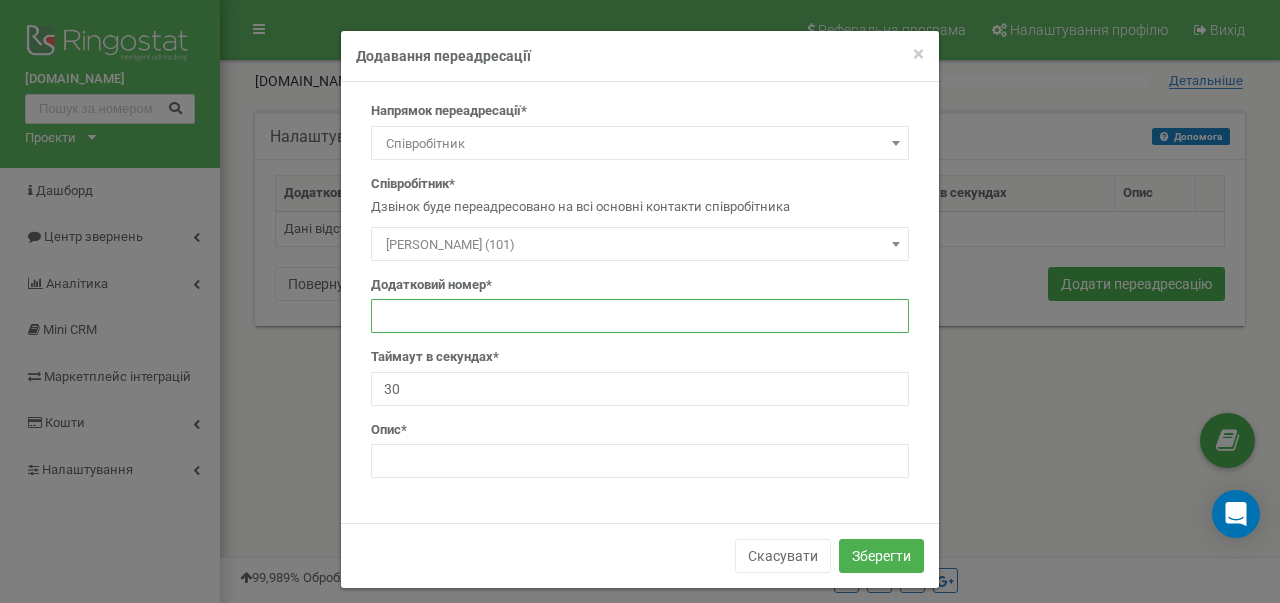 click at bounding box center [640, 316] 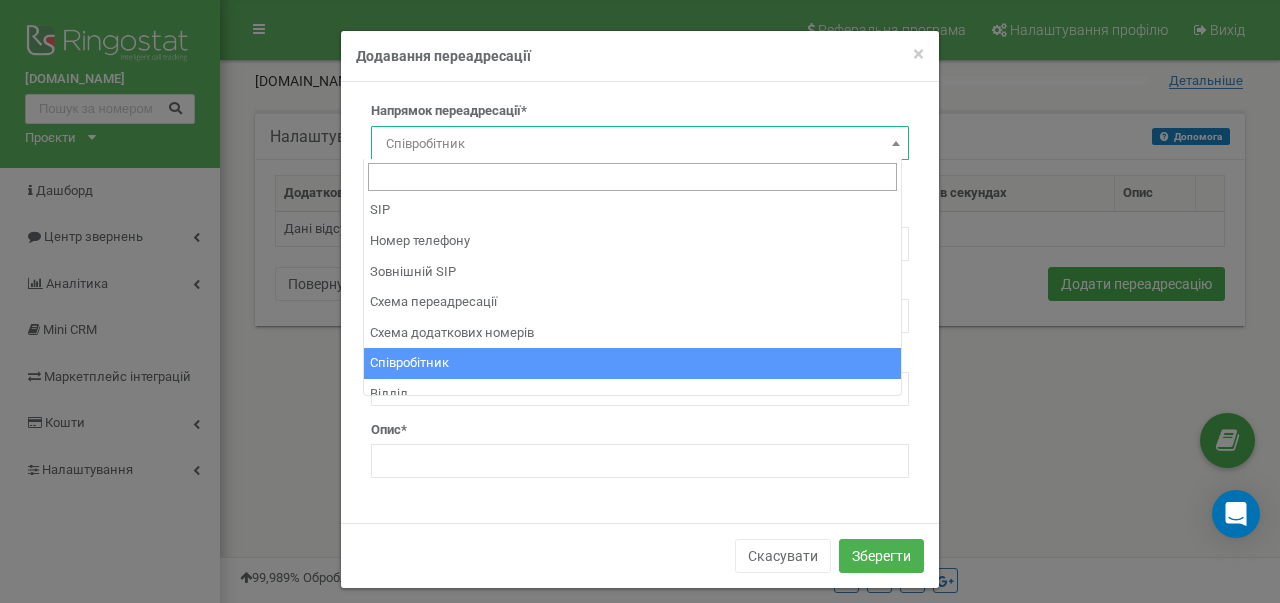 click at bounding box center [896, 143] 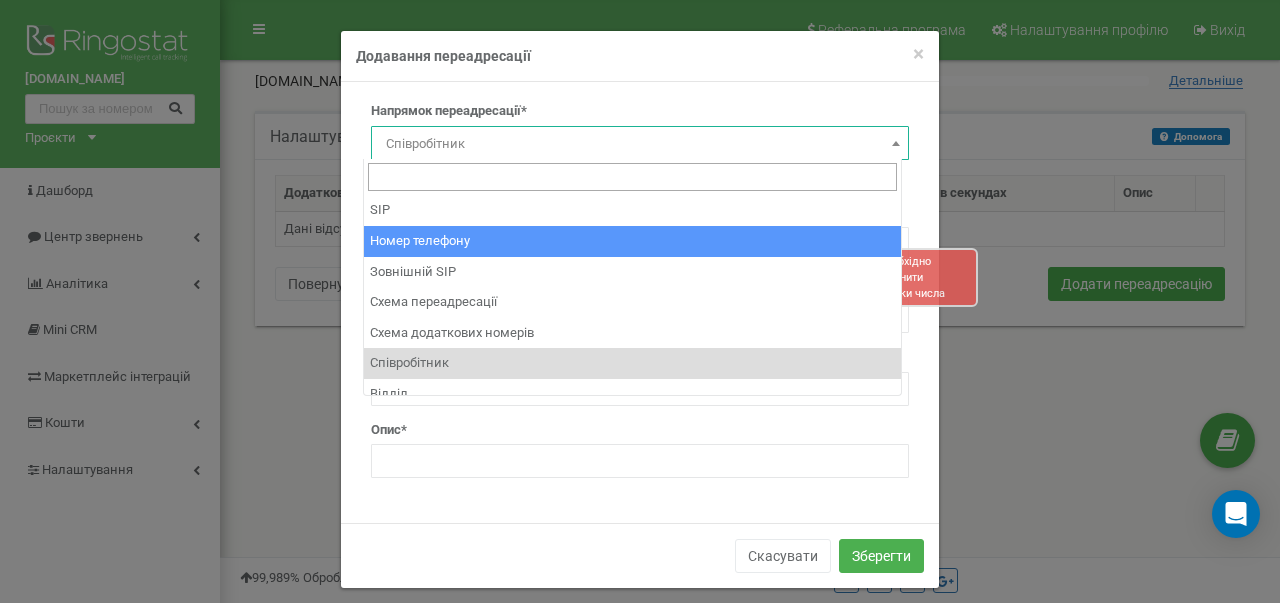 select on "Phone" 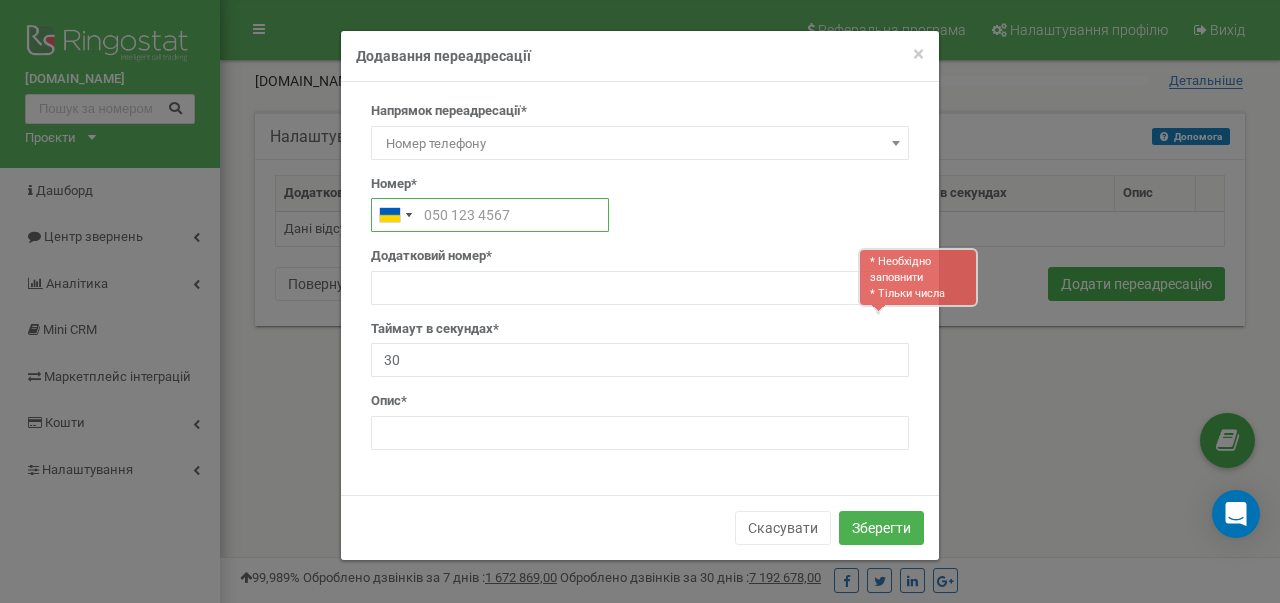 click at bounding box center [490, 215] 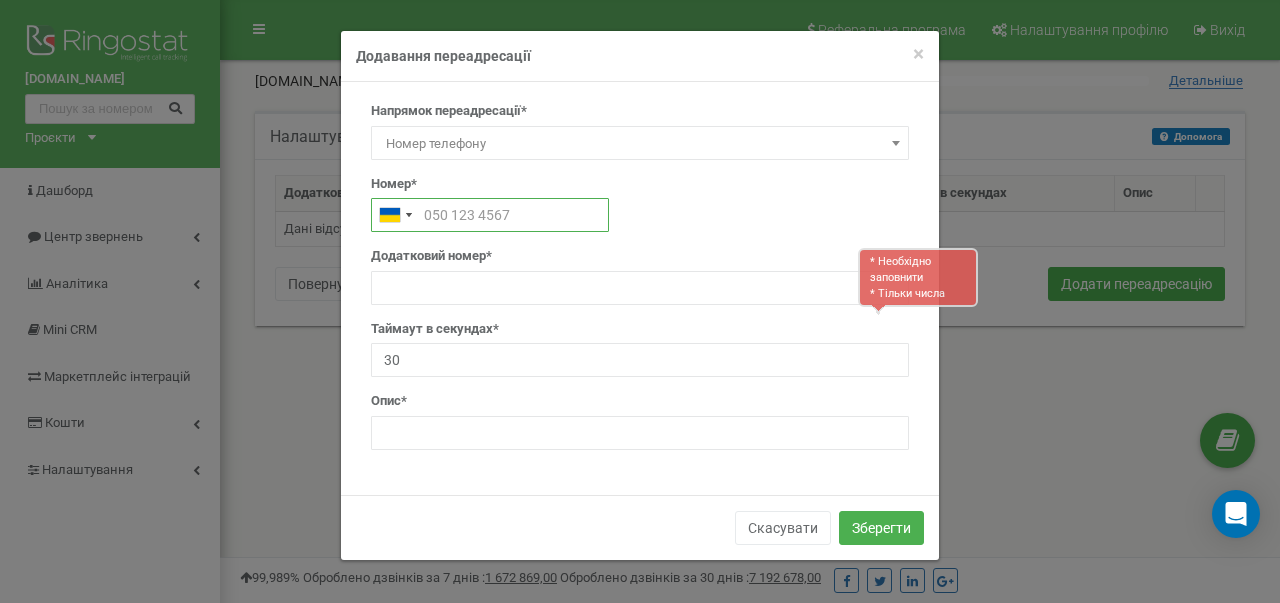type on "_" 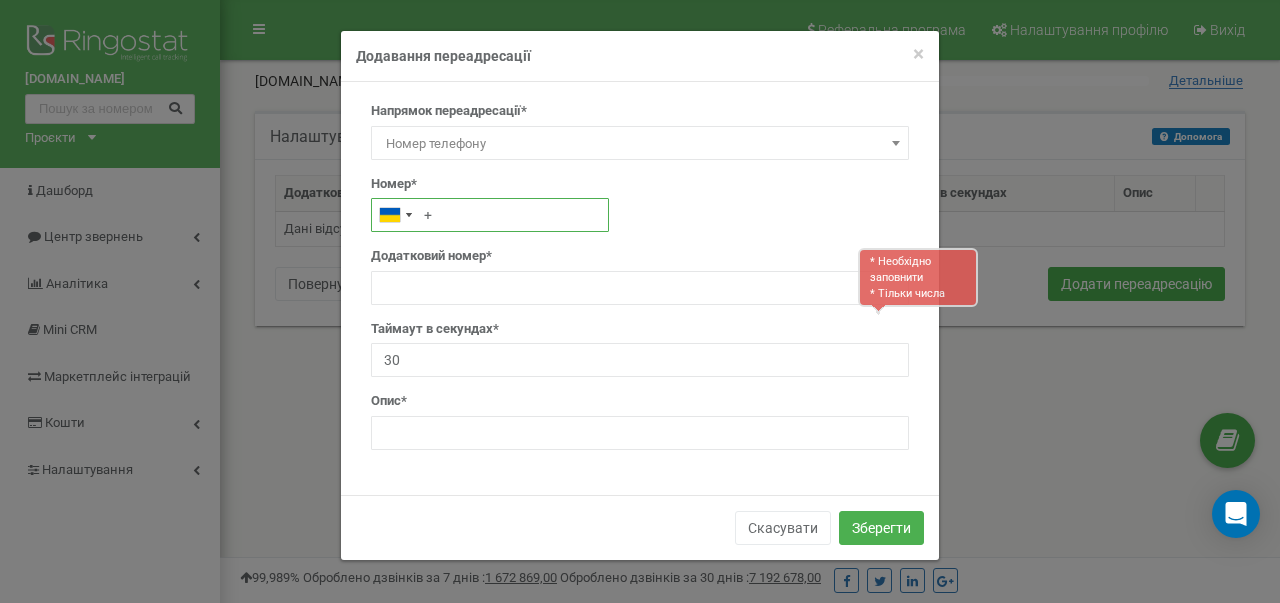 paste on "380931112314" 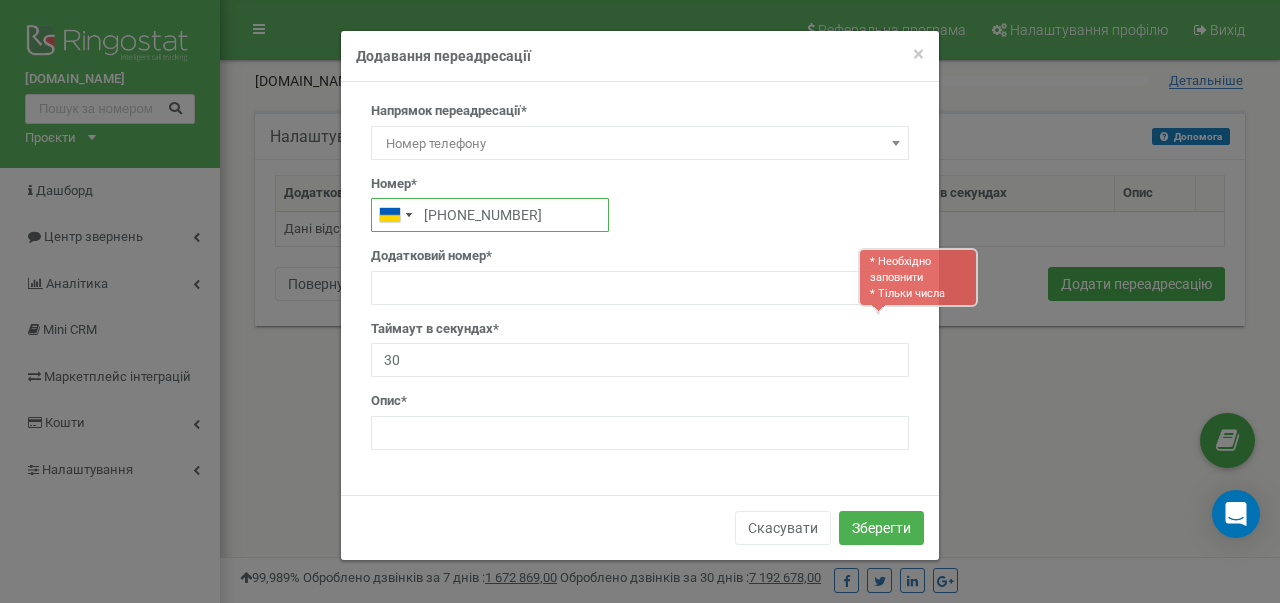 type on "+380931112314" 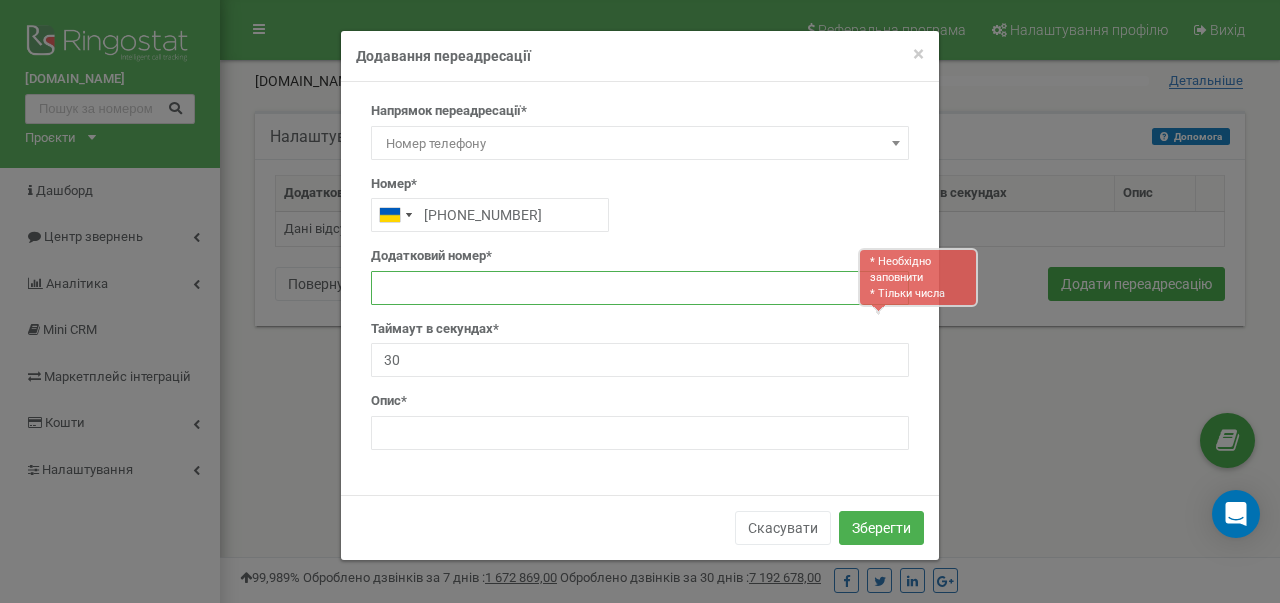 click at bounding box center (640, 288) 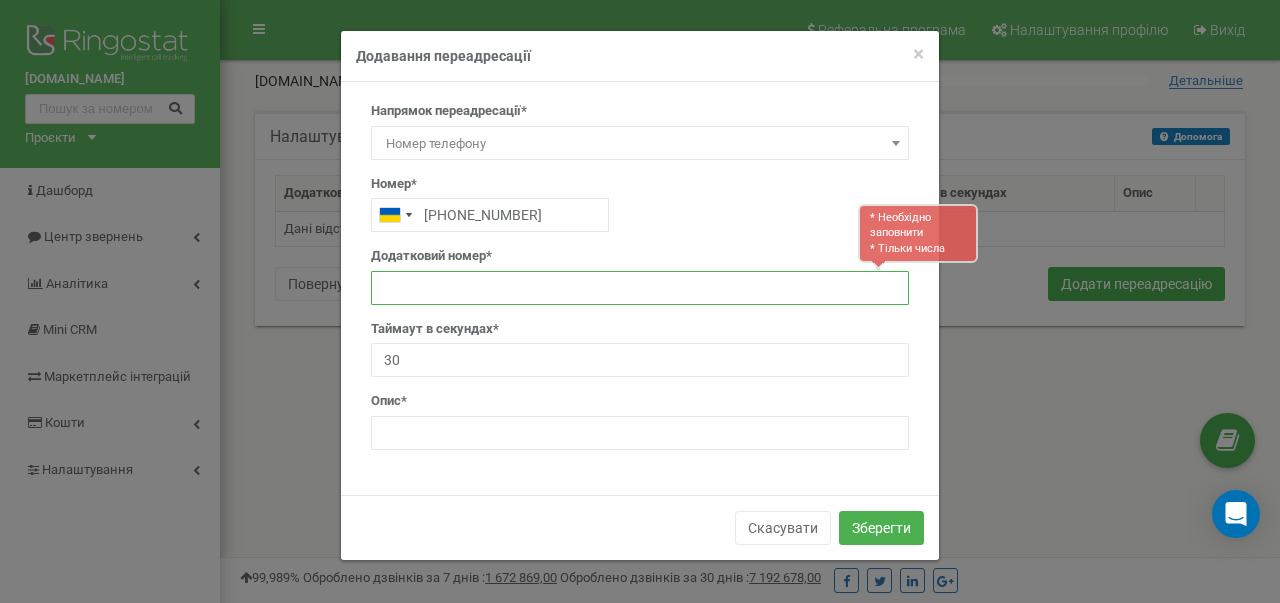 click at bounding box center (640, 288) 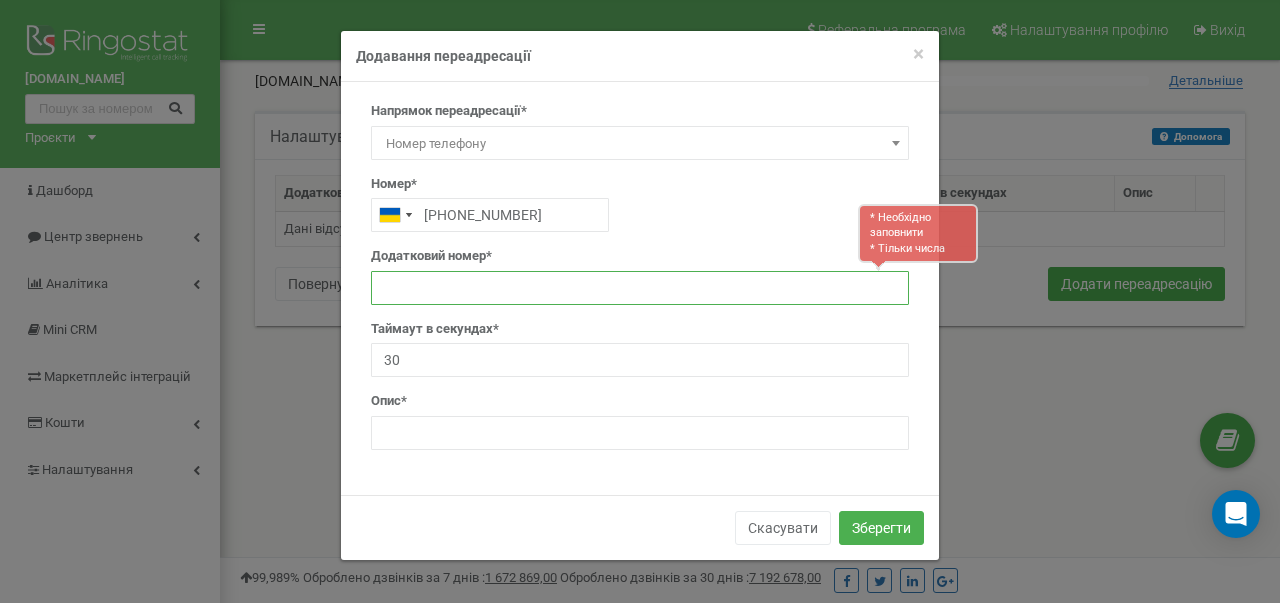 type on "_" 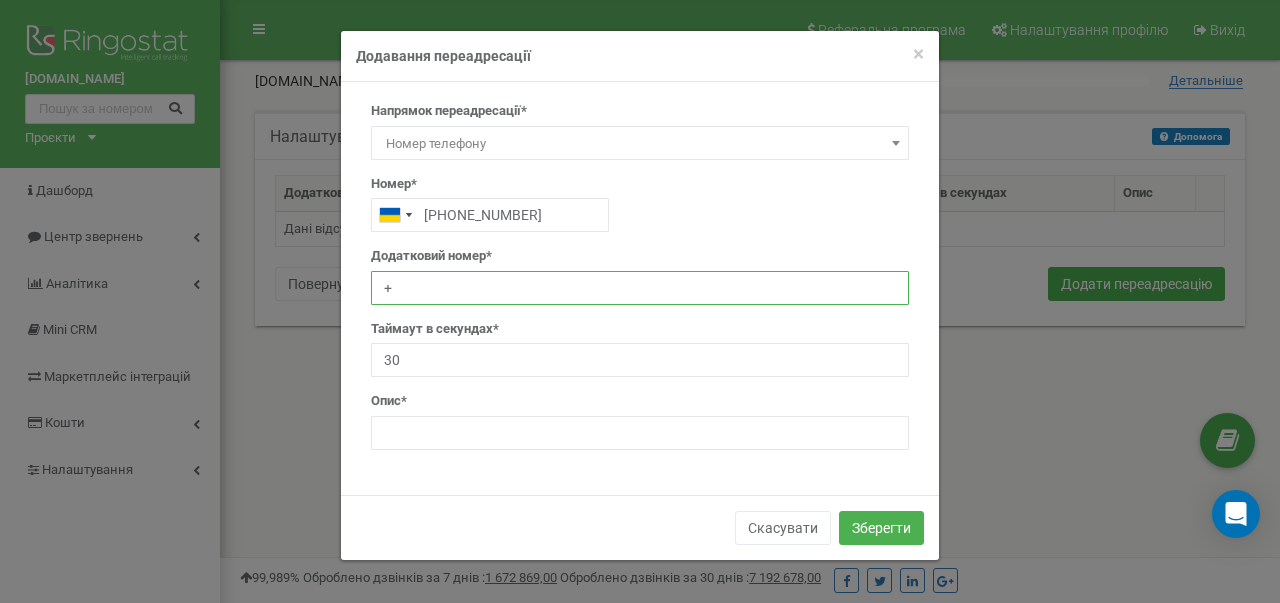paste on "380441112314" 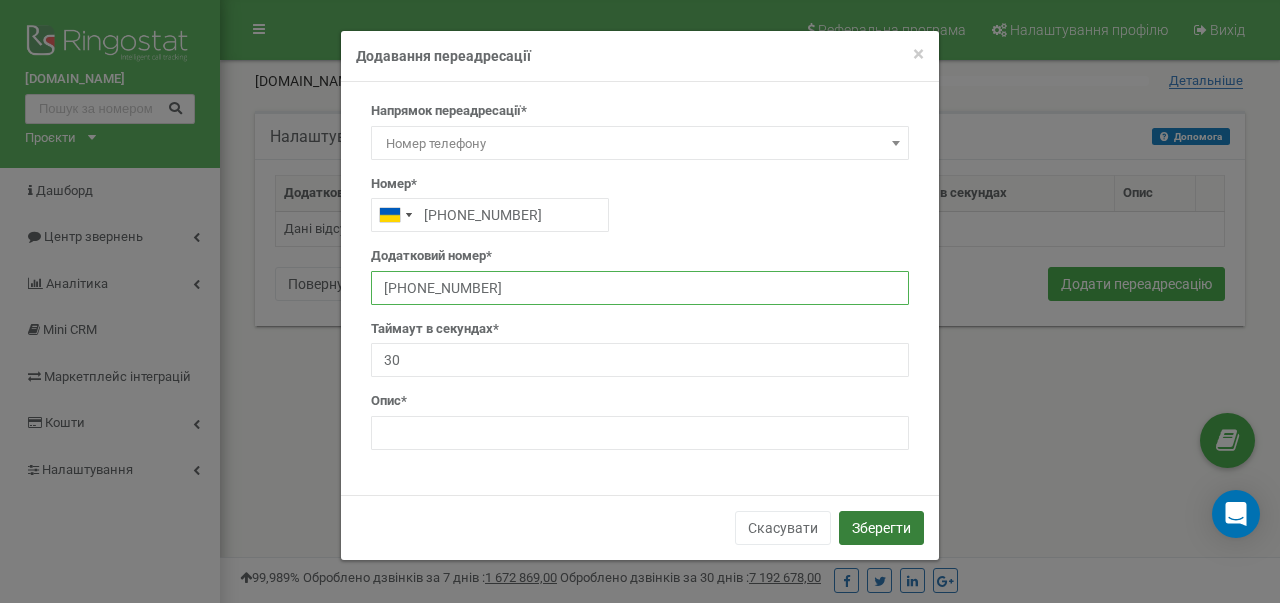 type on "+380441112314" 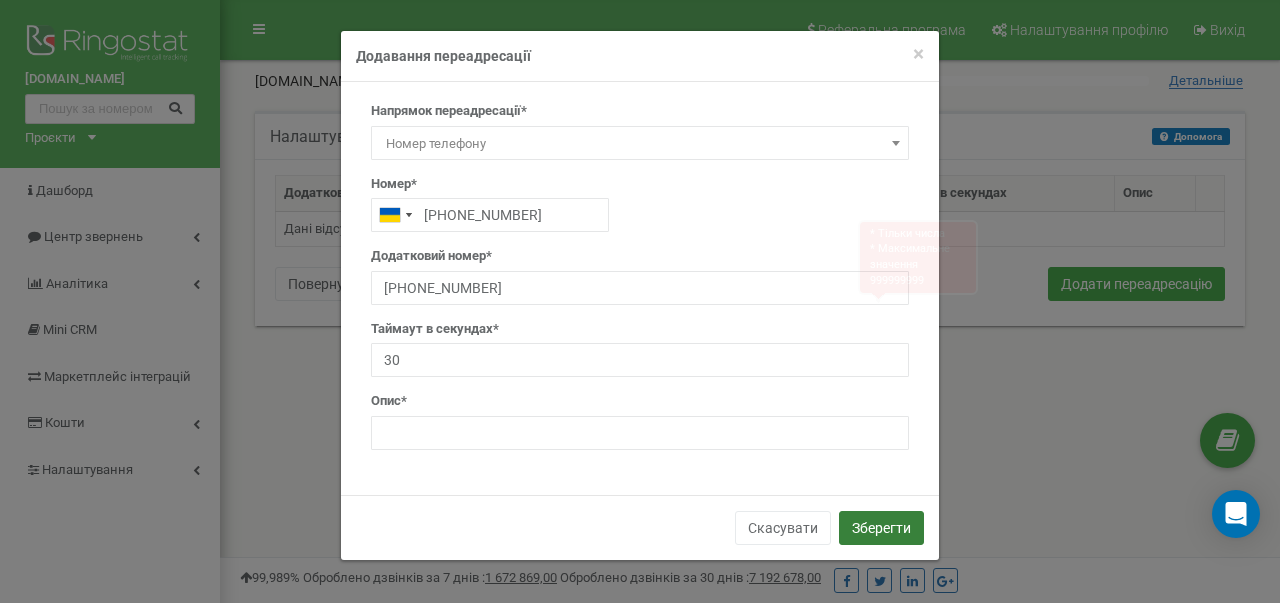 click on "Зберегти" at bounding box center [881, 528] 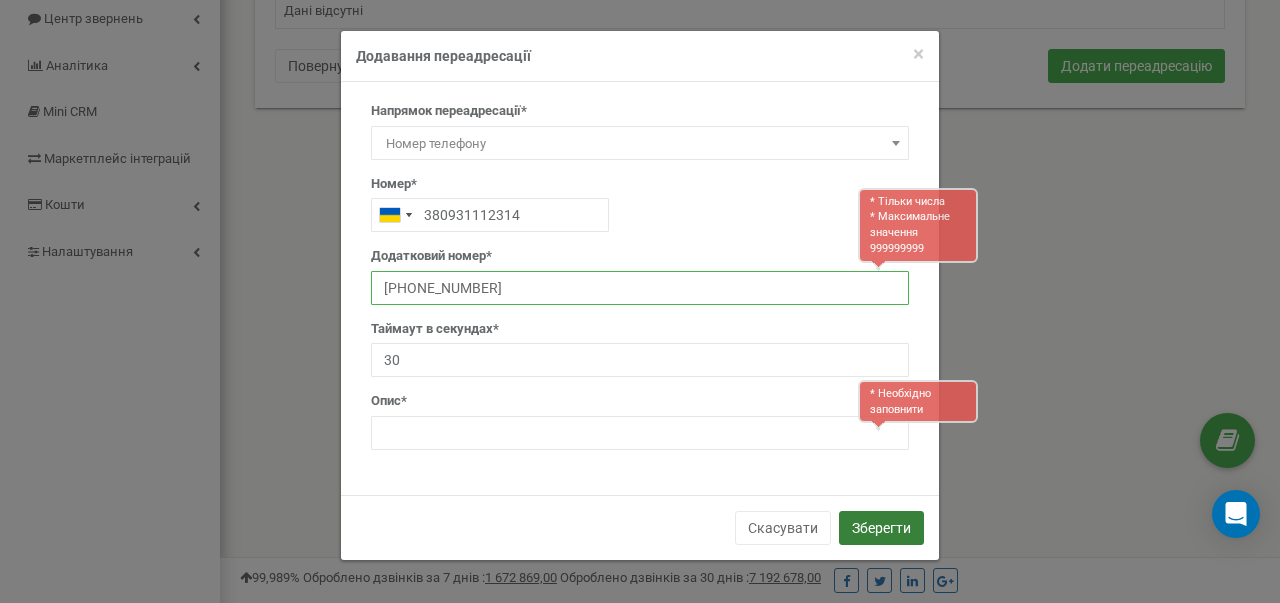 scroll, scrollTop: 219, scrollLeft: 0, axis: vertical 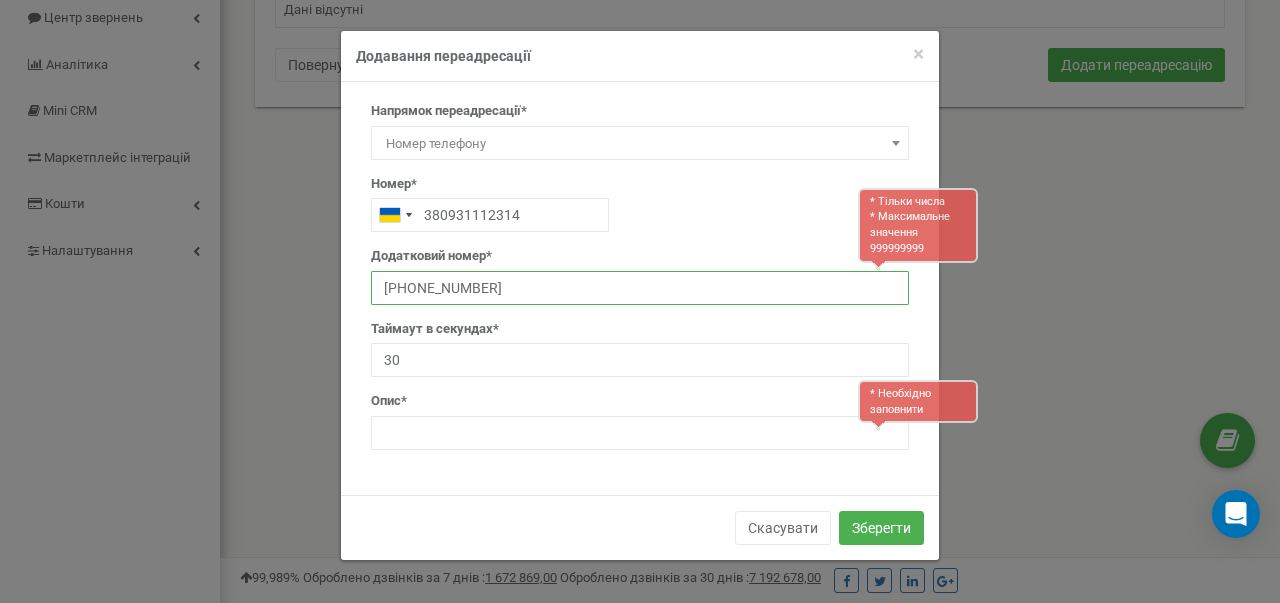 click on "[PHONE_NUMBER]" at bounding box center [640, 288] 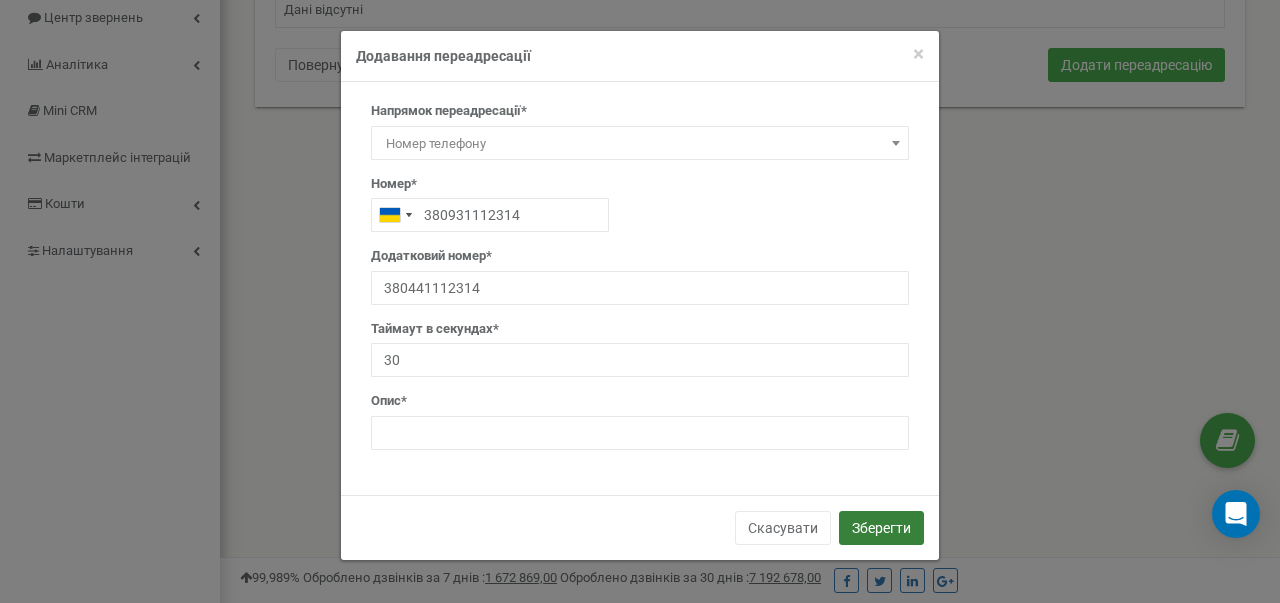 click on "Зберегти" at bounding box center [881, 528] 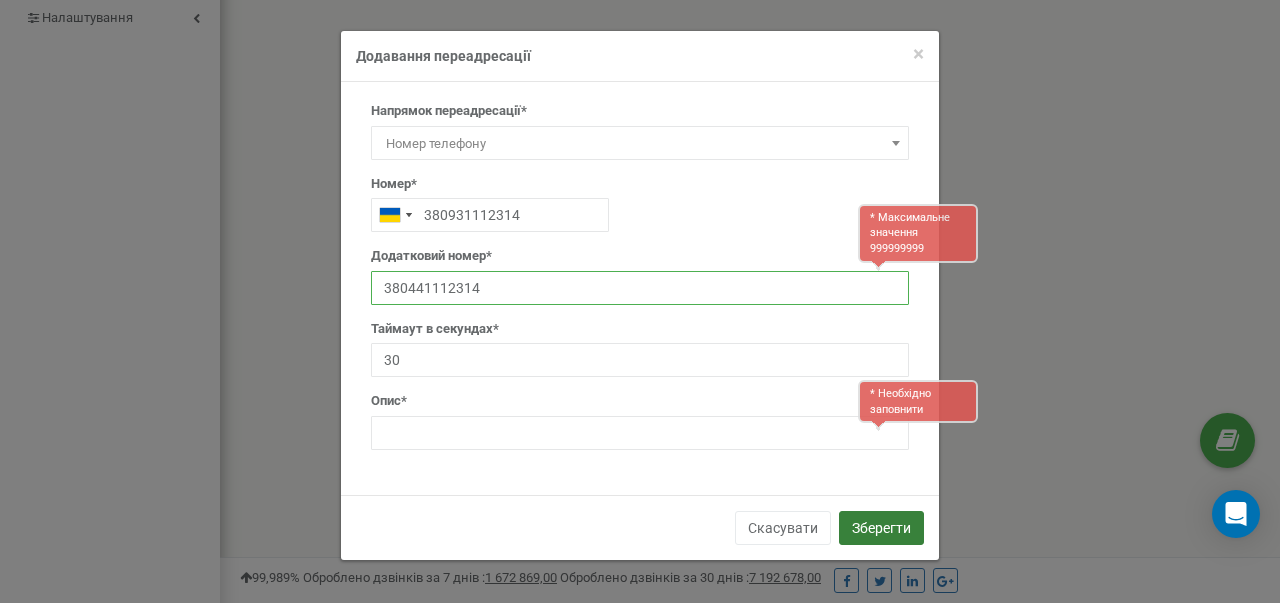 scroll, scrollTop: 453, scrollLeft: 0, axis: vertical 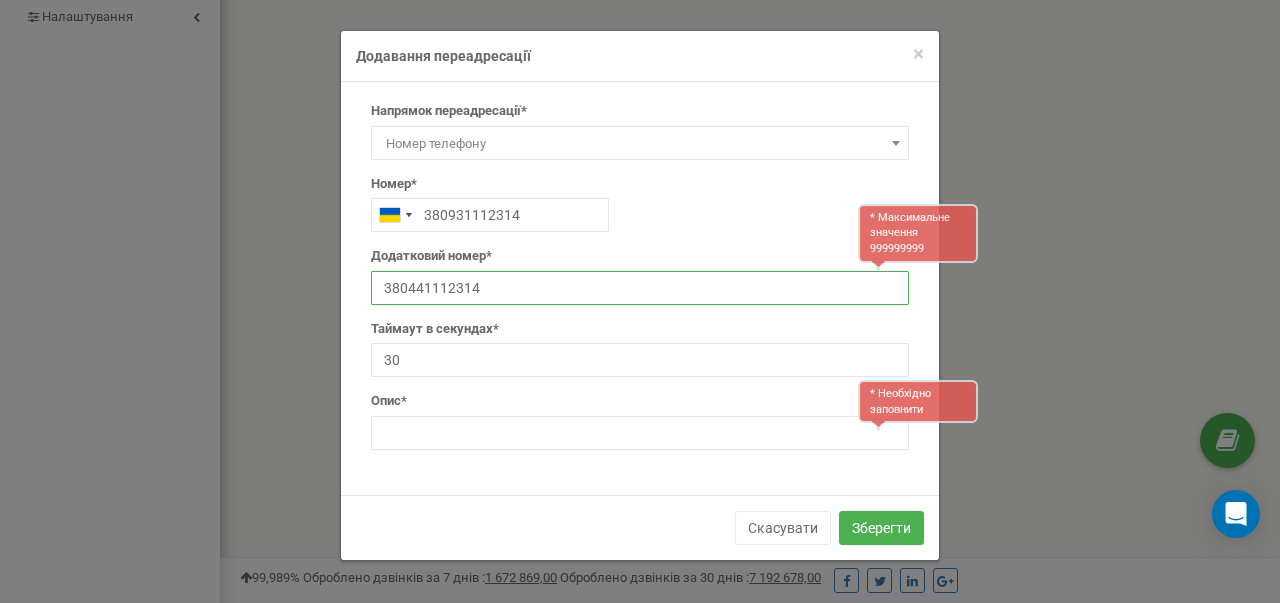 click on "380441112314" at bounding box center (640, 288) 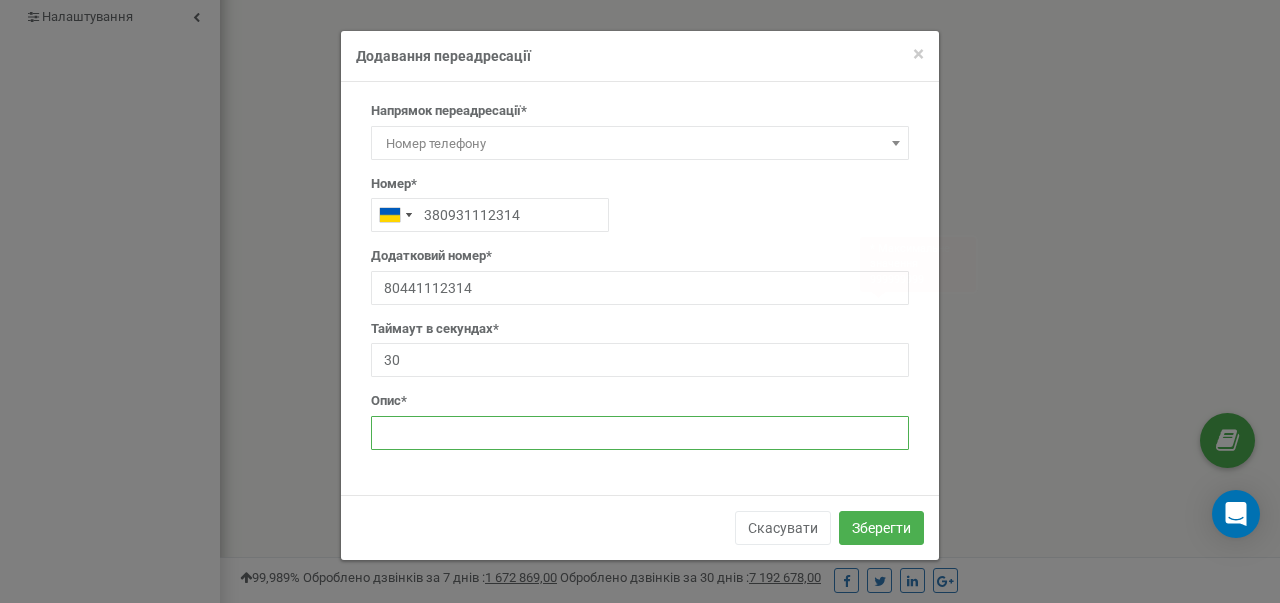 click at bounding box center [640, 433] 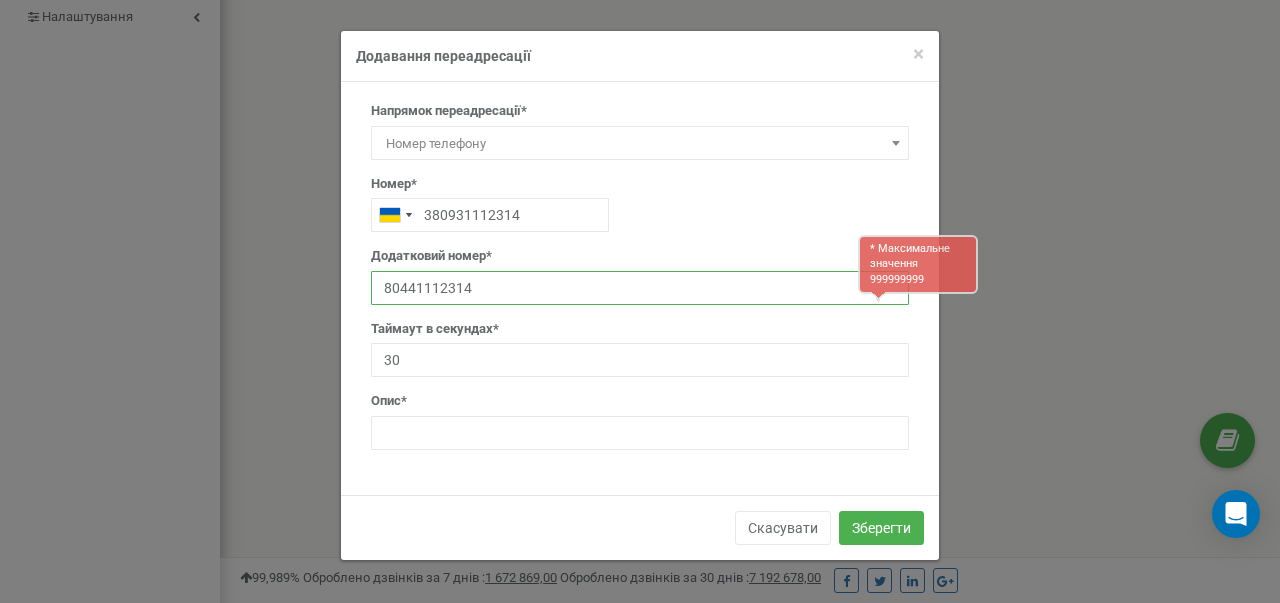 click on "80441112314" at bounding box center [640, 288] 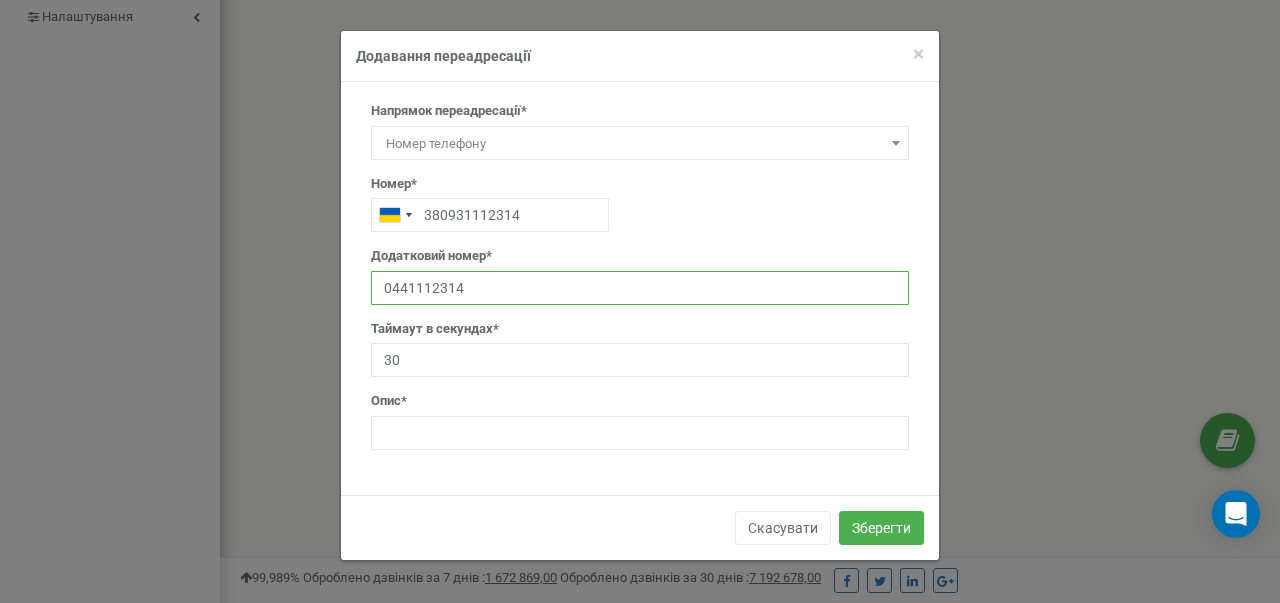 type on "0441112314" 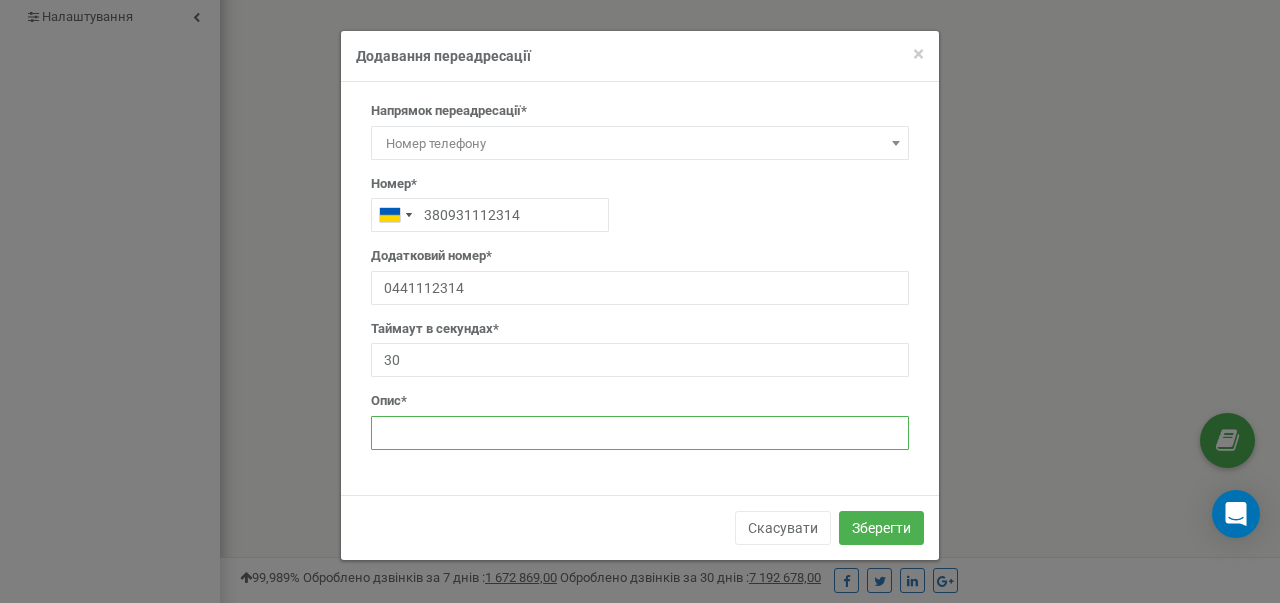 click at bounding box center [640, 433] 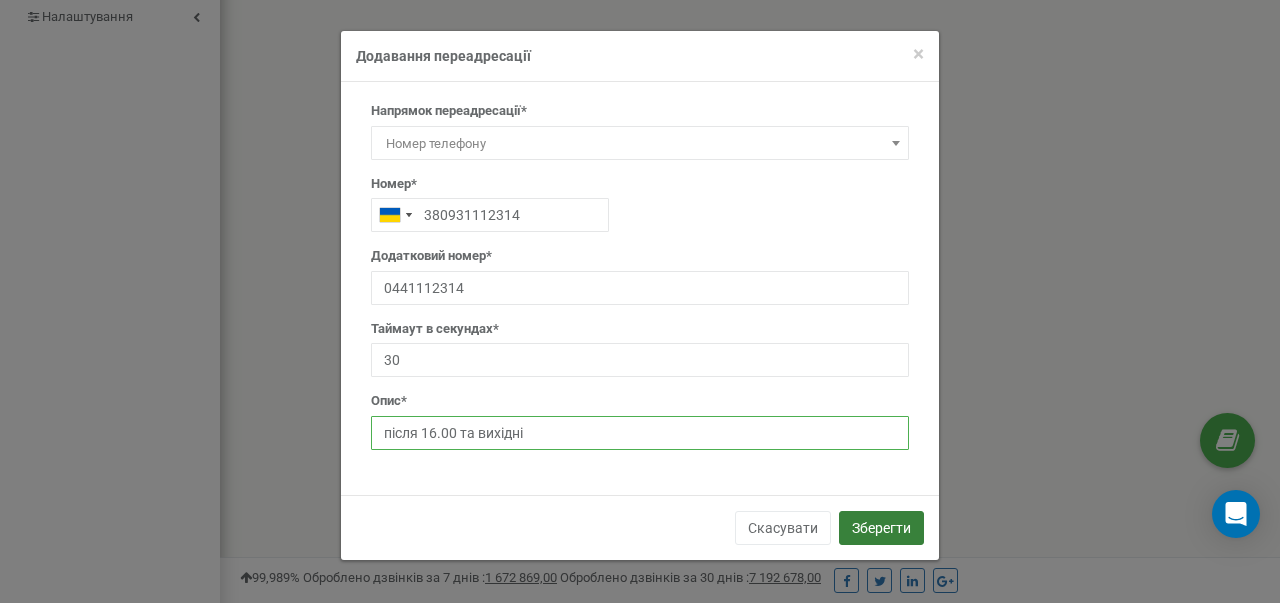 type on "після 16.00 та вихідні" 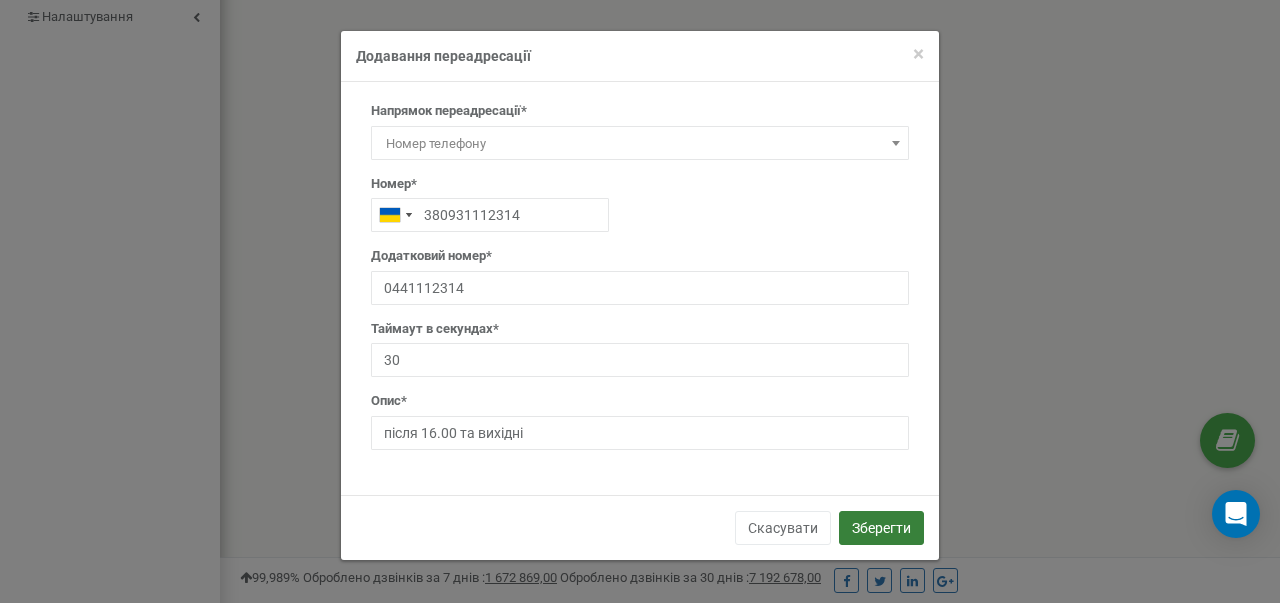 click on "Зберегти" at bounding box center (881, 528) 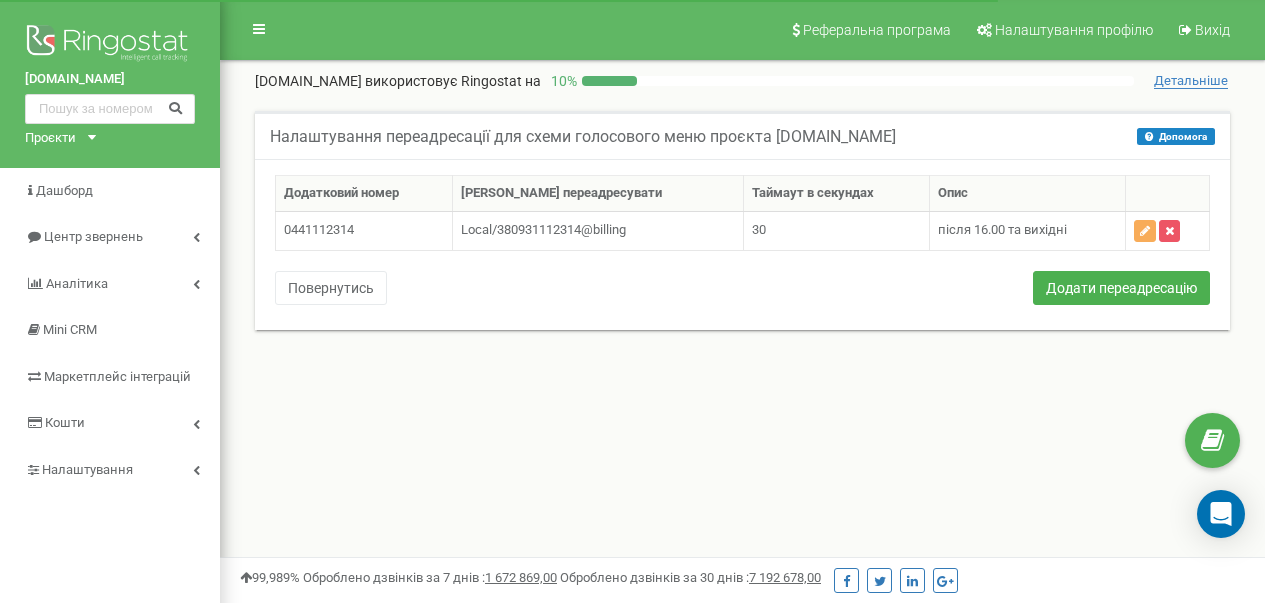 scroll, scrollTop: 0, scrollLeft: 0, axis: both 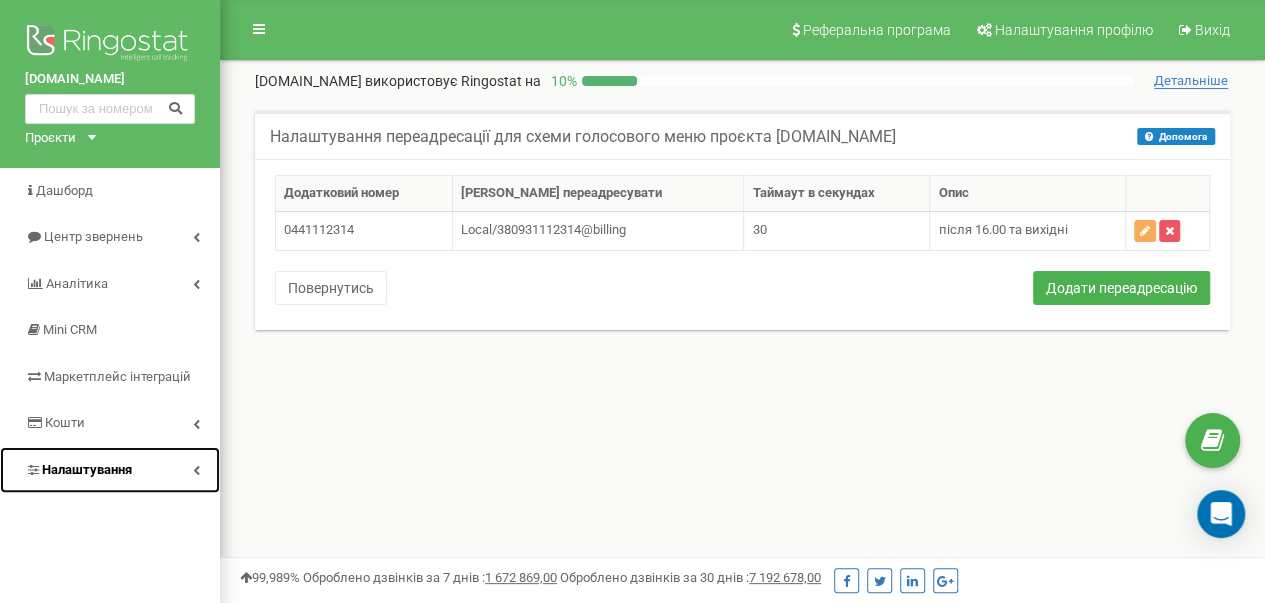 click on "Налаштування" at bounding box center (110, 470) 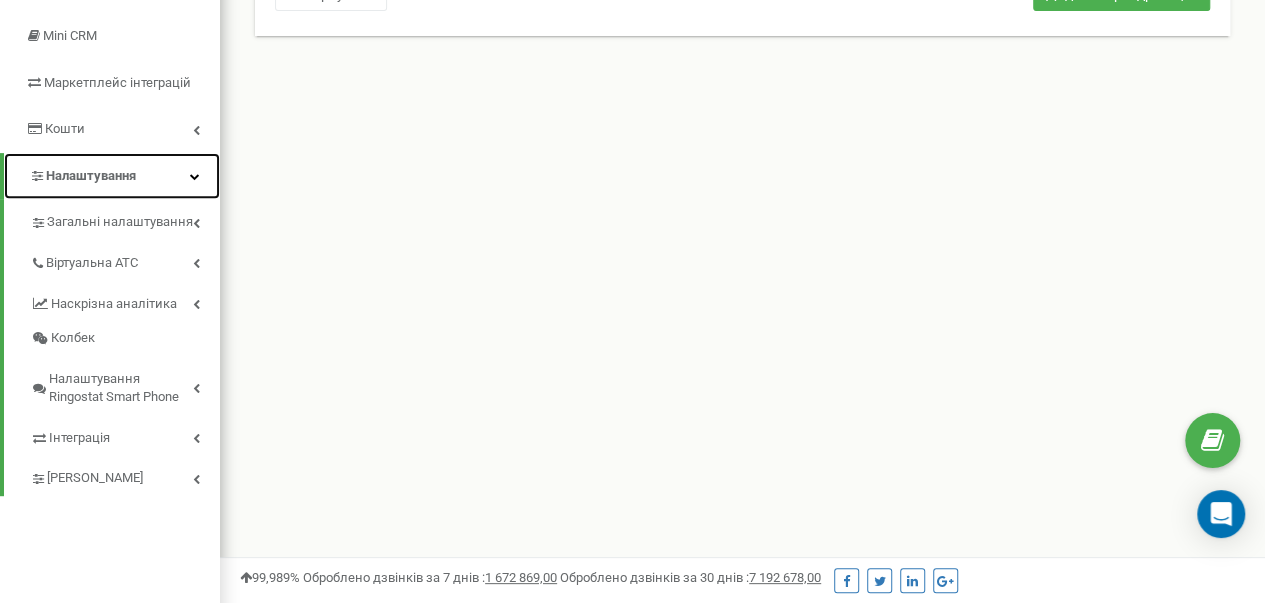 scroll, scrollTop: 300, scrollLeft: 0, axis: vertical 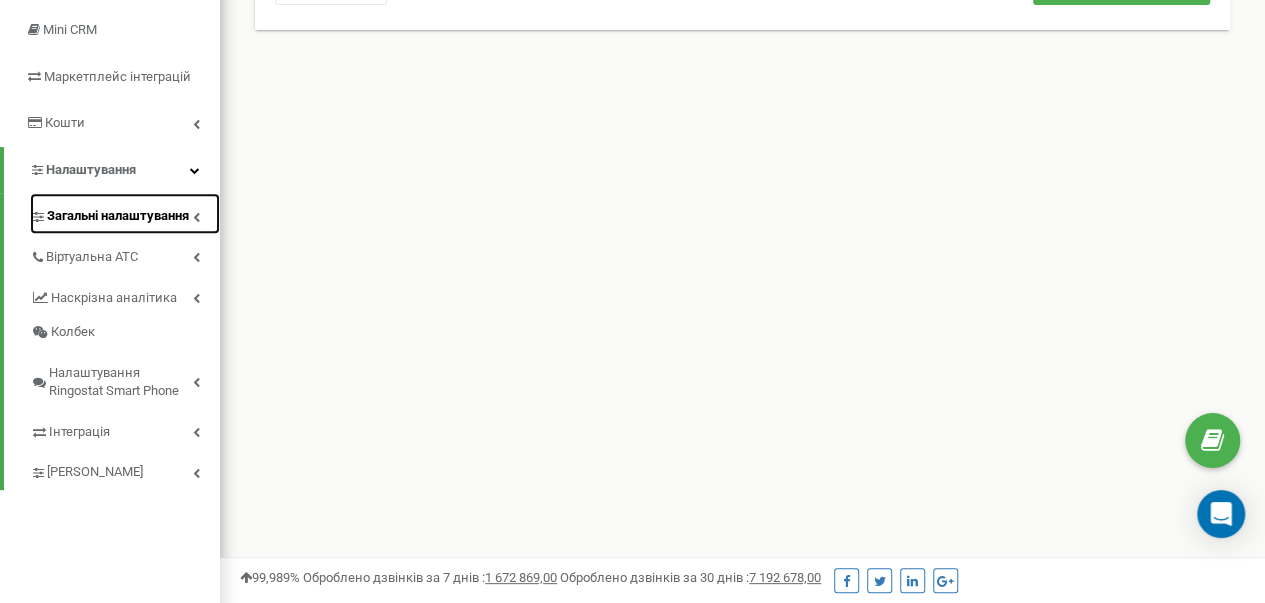 click on "Загальні налаштування" at bounding box center (118, 216) 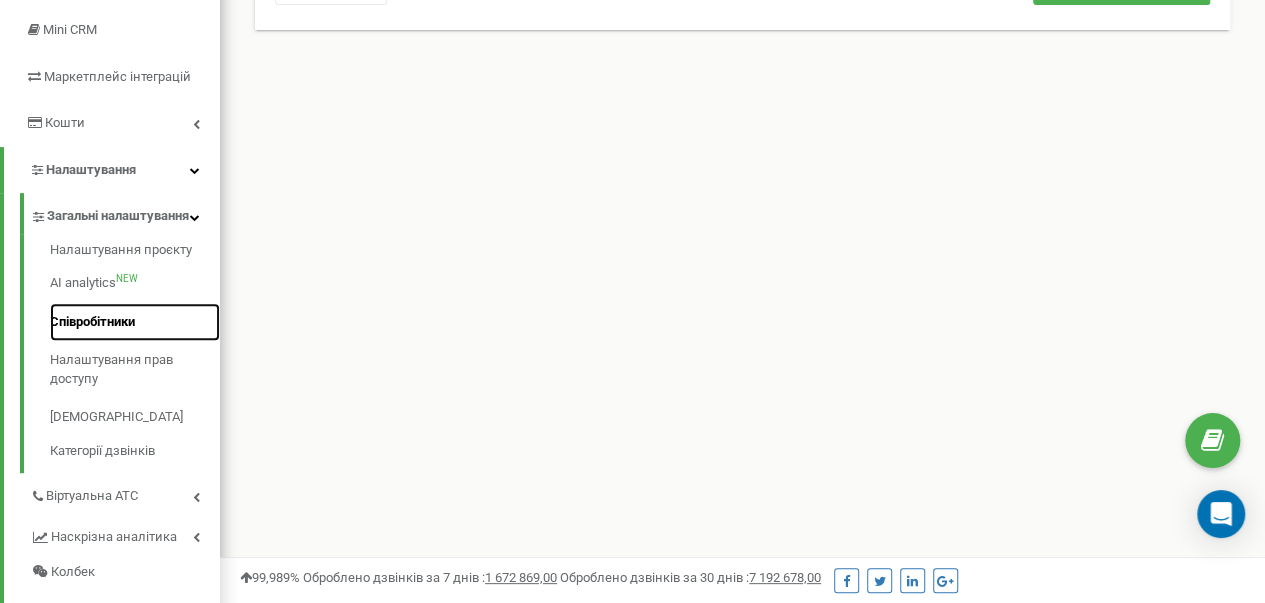 click on "Співробітники" at bounding box center [135, 322] 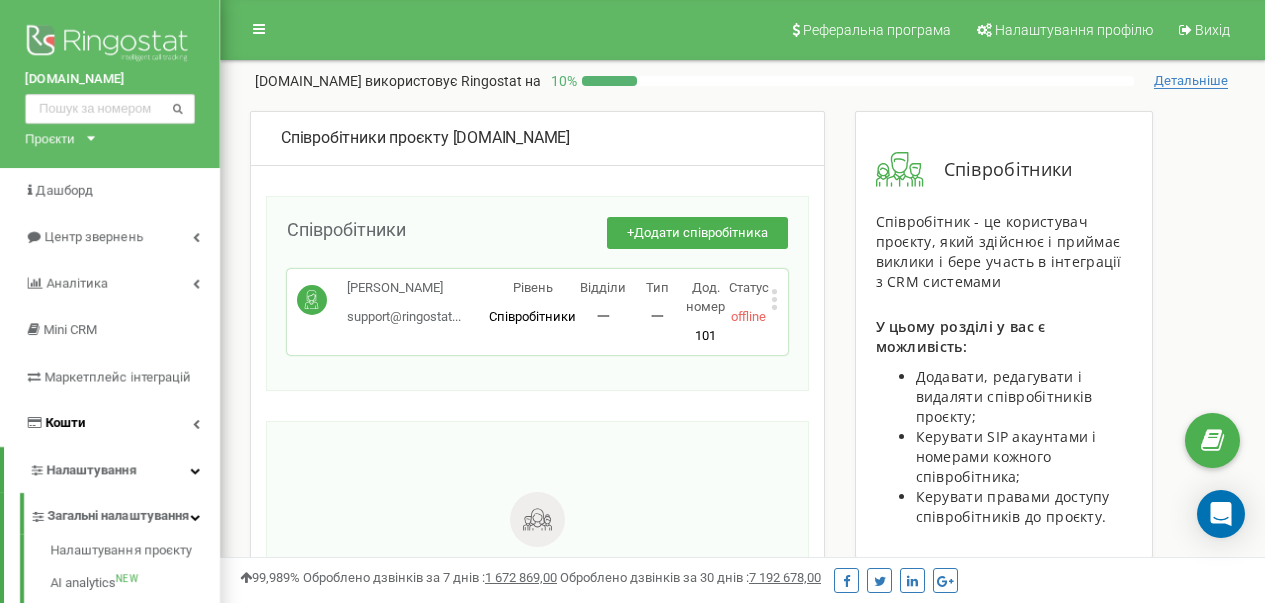 scroll, scrollTop: 0, scrollLeft: 0, axis: both 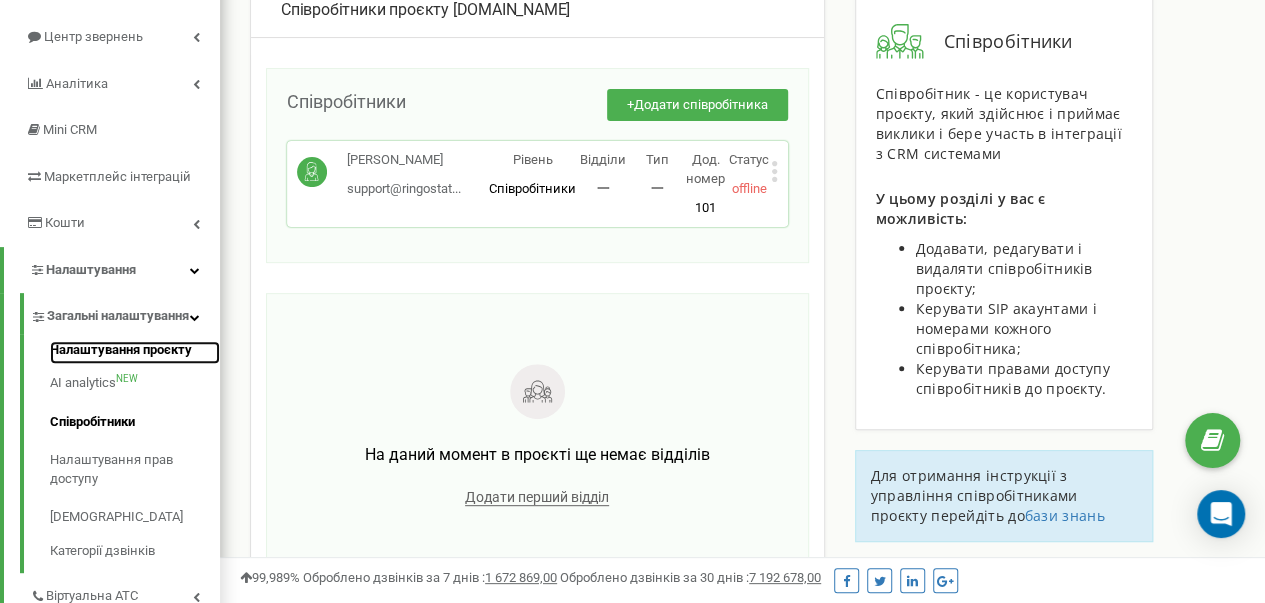click on "Налаштування проєкту" at bounding box center [135, 353] 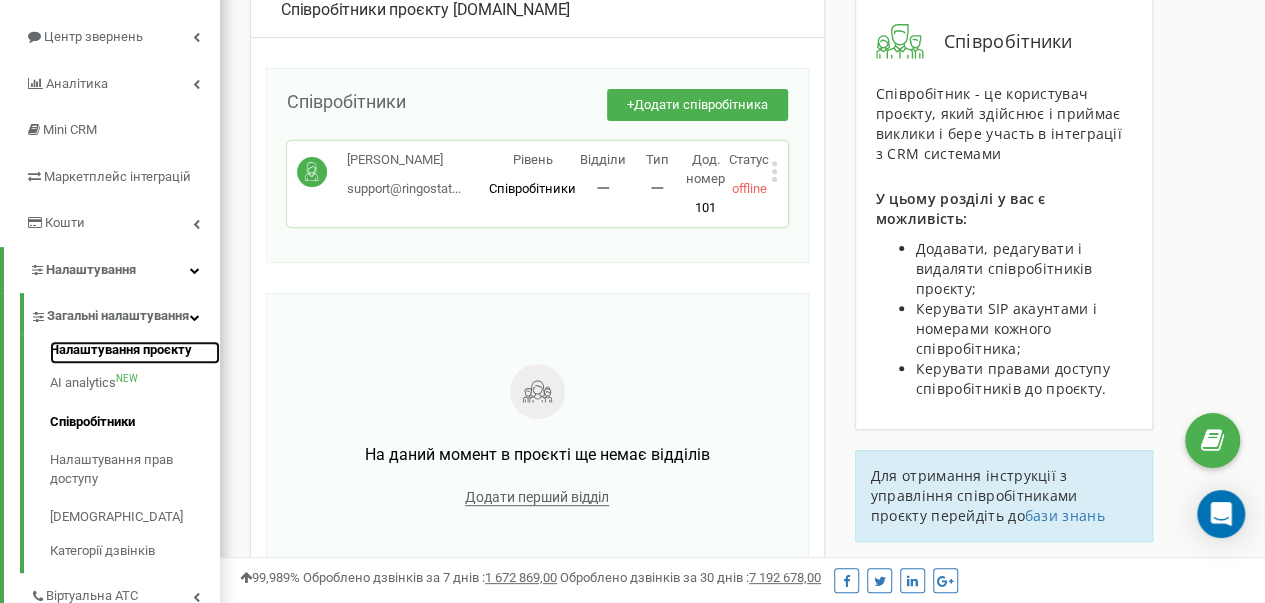 click on "Налаштування проєкту" at bounding box center [135, 353] 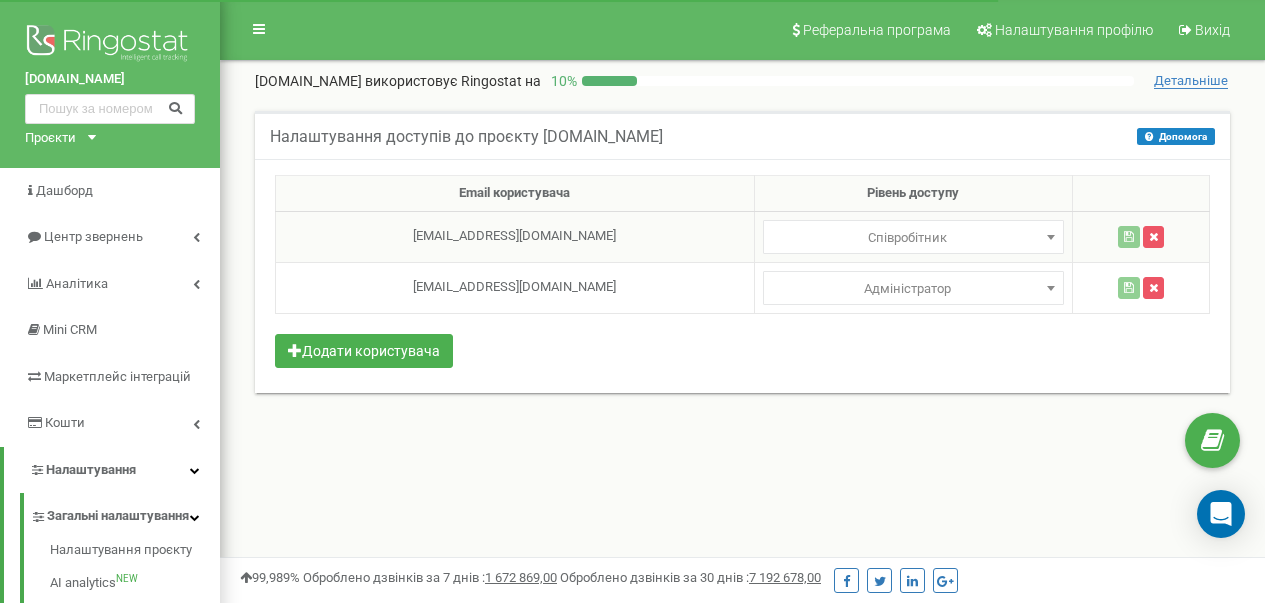 scroll, scrollTop: 0, scrollLeft: 0, axis: both 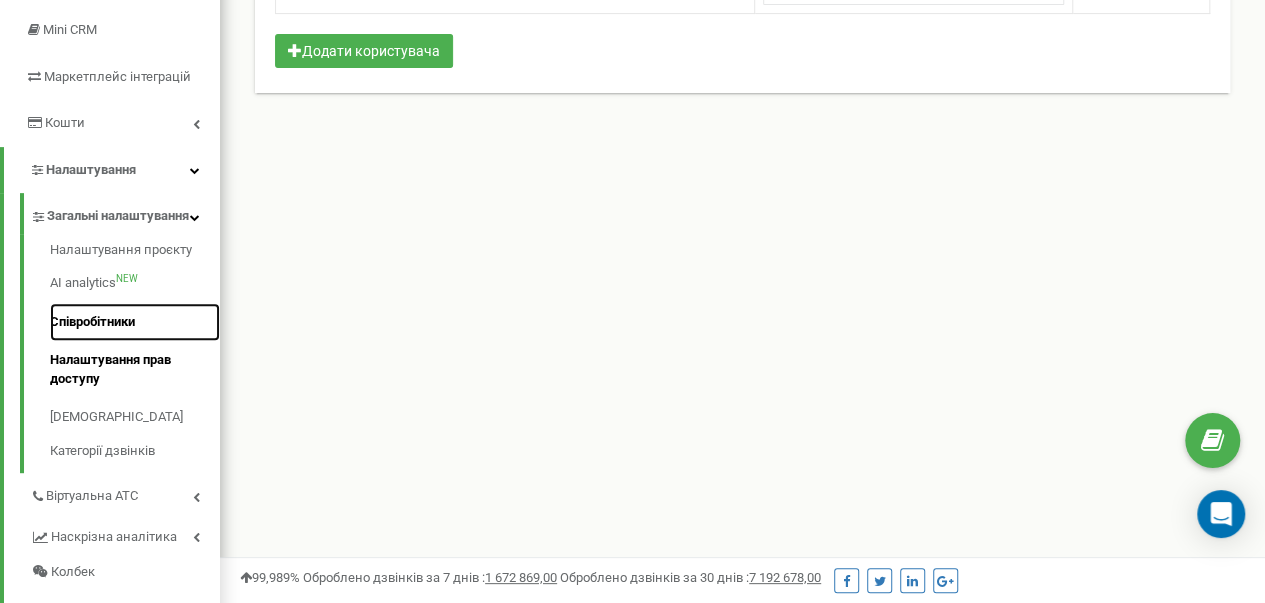 click on "Співробітники" at bounding box center [135, 322] 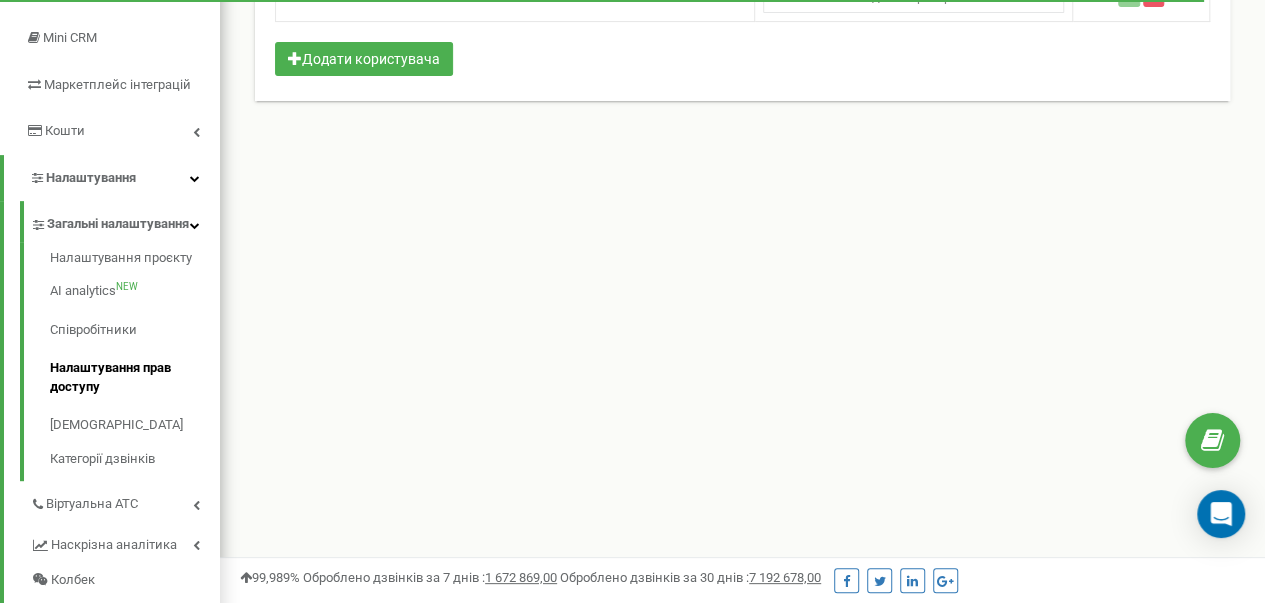 scroll, scrollTop: 0, scrollLeft: 0, axis: both 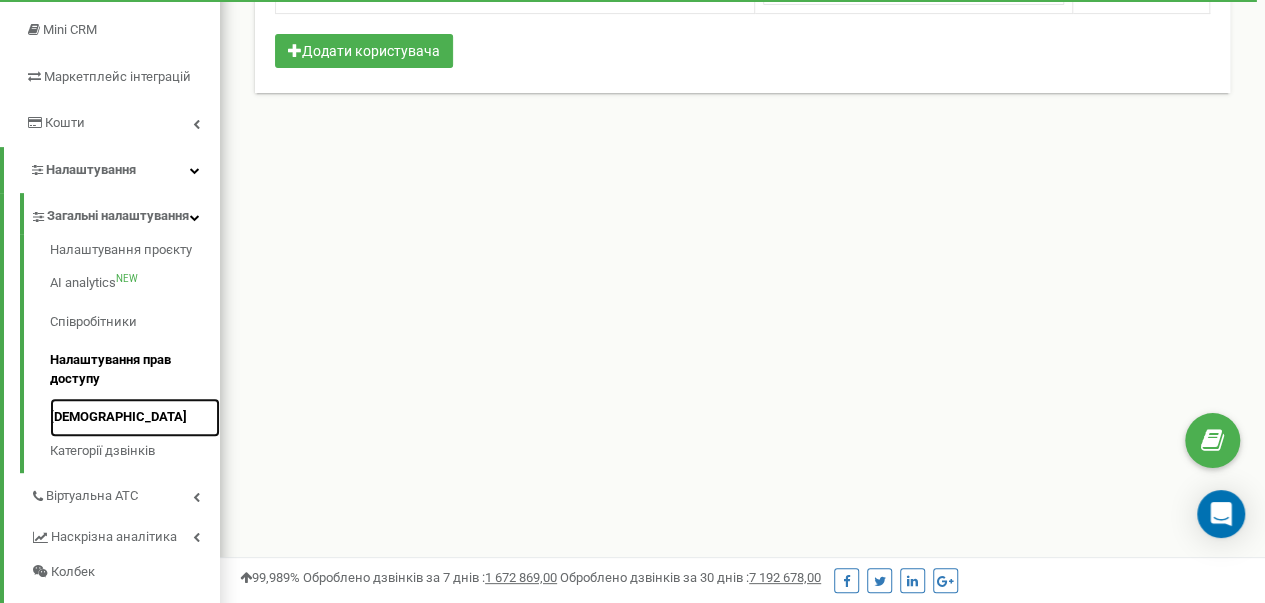 click on "[DEMOGRAPHIC_DATA]" at bounding box center [135, 417] 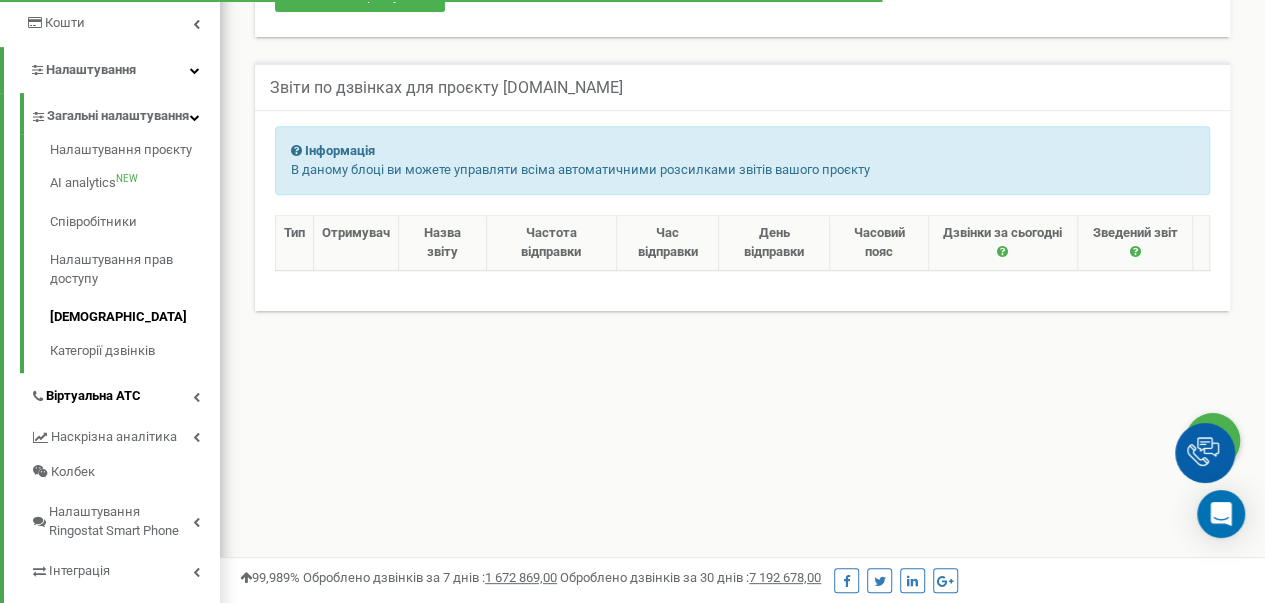 scroll, scrollTop: 0, scrollLeft: 0, axis: both 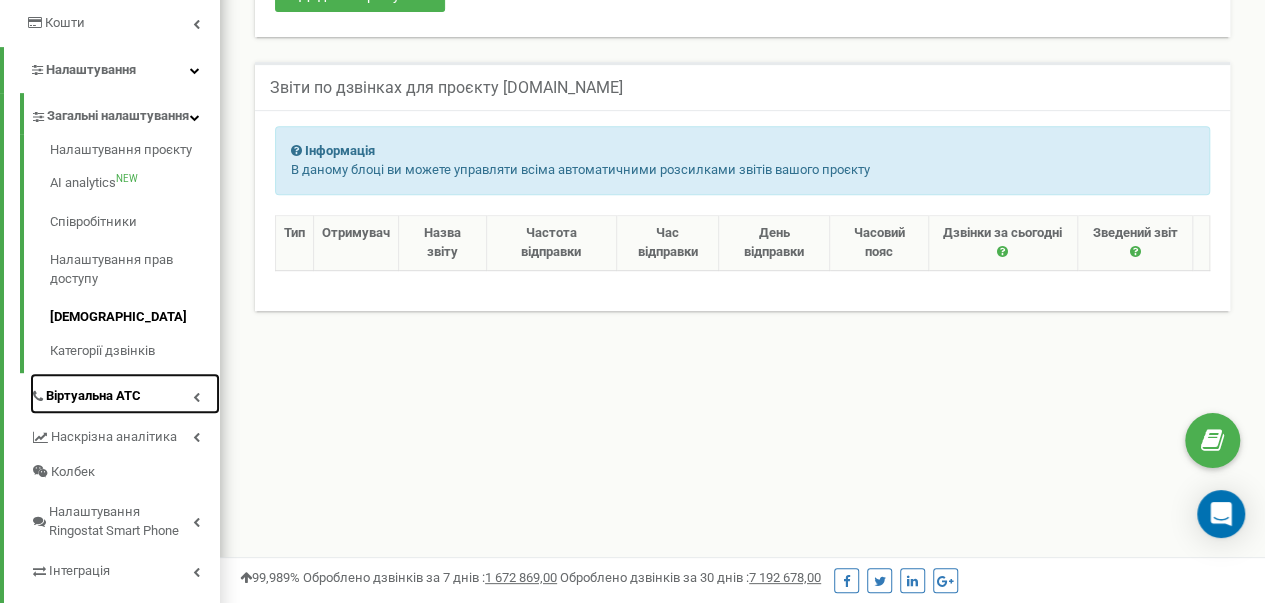 click at bounding box center (196, 397) 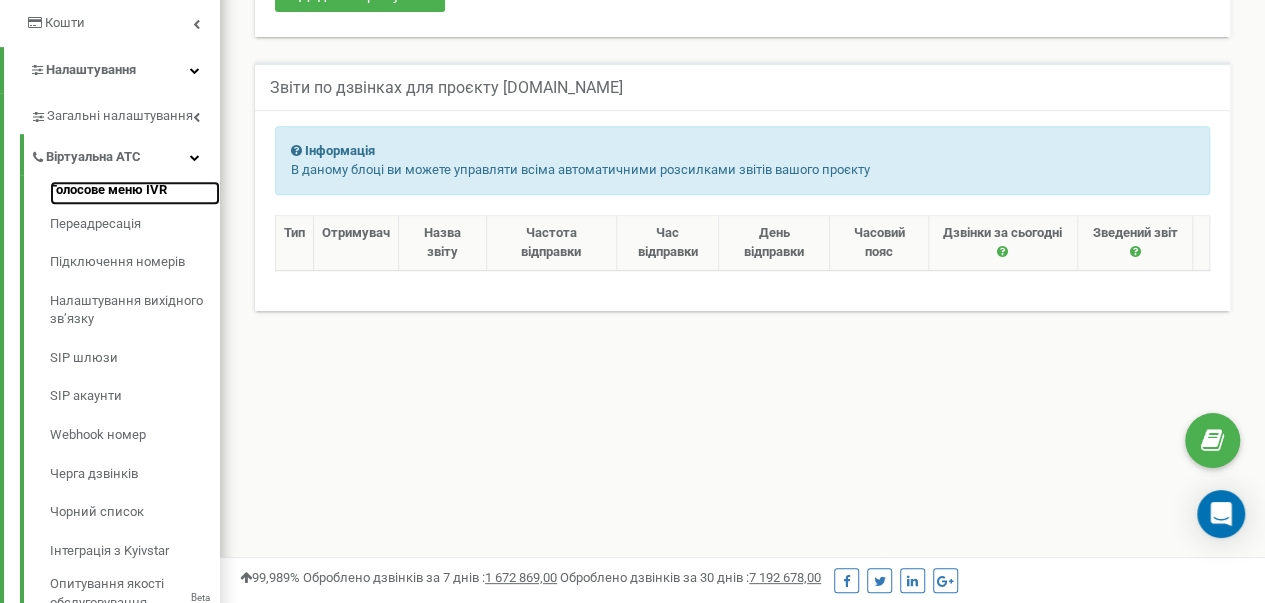 click on "Голосове меню IVR" at bounding box center (135, 193) 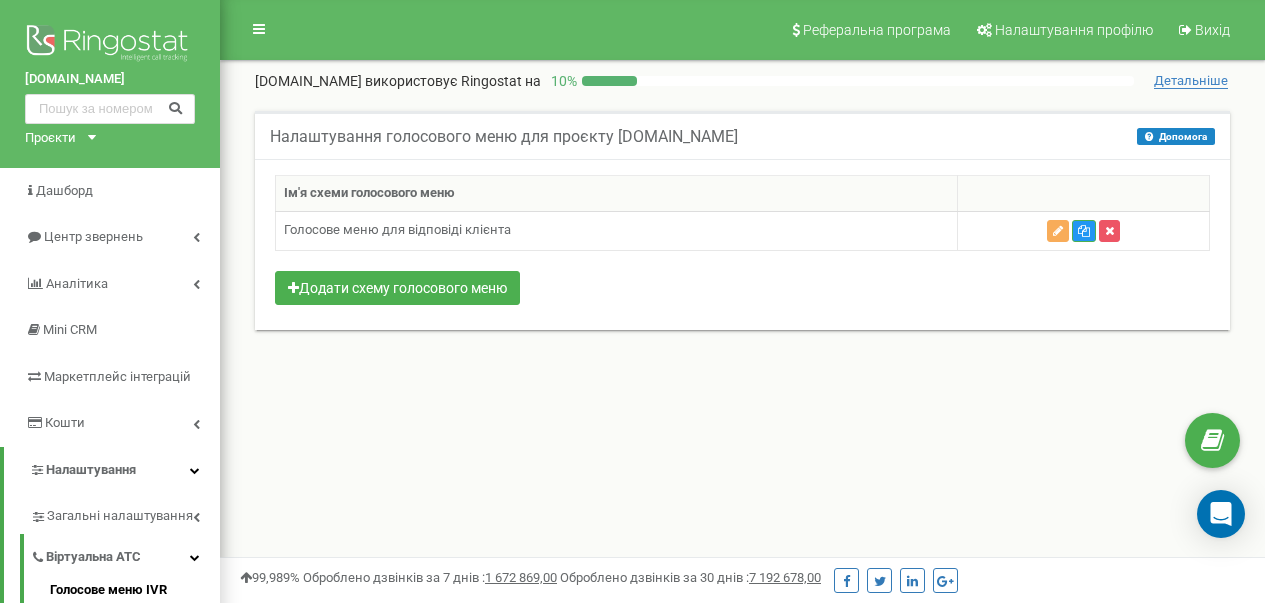 scroll, scrollTop: 0, scrollLeft: 0, axis: both 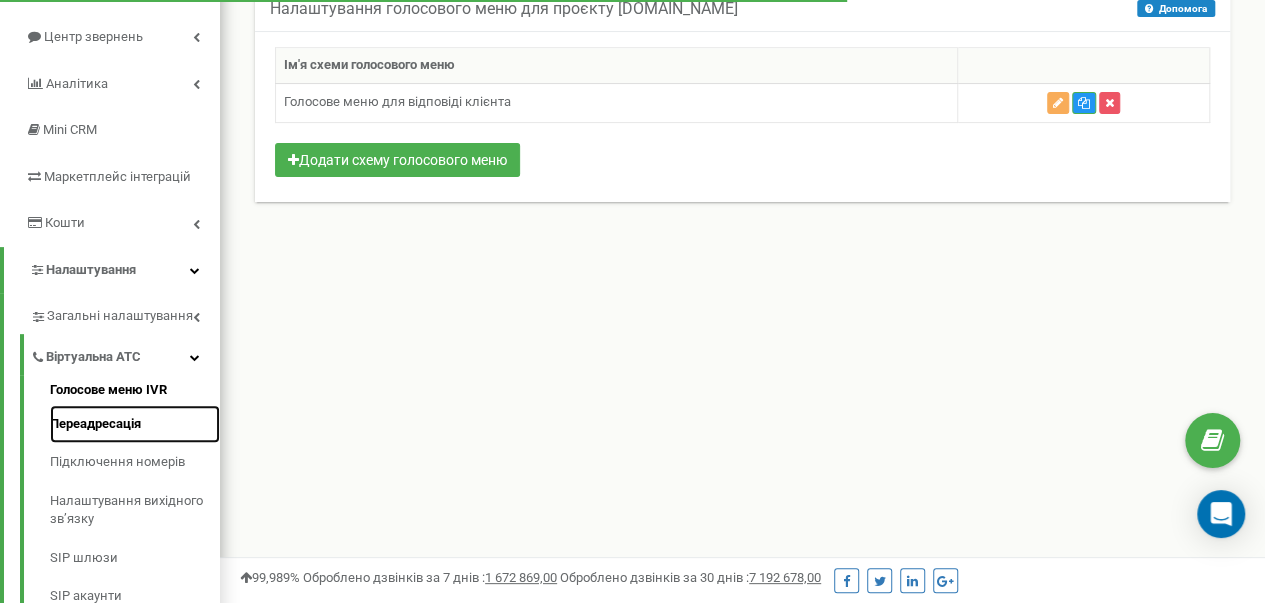 click on "Переадресація" at bounding box center (135, 424) 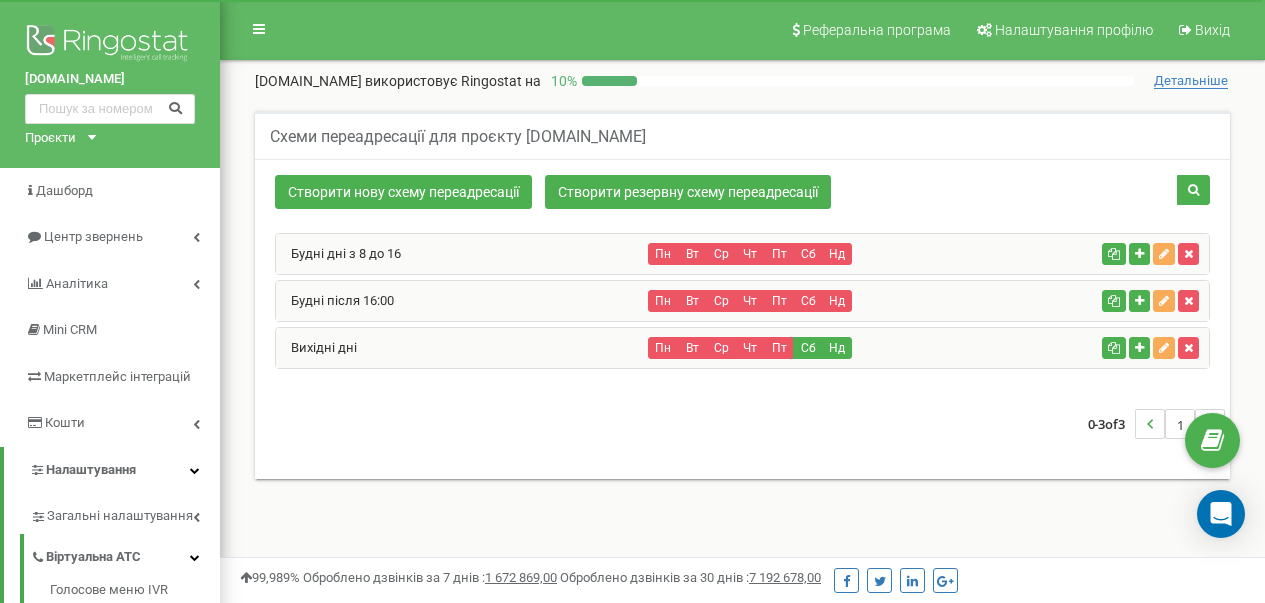 scroll, scrollTop: 0, scrollLeft: 0, axis: both 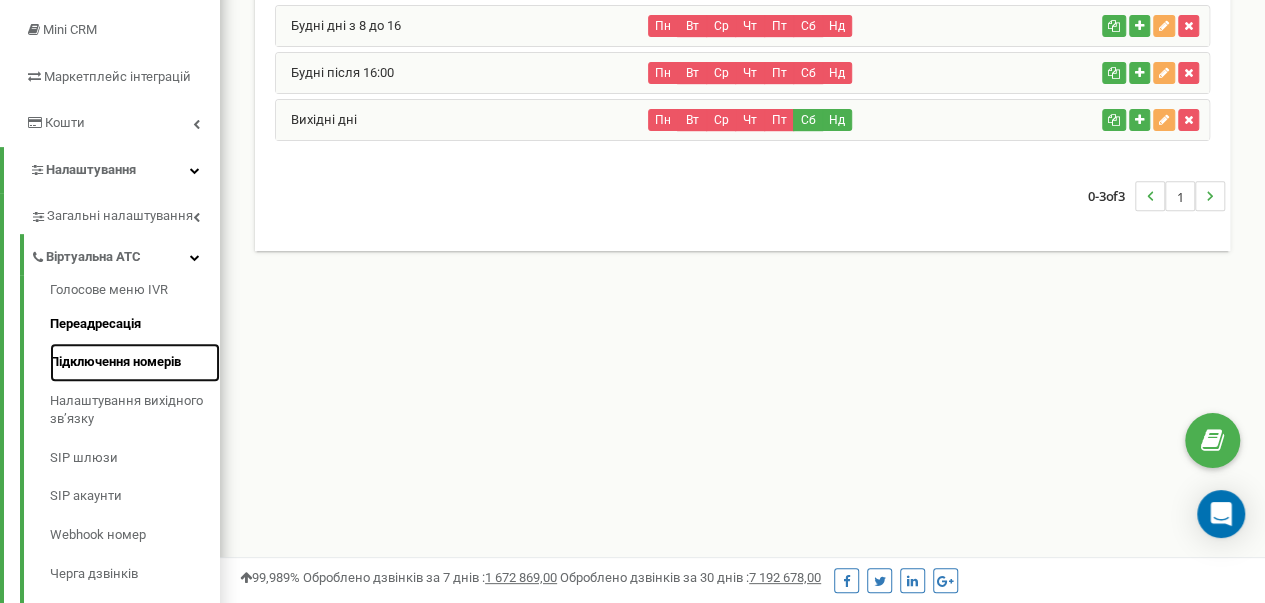 click on "Підключення номерів" at bounding box center [135, 362] 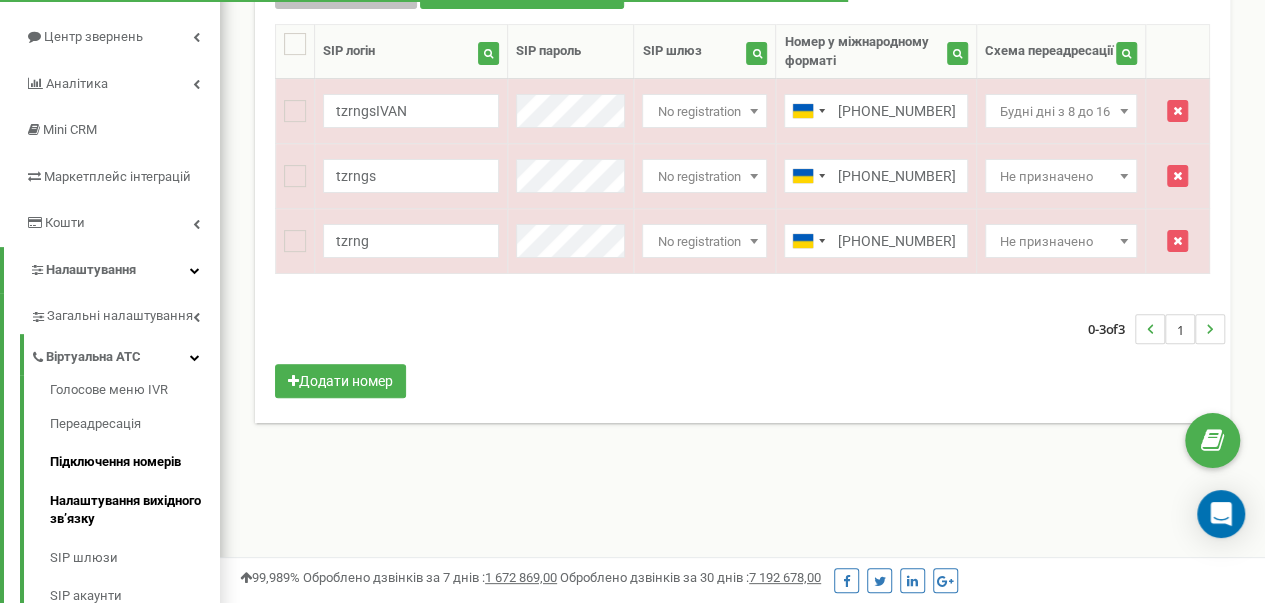 scroll, scrollTop: 0, scrollLeft: 0, axis: both 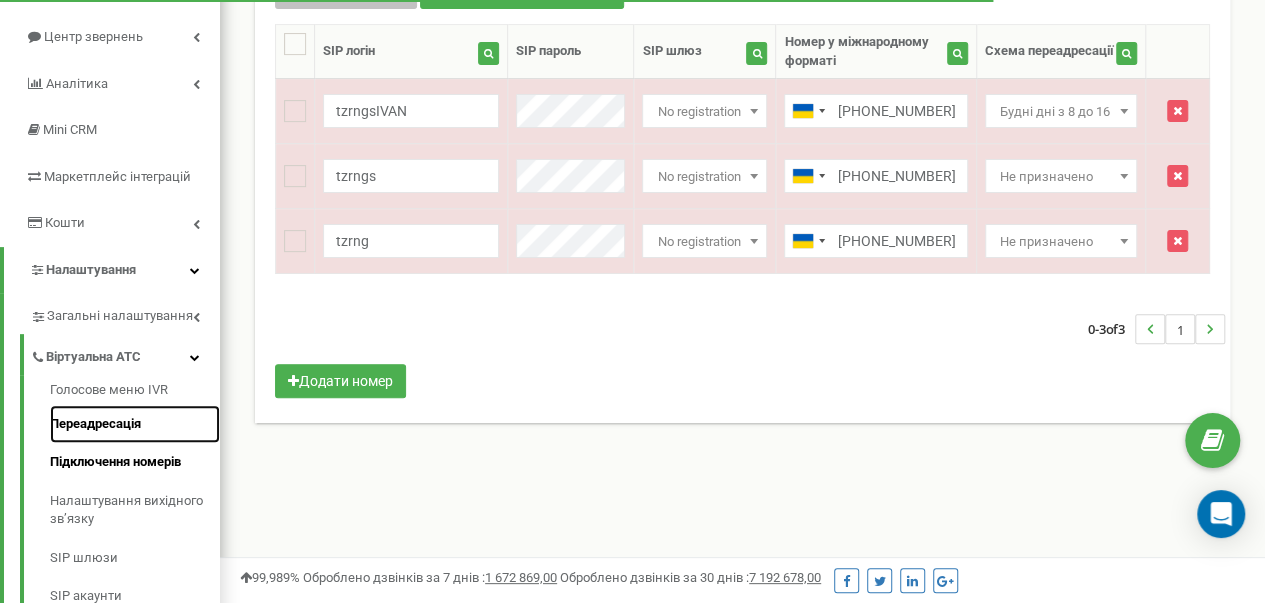 click on "Переадресація" at bounding box center (135, 424) 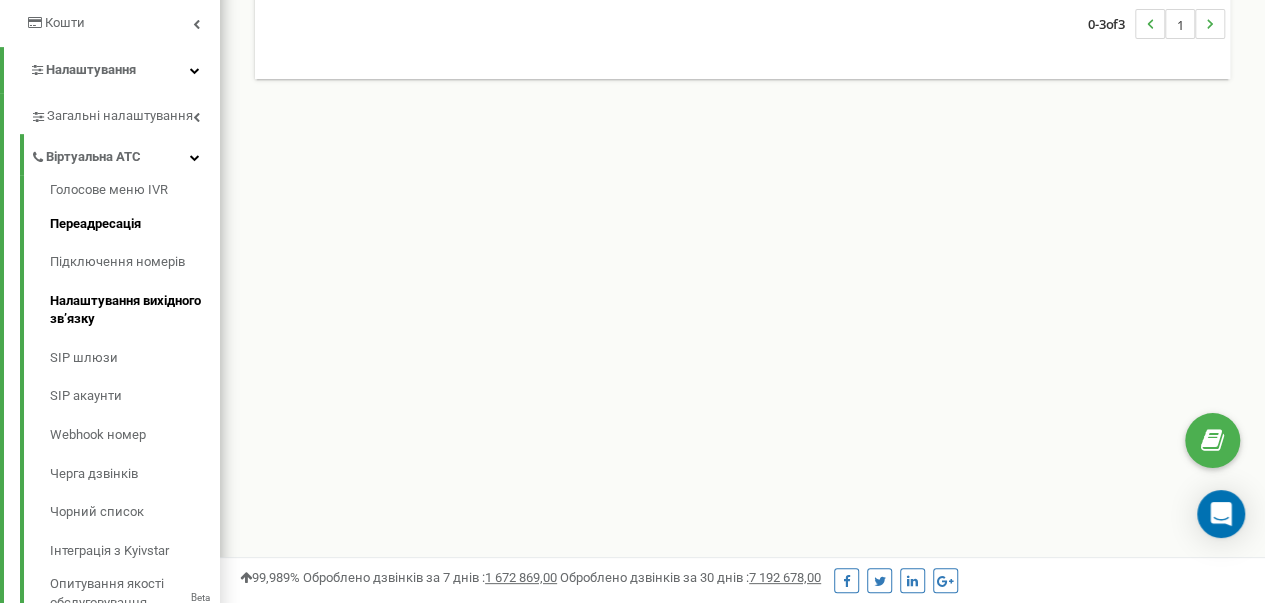 scroll, scrollTop: 400, scrollLeft: 0, axis: vertical 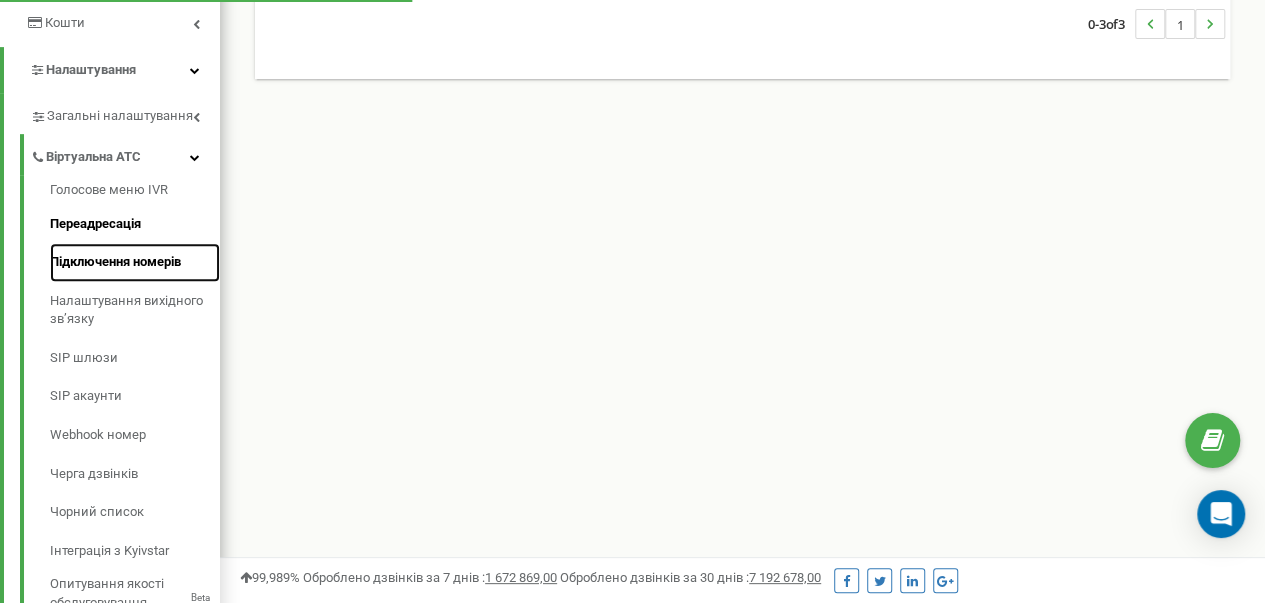 click on "Підключення номерів" at bounding box center [135, 262] 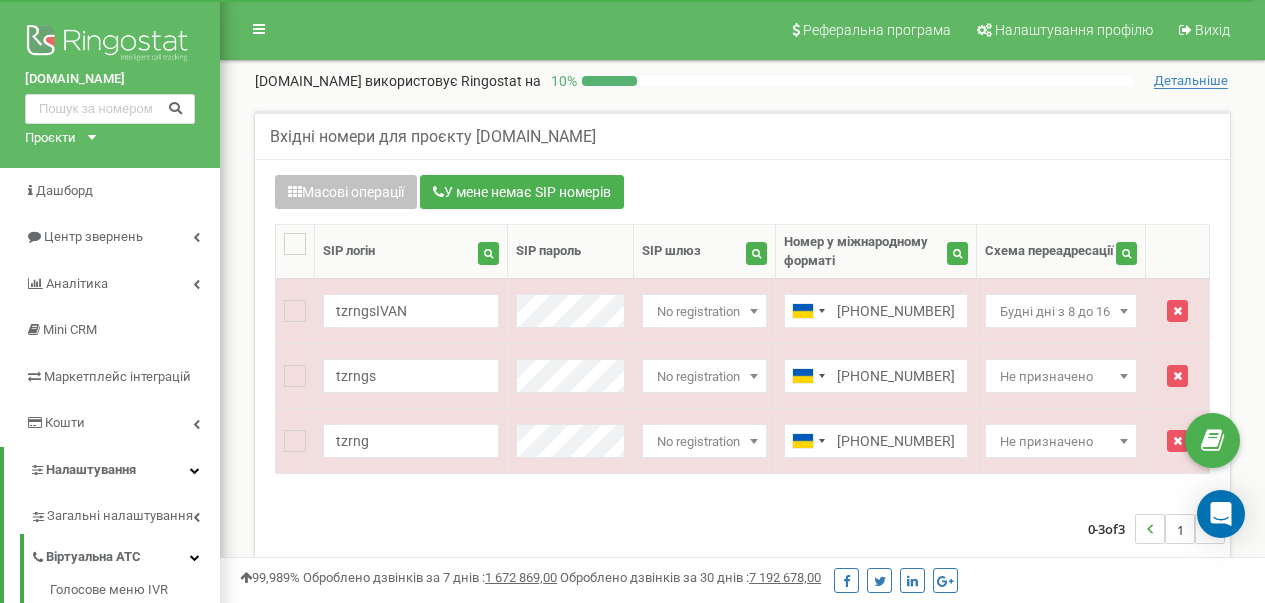 scroll, scrollTop: 200, scrollLeft: 0, axis: vertical 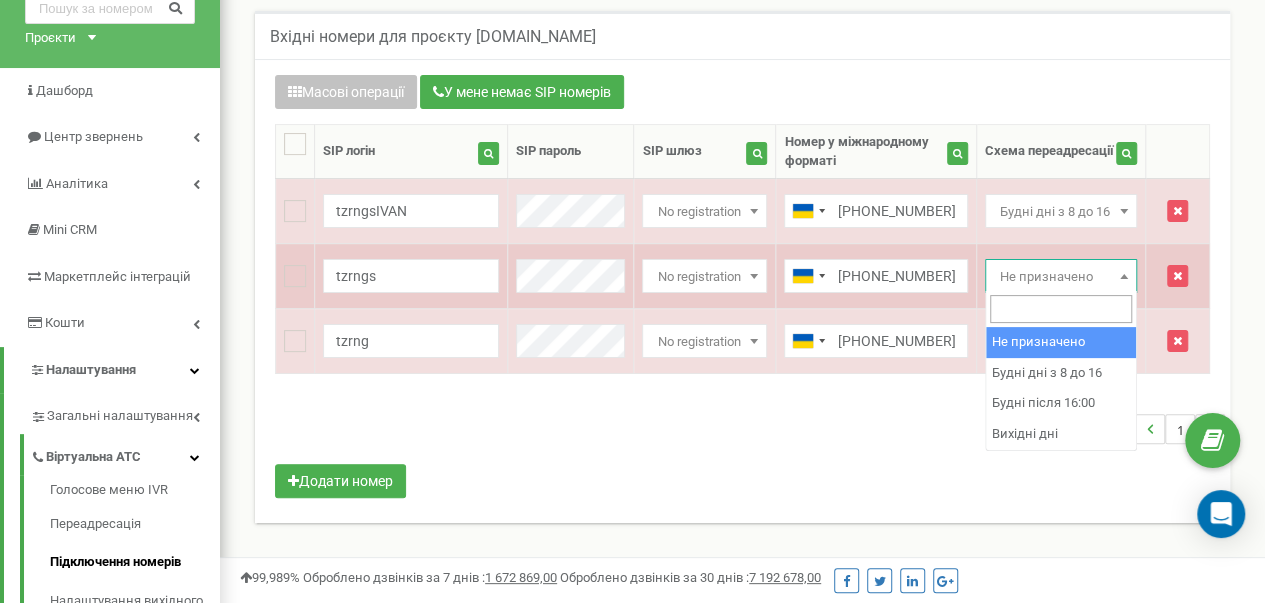 click at bounding box center (1124, 276) 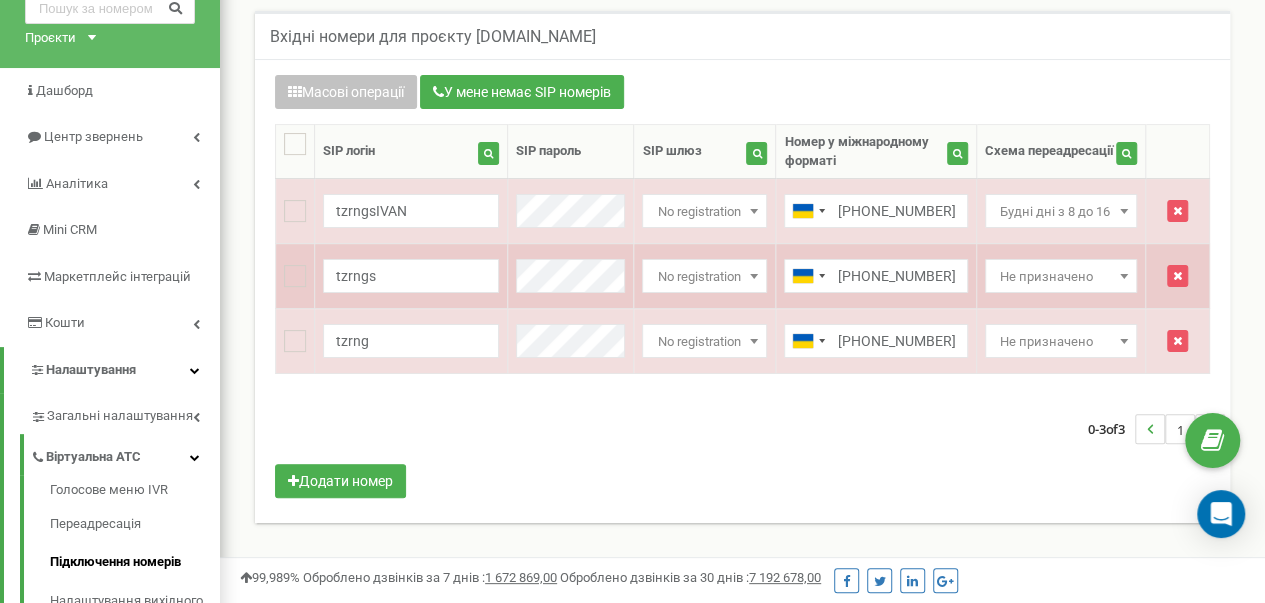 click on "Не призначено" at bounding box center [1061, 277] 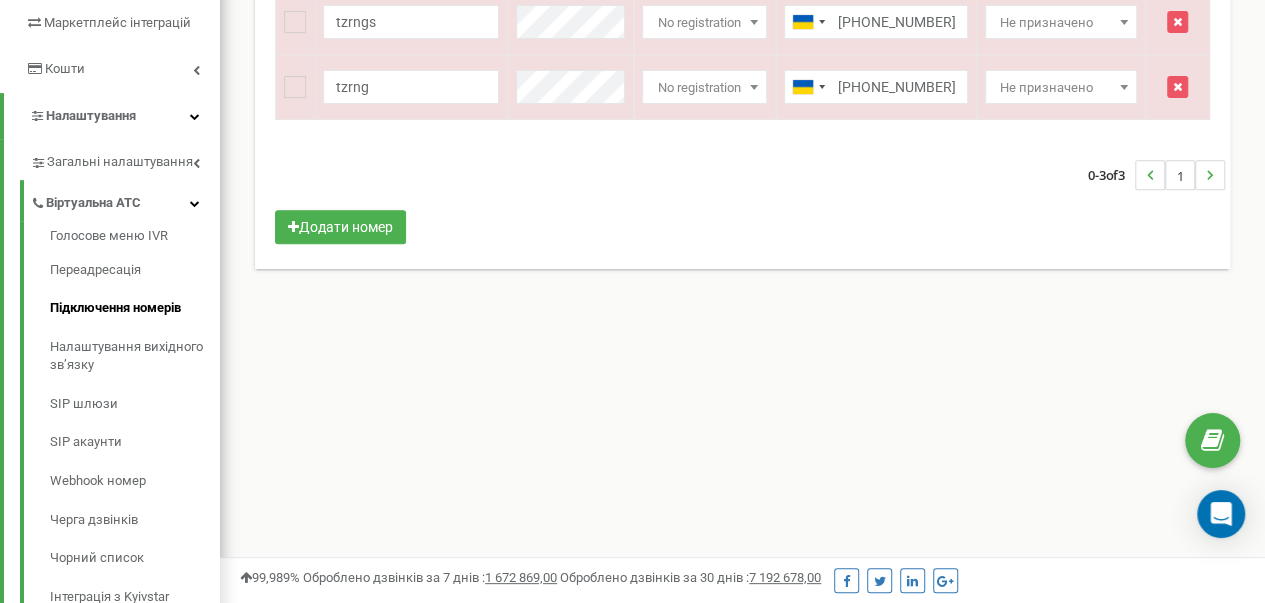 scroll, scrollTop: 300, scrollLeft: 0, axis: vertical 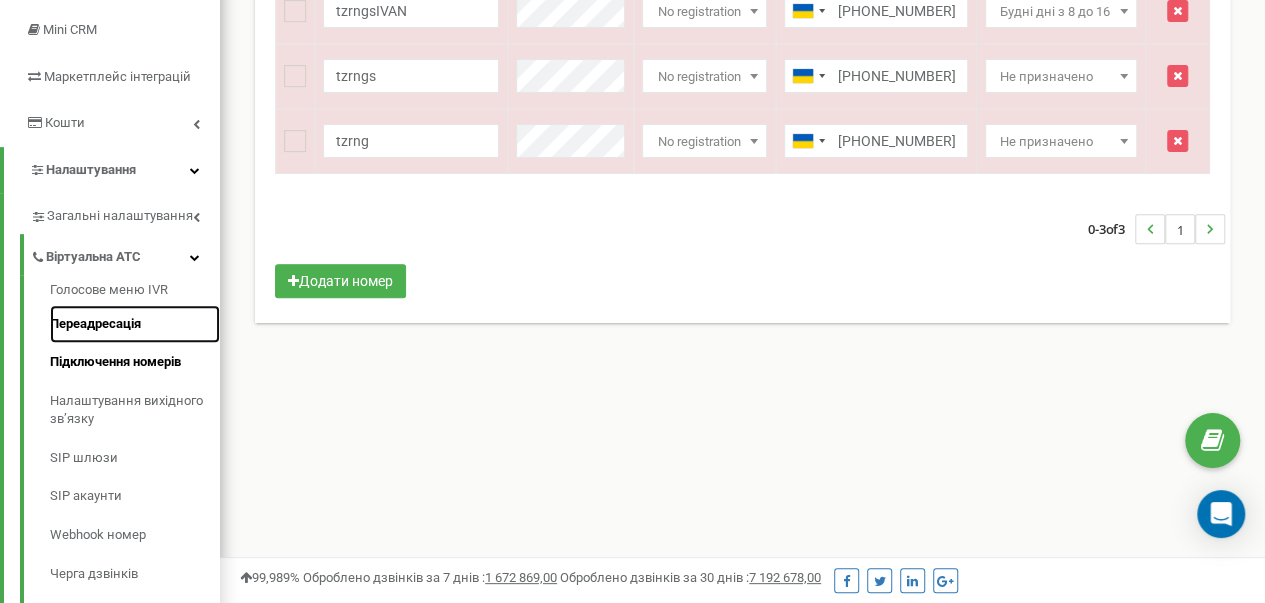 click on "Переадресація" at bounding box center [135, 324] 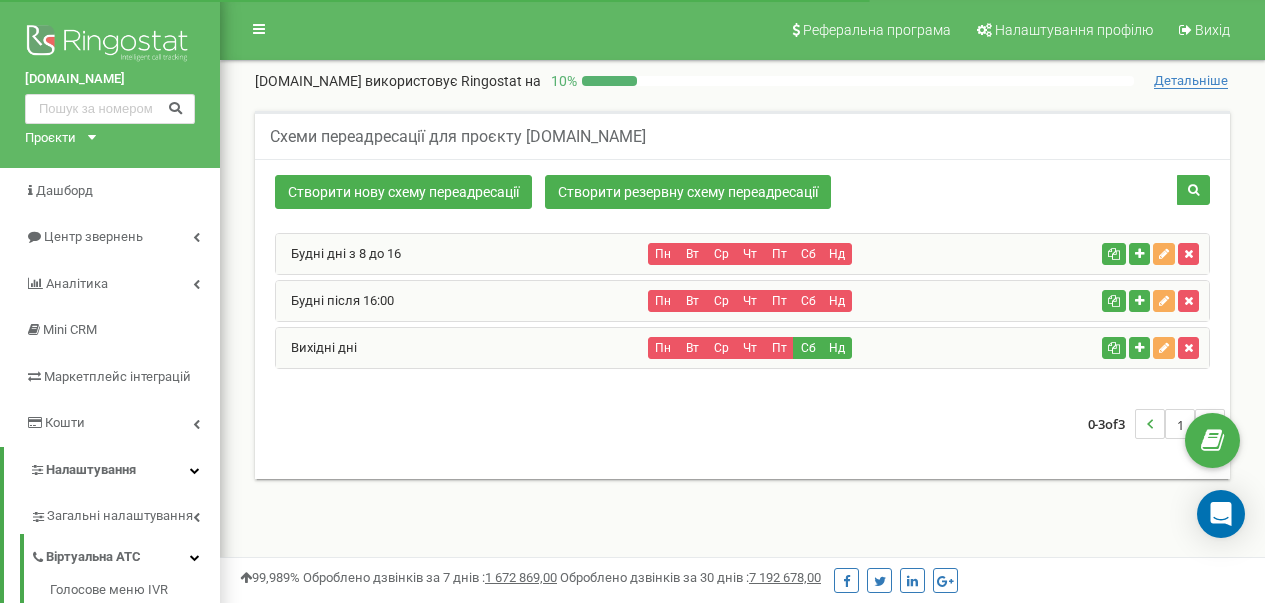 scroll, scrollTop: 0, scrollLeft: 0, axis: both 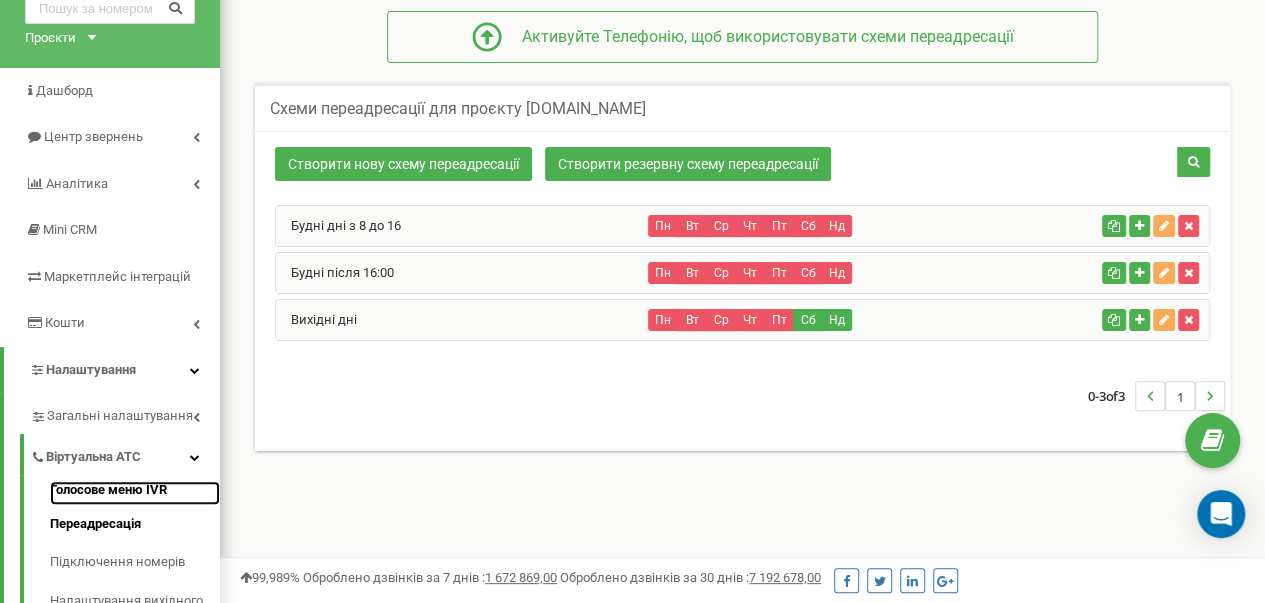 click on "Голосове меню IVR" at bounding box center (135, 493) 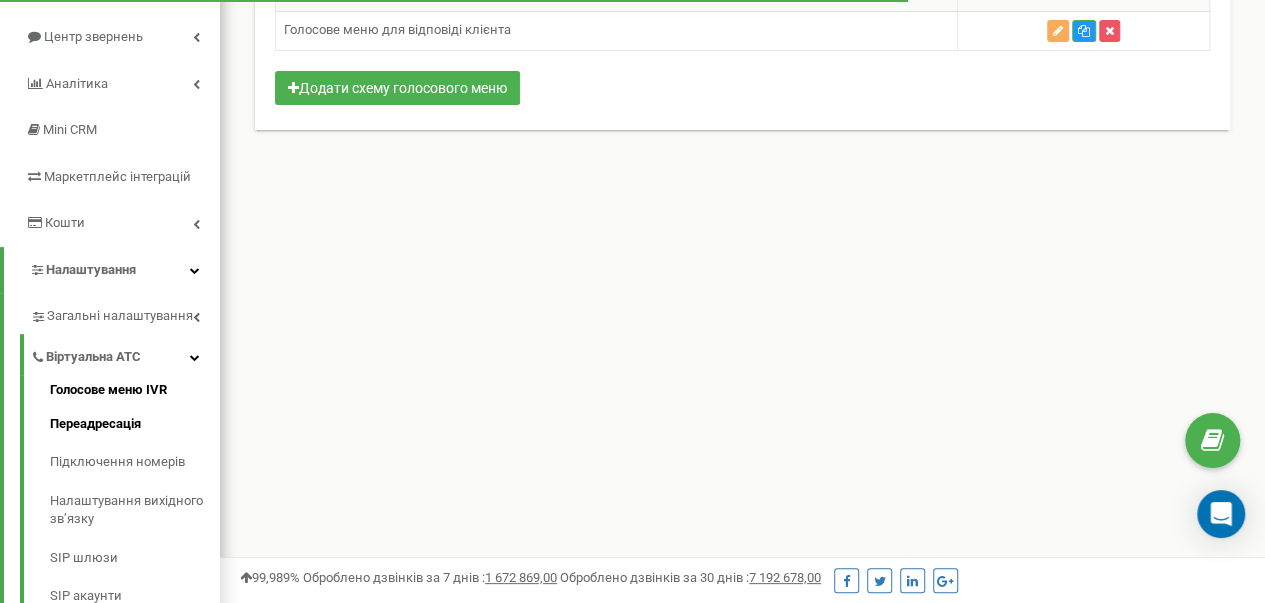 scroll, scrollTop: 200, scrollLeft: 0, axis: vertical 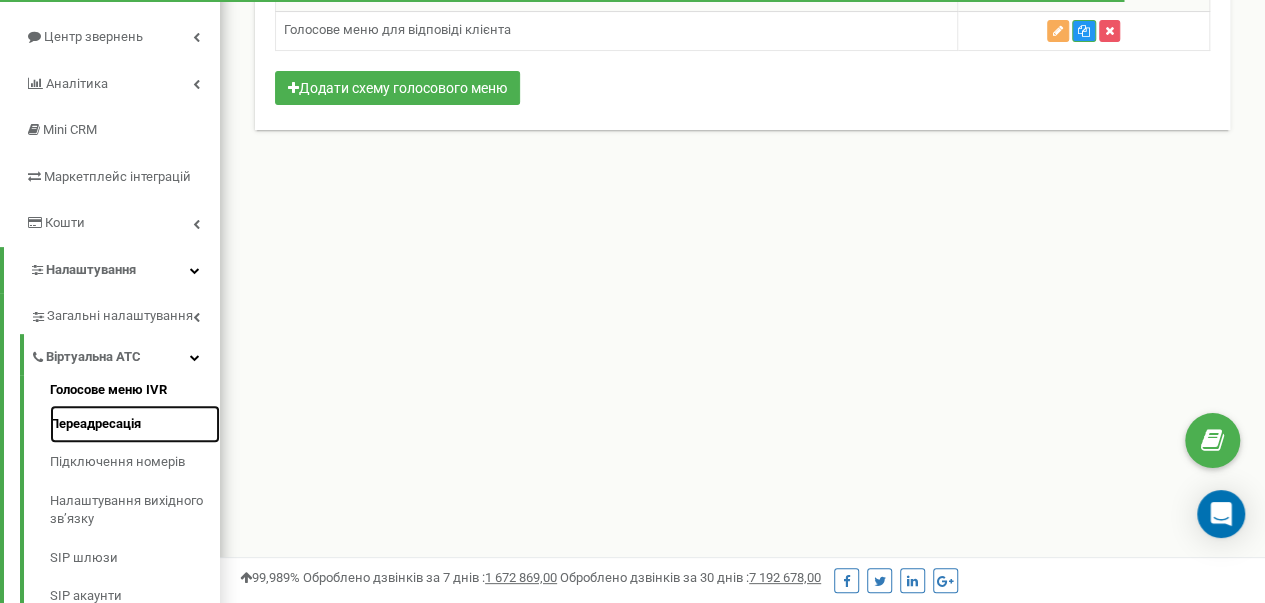 click on "Переадресація" at bounding box center (135, 424) 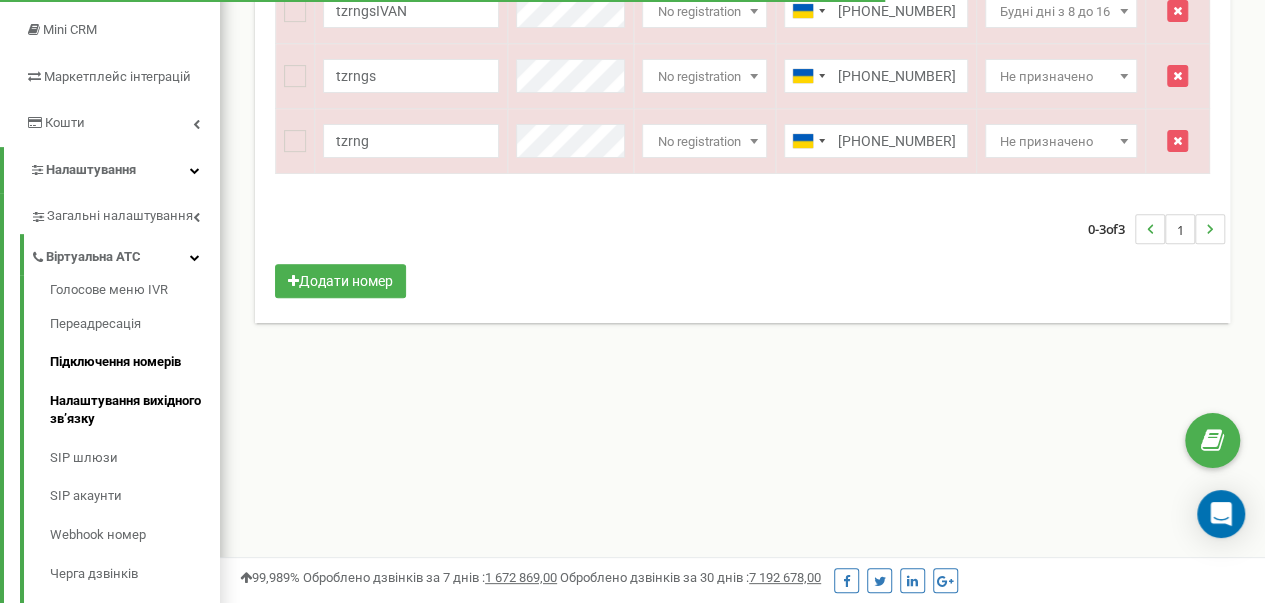 scroll, scrollTop: 300, scrollLeft: 0, axis: vertical 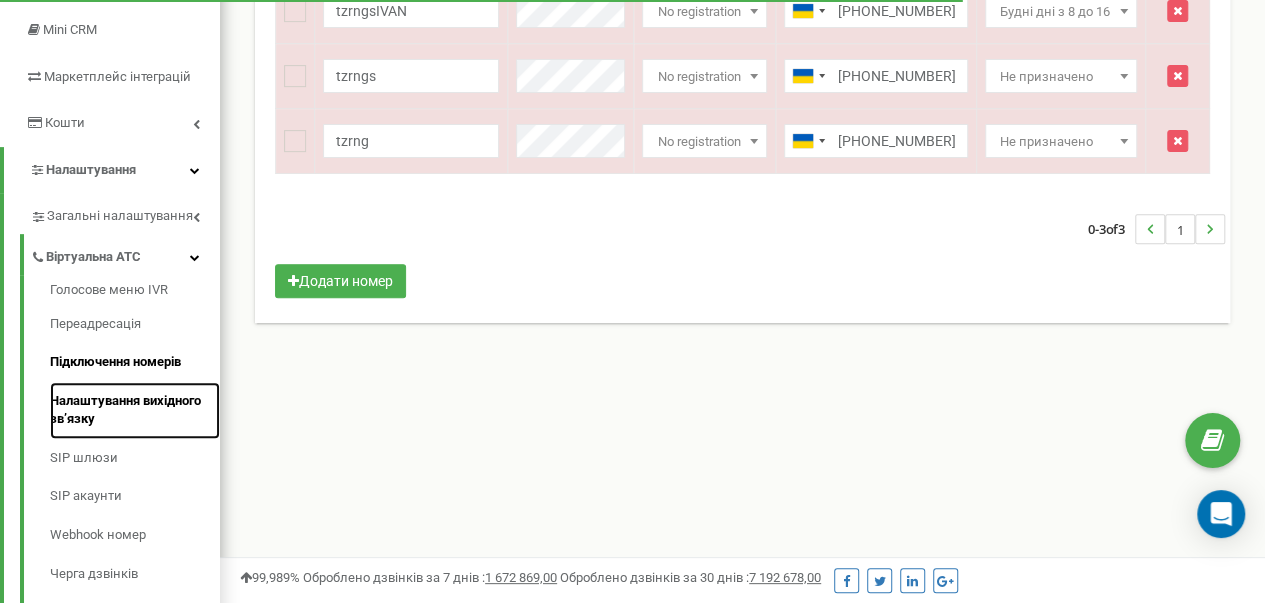 click on "Налаштування вихідного зв’язку" at bounding box center [135, 410] 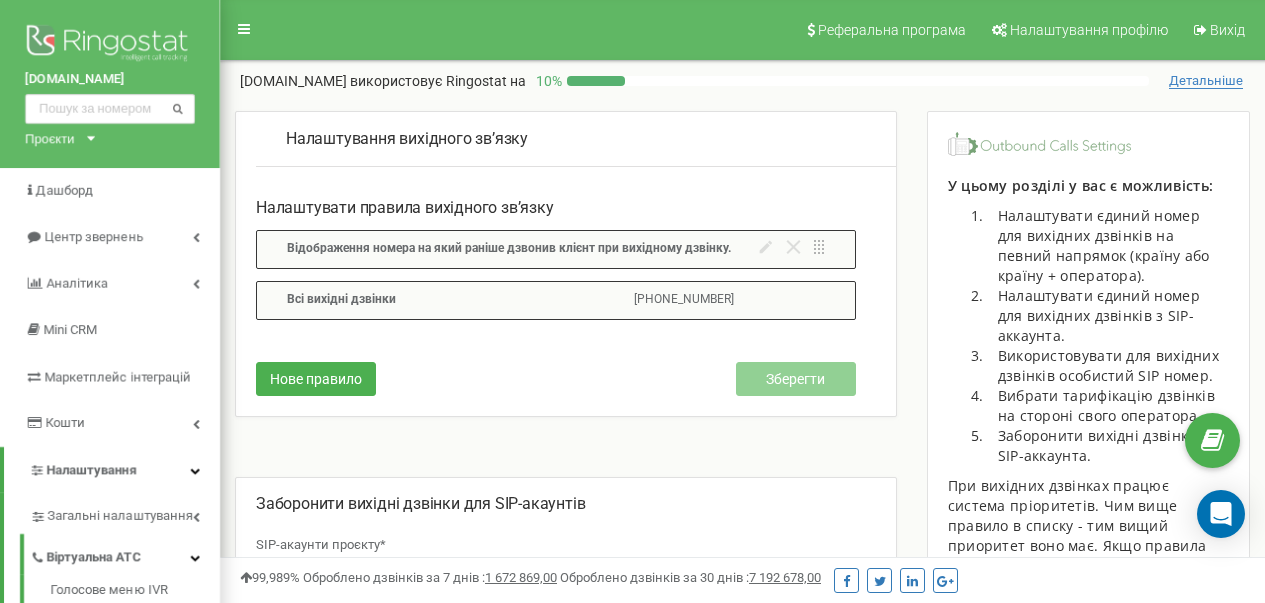 scroll, scrollTop: 0, scrollLeft: 0, axis: both 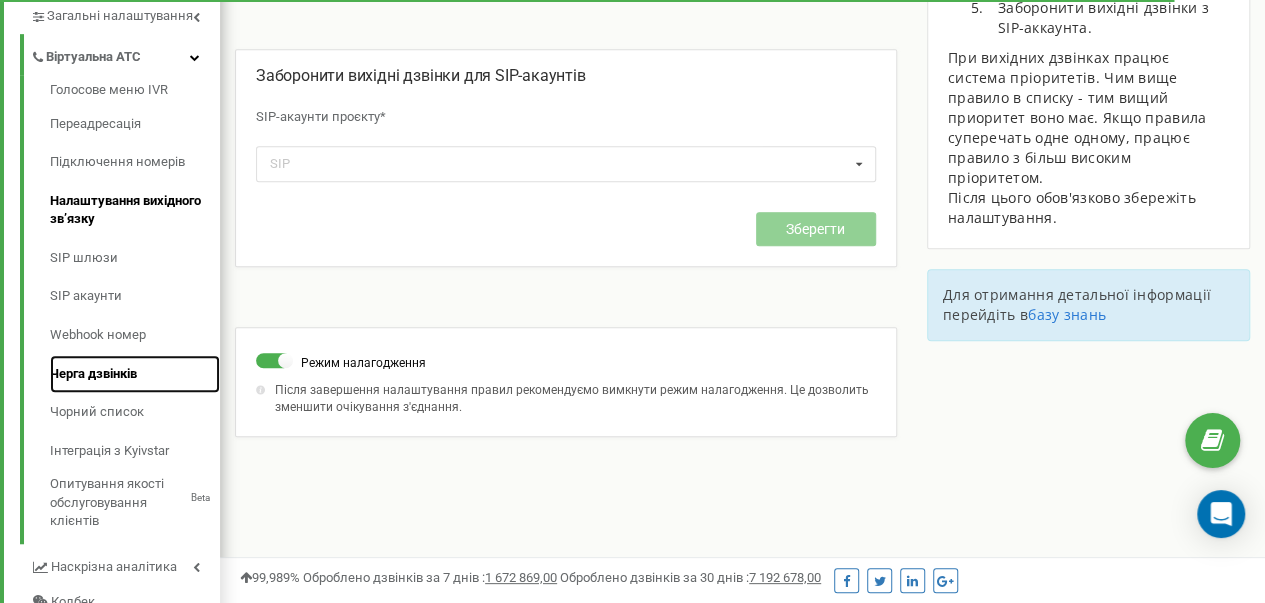 click on "Черга дзвінків" at bounding box center (135, 374) 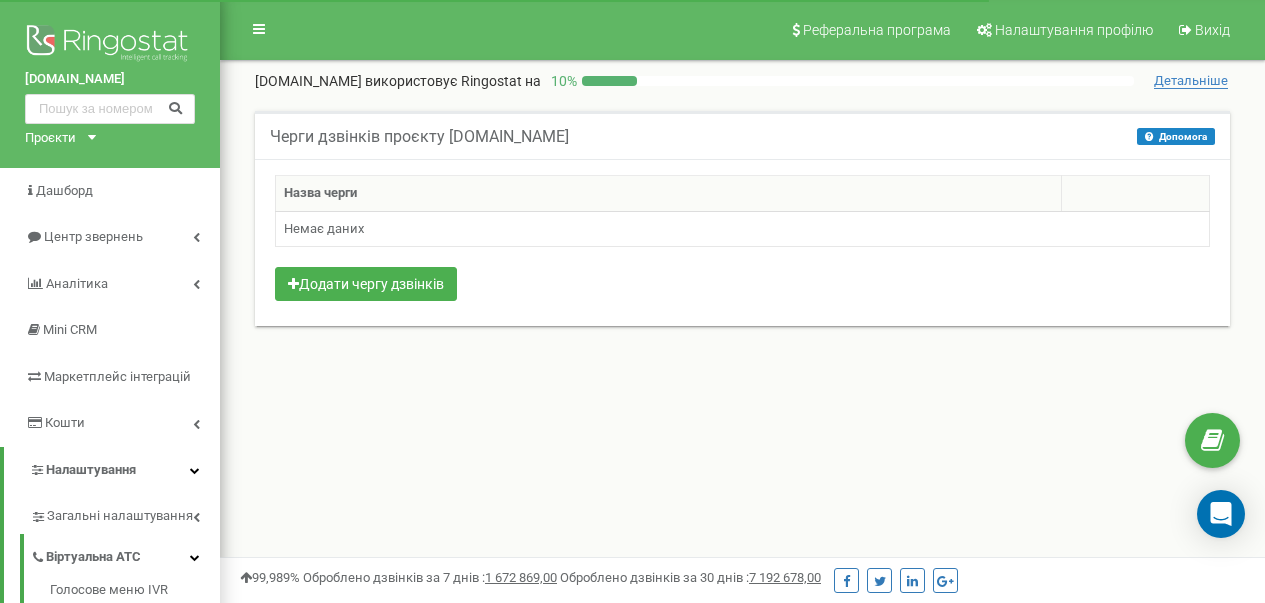 scroll, scrollTop: 0, scrollLeft: 0, axis: both 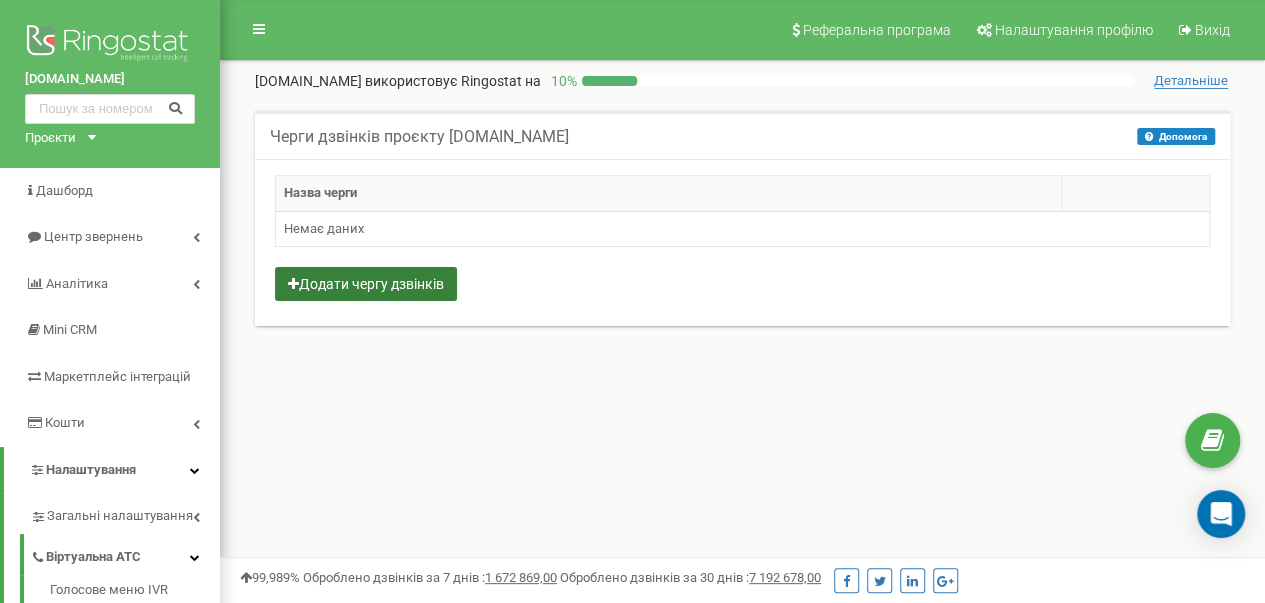 click on "Додати чергу дзвінків" at bounding box center (366, 284) 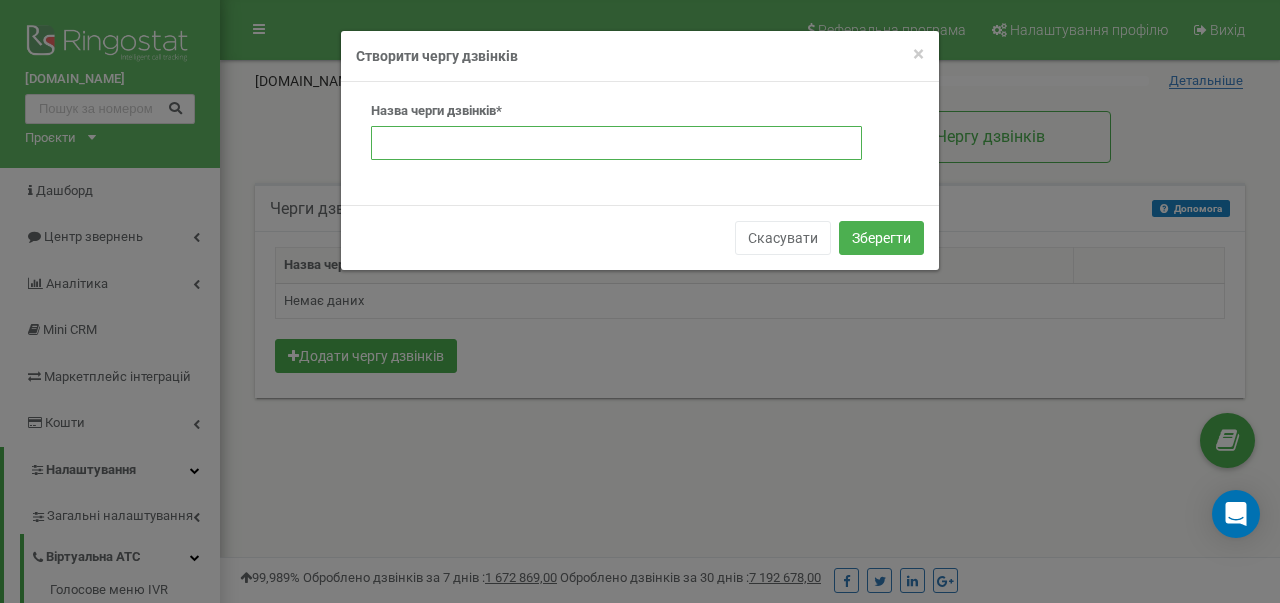 click at bounding box center (616, 143) 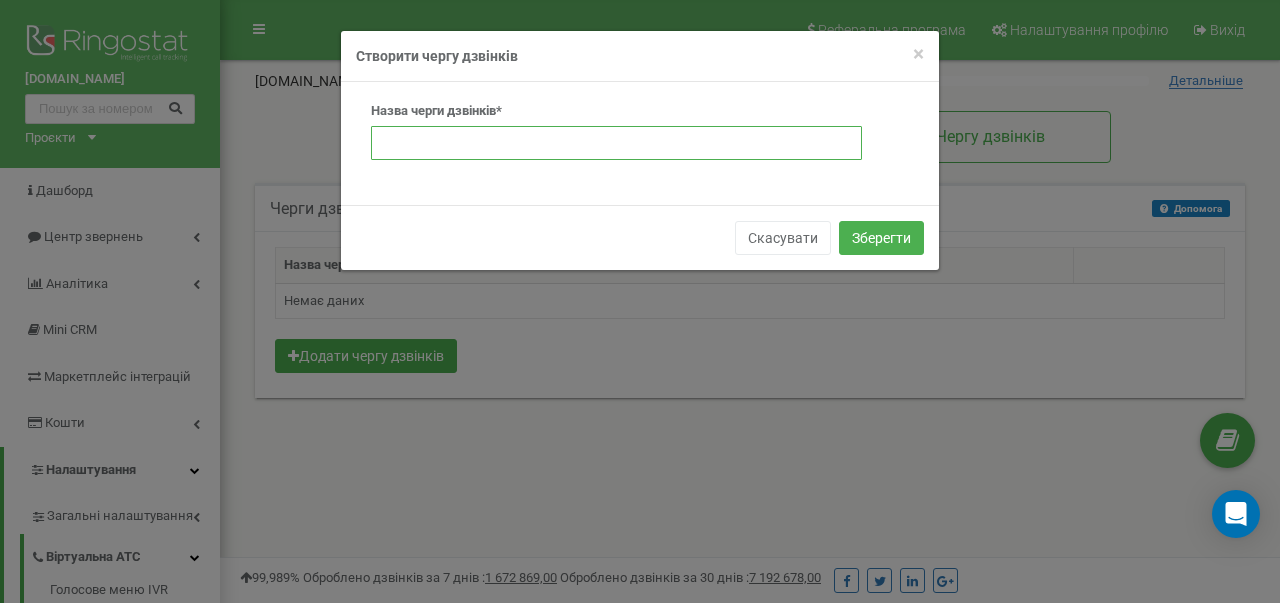 type on "після 16.00 та вихідні" 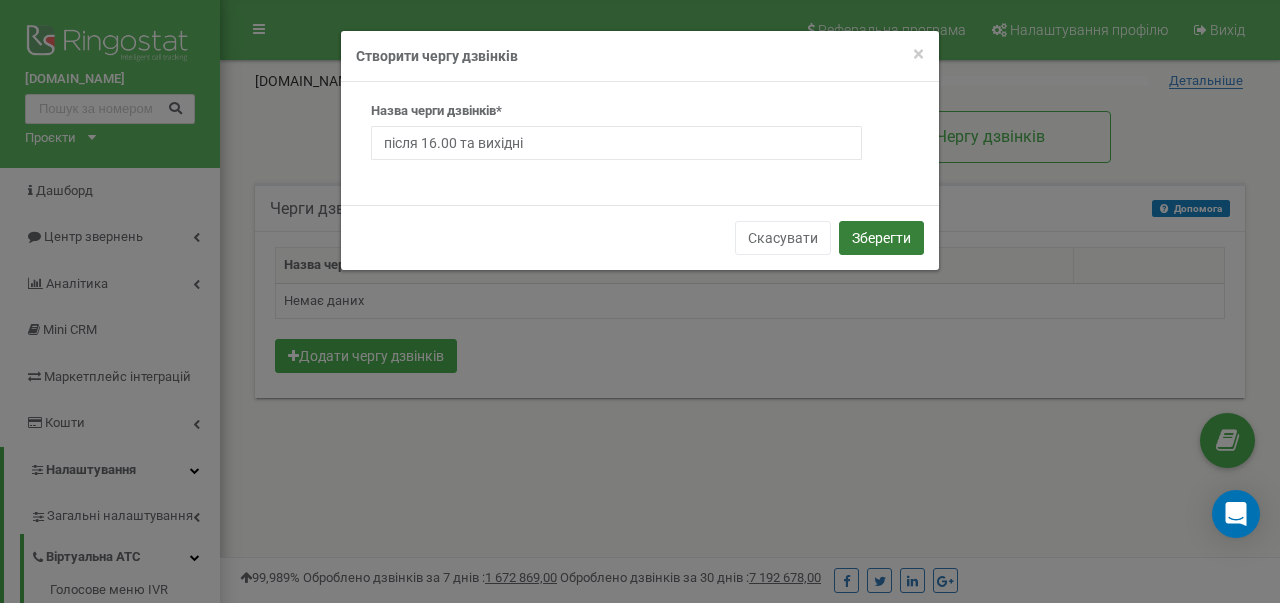 click on "Зберегти" at bounding box center (881, 238) 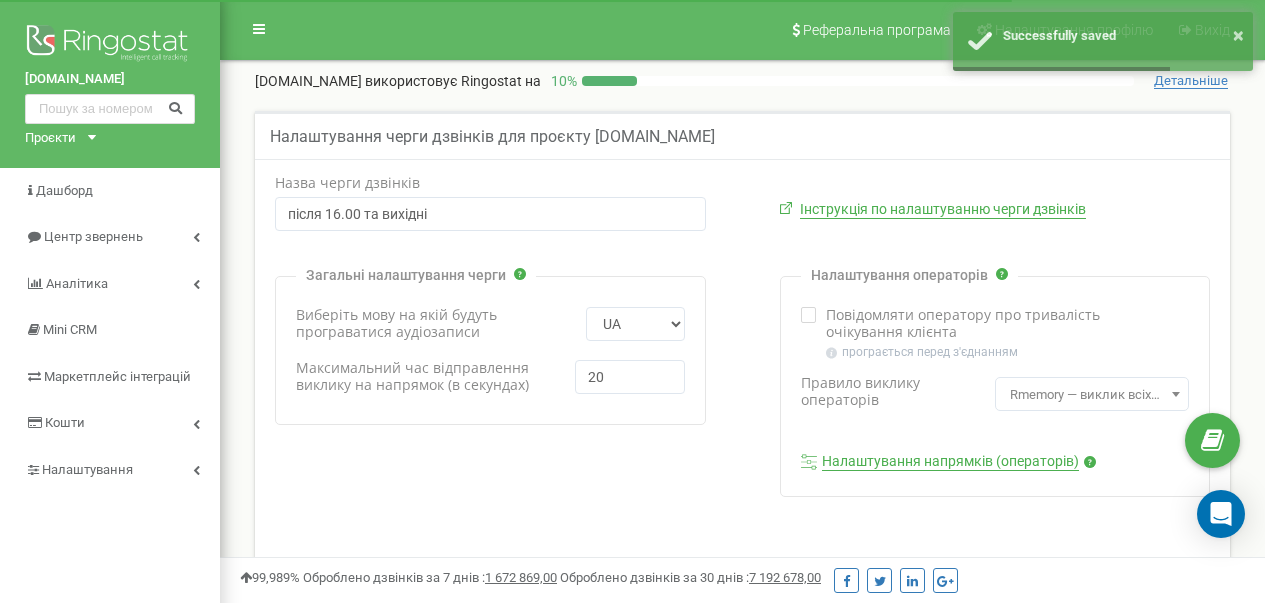scroll, scrollTop: 0, scrollLeft: 0, axis: both 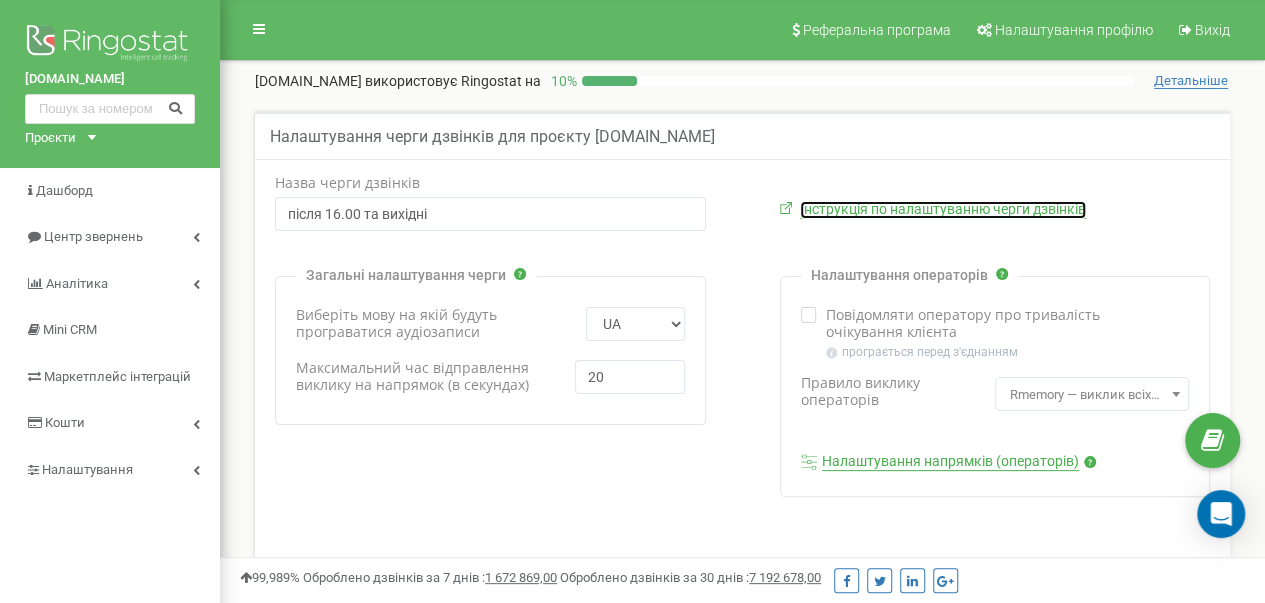 click on "Інструкція по налаштуванню черги дзвінків" at bounding box center [943, 210] 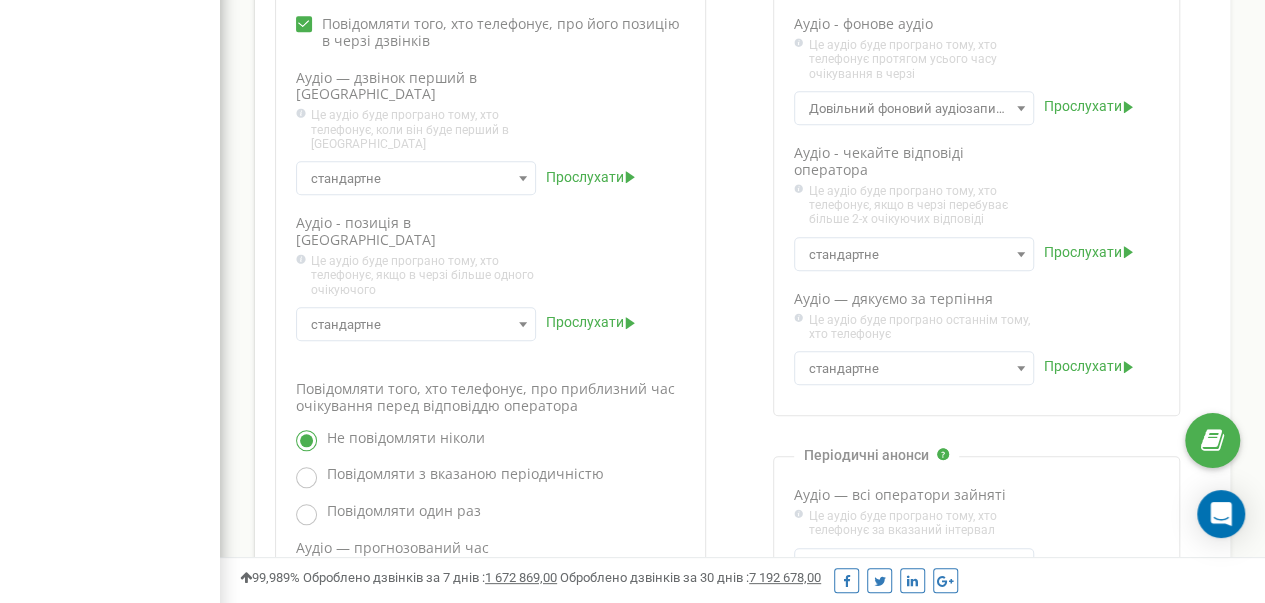 scroll, scrollTop: 995, scrollLeft: 0, axis: vertical 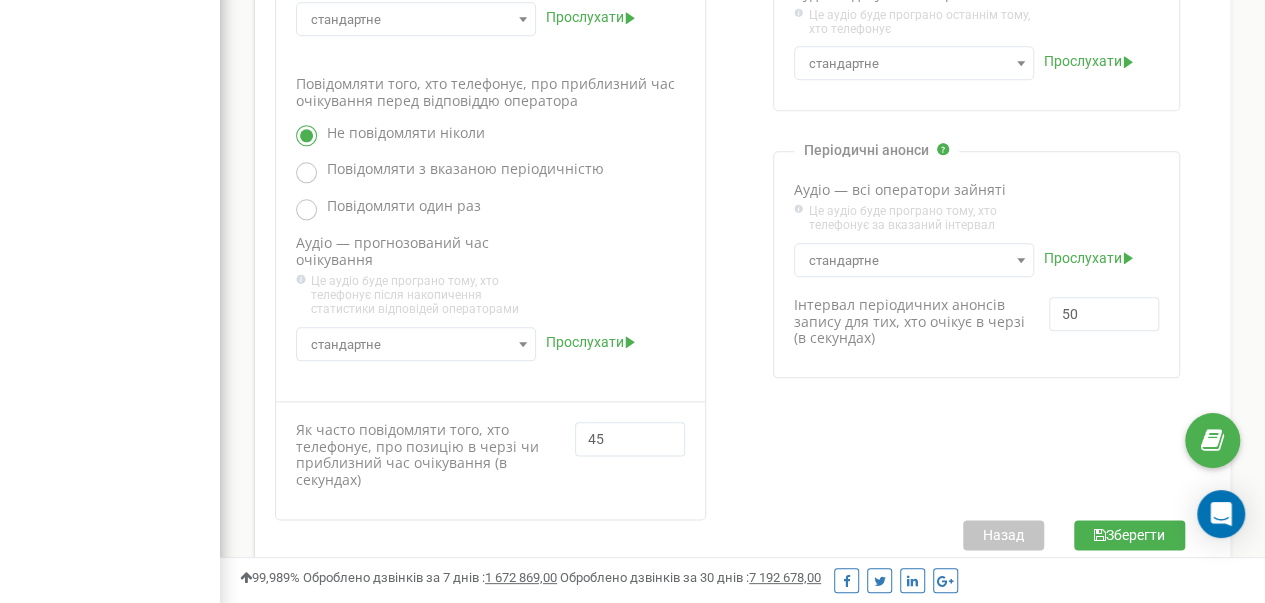 click on "Зберегти" at bounding box center (1129, 535) 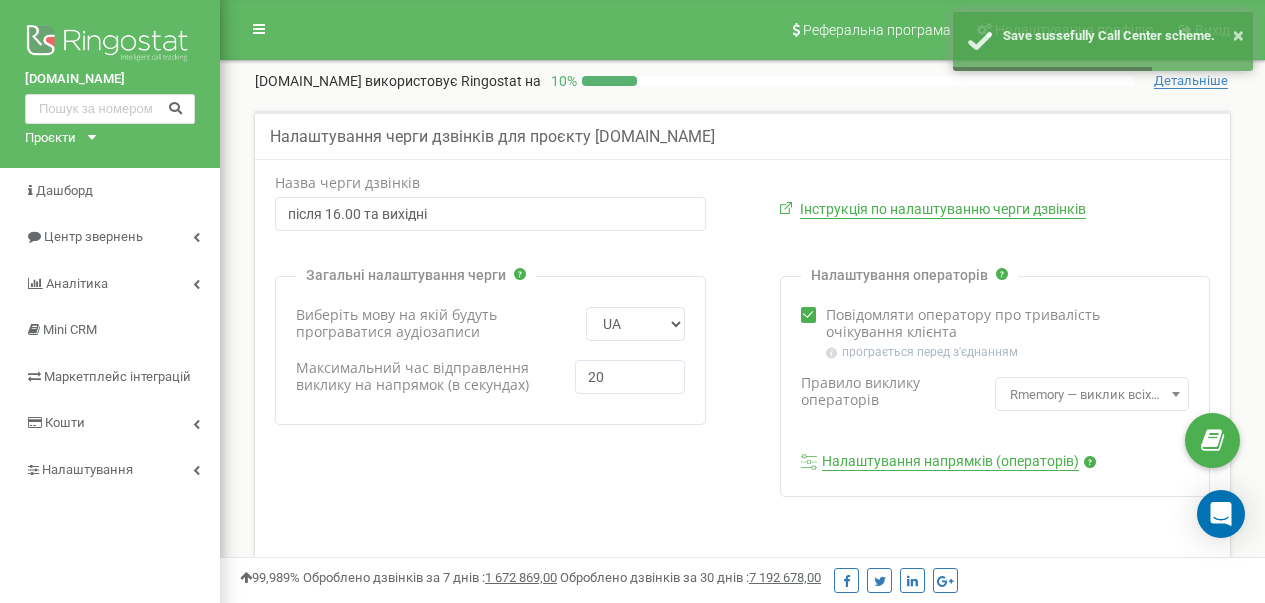 scroll, scrollTop: 0, scrollLeft: 0, axis: both 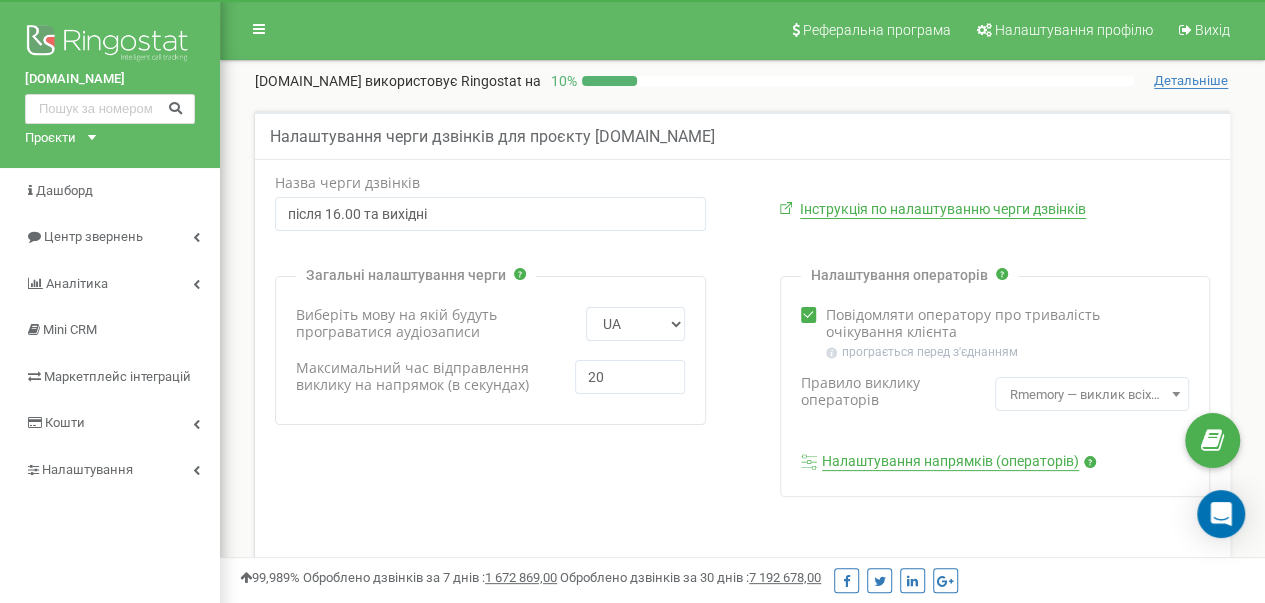 click on "Проєкти [DOMAIN_NAME]" at bounding box center (56, 138) 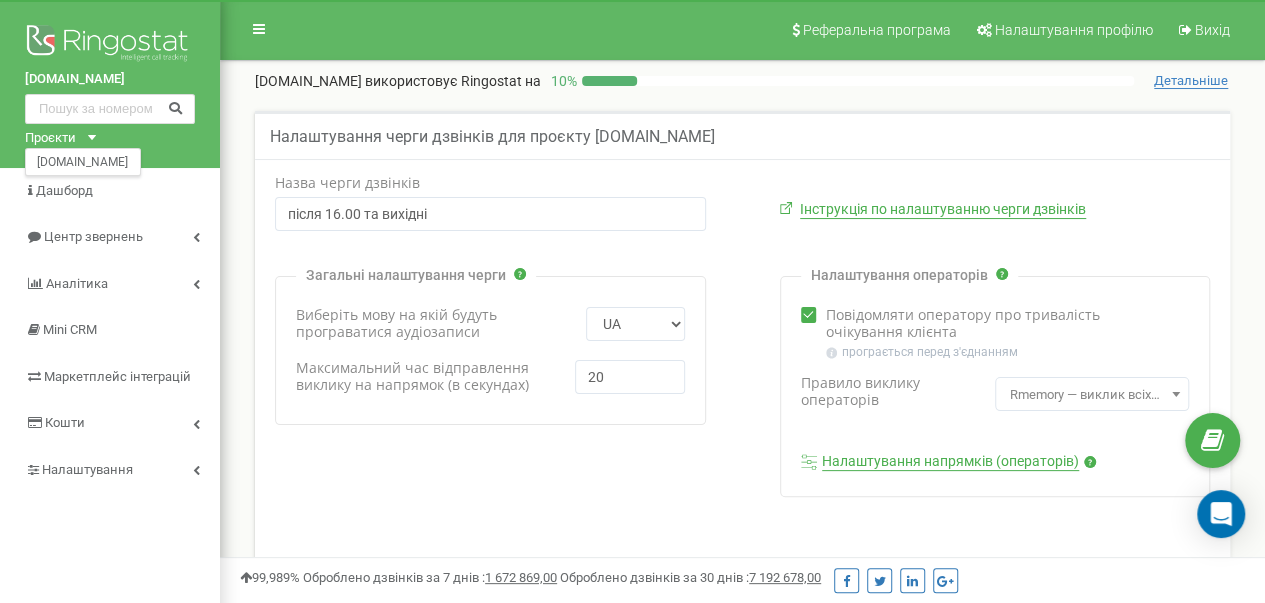click on "[DOMAIN_NAME] Проєкти [DOMAIN_NAME]" at bounding box center (110, 84) 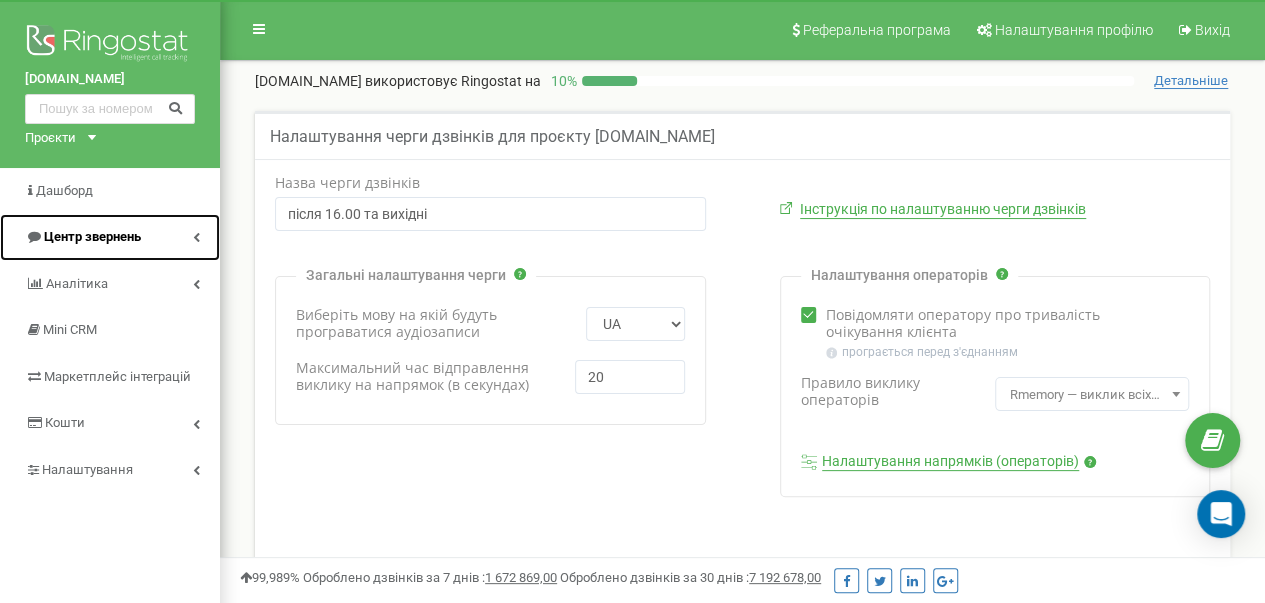 click at bounding box center (196, 237) 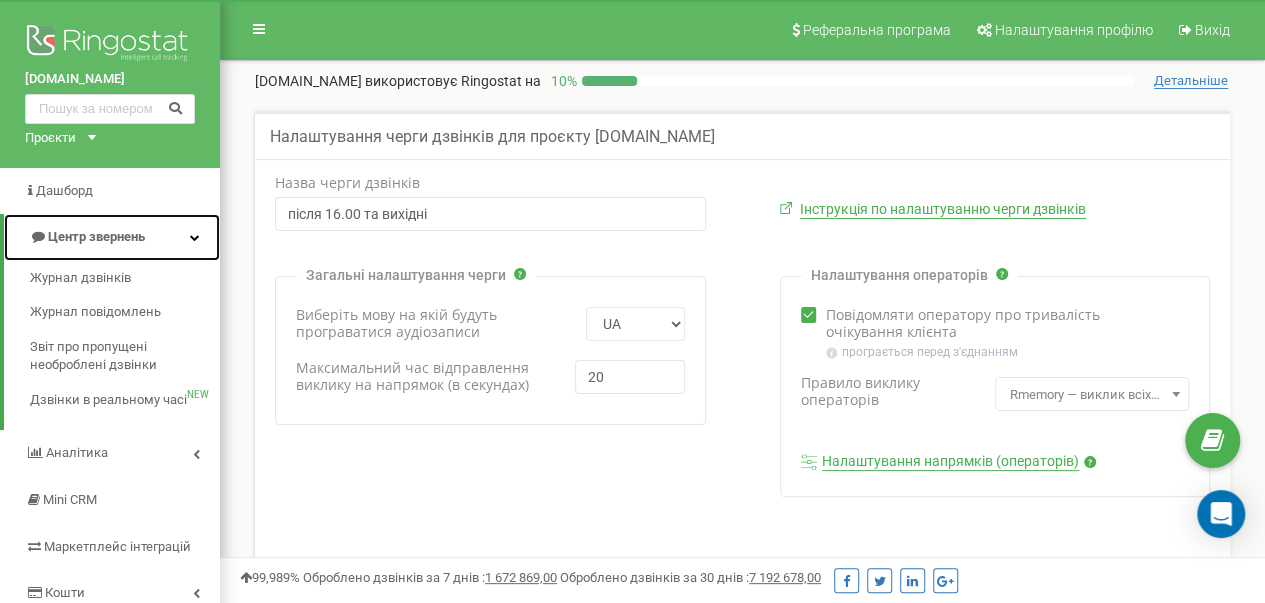 click at bounding box center (195, 237) 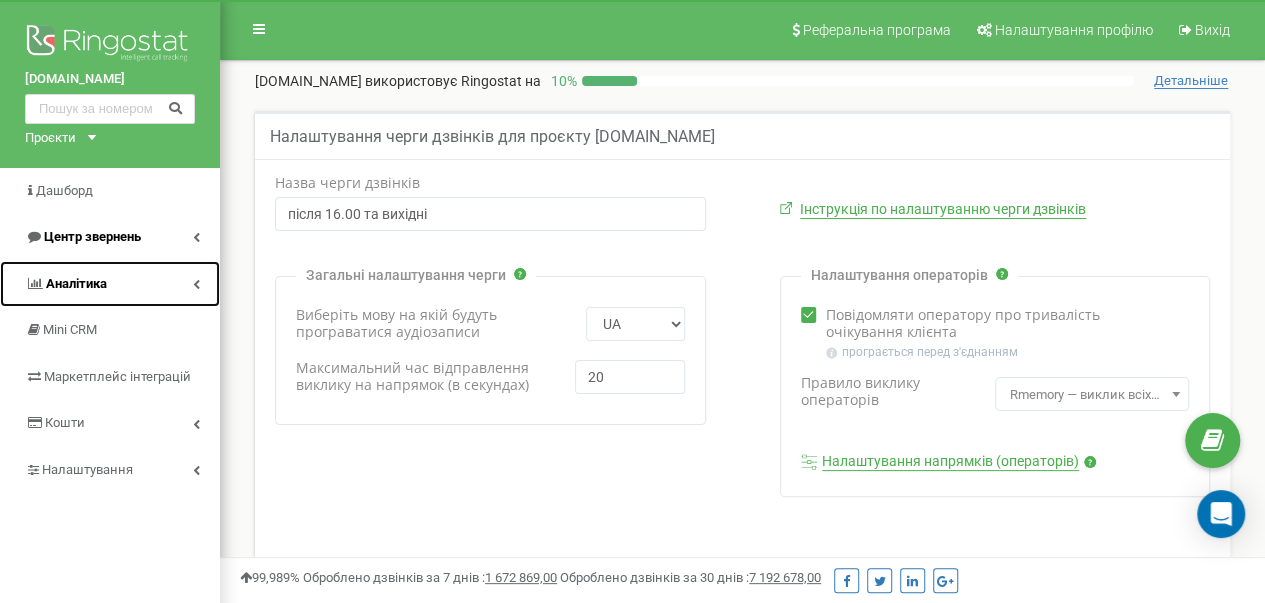 click at bounding box center [196, 284] 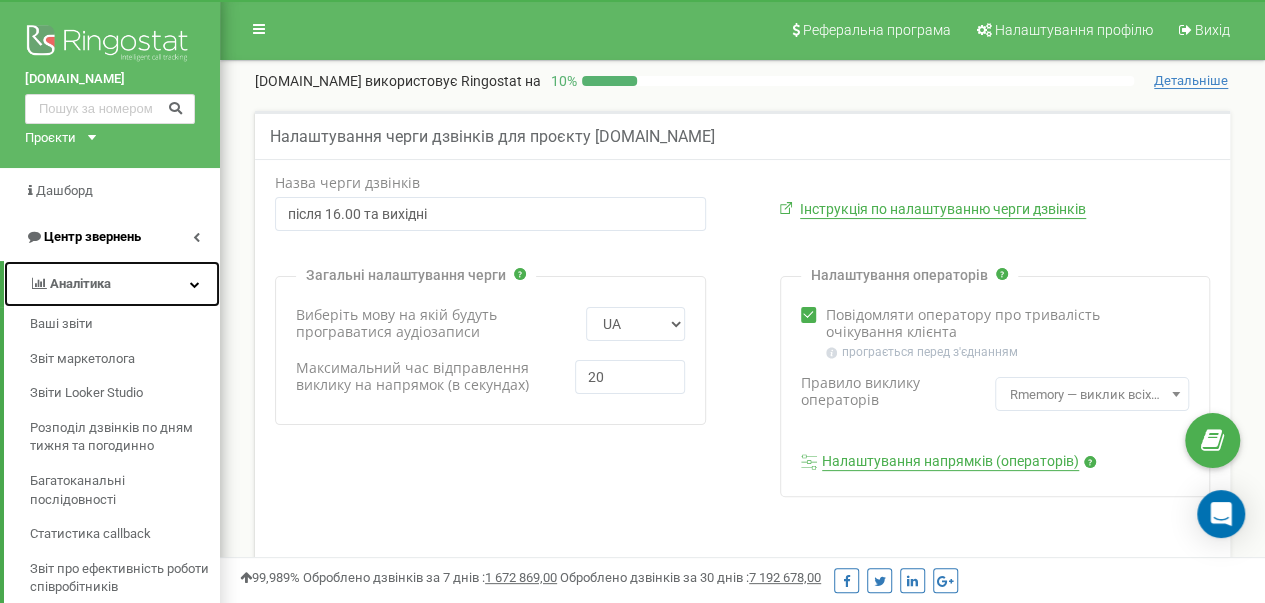 click at bounding box center [195, 284] 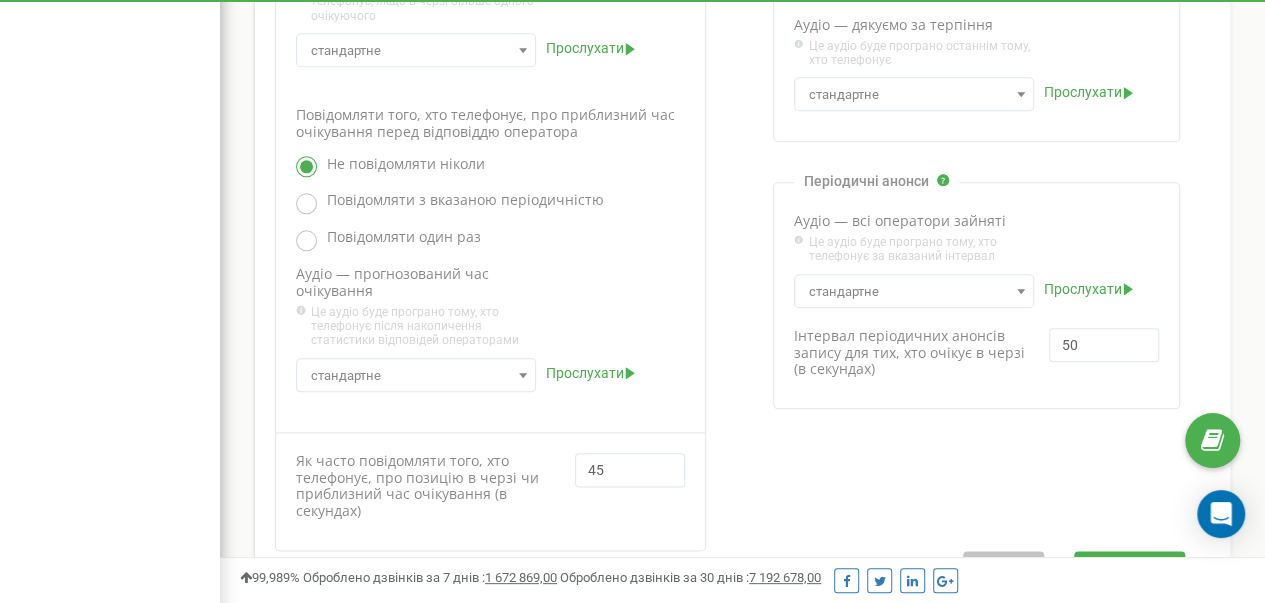 scroll, scrollTop: 995, scrollLeft: 0, axis: vertical 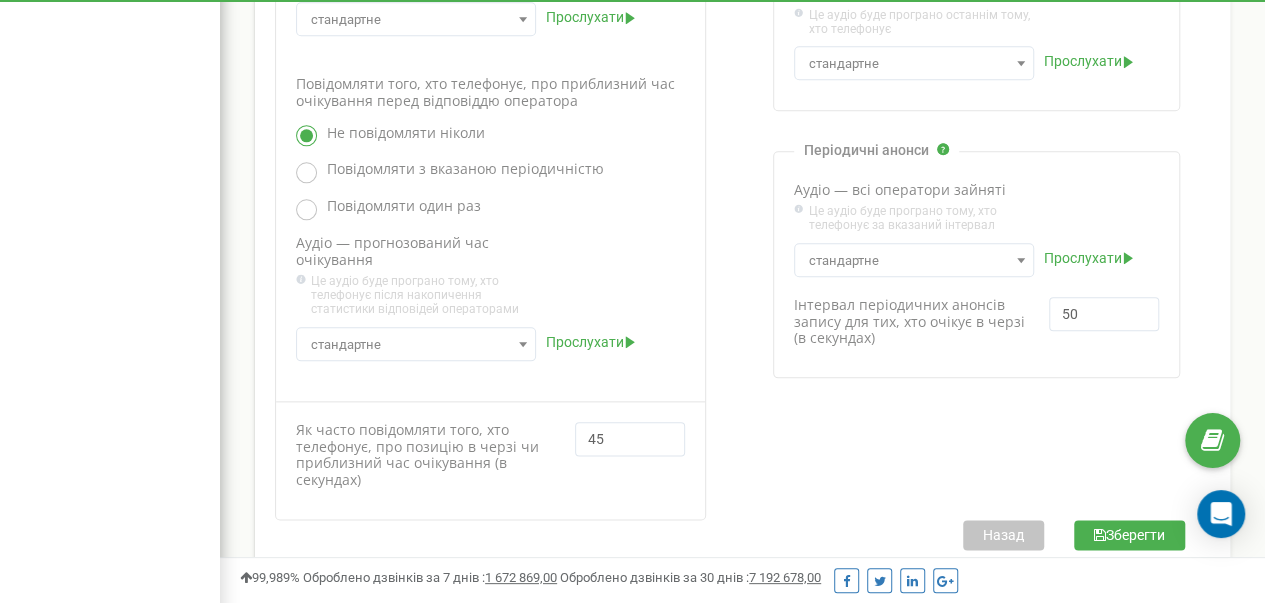 click on "Зберегти" at bounding box center (1129, 535) 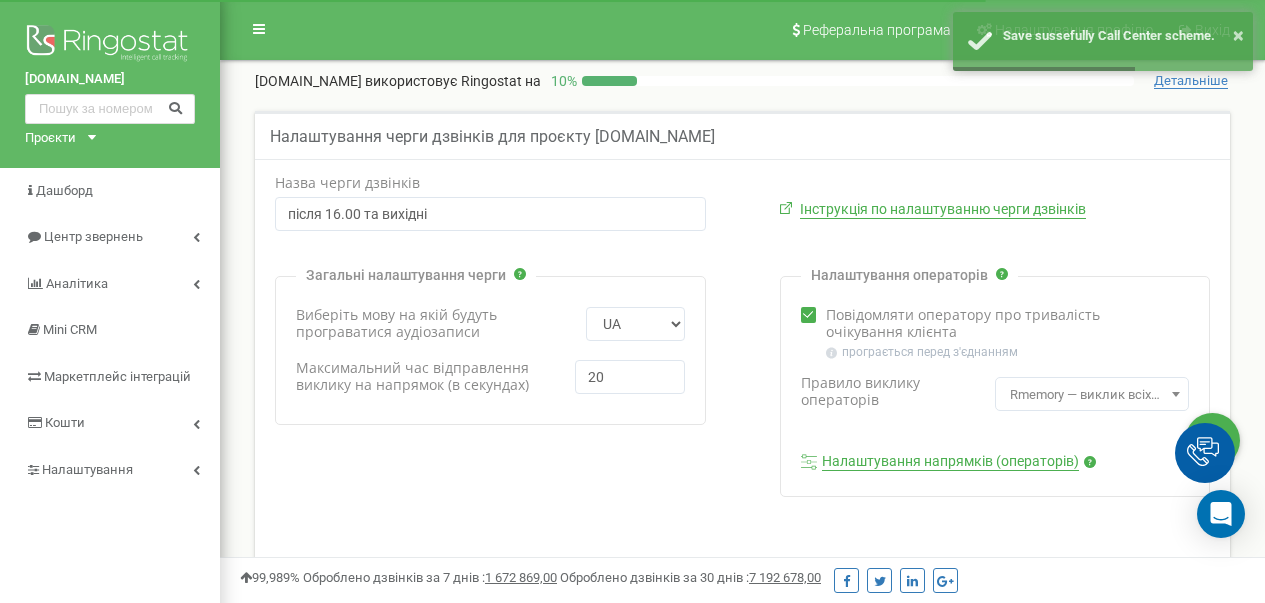 scroll, scrollTop: 200, scrollLeft: 0, axis: vertical 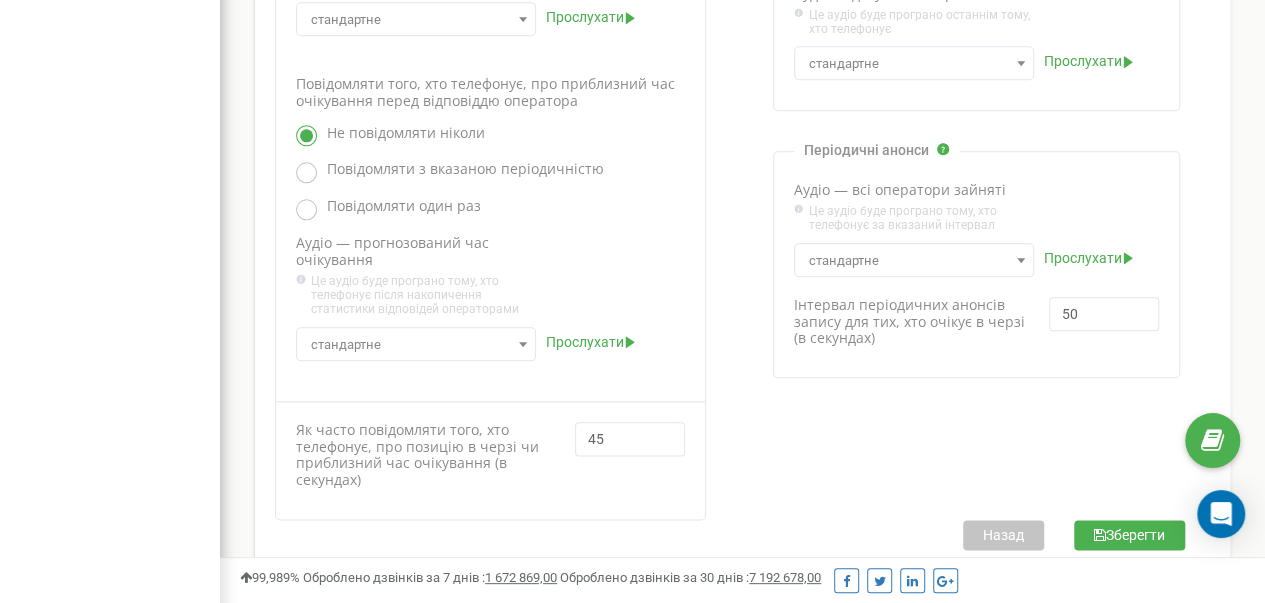 click on "Зберегти" at bounding box center (1129, 535) 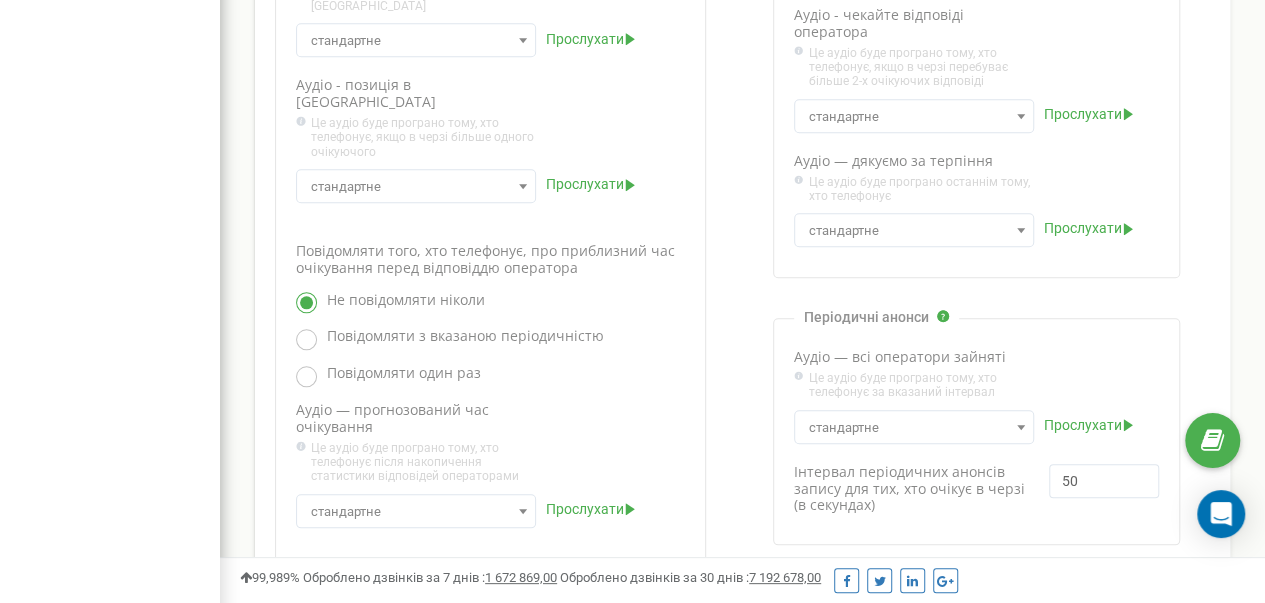 scroll, scrollTop: 595, scrollLeft: 0, axis: vertical 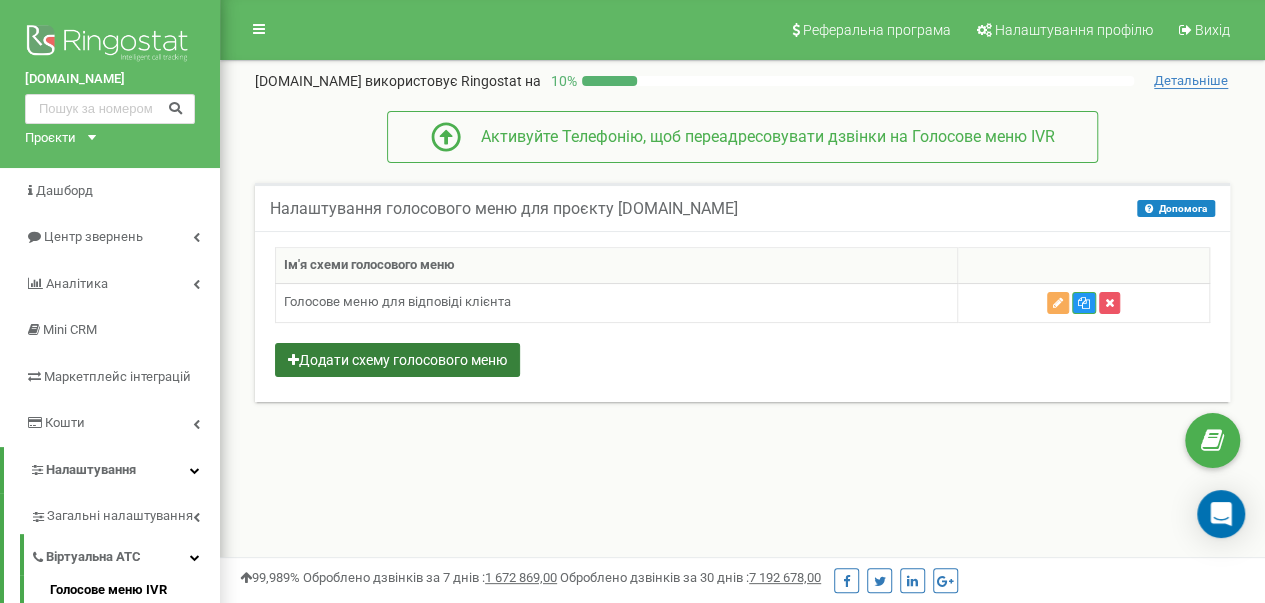 click on "Додати схему голосового меню" at bounding box center [397, 360] 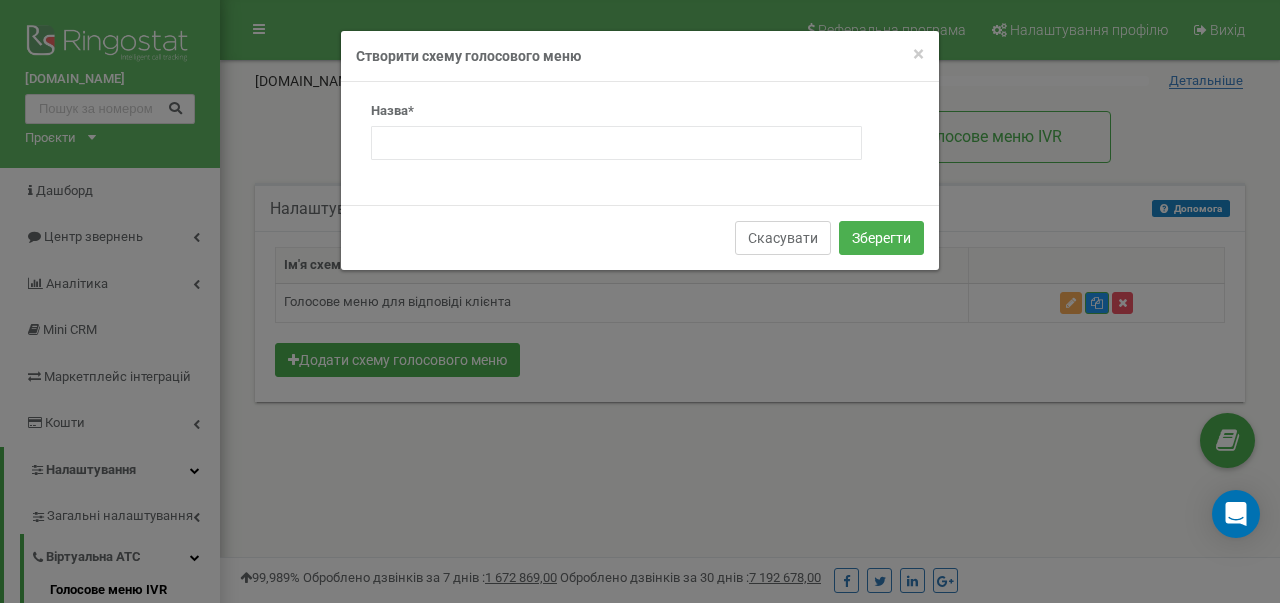 click on "Скасувати" at bounding box center [783, 238] 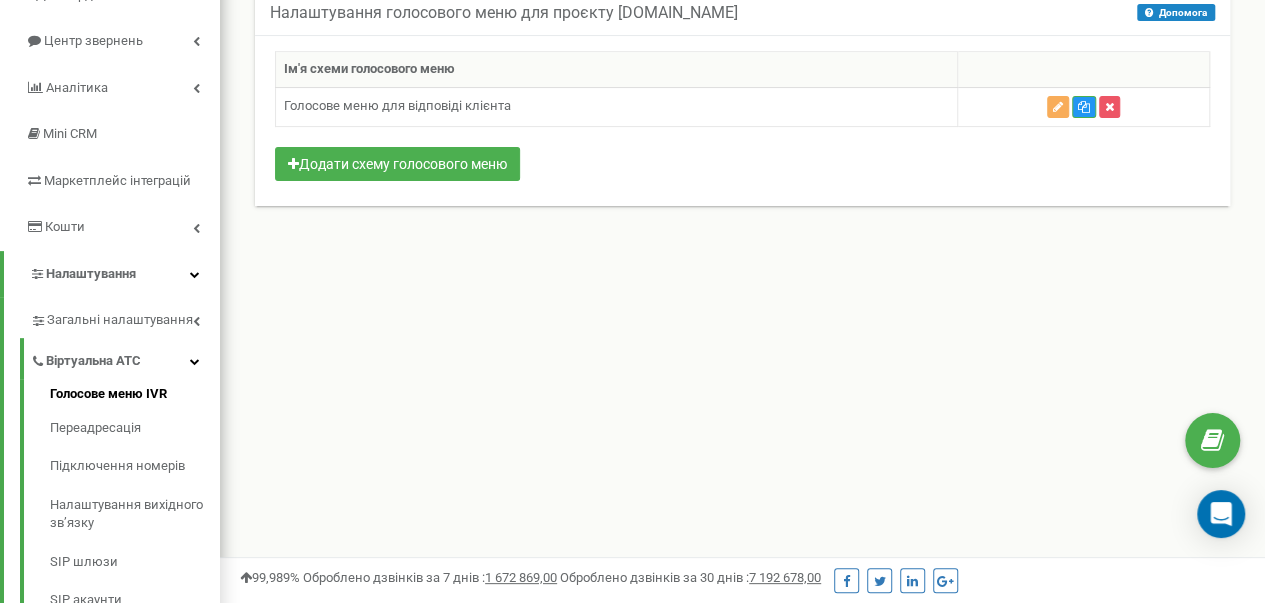 scroll, scrollTop: 200, scrollLeft: 0, axis: vertical 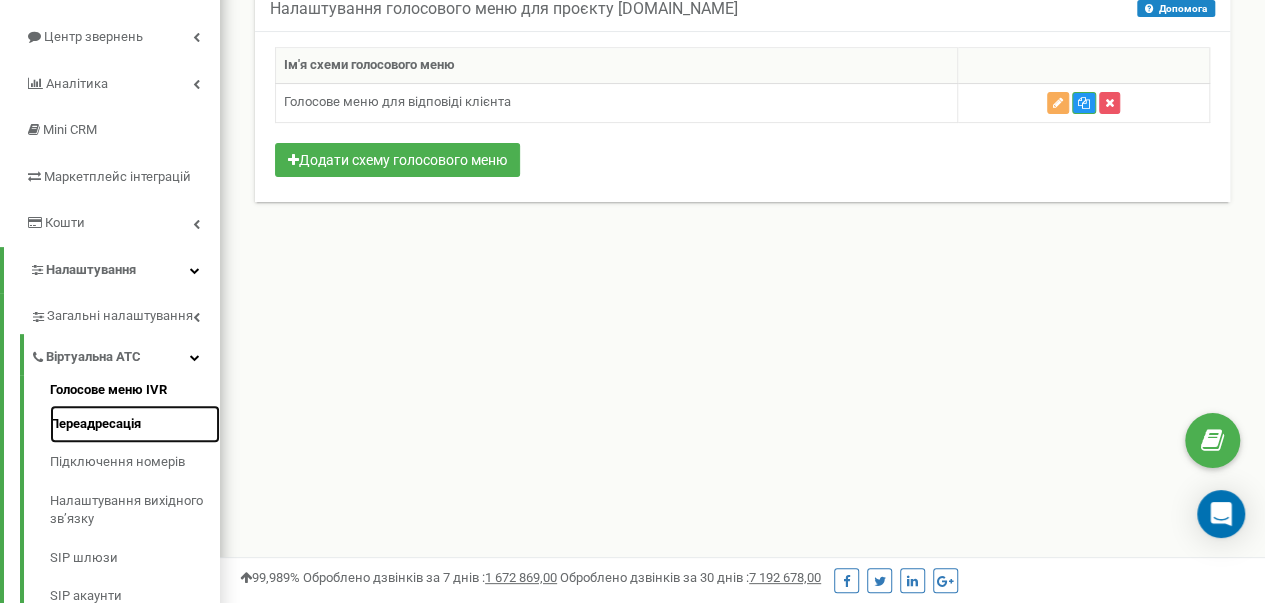 click on "Переадресація" at bounding box center [135, 424] 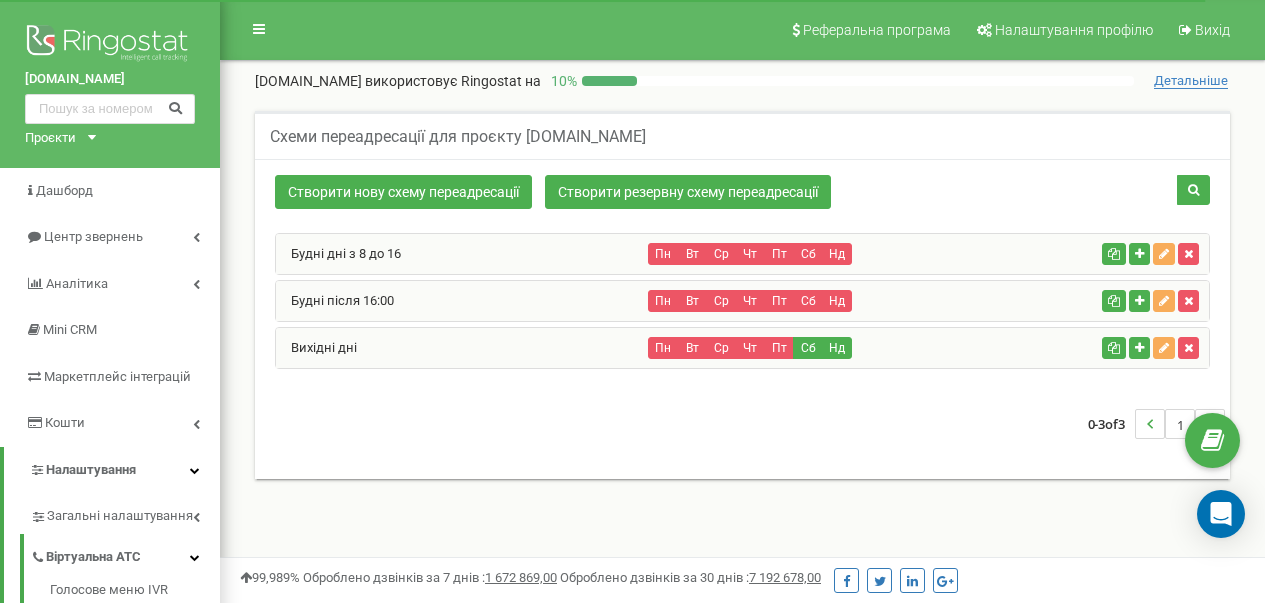 scroll, scrollTop: 0, scrollLeft: 0, axis: both 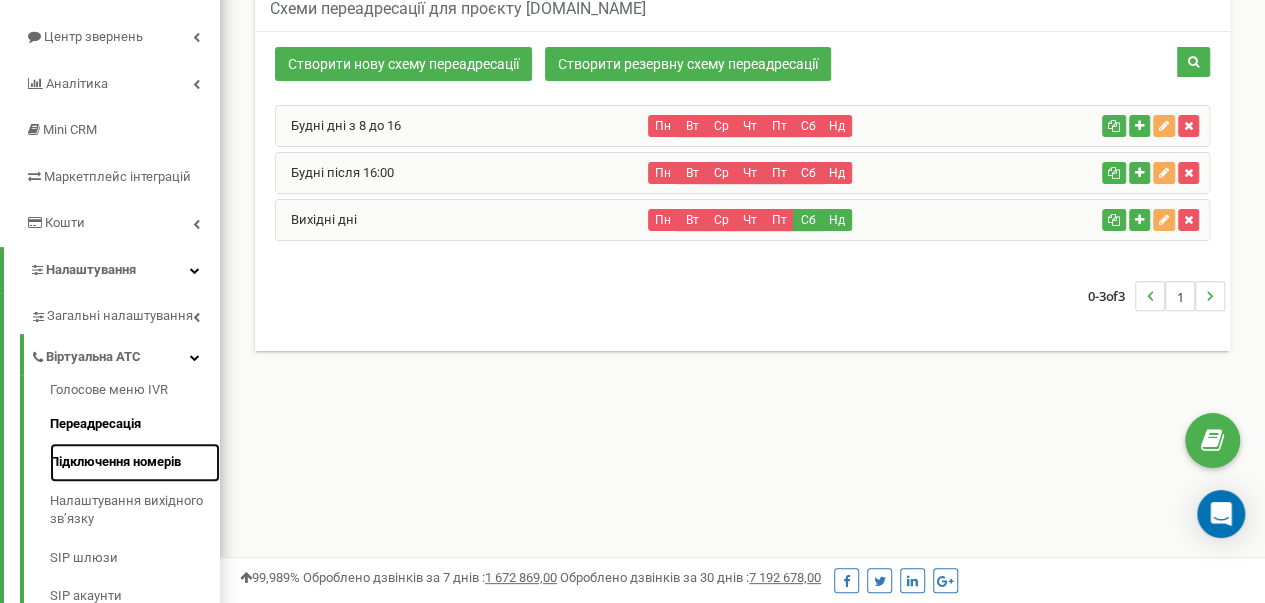 click on "Підключення номерів" at bounding box center (135, 462) 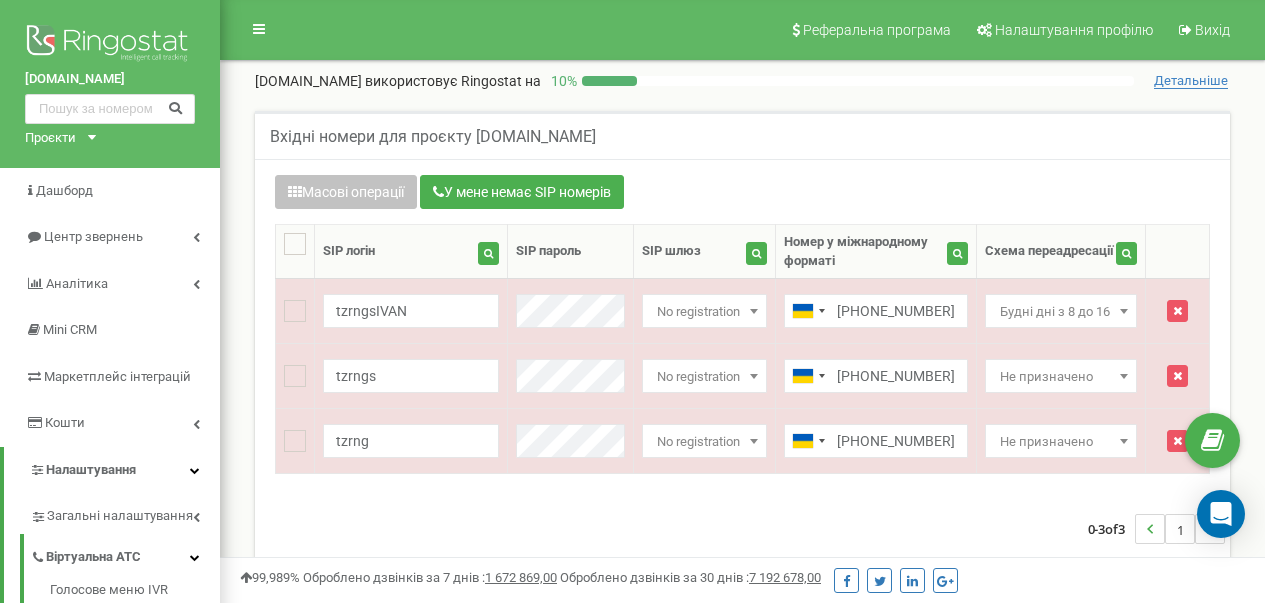 scroll, scrollTop: 0, scrollLeft: 0, axis: both 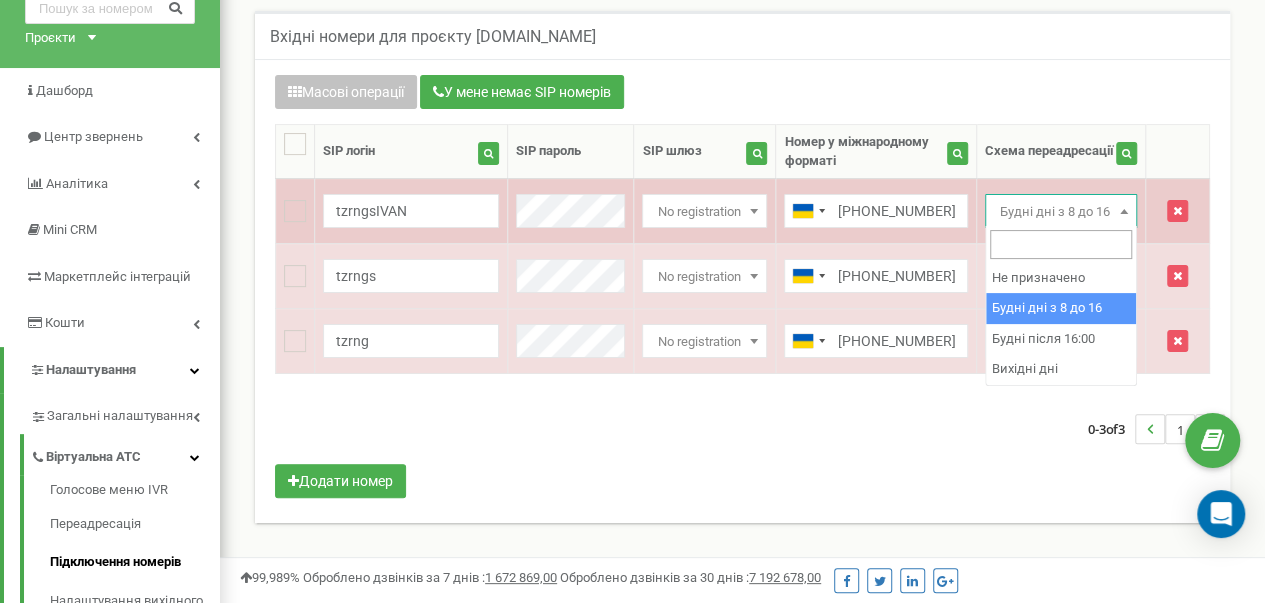 click at bounding box center (1124, 211) 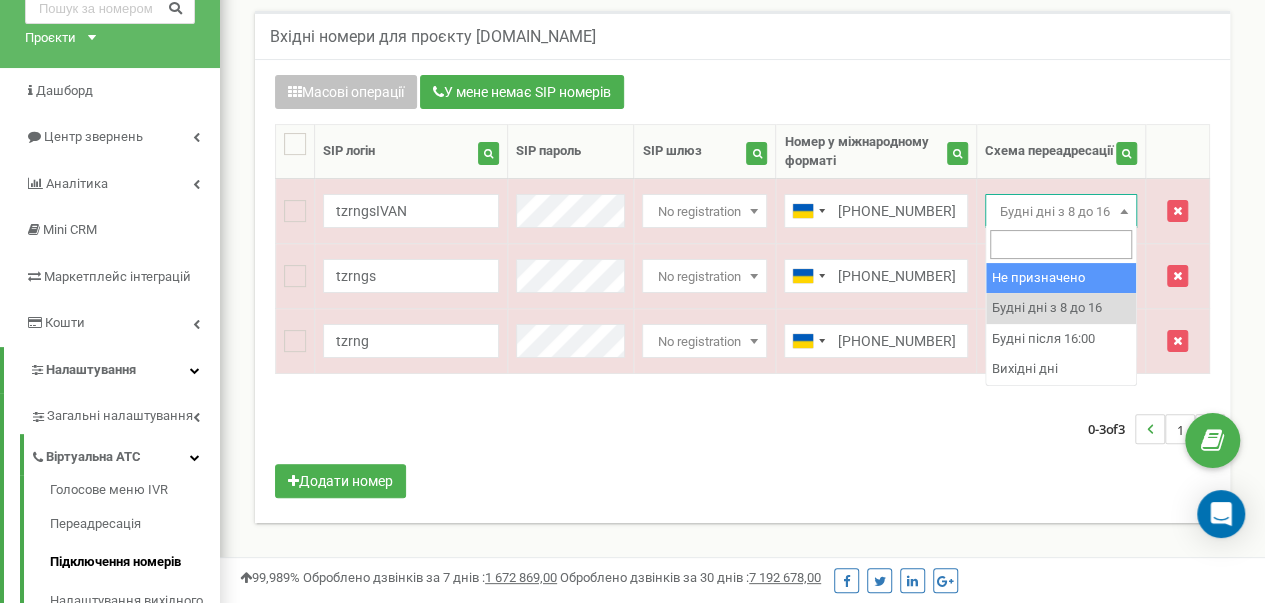 select on "0" 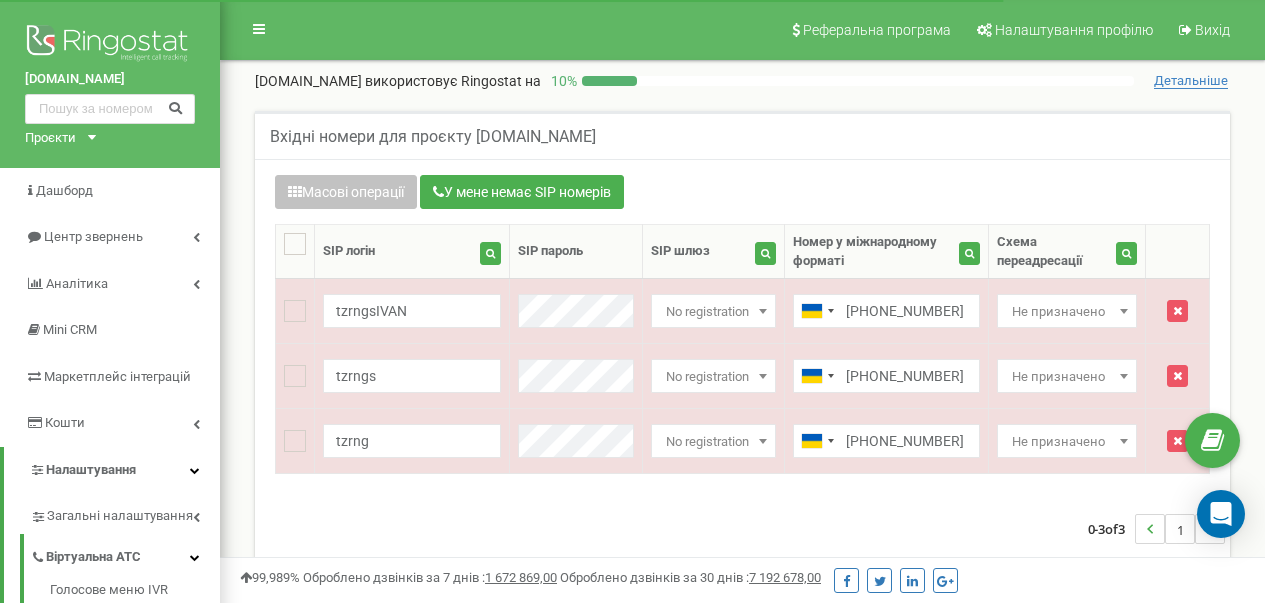 scroll, scrollTop: 100, scrollLeft: 0, axis: vertical 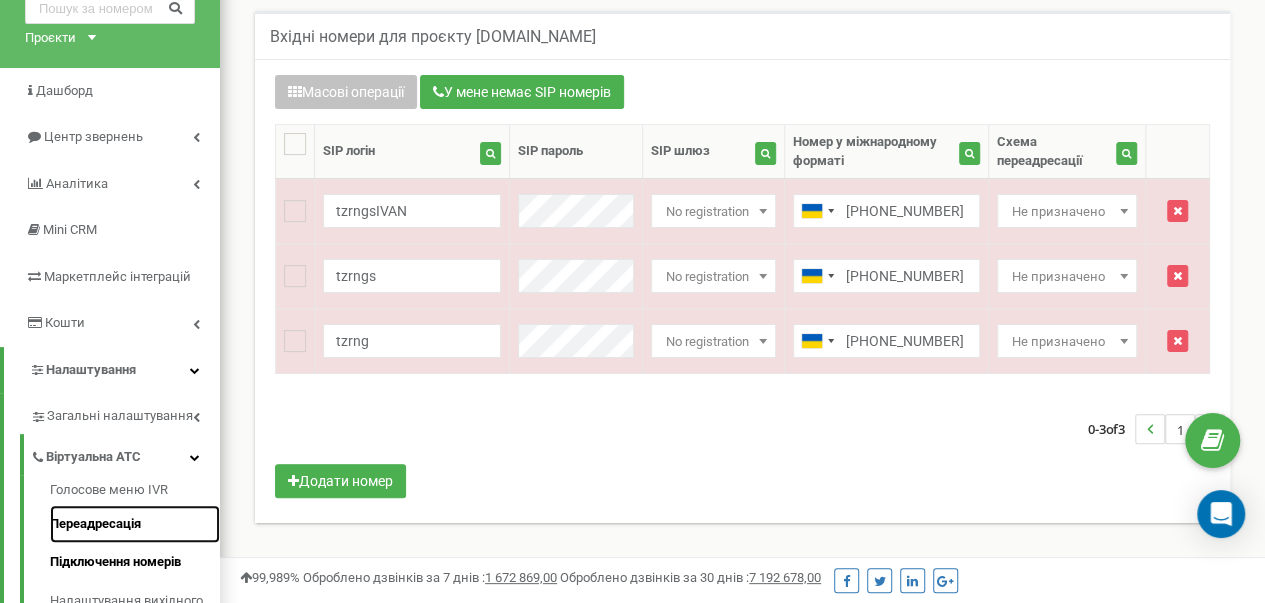 click on "Переадресація" at bounding box center (135, 524) 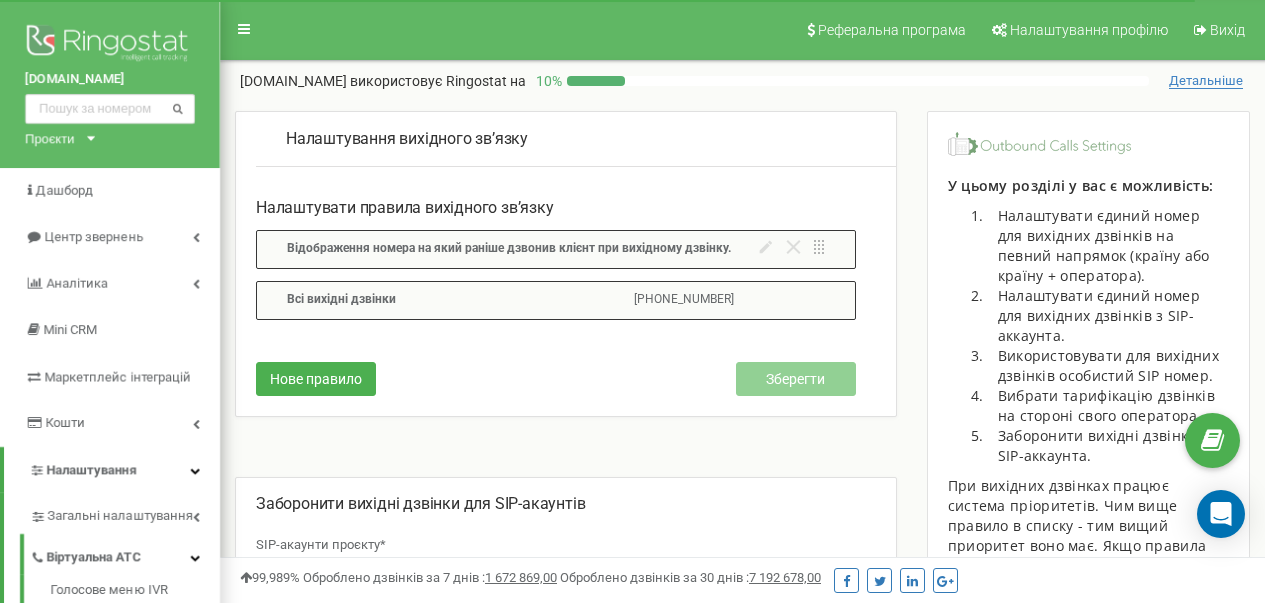 scroll, scrollTop: 0, scrollLeft: 0, axis: both 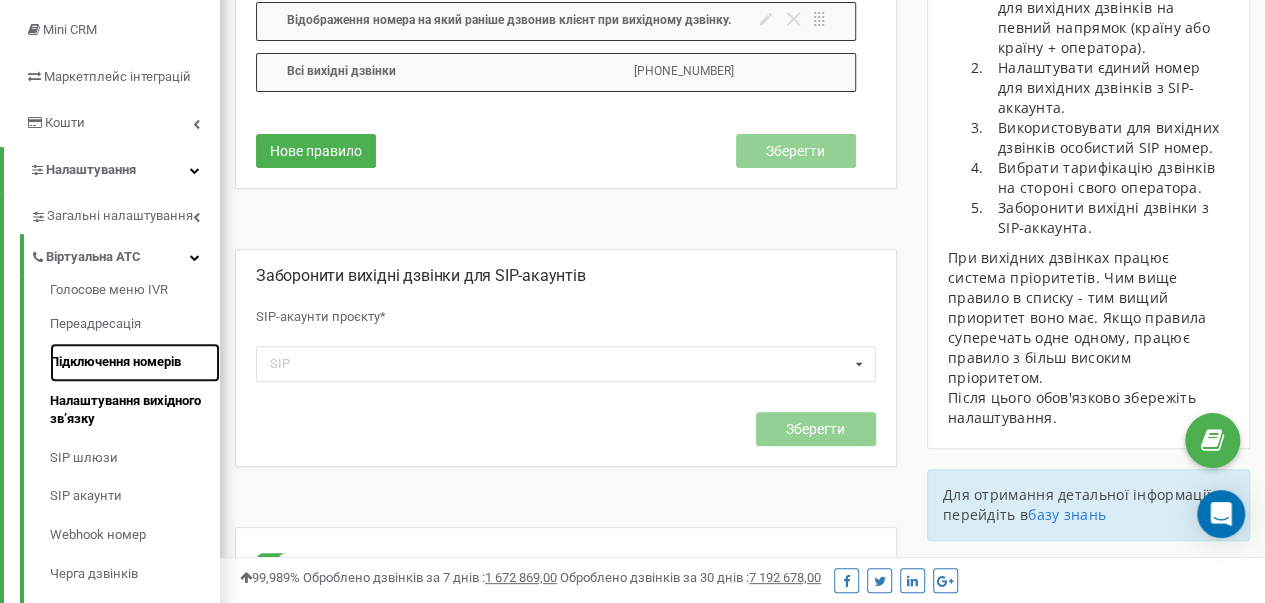 click on "Підключення номерів" at bounding box center [135, 362] 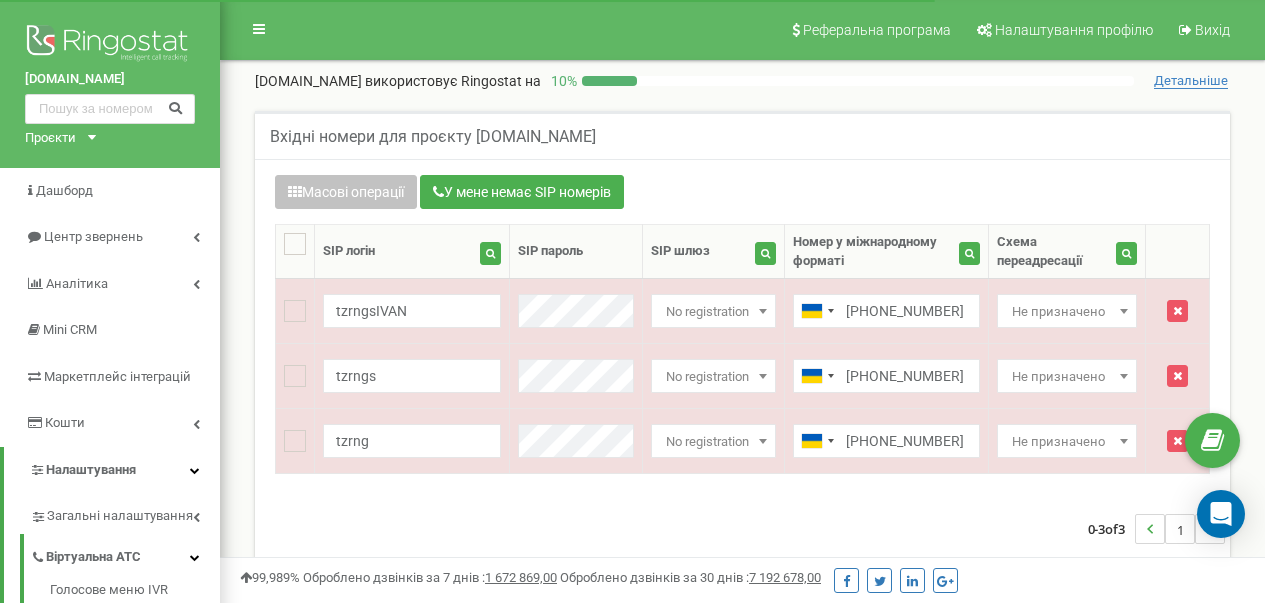 scroll, scrollTop: 0, scrollLeft: 0, axis: both 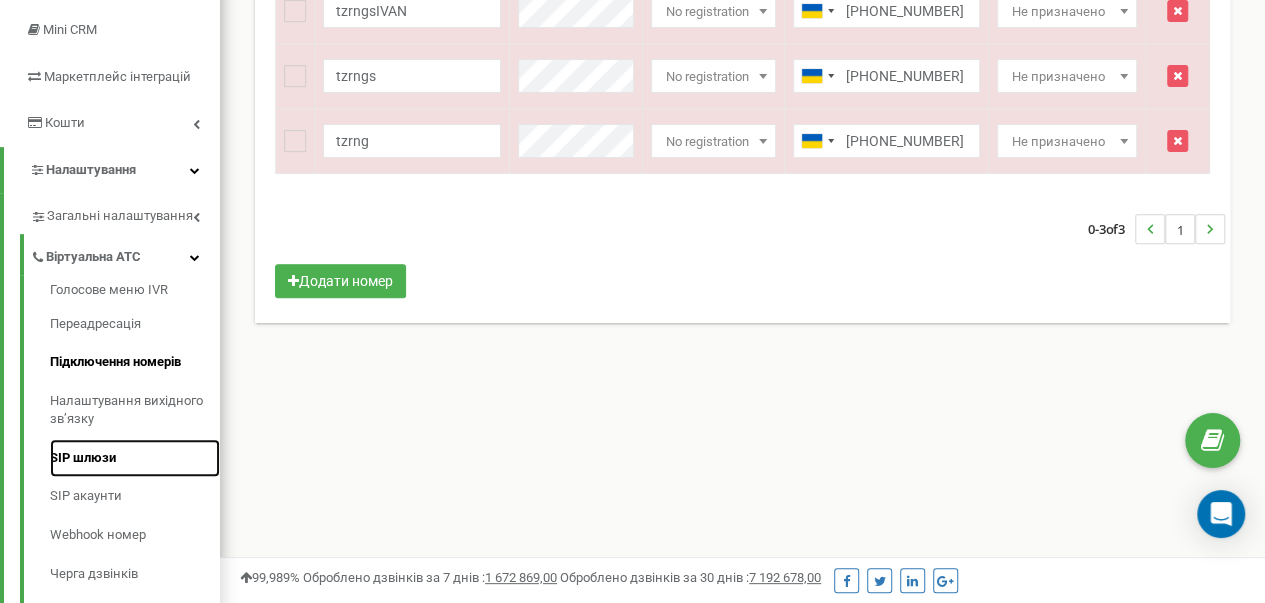 click on "SIP шлюзи" at bounding box center [135, 458] 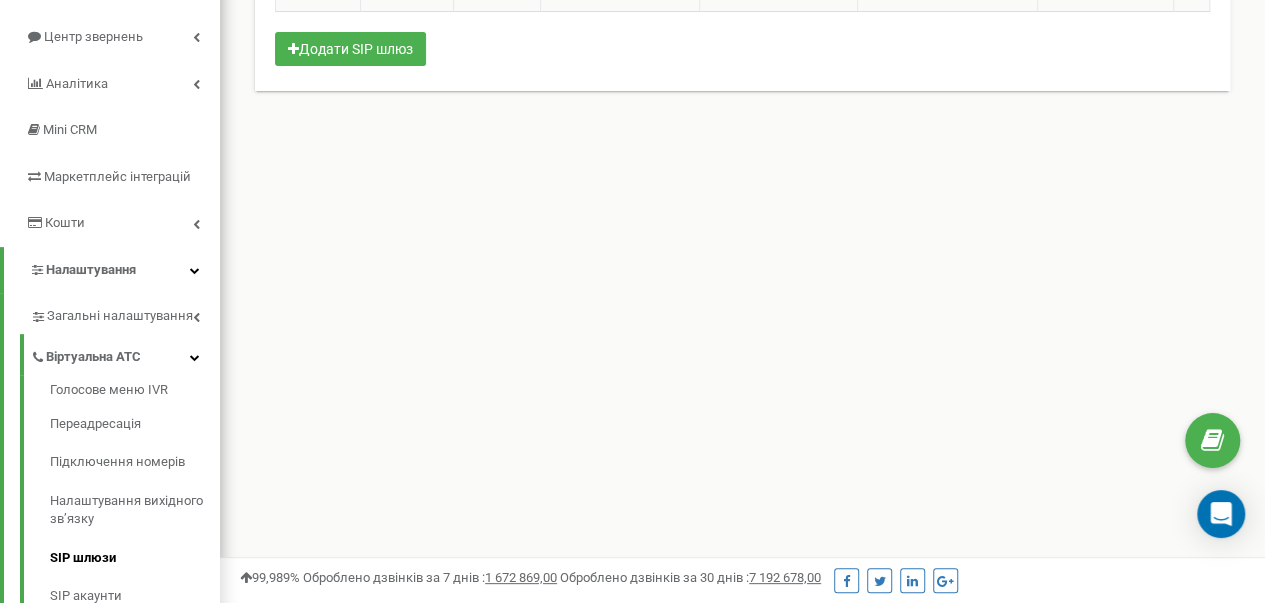 scroll, scrollTop: 200, scrollLeft: 0, axis: vertical 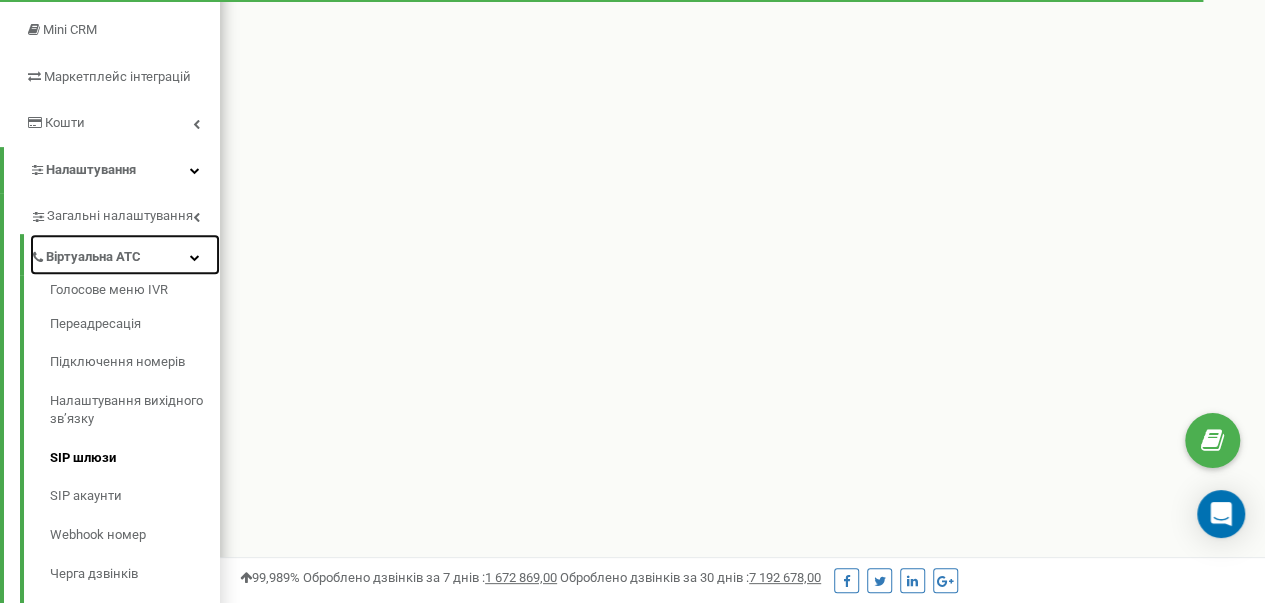 click on "Віртуальна АТС" 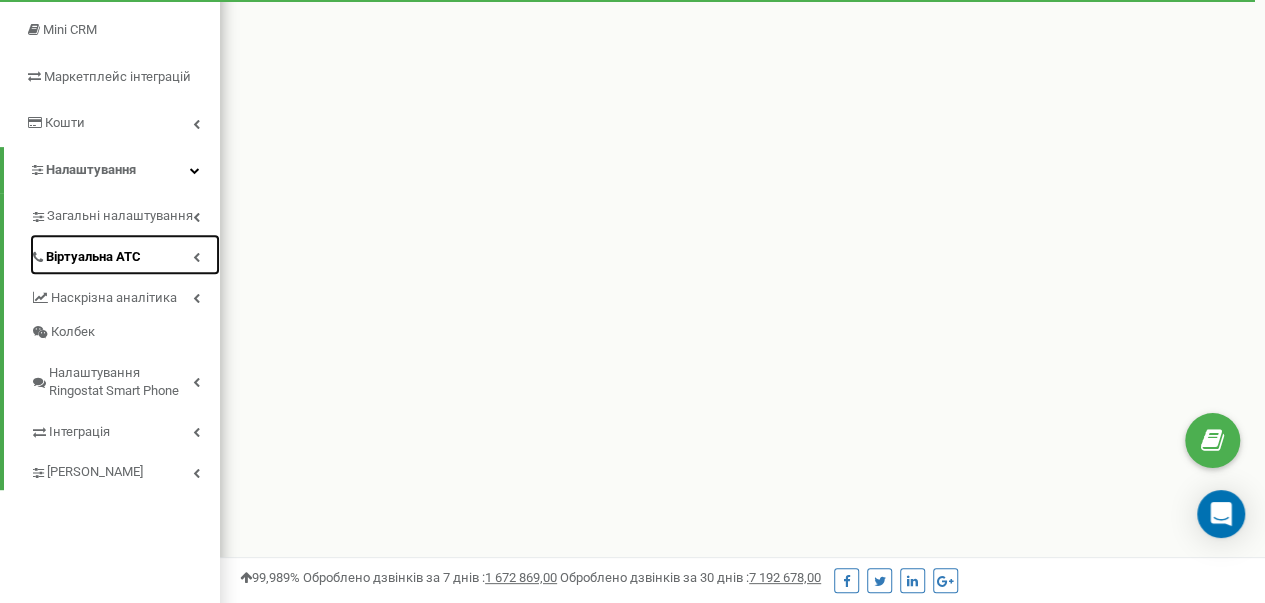 click on "Віртуальна АТС" 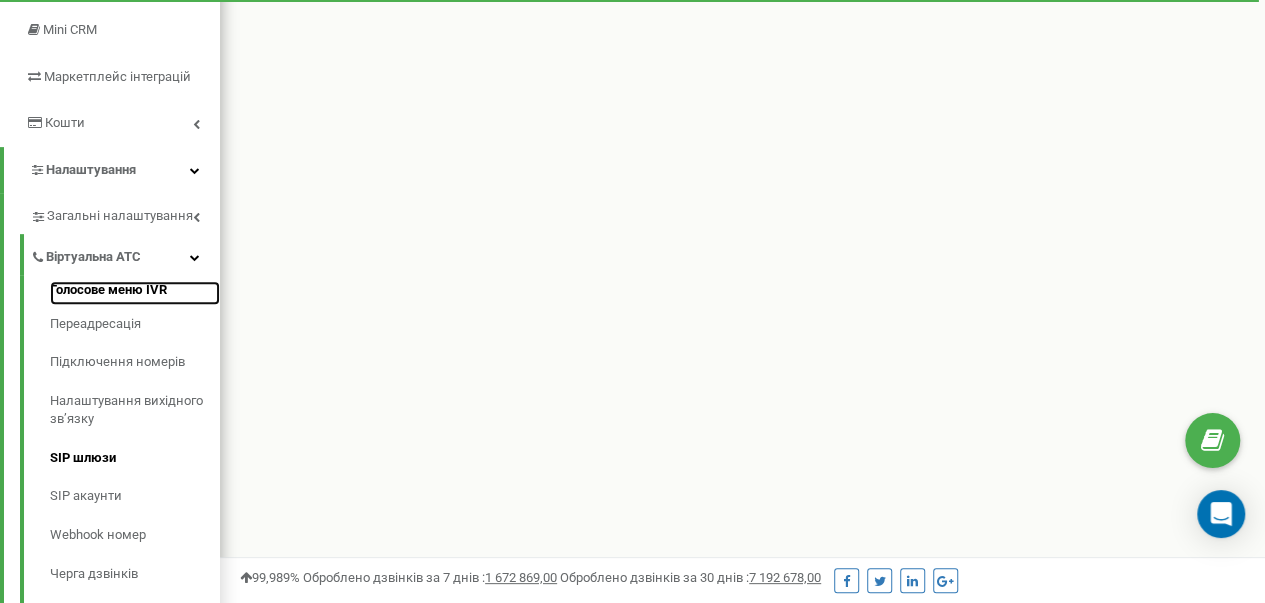 click on "Голосове меню IVR" 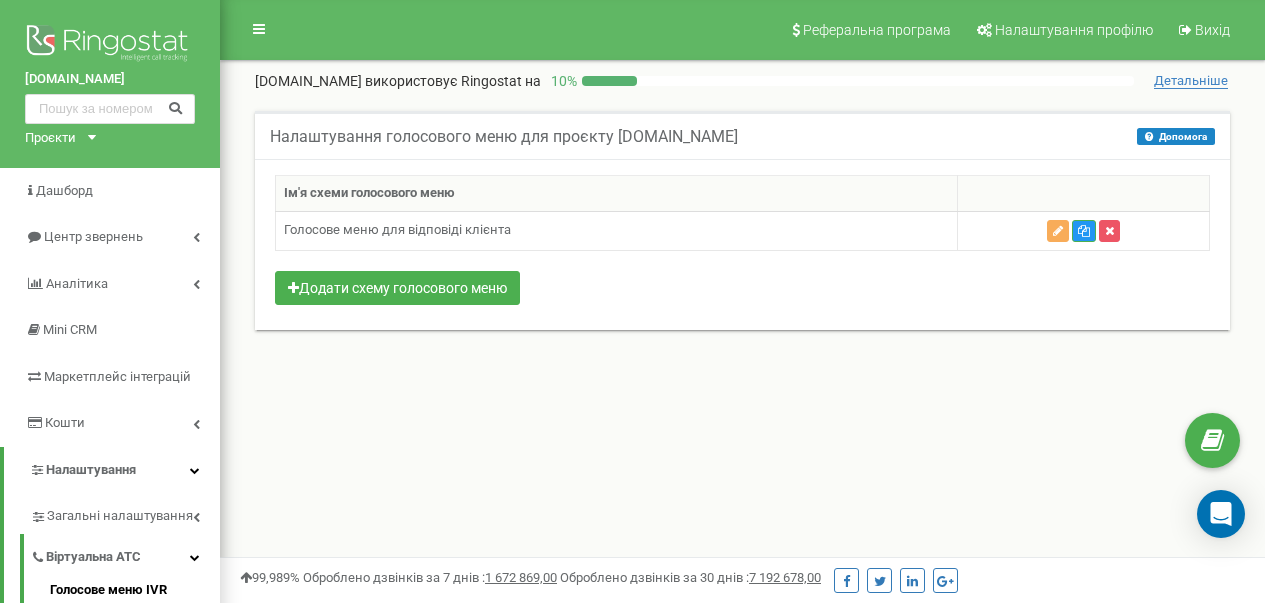 scroll, scrollTop: 0, scrollLeft: 0, axis: both 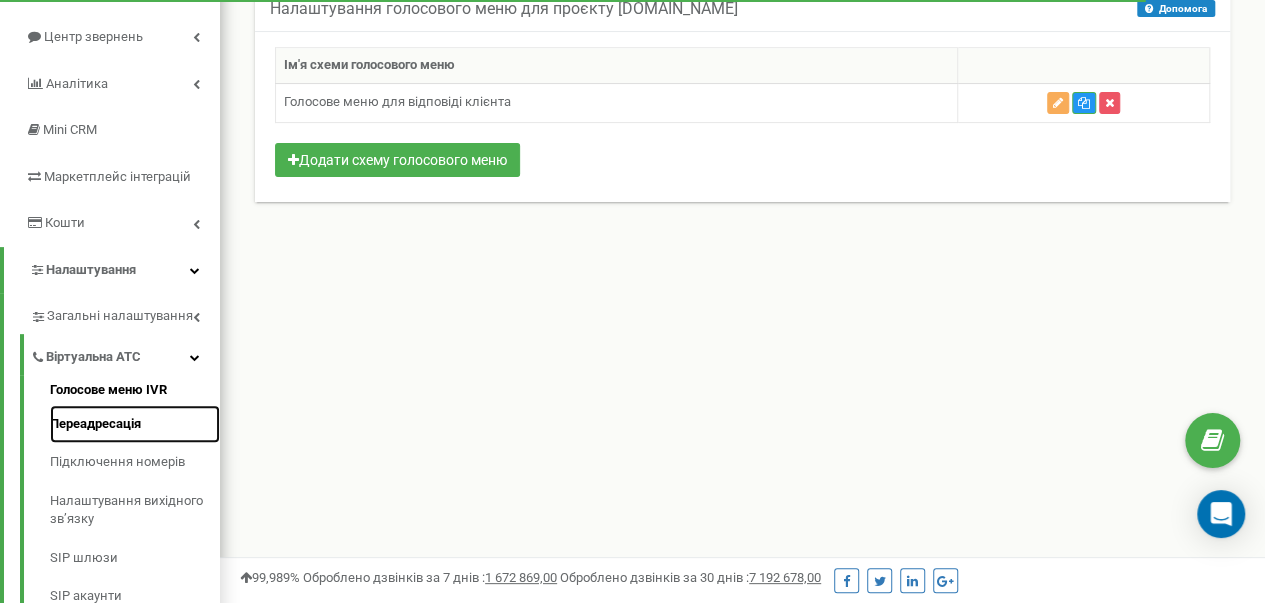 click on "Переадресація" at bounding box center [135, 424] 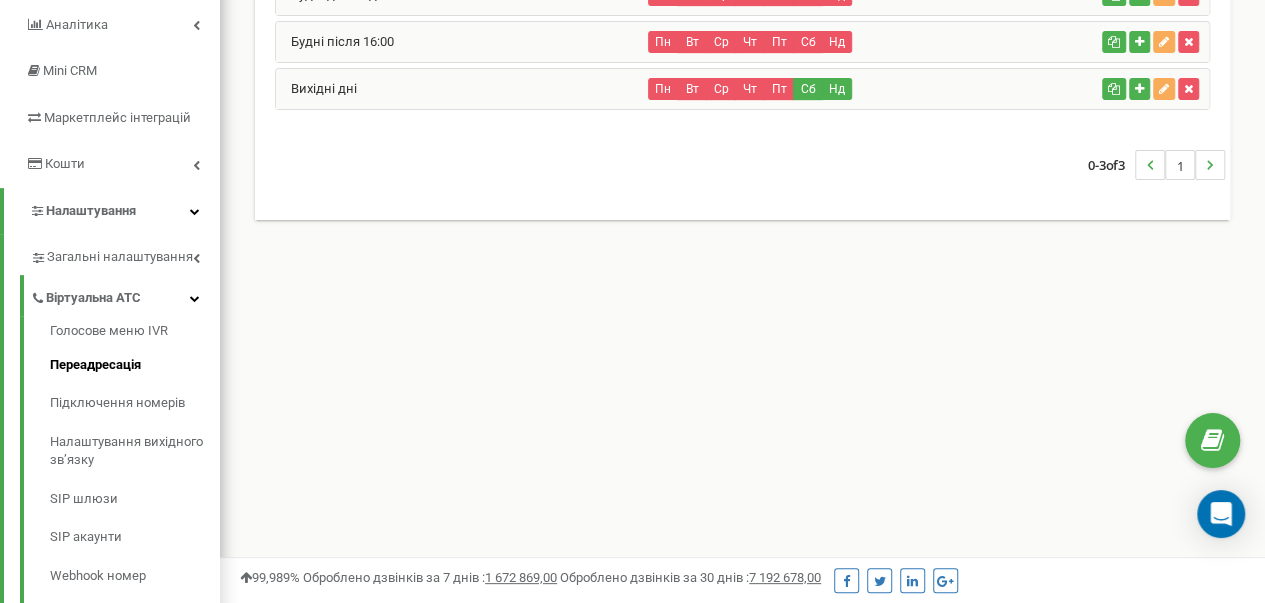 scroll, scrollTop: 300, scrollLeft: 0, axis: vertical 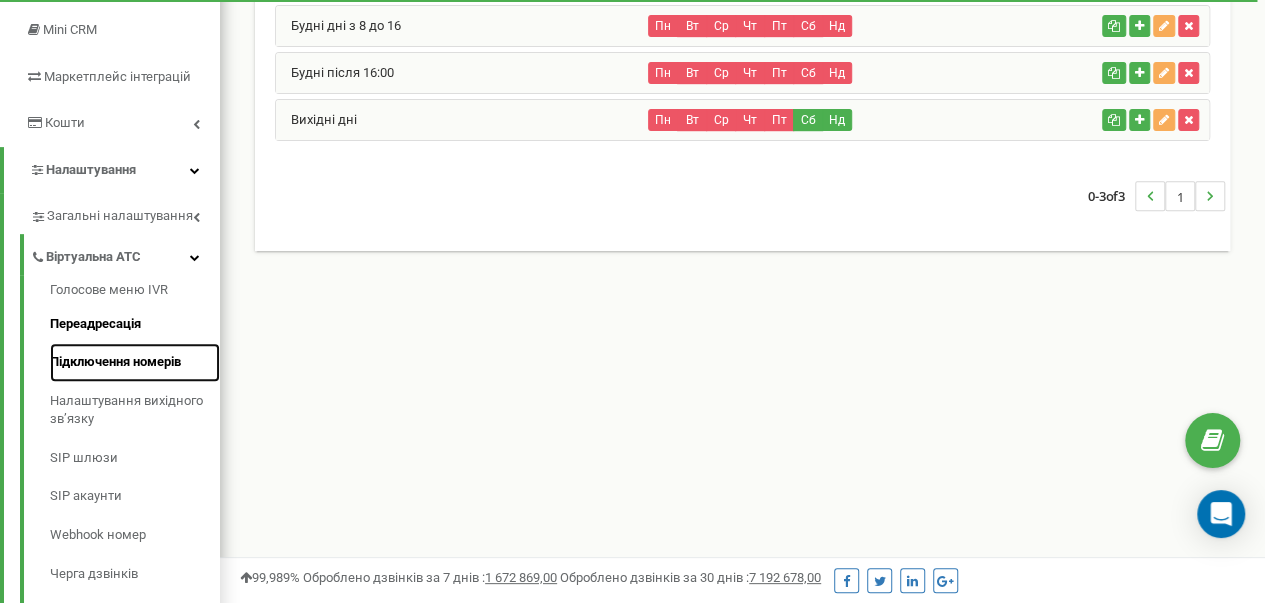 click on "Підключення номерів" at bounding box center (135, 362) 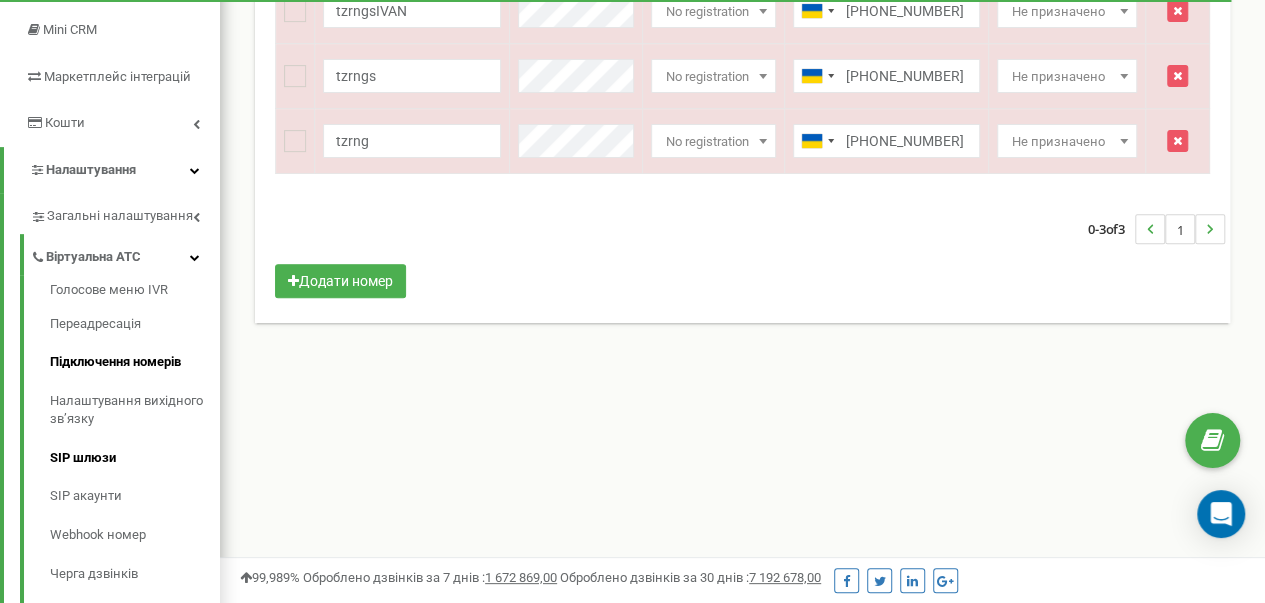 scroll, scrollTop: 0, scrollLeft: 0, axis: both 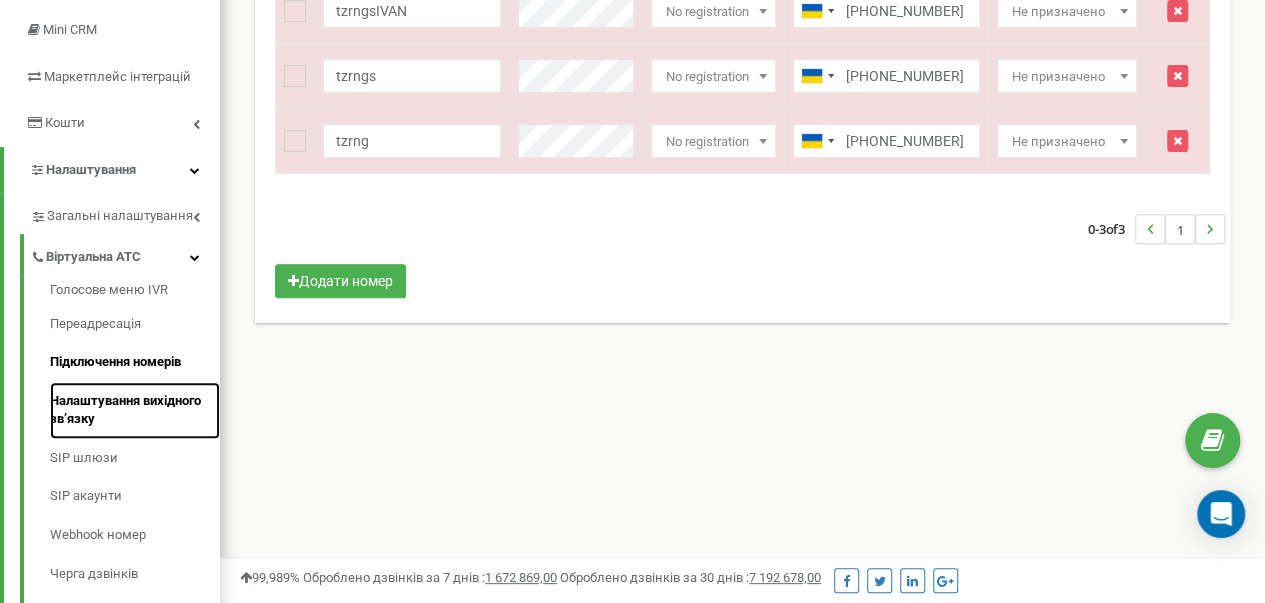 click on "Налаштування вихідного зв’язку" at bounding box center [135, 410] 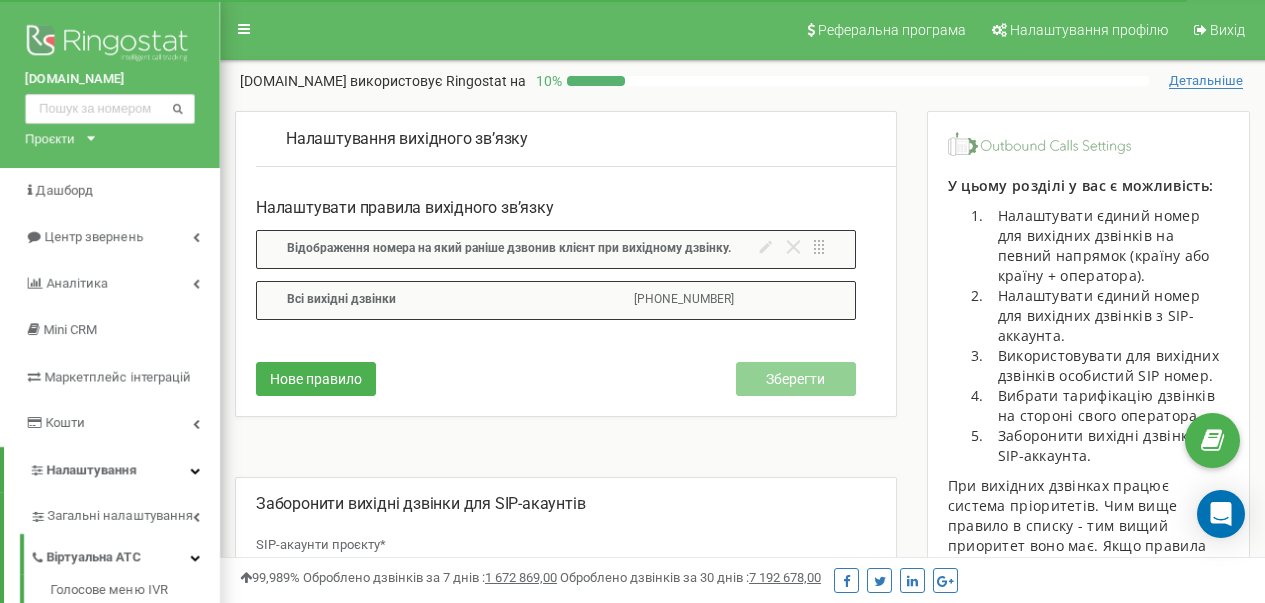 scroll, scrollTop: 0, scrollLeft: 0, axis: both 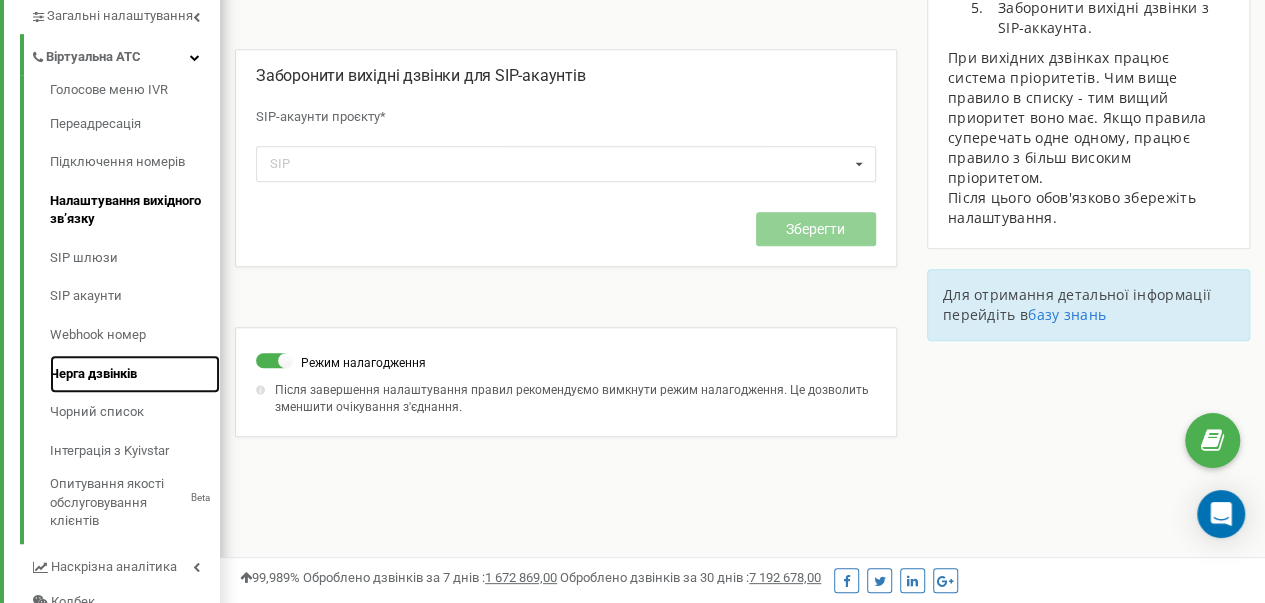 click on "Черга дзвінків" at bounding box center (135, 374) 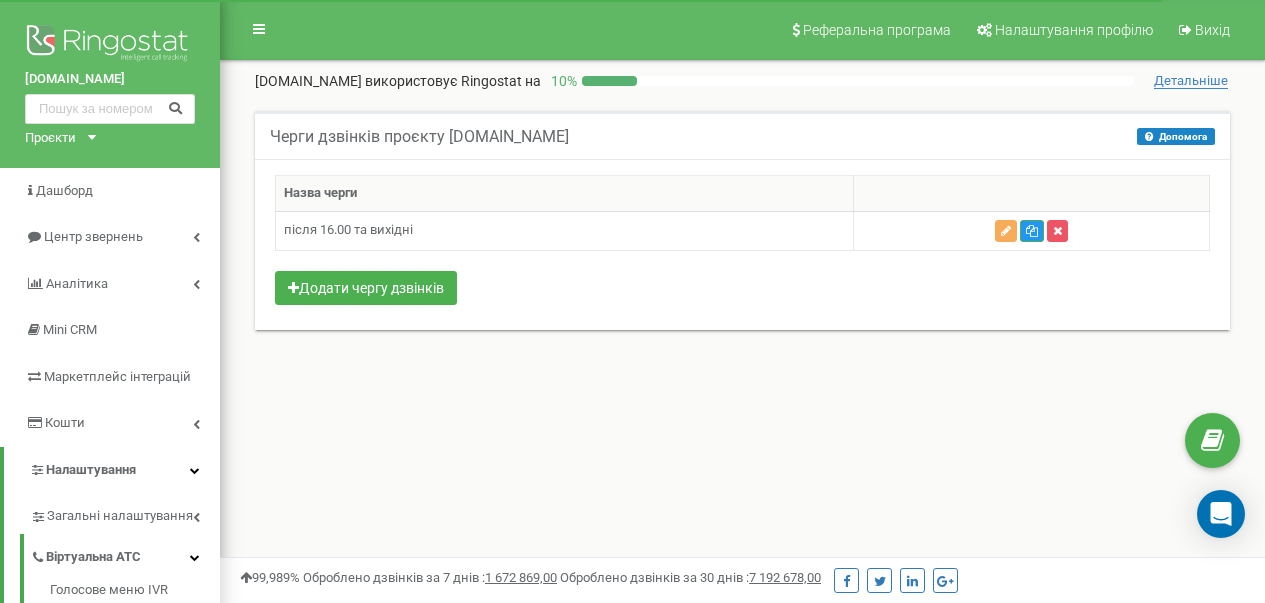 scroll, scrollTop: 0, scrollLeft: 0, axis: both 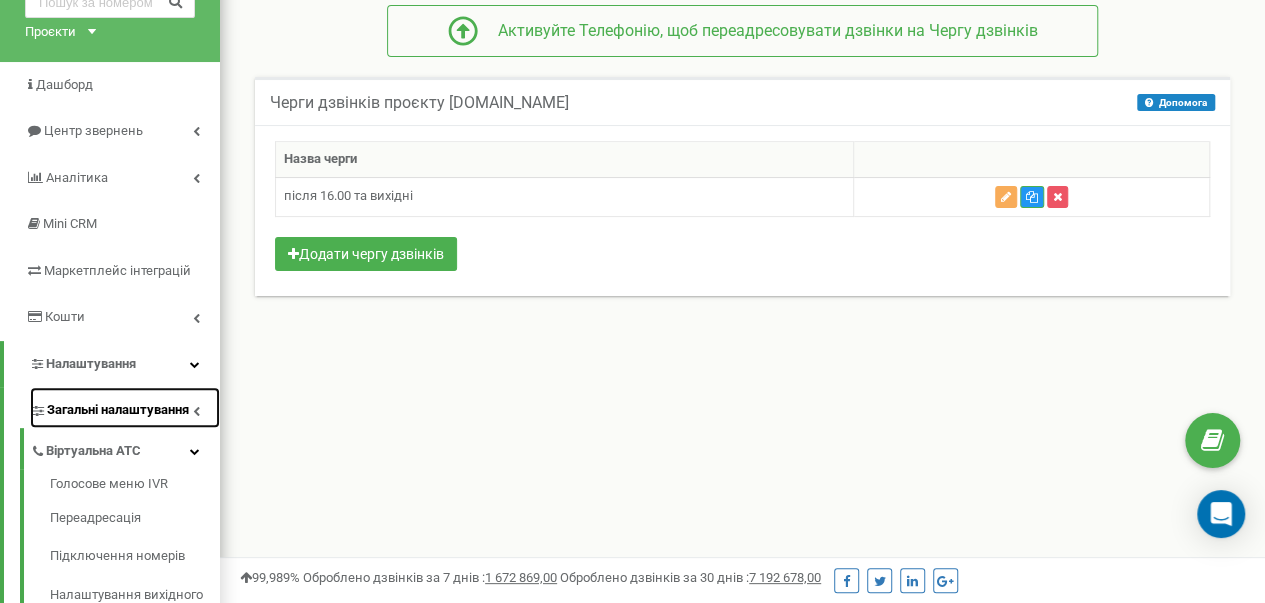 click on "Загальні налаштування" at bounding box center [118, 410] 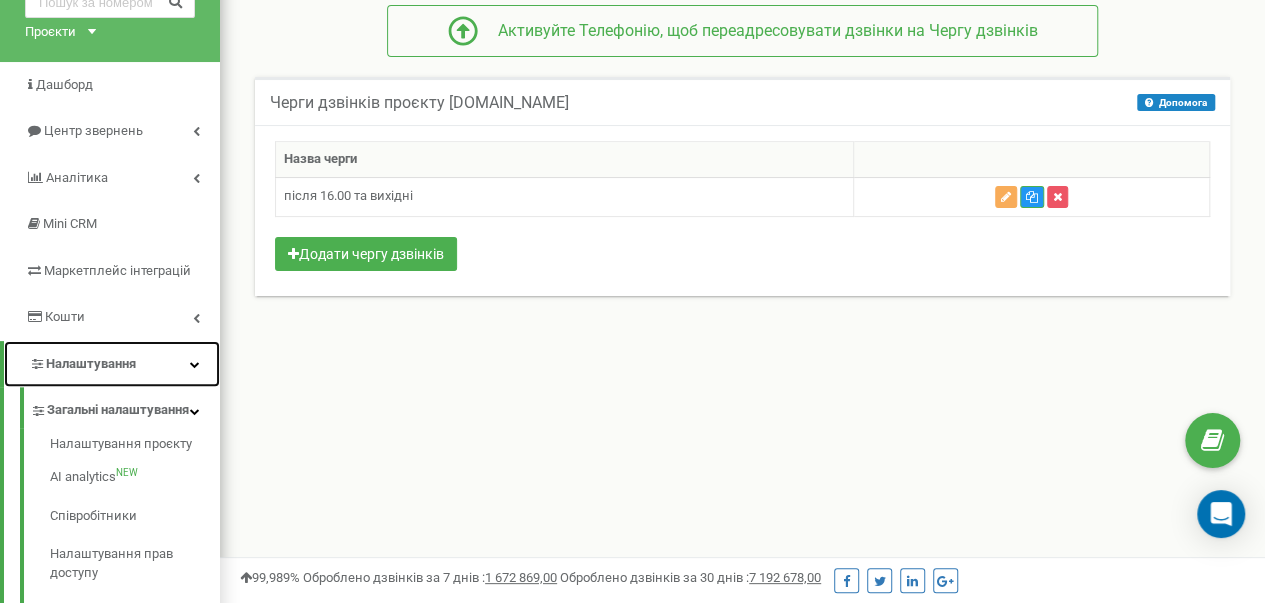 click on "Налаштування" at bounding box center [91, 363] 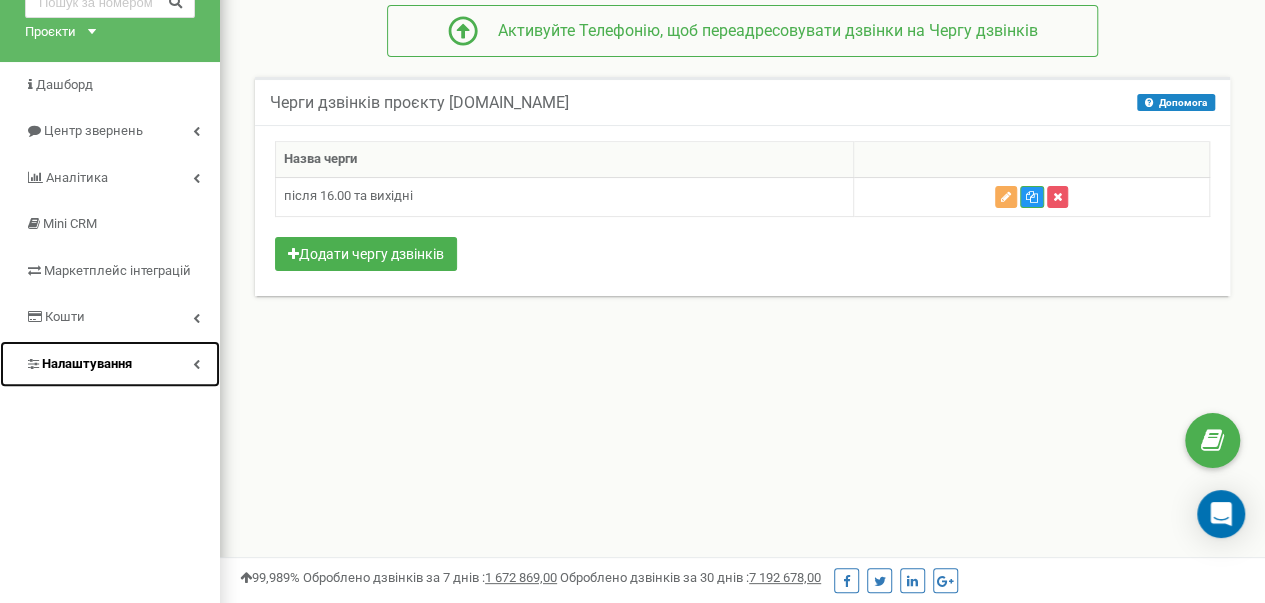 click at bounding box center (196, 364) 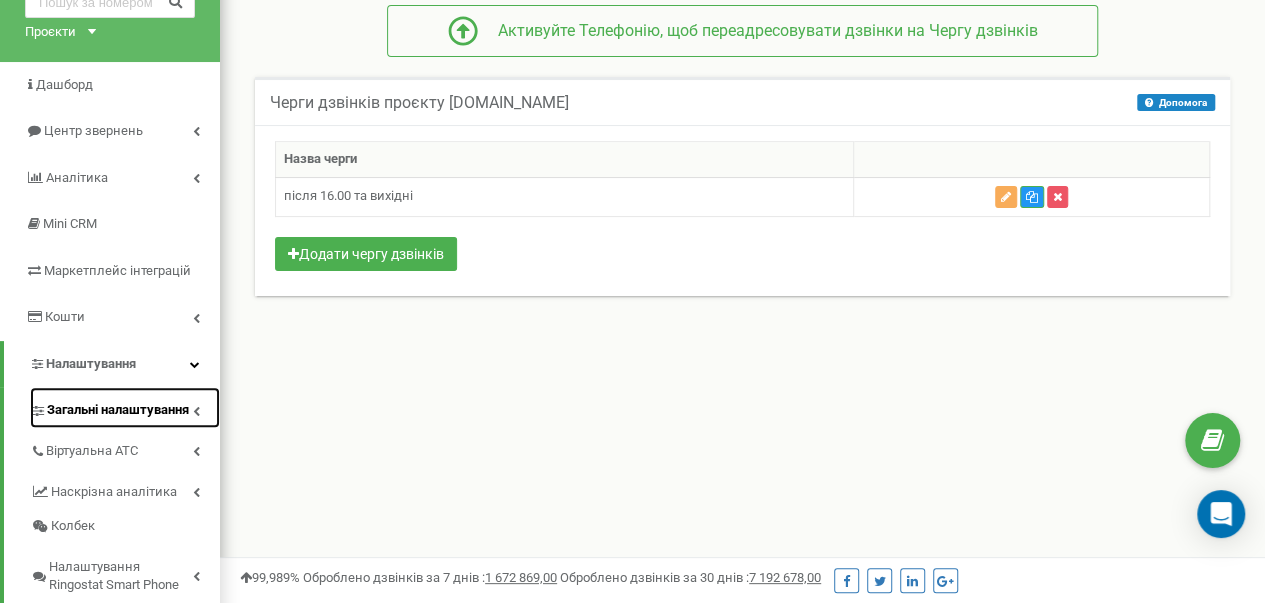 click at bounding box center (196, 411) 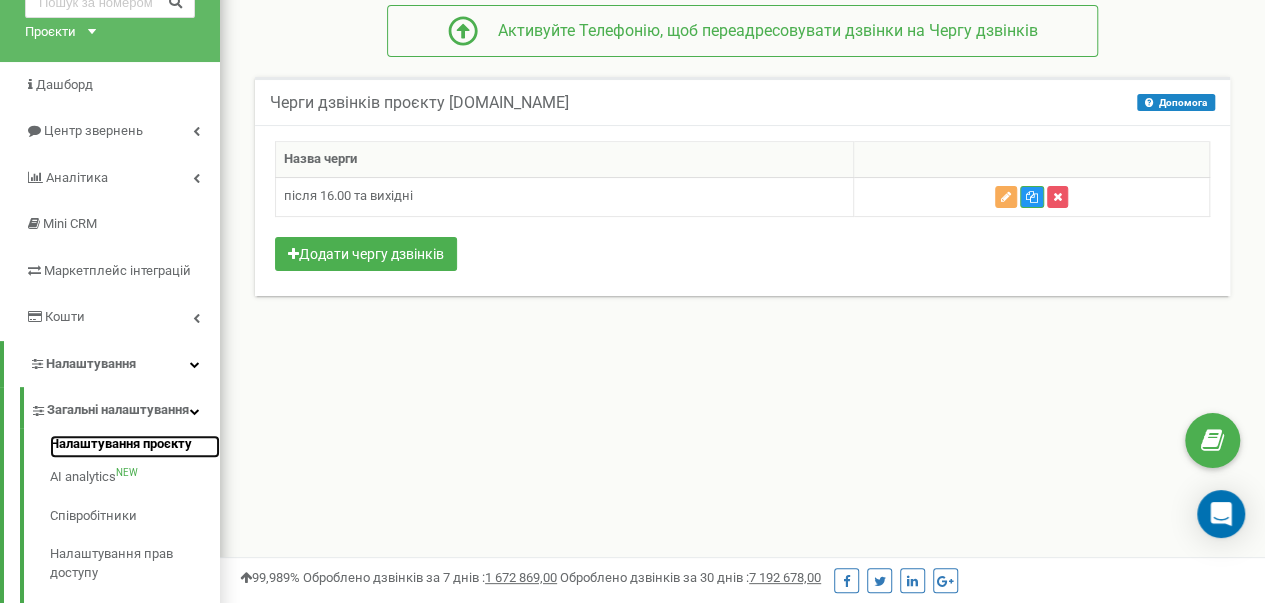 click on "Налаштування проєкту" at bounding box center [135, 447] 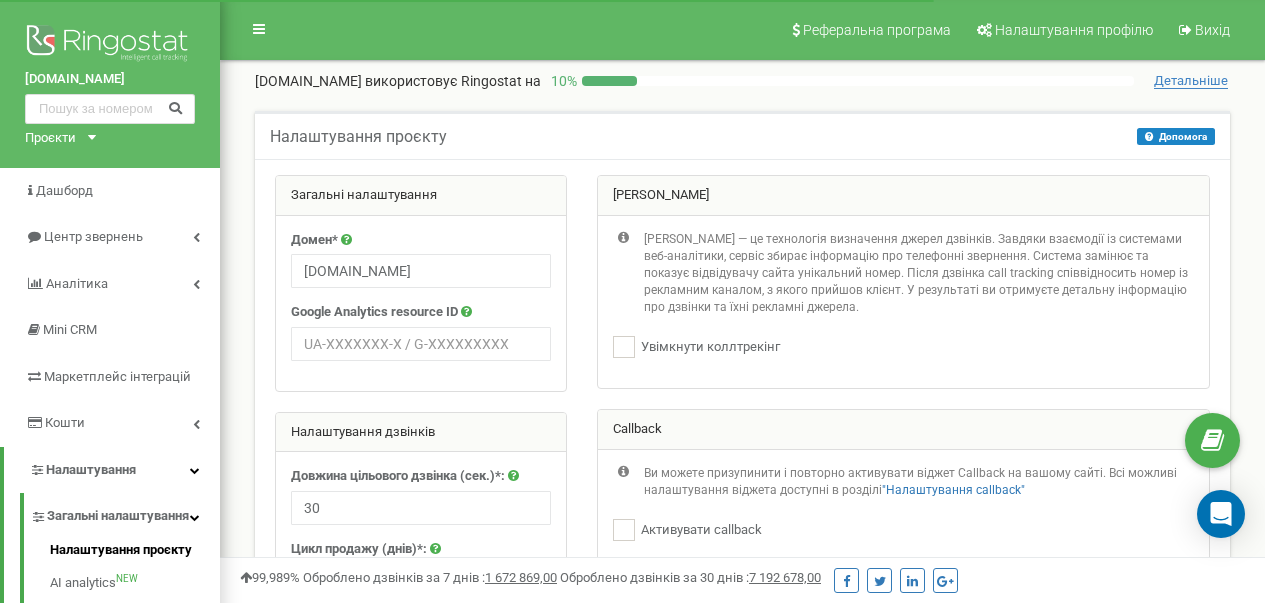 scroll, scrollTop: 200, scrollLeft: 0, axis: vertical 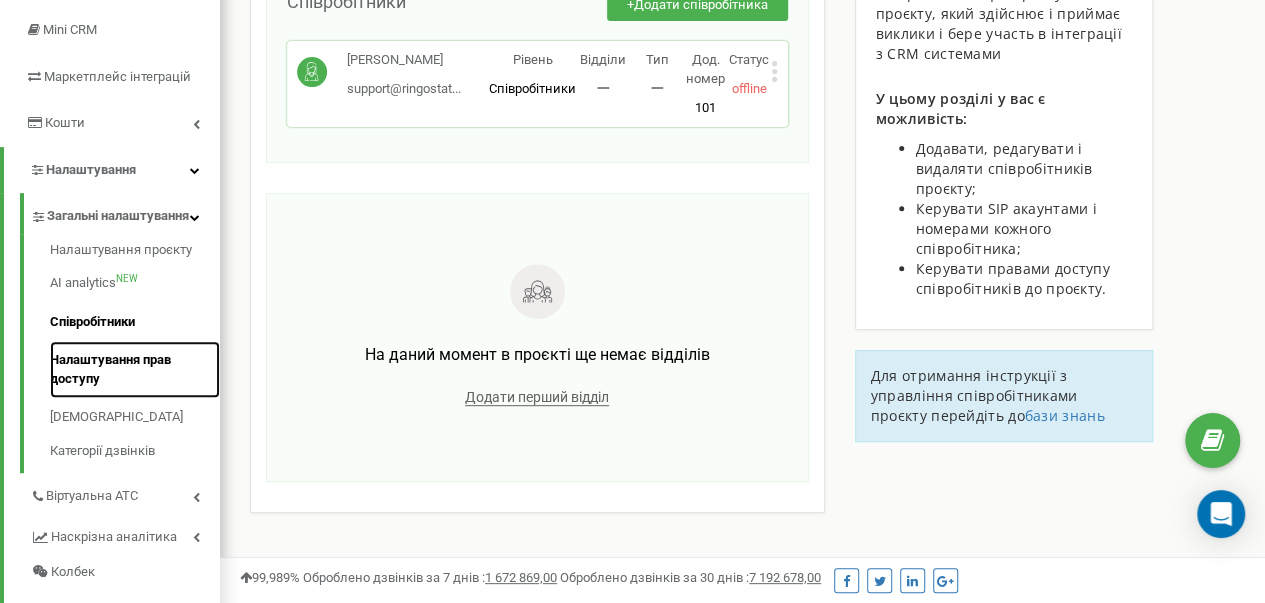click on "Налаштування прав доступу" at bounding box center (135, 369) 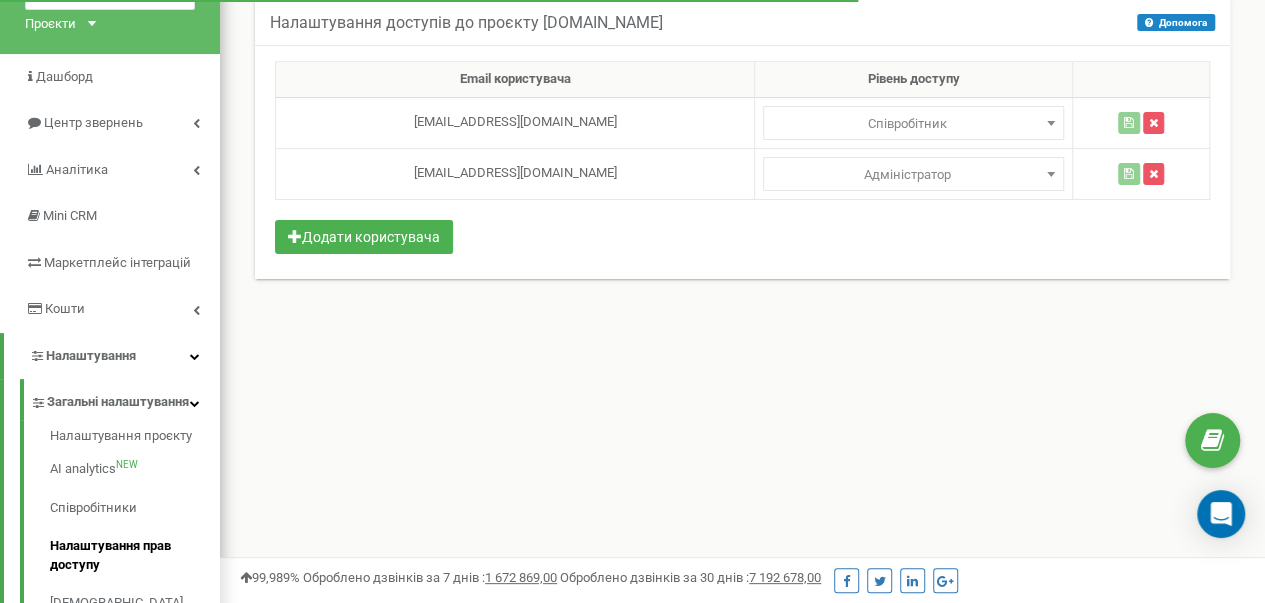 scroll, scrollTop: 200, scrollLeft: 0, axis: vertical 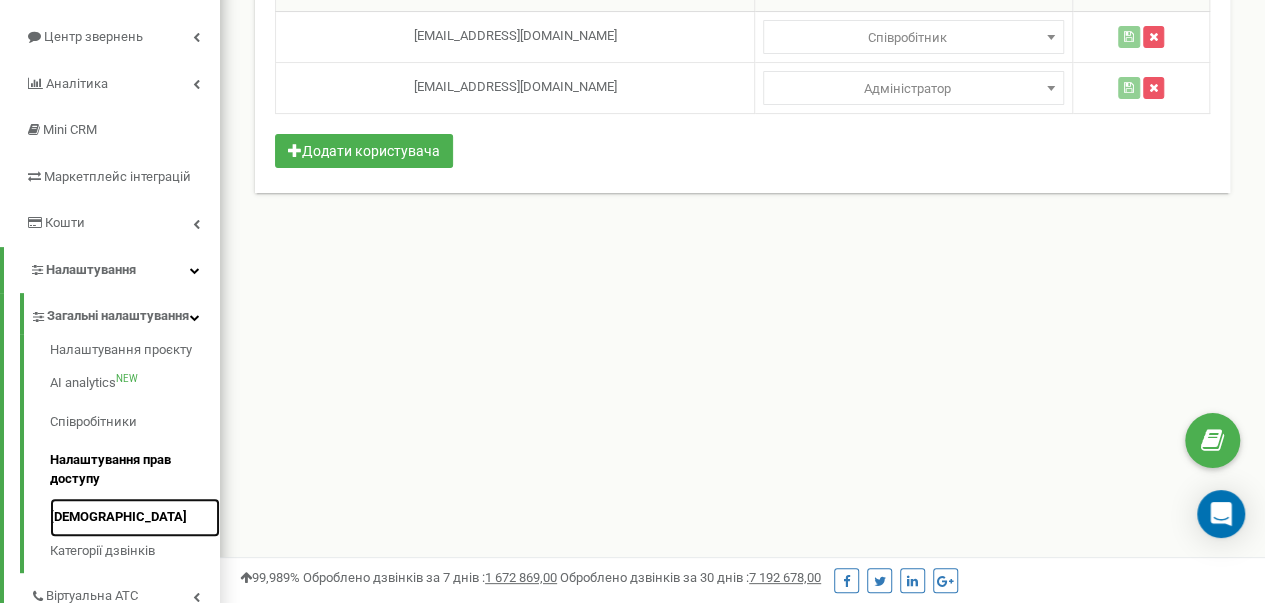 click on "[DEMOGRAPHIC_DATA]" at bounding box center (135, 517) 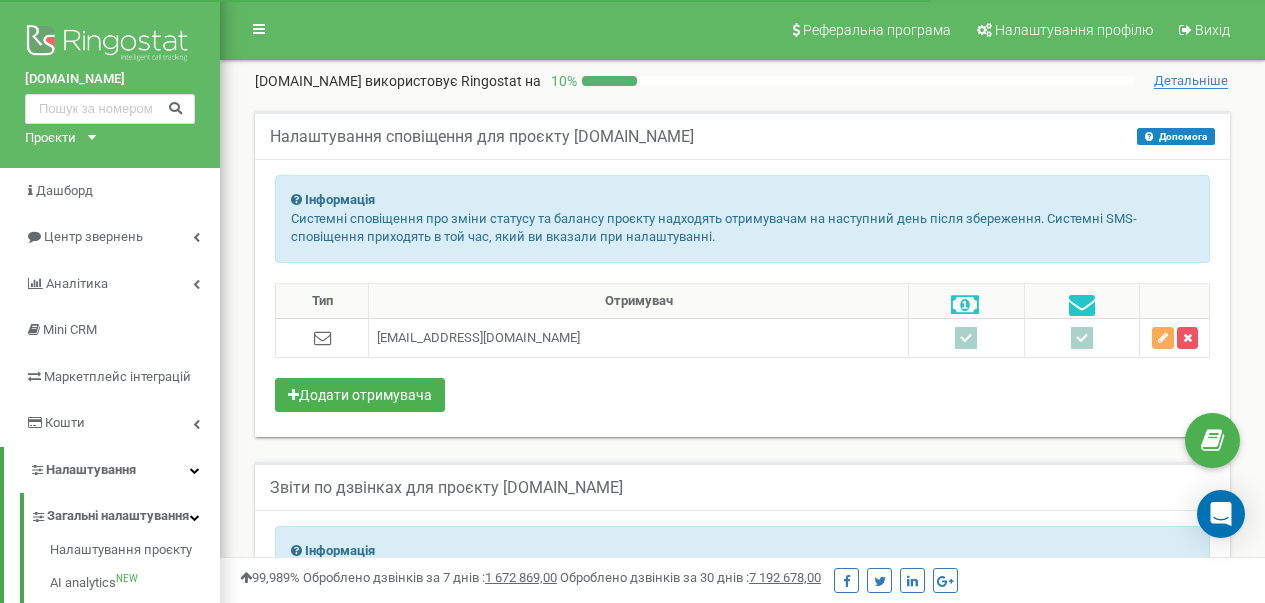 scroll, scrollTop: 300, scrollLeft: 0, axis: vertical 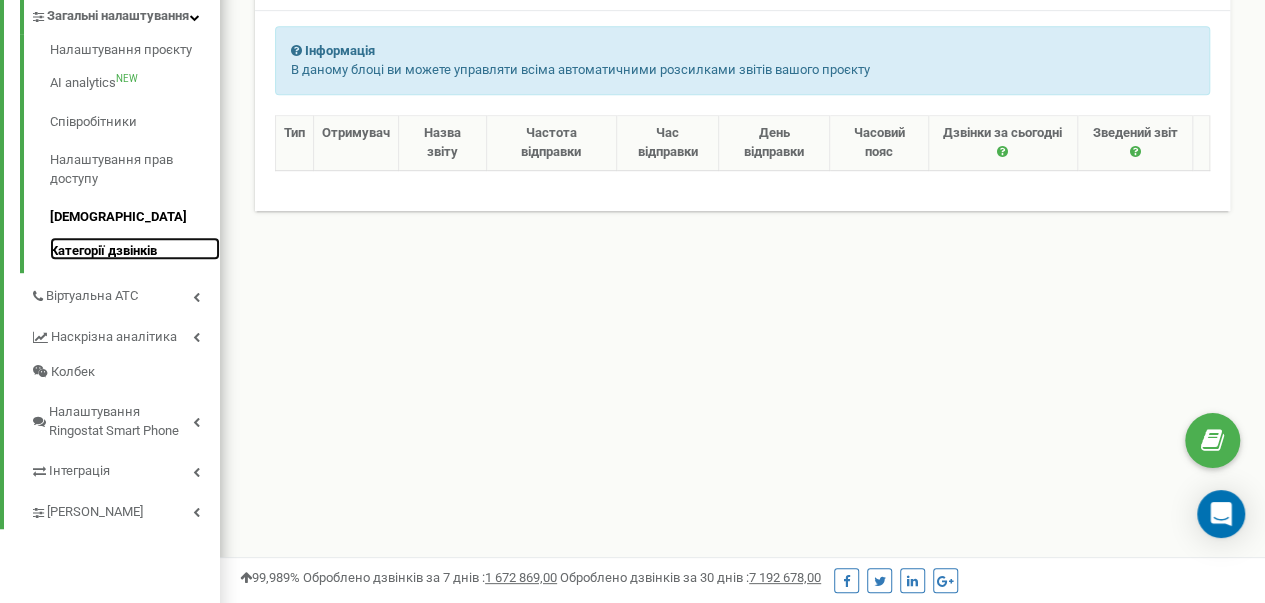 click on "Категорії дзвінків" at bounding box center (135, 249) 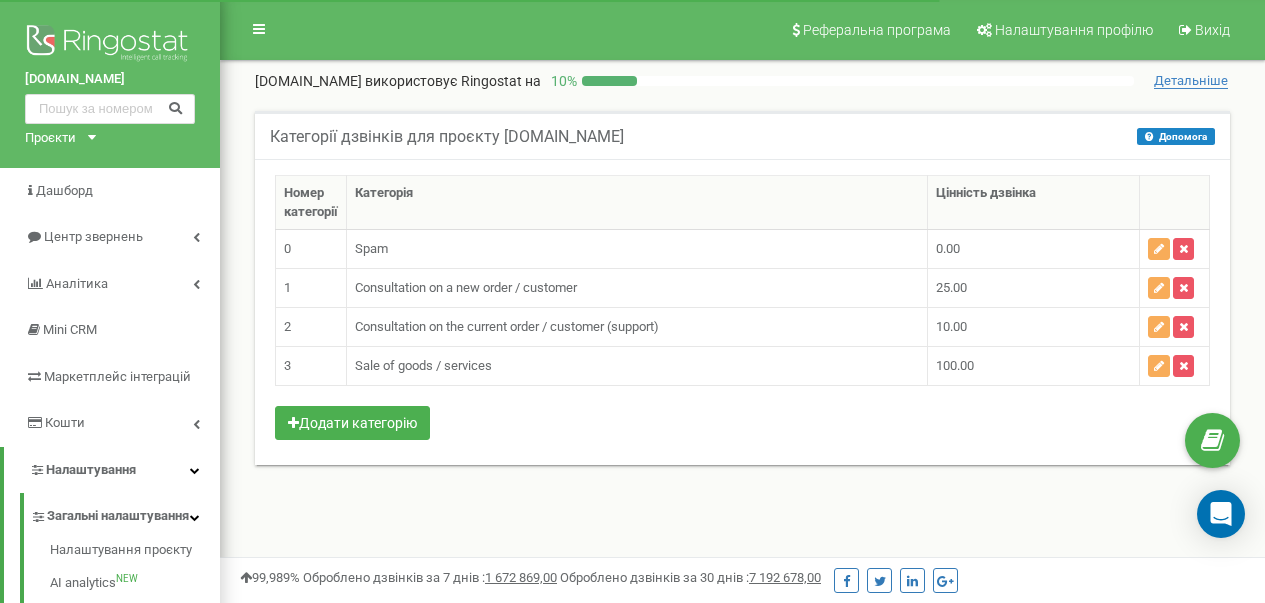 scroll, scrollTop: 0, scrollLeft: 0, axis: both 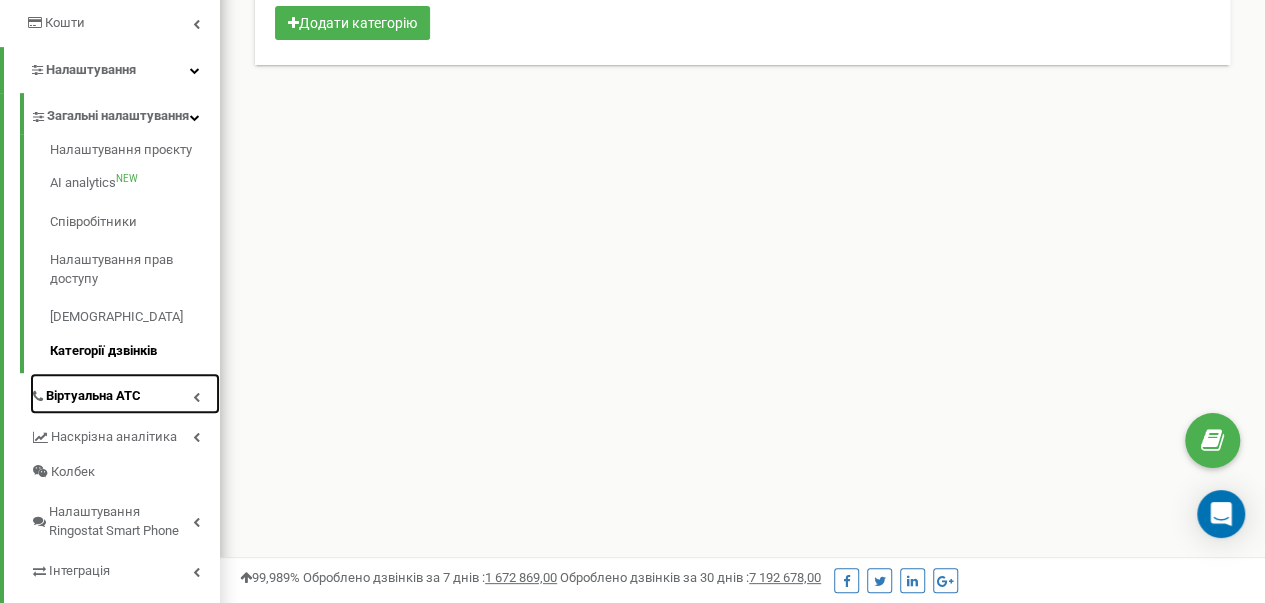 click at bounding box center (196, 397) 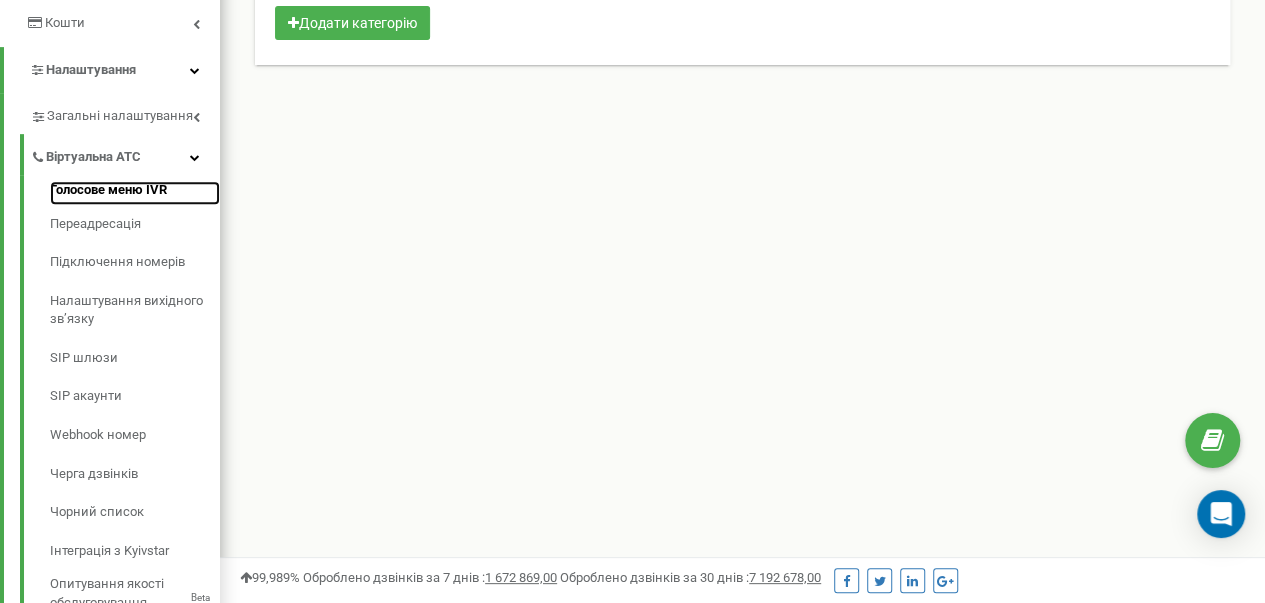 click on "Голосове меню IVR" at bounding box center [135, 193] 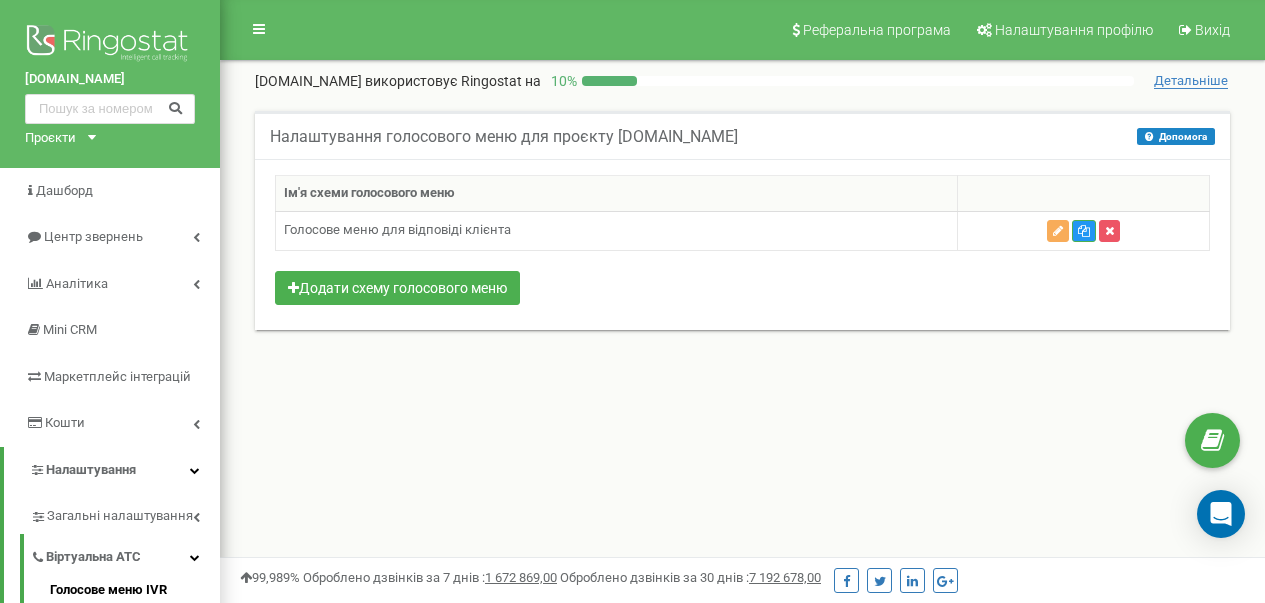 scroll, scrollTop: 0, scrollLeft: 0, axis: both 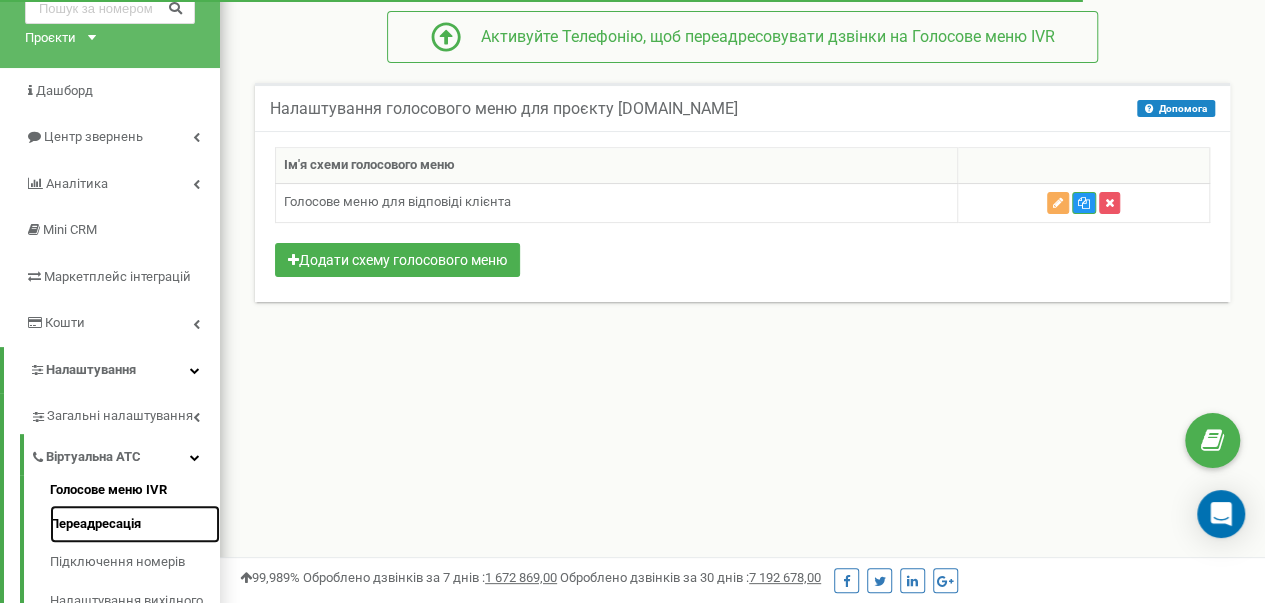 click on "Переадресація" at bounding box center (135, 524) 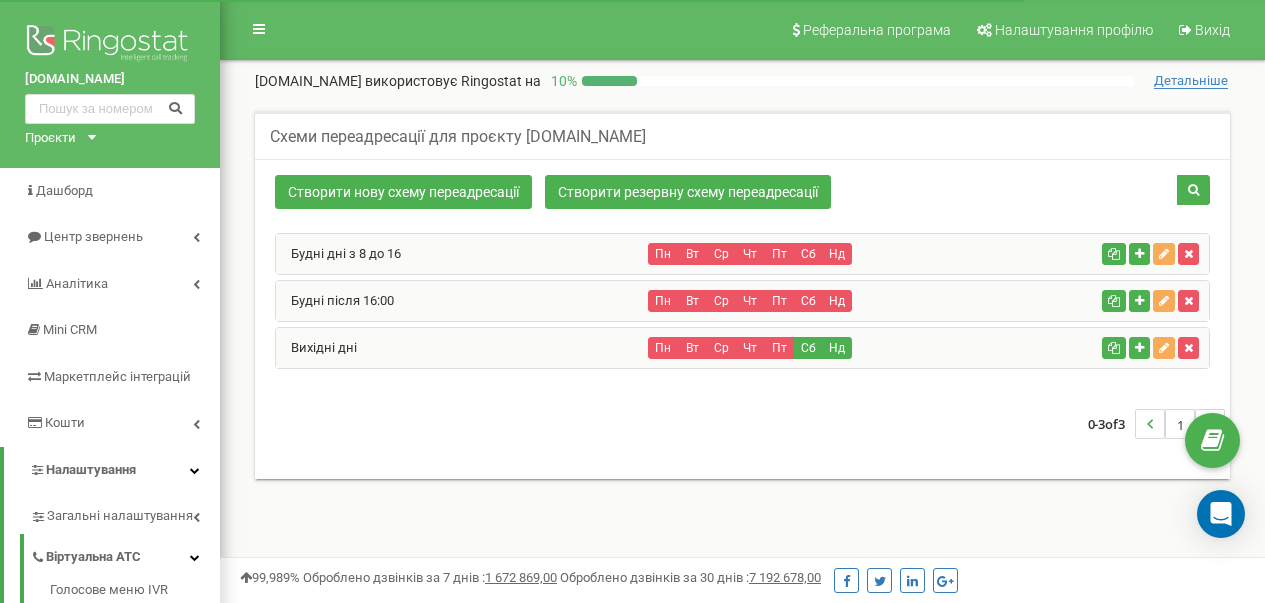 scroll, scrollTop: 0, scrollLeft: 0, axis: both 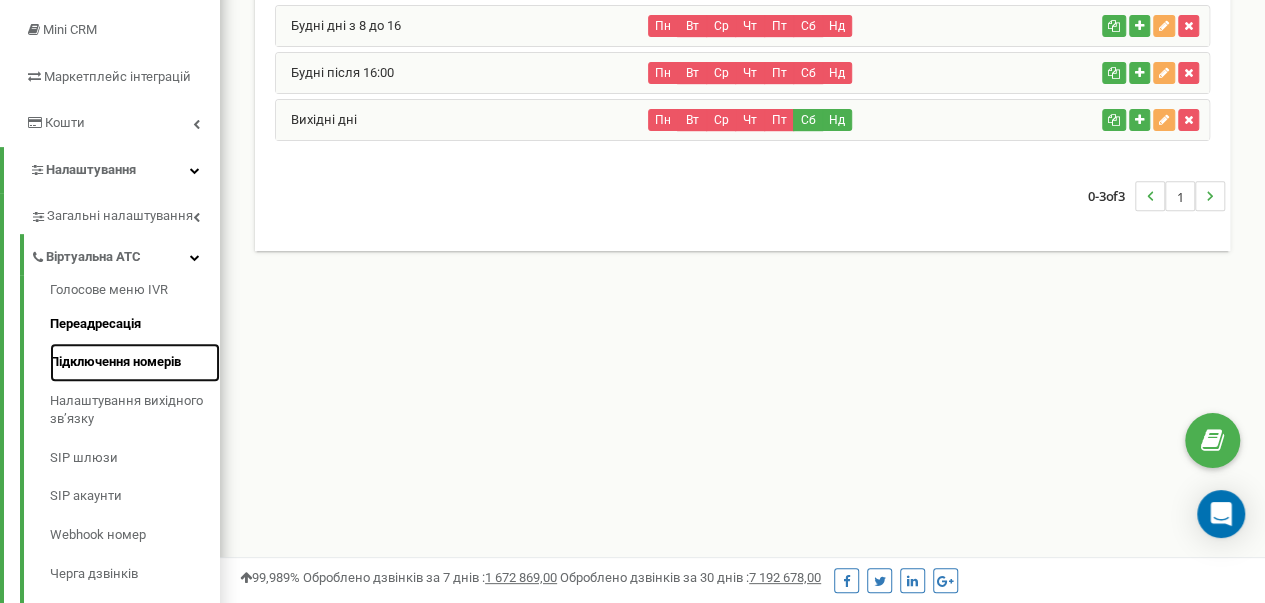 click on "Підключення номерів" at bounding box center (135, 362) 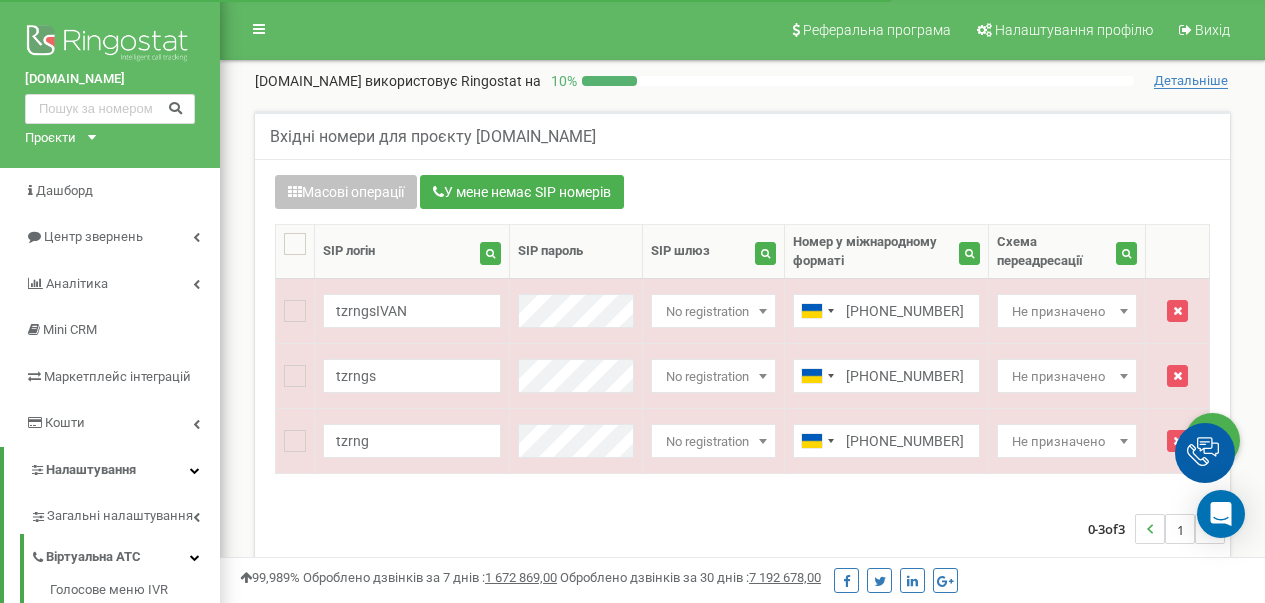 scroll, scrollTop: 0, scrollLeft: 0, axis: both 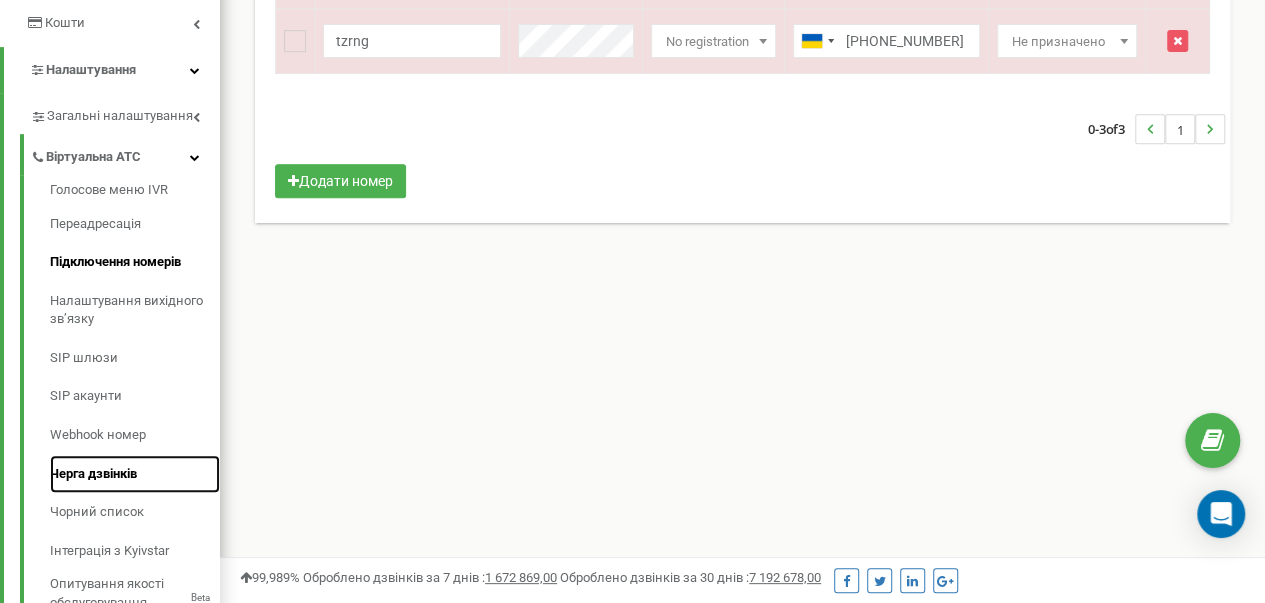 click on "Черга дзвінків" at bounding box center [135, 474] 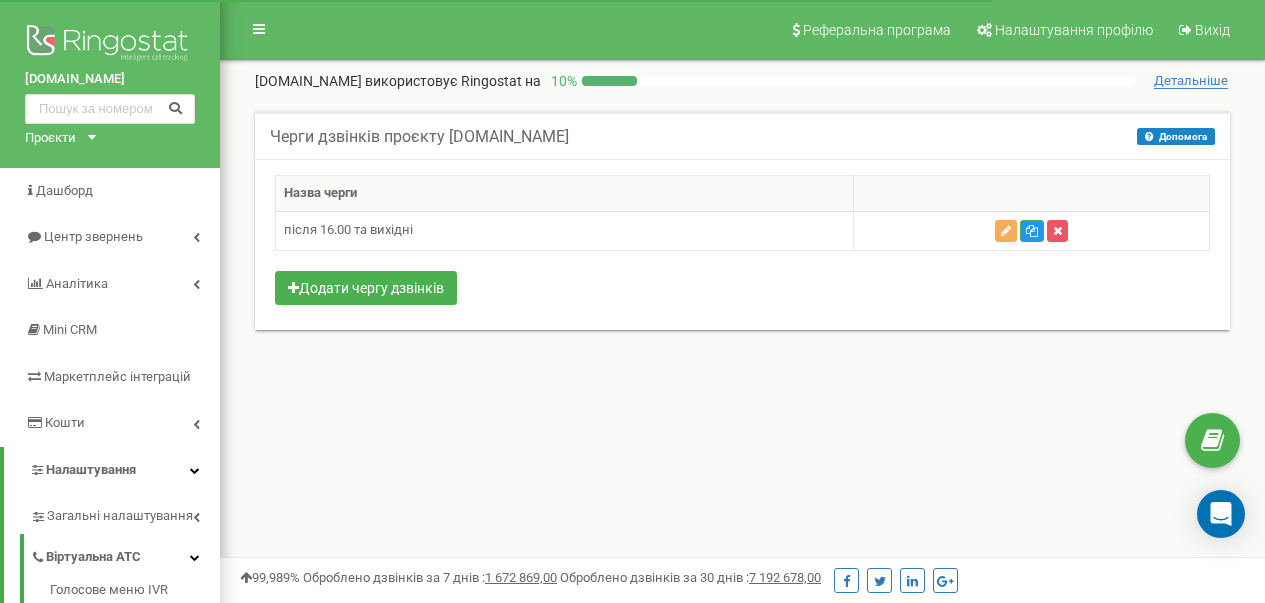 scroll, scrollTop: 0, scrollLeft: 0, axis: both 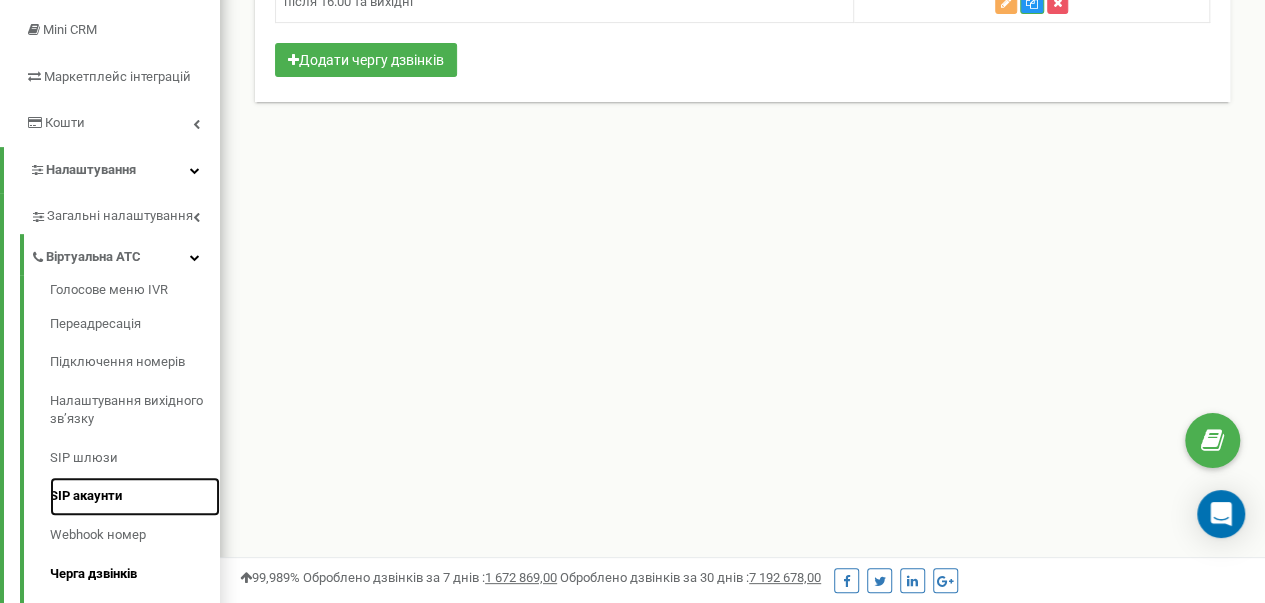 click on "SIP акаунти" at bounding box center (135, 496) 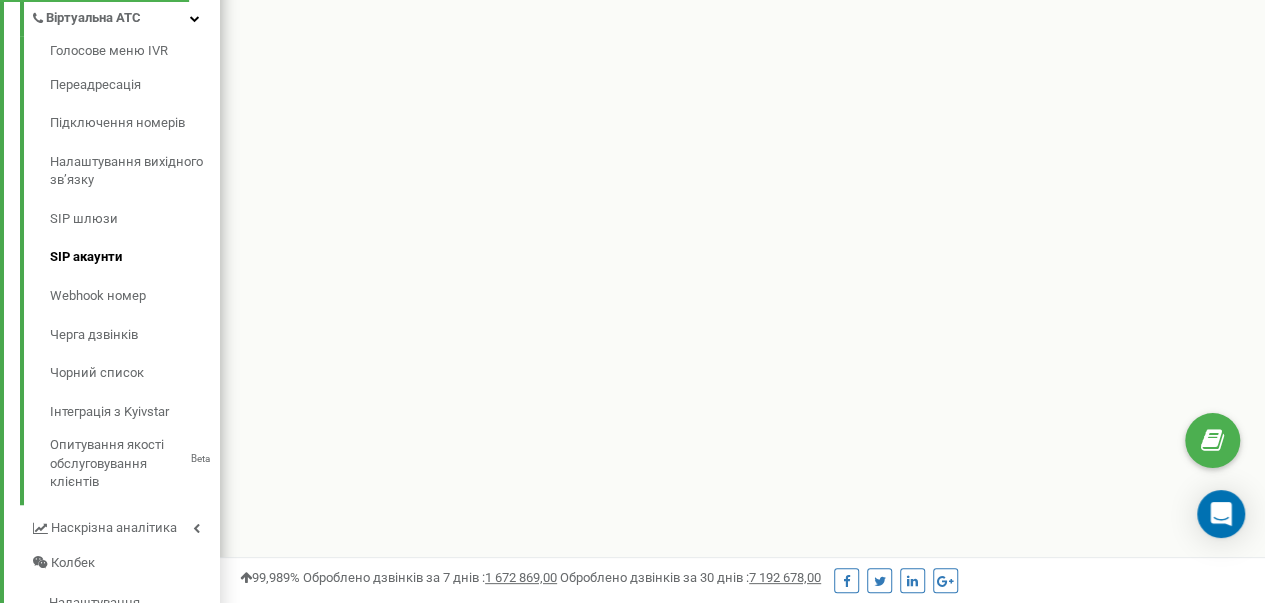 scroll, scrollTop: 600, scrollLeft: 0, axis: vertical 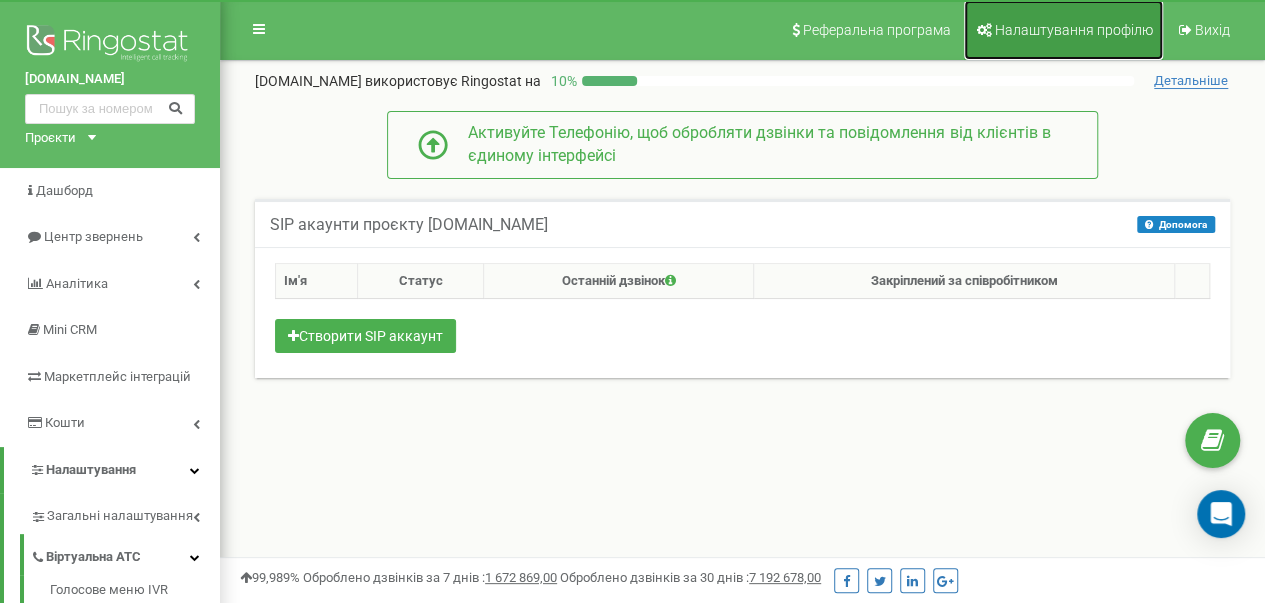 click on "Налаштування профілю" at bounding box center [1074, 30] 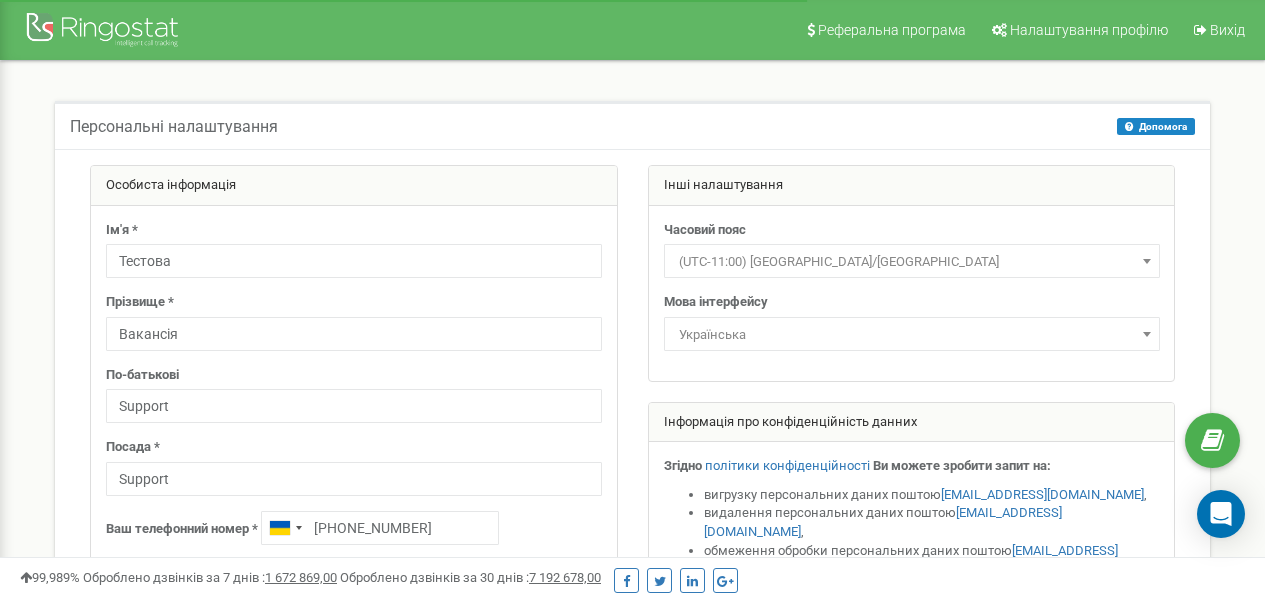 scroll, scrollTop: 0, scrollLeft: 0, axis: both 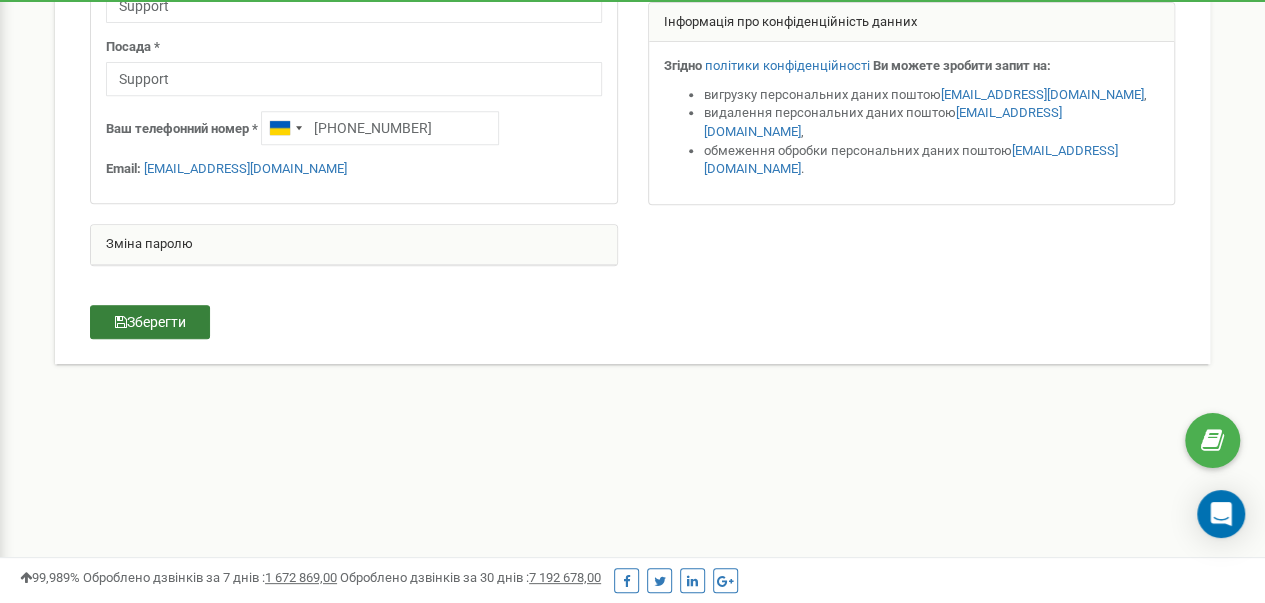 click on "Зберегти" at bounding box center [150, 322] 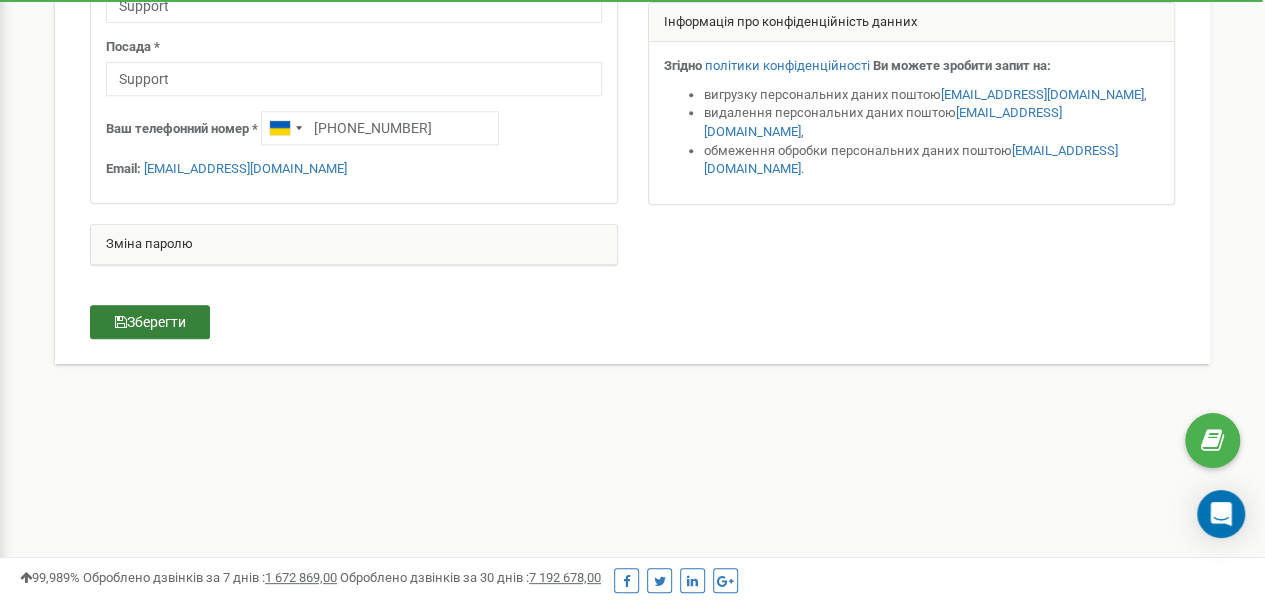 click on "Зберегти" at bounding box center [150, 322] 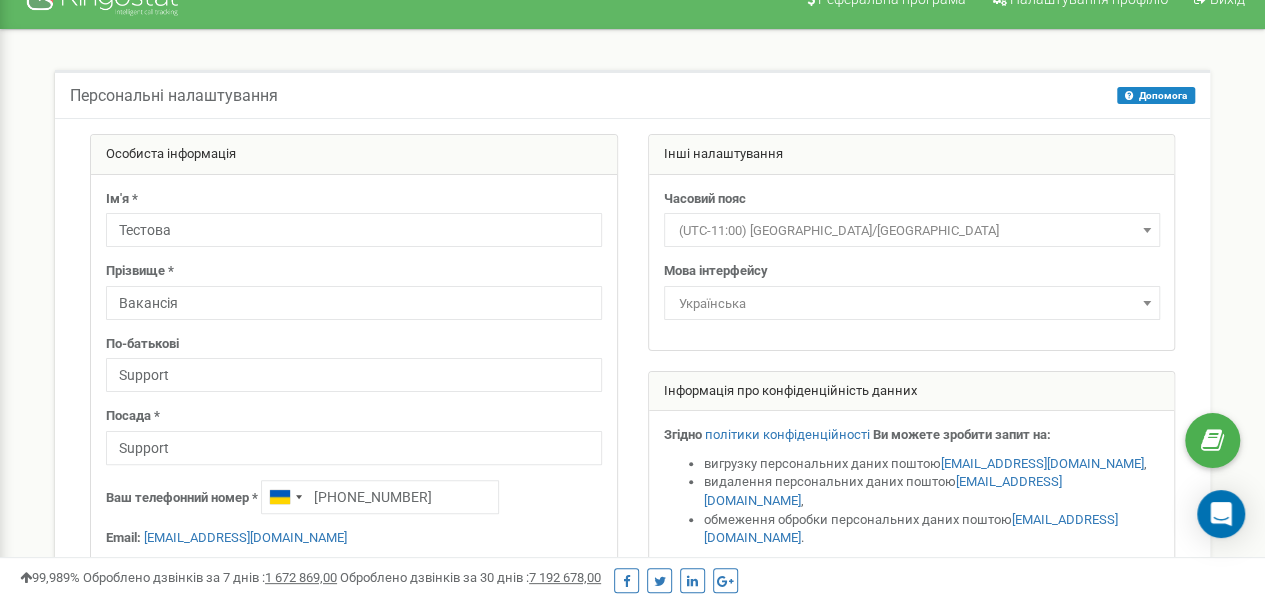 scroll, scrollTop: 0, scrollLeft: 0, axis: both 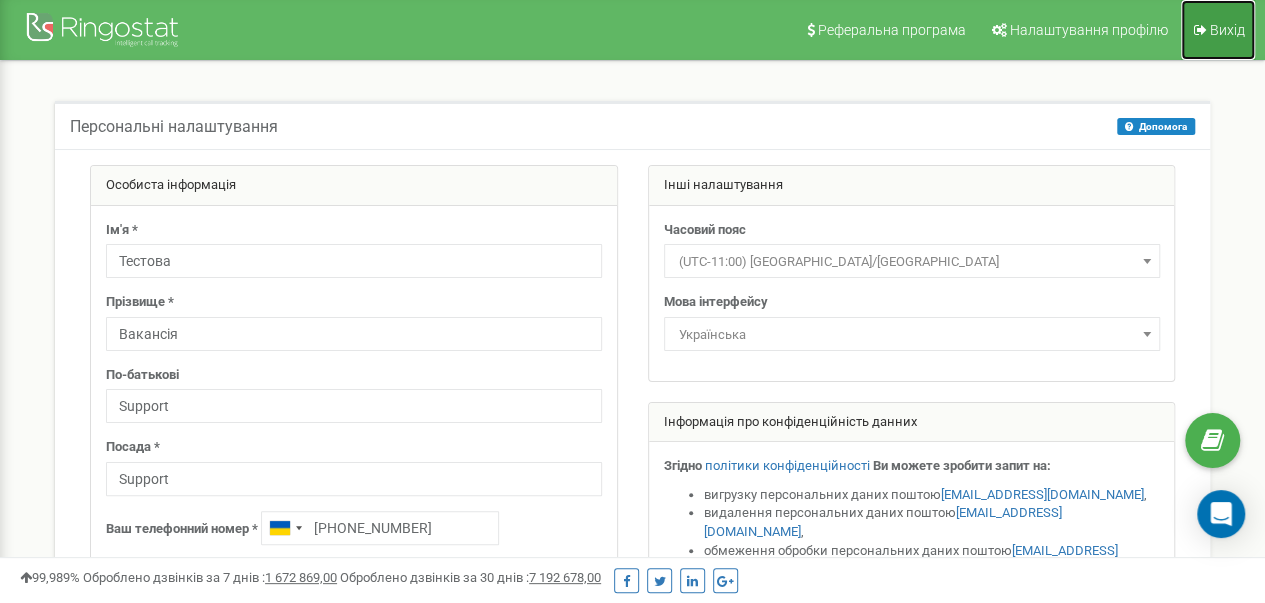 click on "Вихід" at bounding box center [1227, 30] 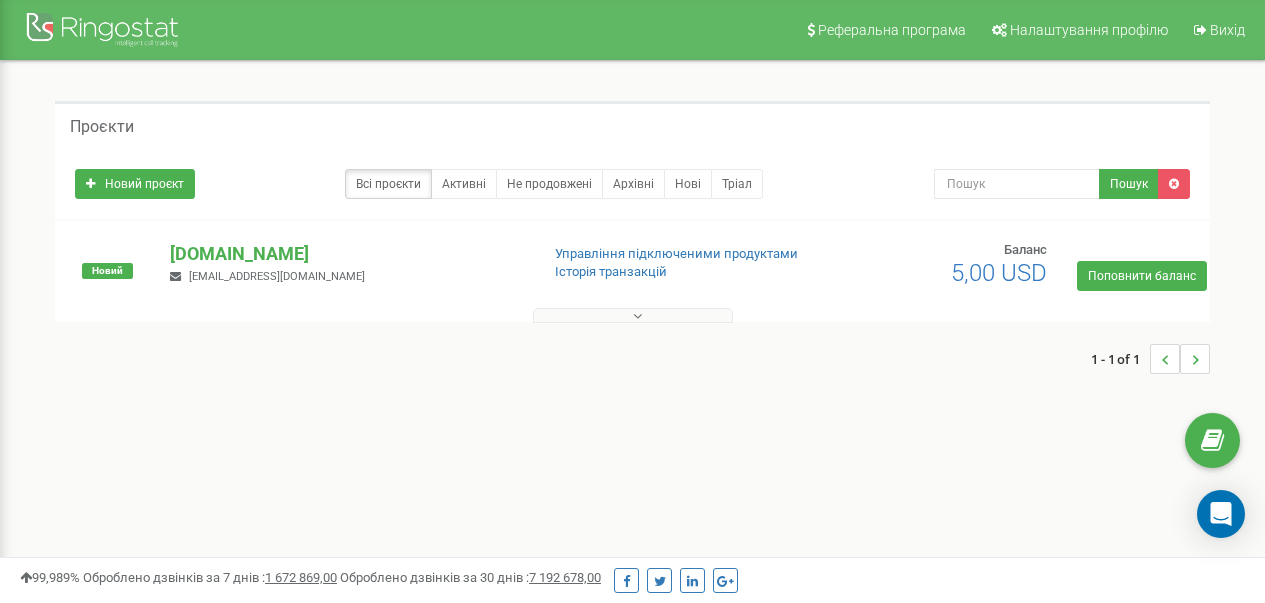 scroll, scrollTop: 0, scrollLeft: 0, axis: both 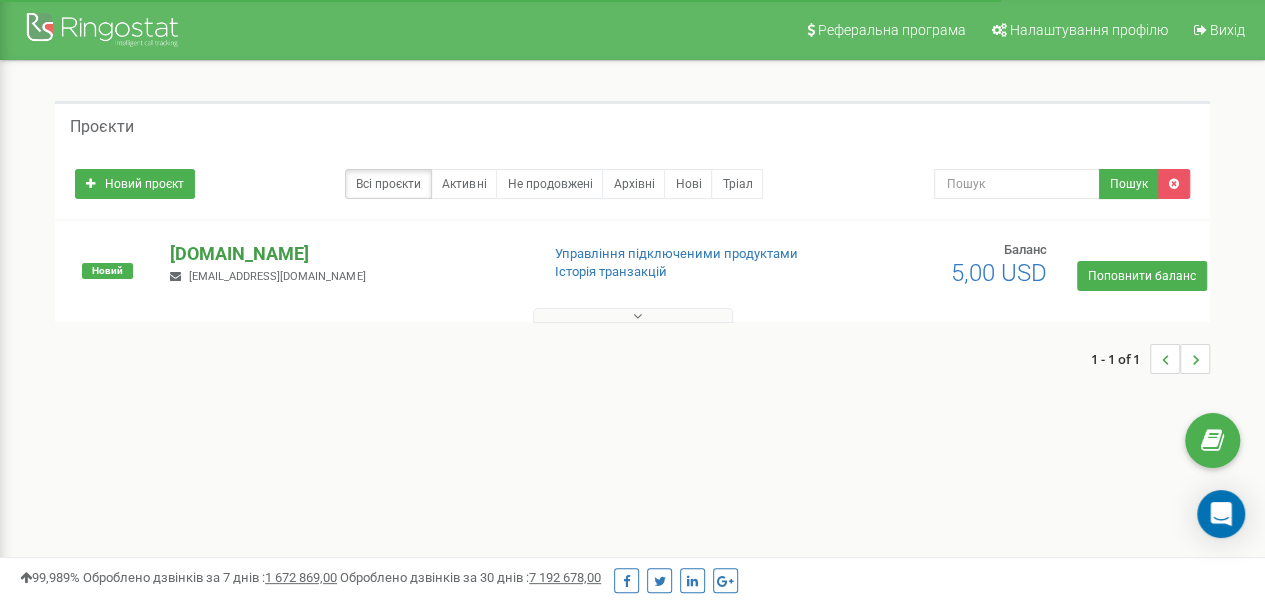 click on "[DOMAIN_NAME]" at bounding box center [346, 254] 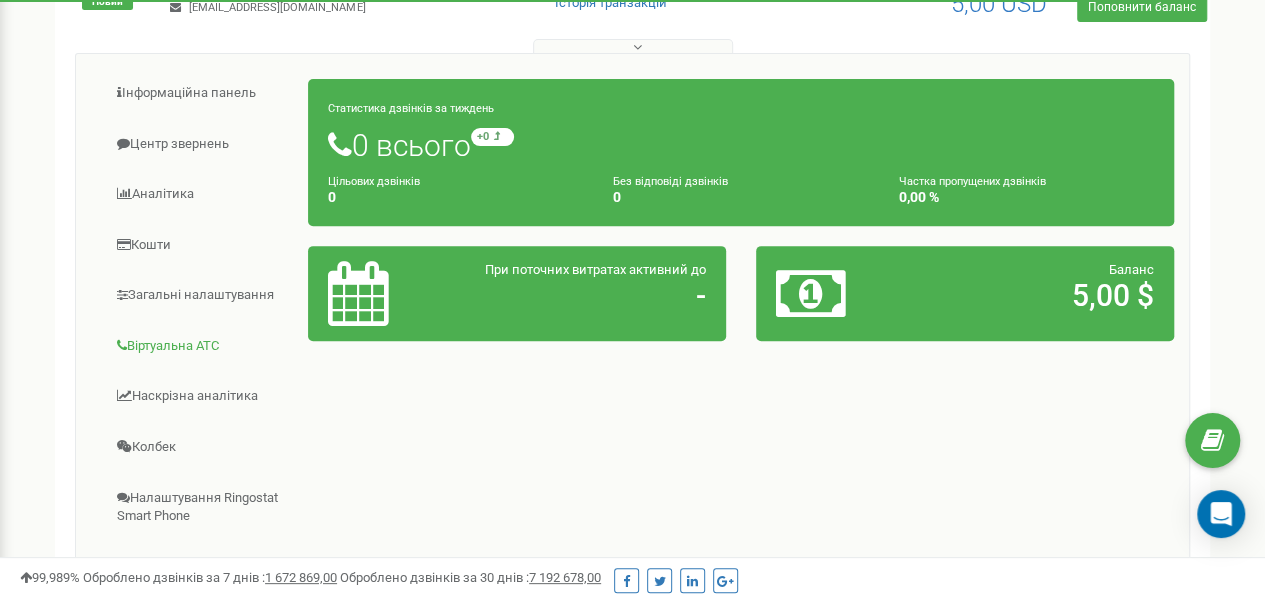 scroll, scrollTop: 300, scrollLeft: 0, axis: vertical 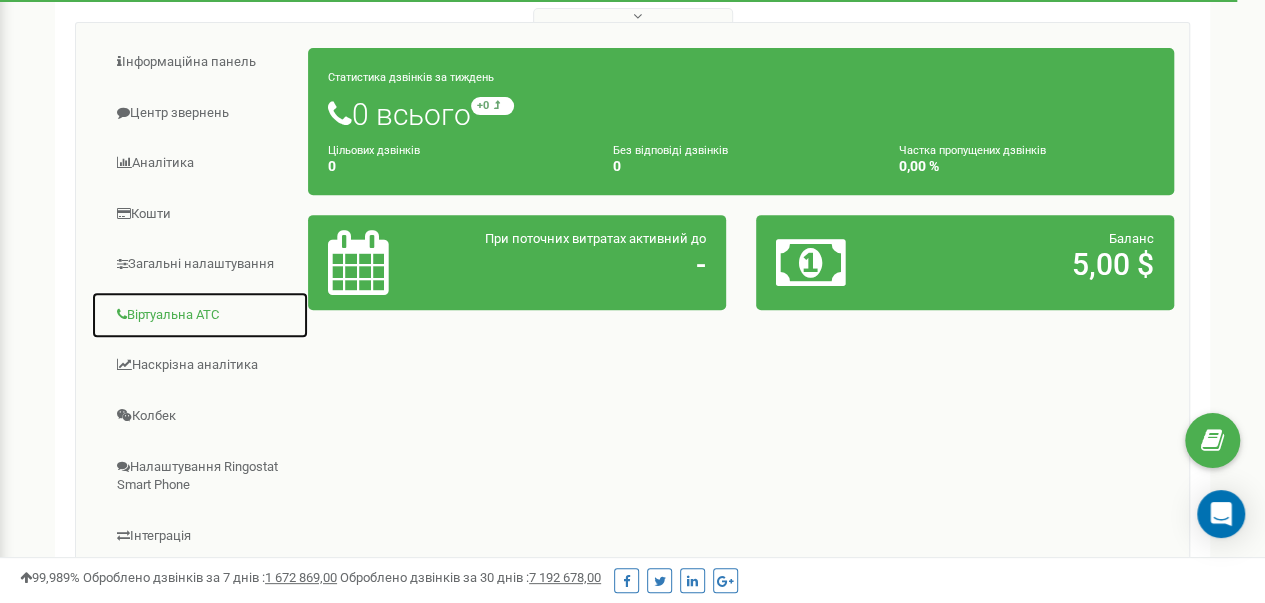 click on "Віртуальна АТС" at bounding box center [200, 315] 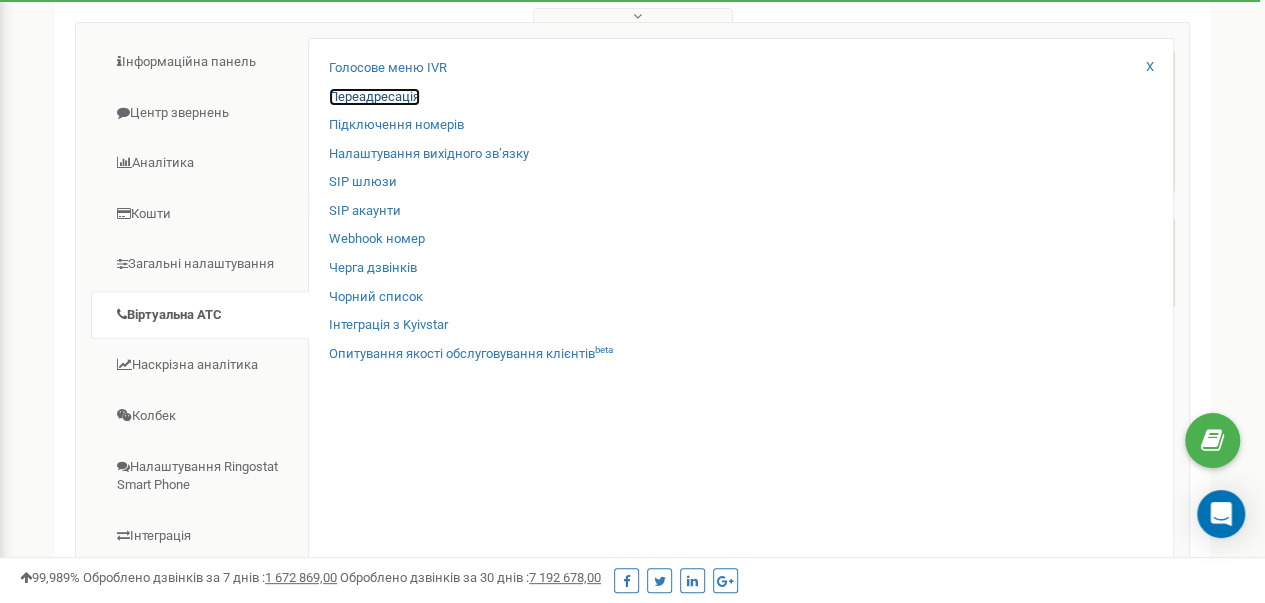 click on "Переадресація" at bounding box center [374, 97] 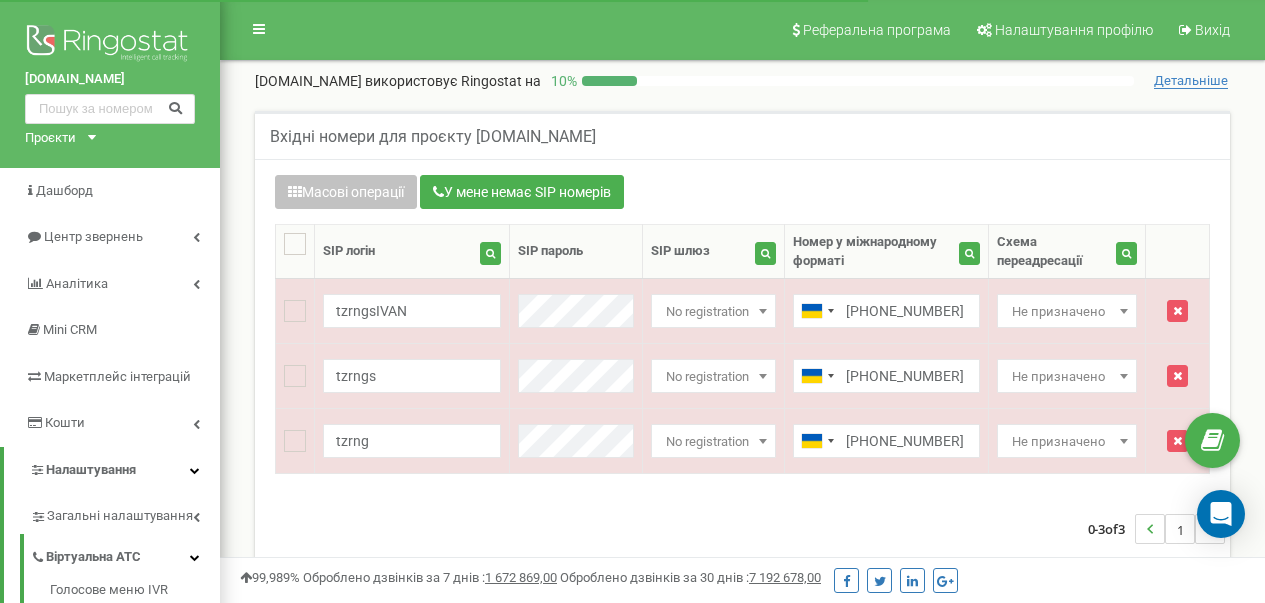 scroll, scrollTop: 0, scrollLeft: 0, axis: both 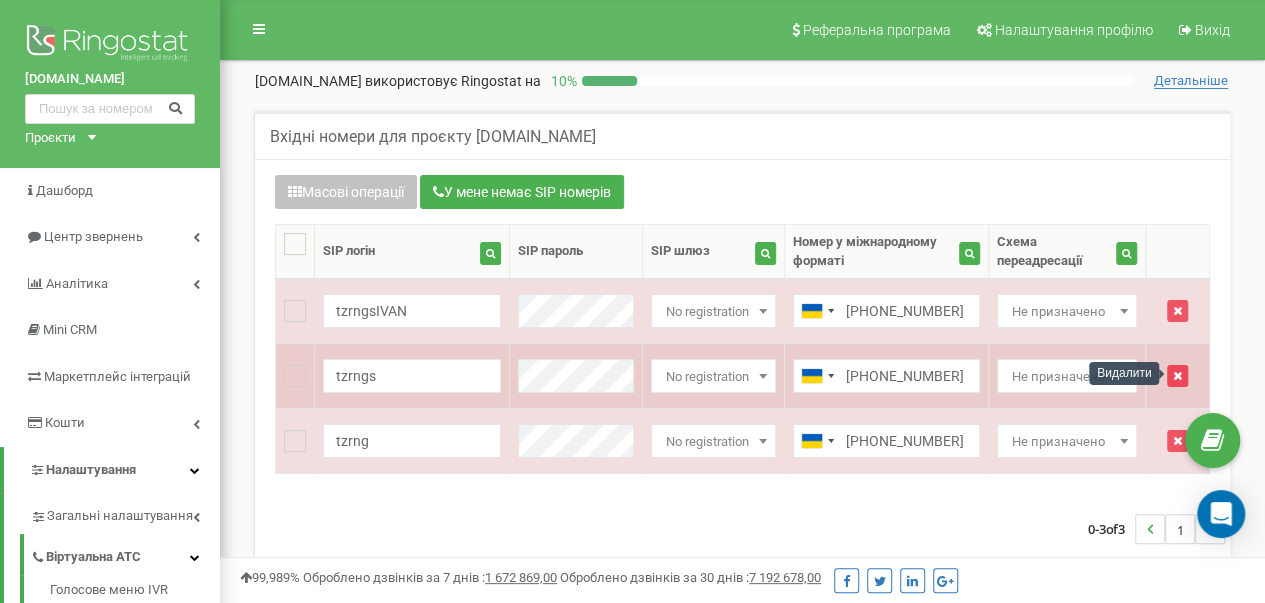 click at bounding box center [1177, 376] 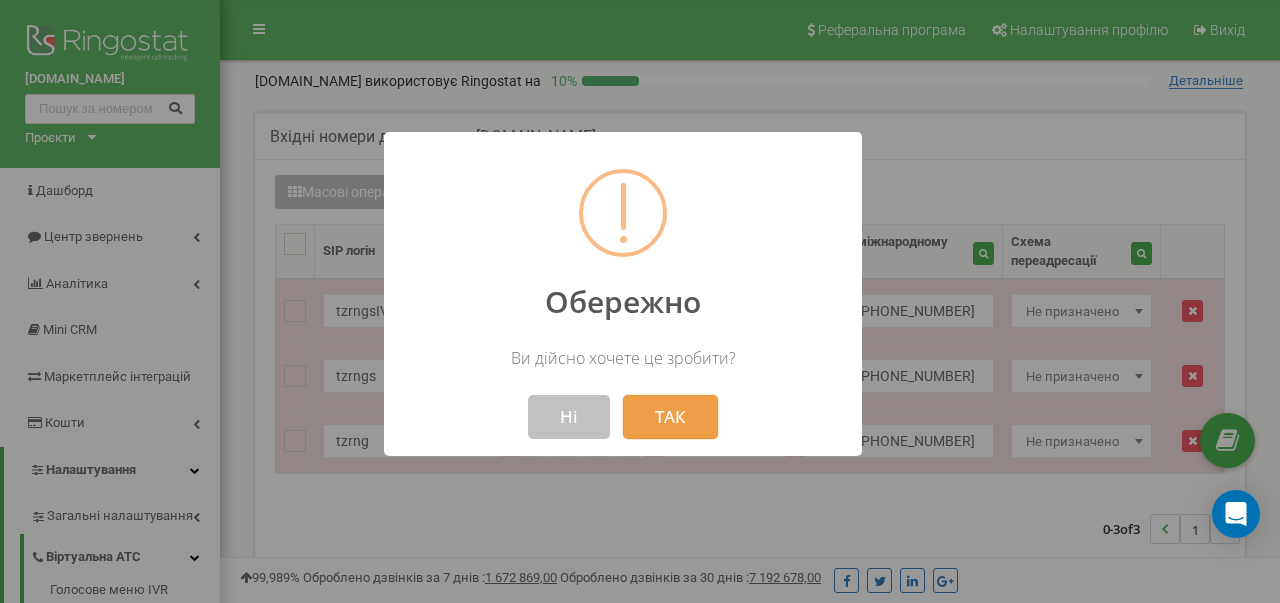 click on "ТАК" at bounding box center [670, 417] 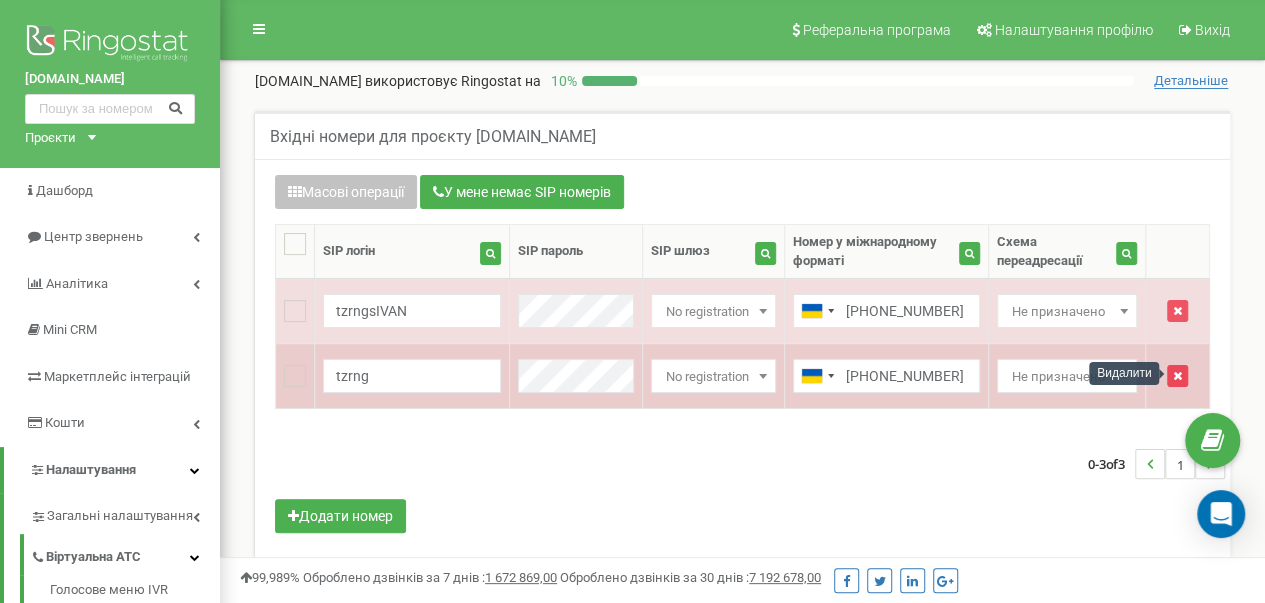 click at bounding box center (1177, 376) 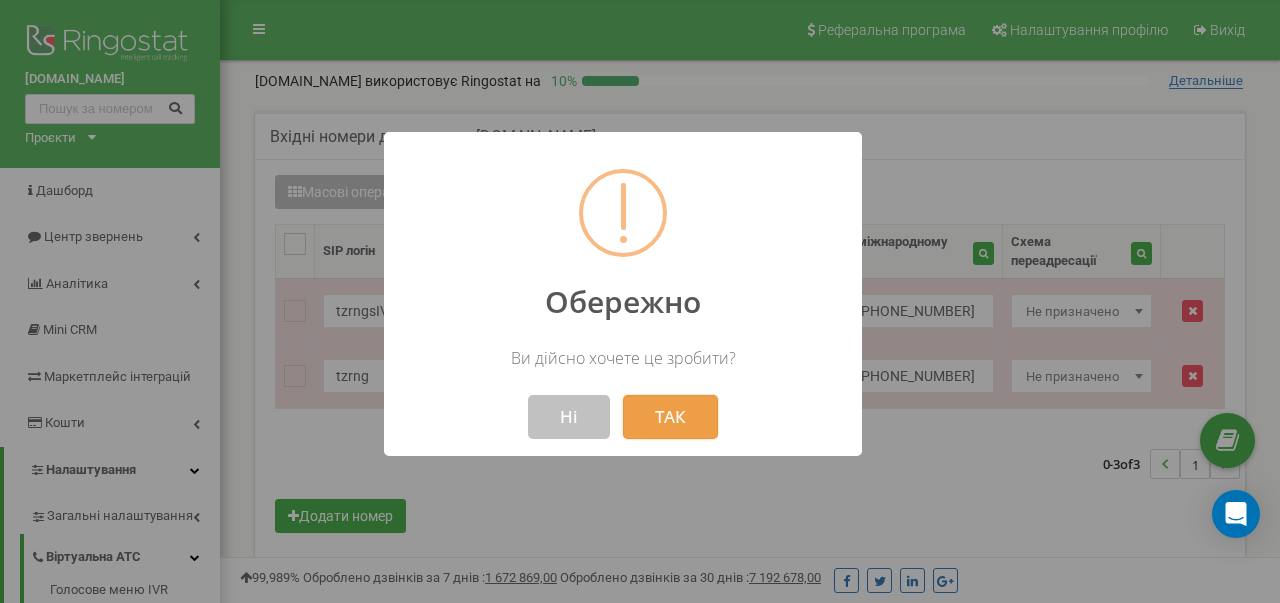 click on "ТАК" at bounding box center (670, 417) 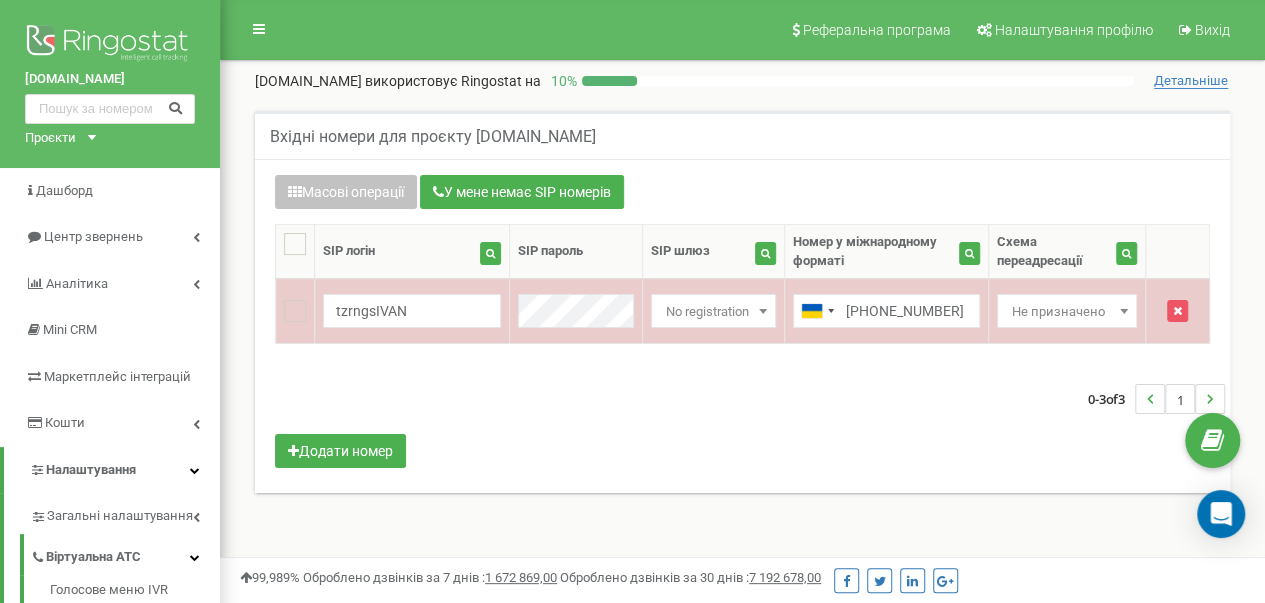 click at bounding box center [1124, 311] 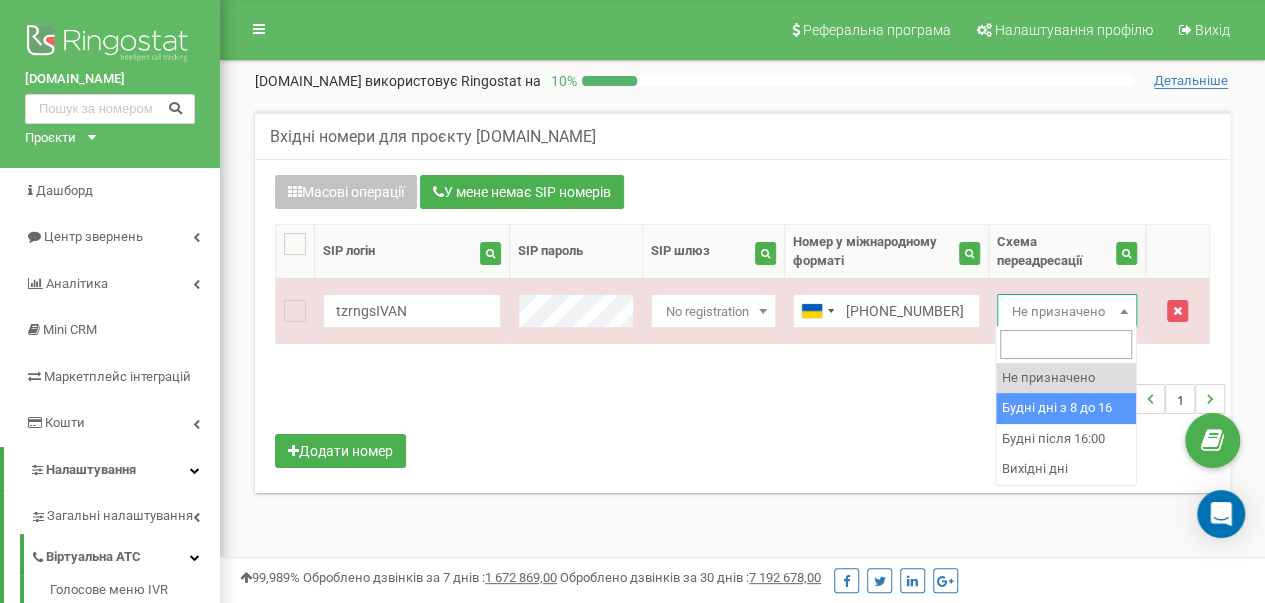 select on "256071" 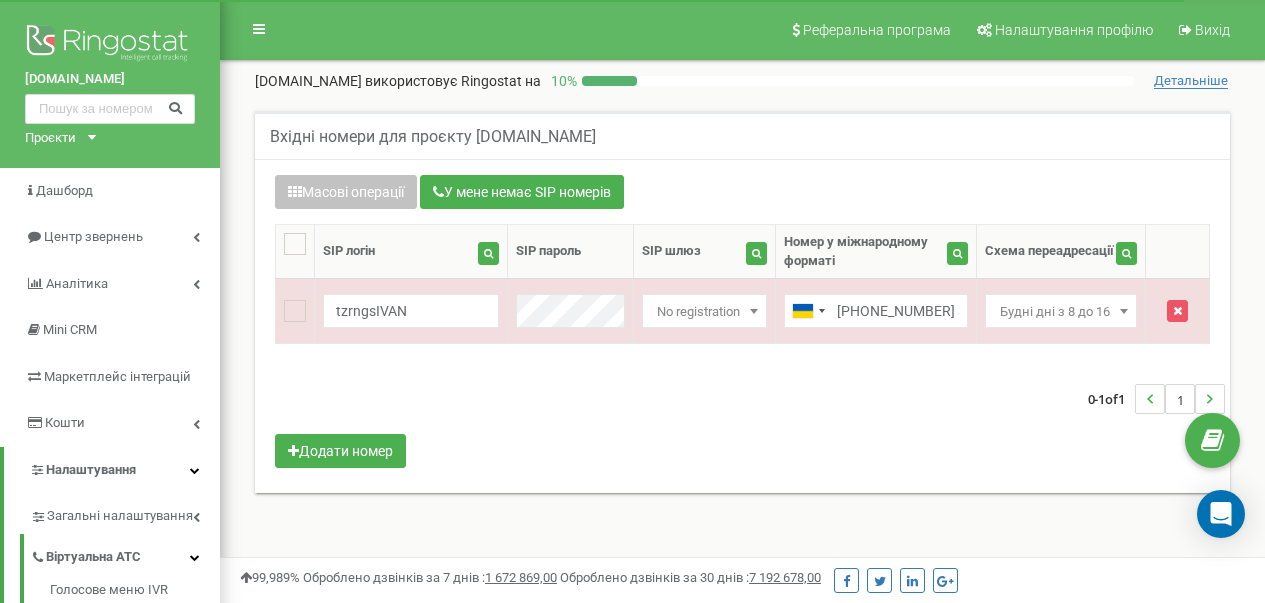 scroll, scrollTop: 0, scrollLeft: 0, axis: both 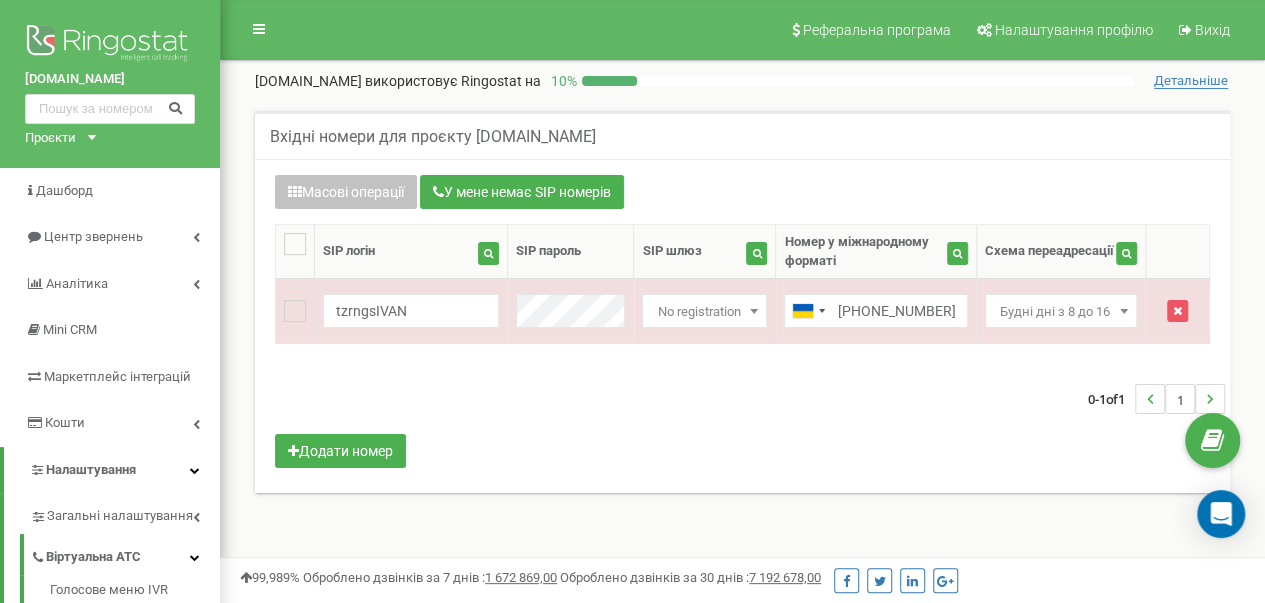 click on "tzrngsIVAN.com   використовує Ringostat на" at bounding box center (398, 81) 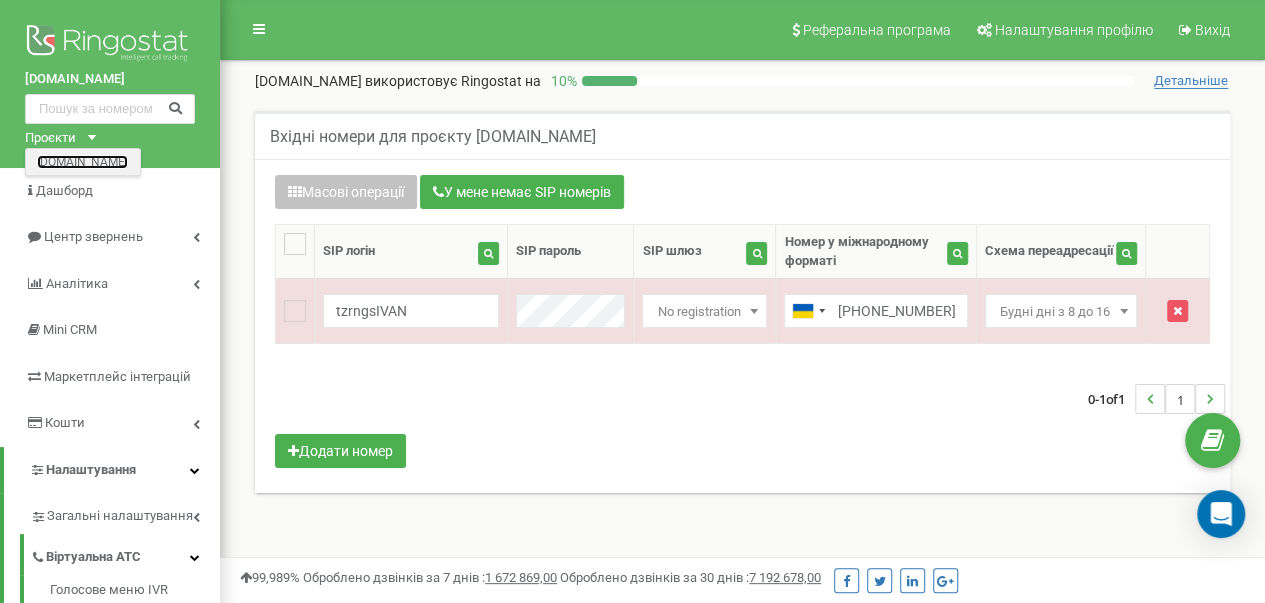 click on "[DOMAIN_NAME]" at bounding box center [82, 161] 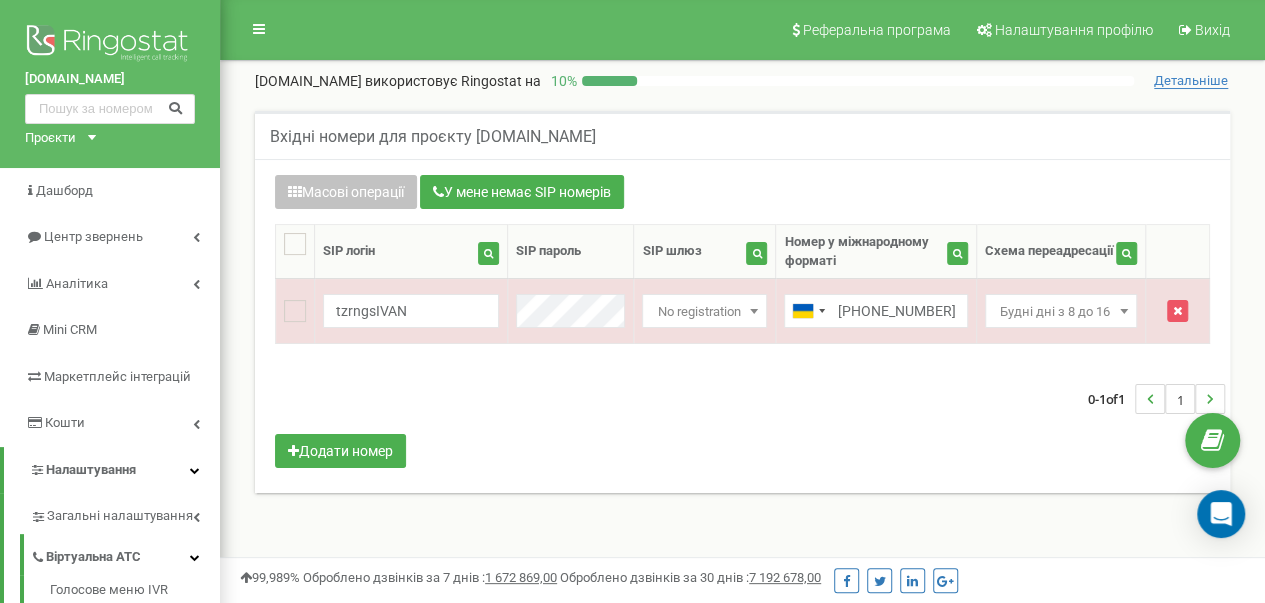 click 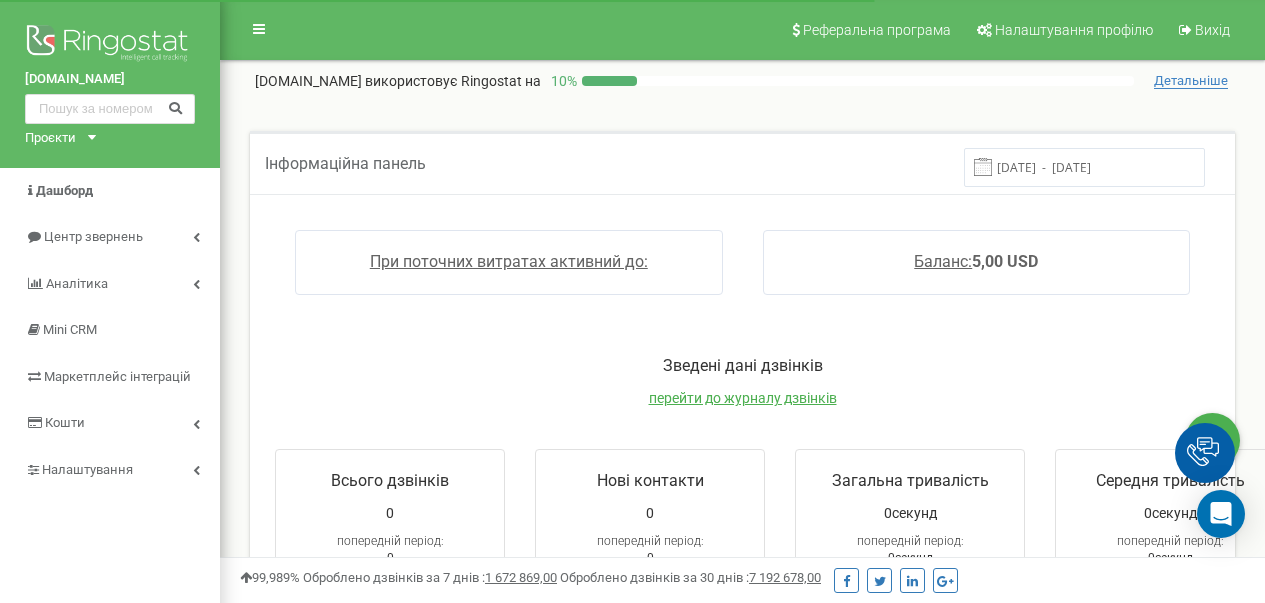 scroll, scrollTop: 0, scrollLeft: 0, axis: both 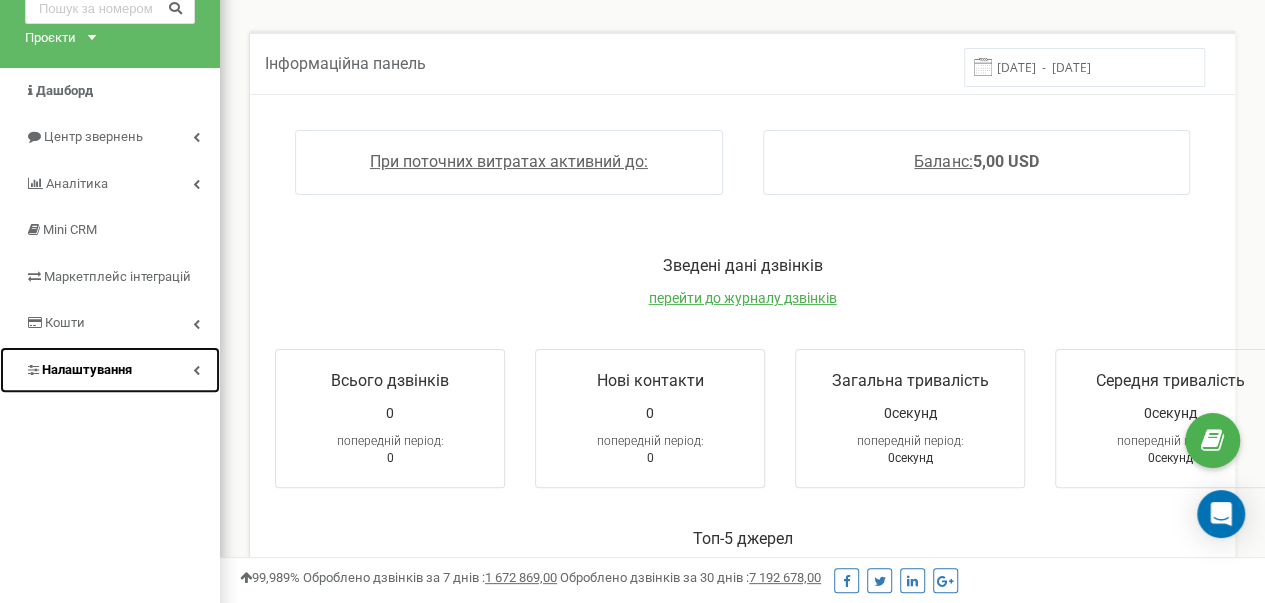 click at bounding box center (196, 370) 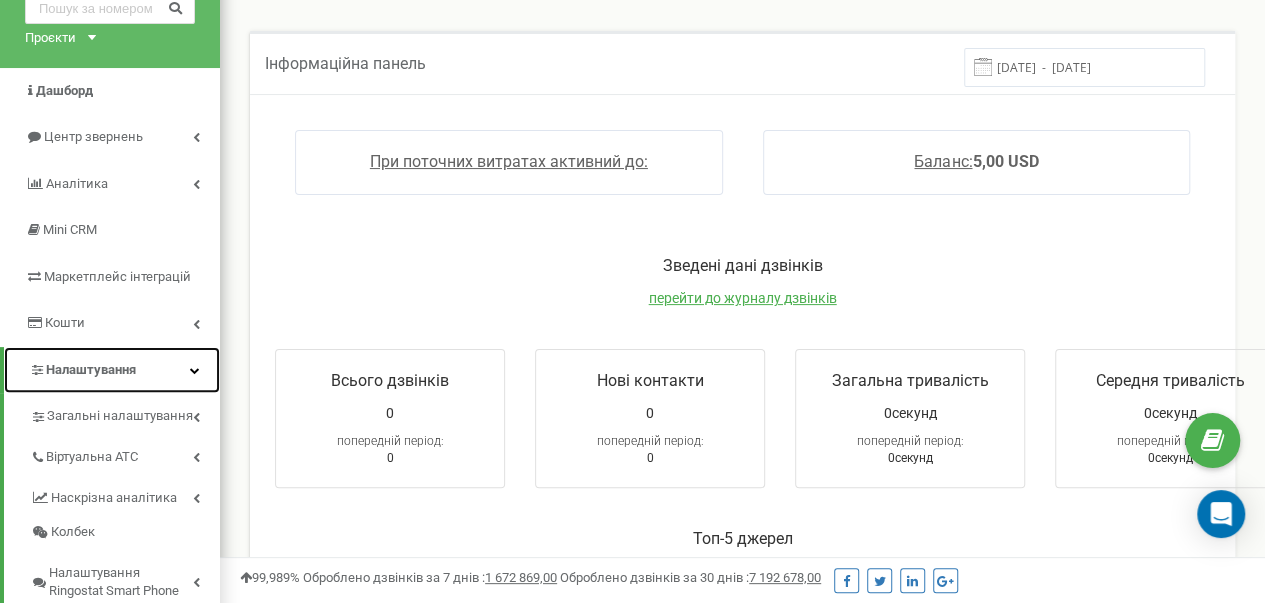click at bounding box center (195, 370) 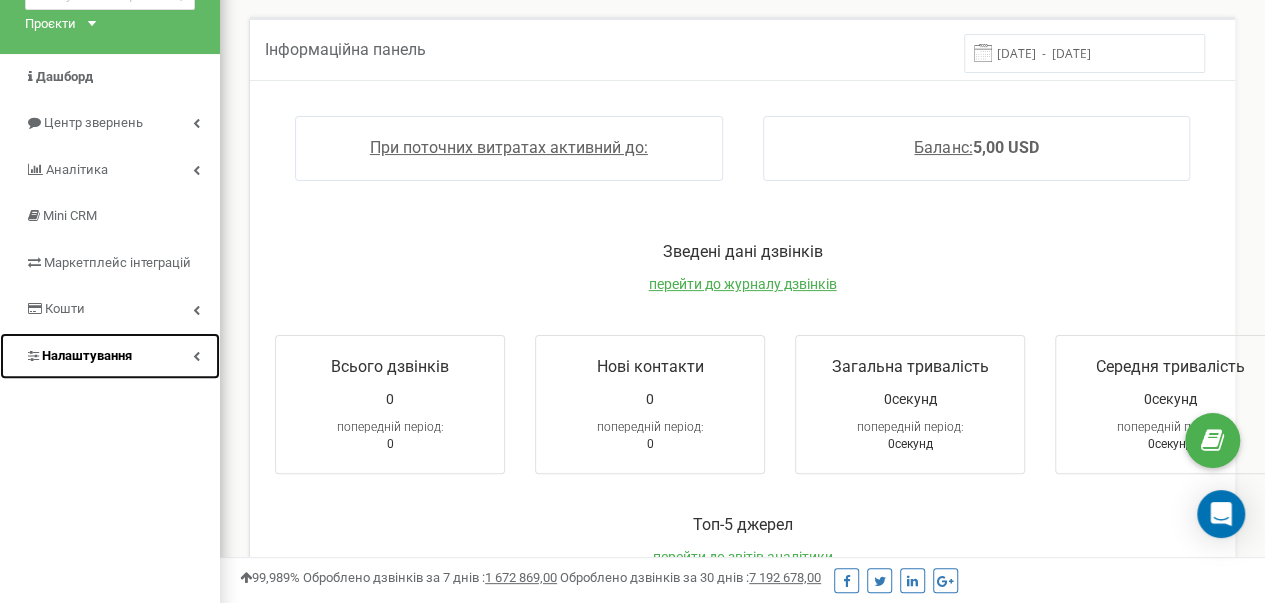 scroll, scrollTop: 0, scrollLeft: 0, axis: both 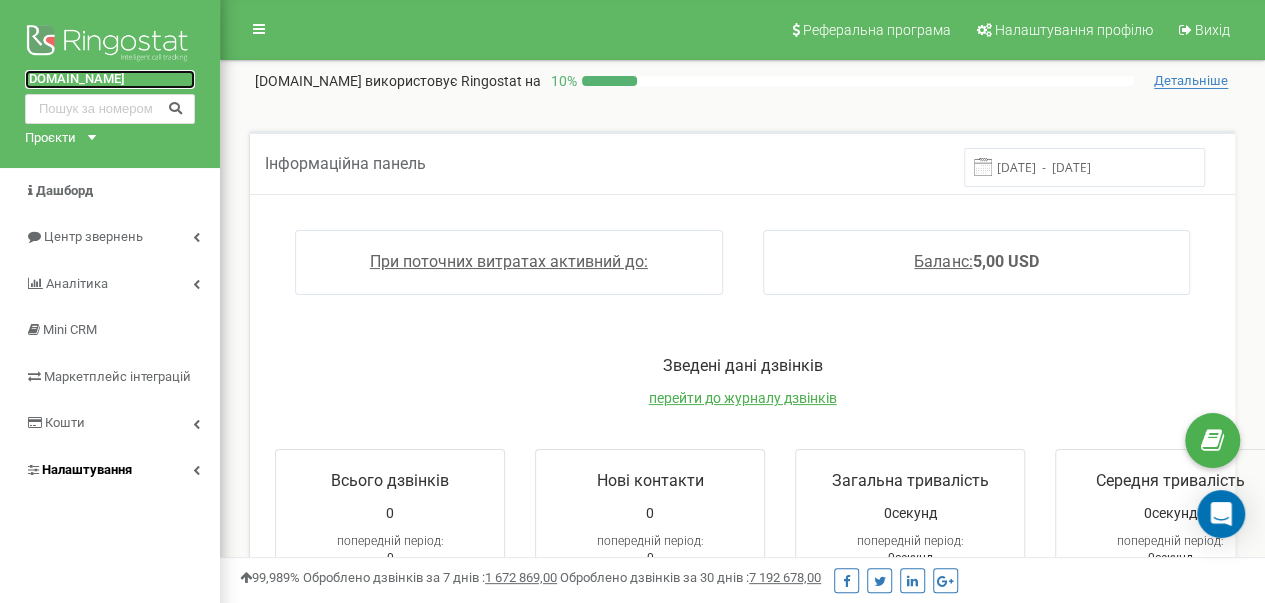click on "[DOMAIN_NAME]" at bounding box center [110, 79] 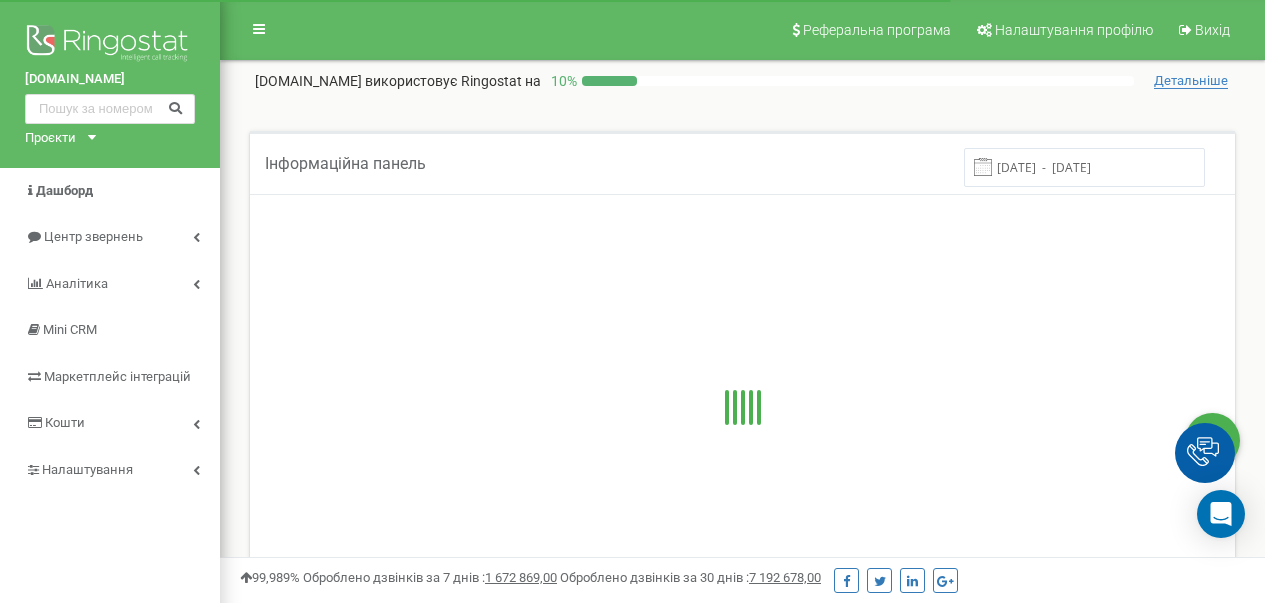 scroll, scrollTop: 0, scrollLeft: 0, axis: both 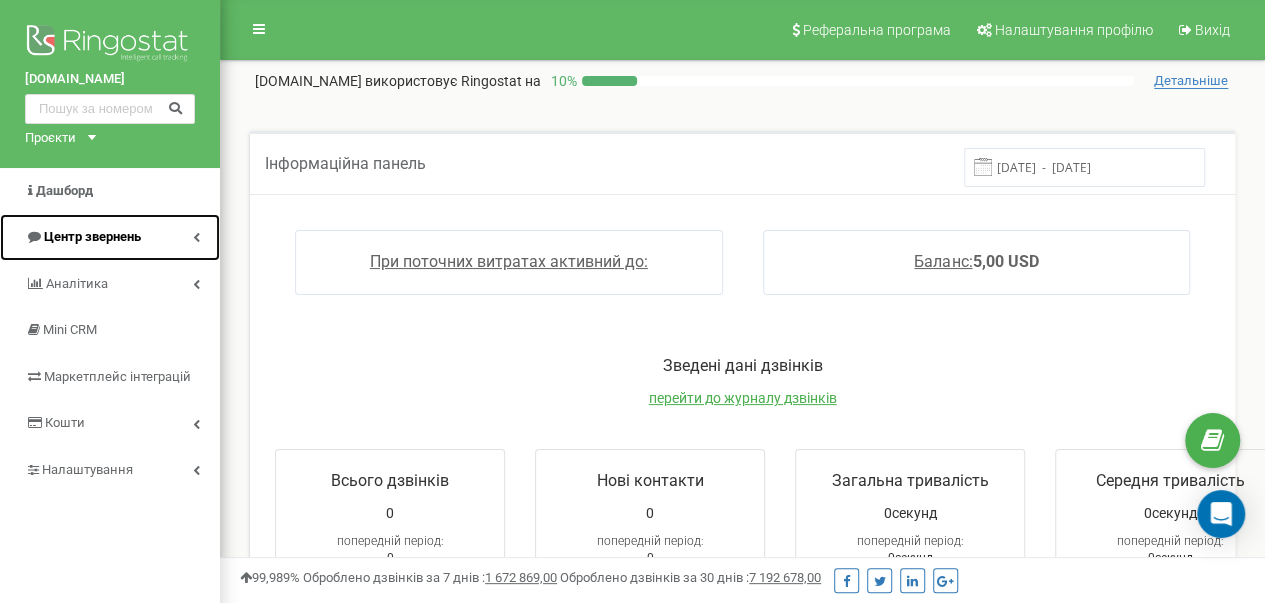 click at bounding box center [196, 237] 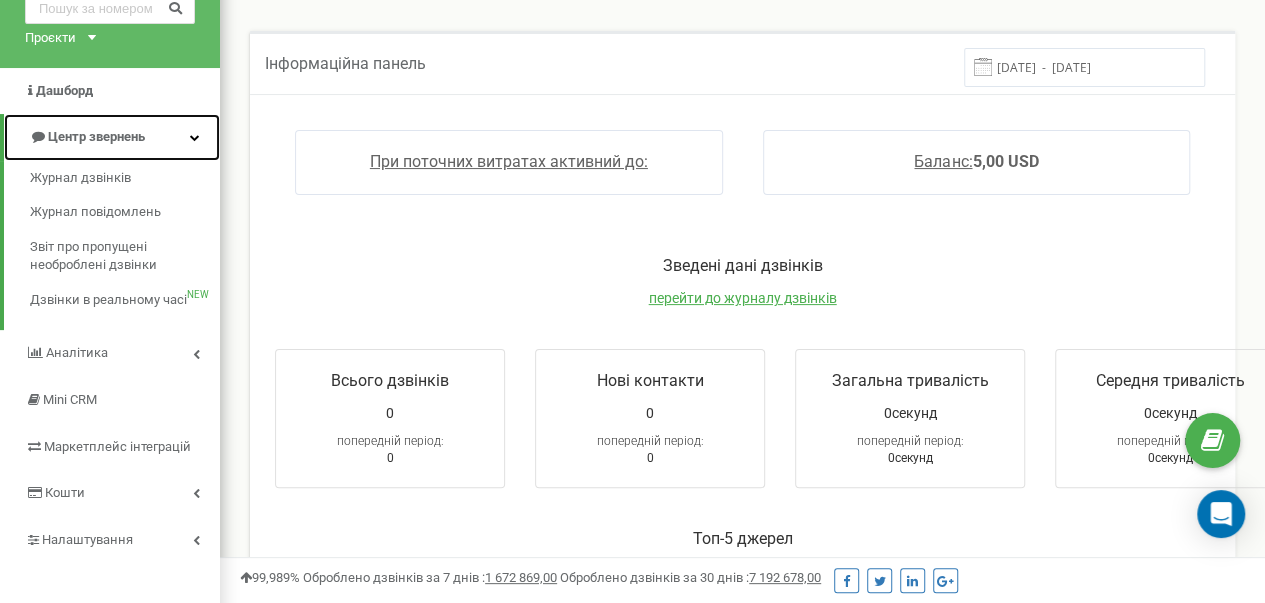 scroll, scrollTop: 200, scrollLeft: 0, axis: vertical 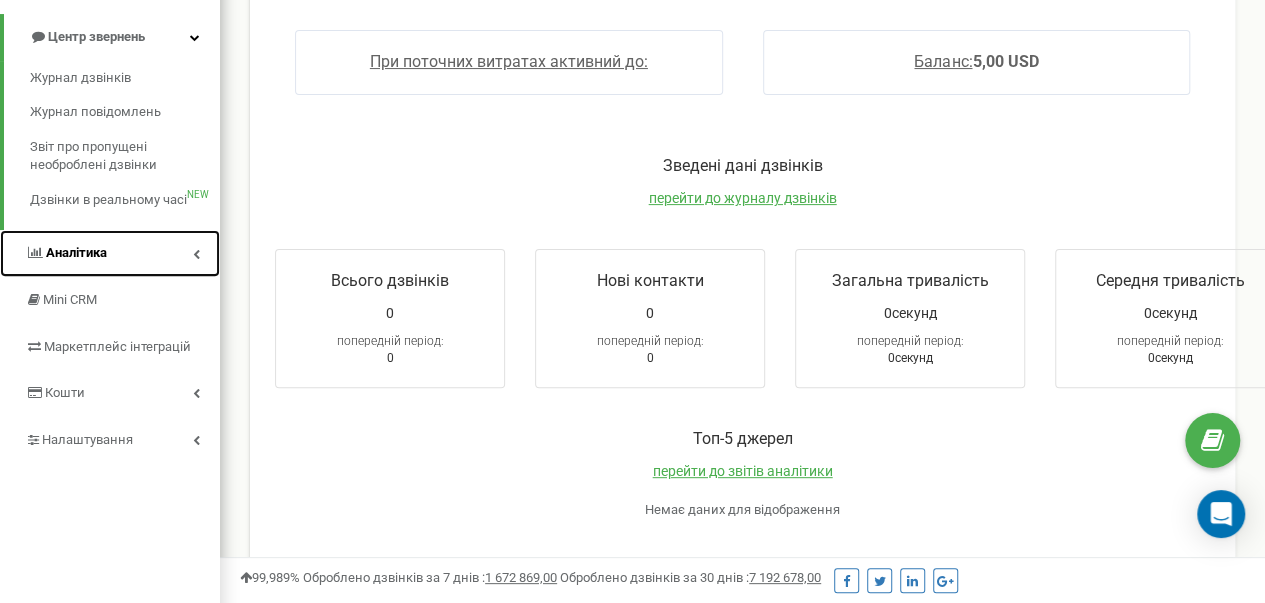 click at bounding box center (196, 254) 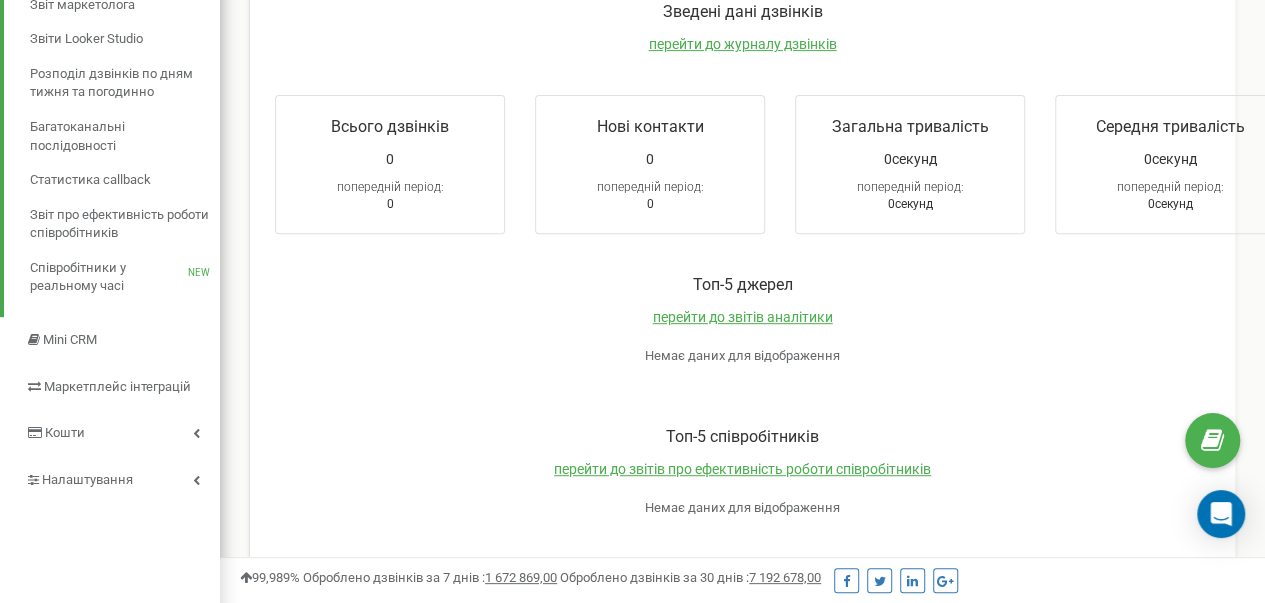 scroll, scrollTop: 400, scrollLeft: 0, axis: vertical 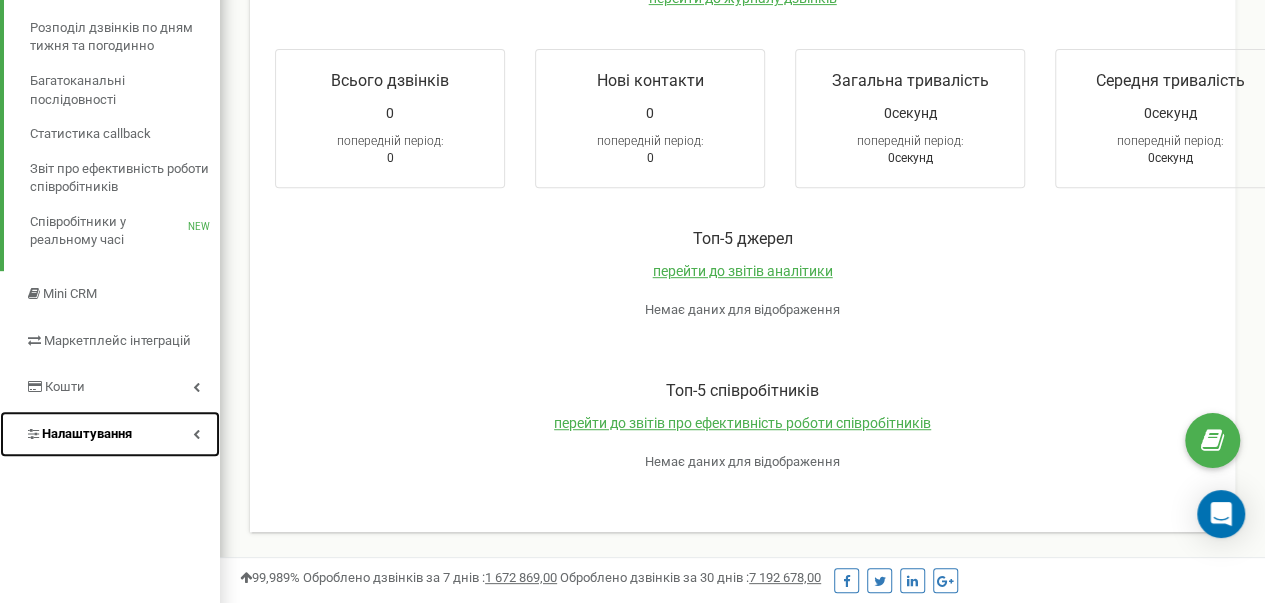 click on "Налаштування" at bounding box center [110, 434] 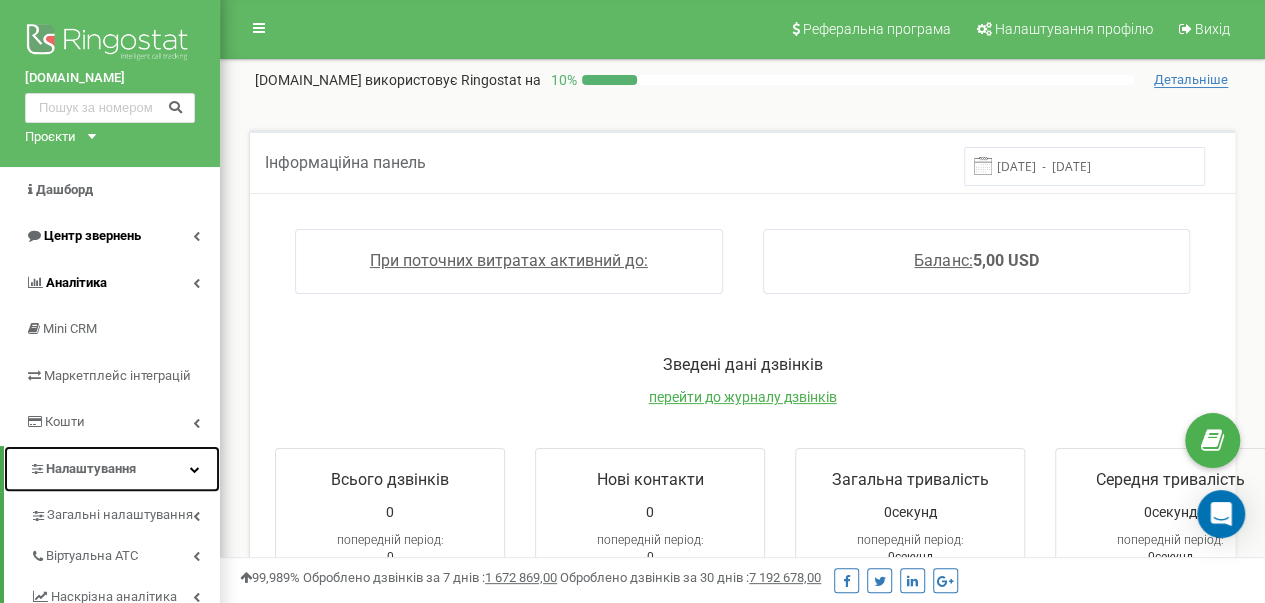 scroll, scrollTop: 0, scrollLeft: 0, axis: both 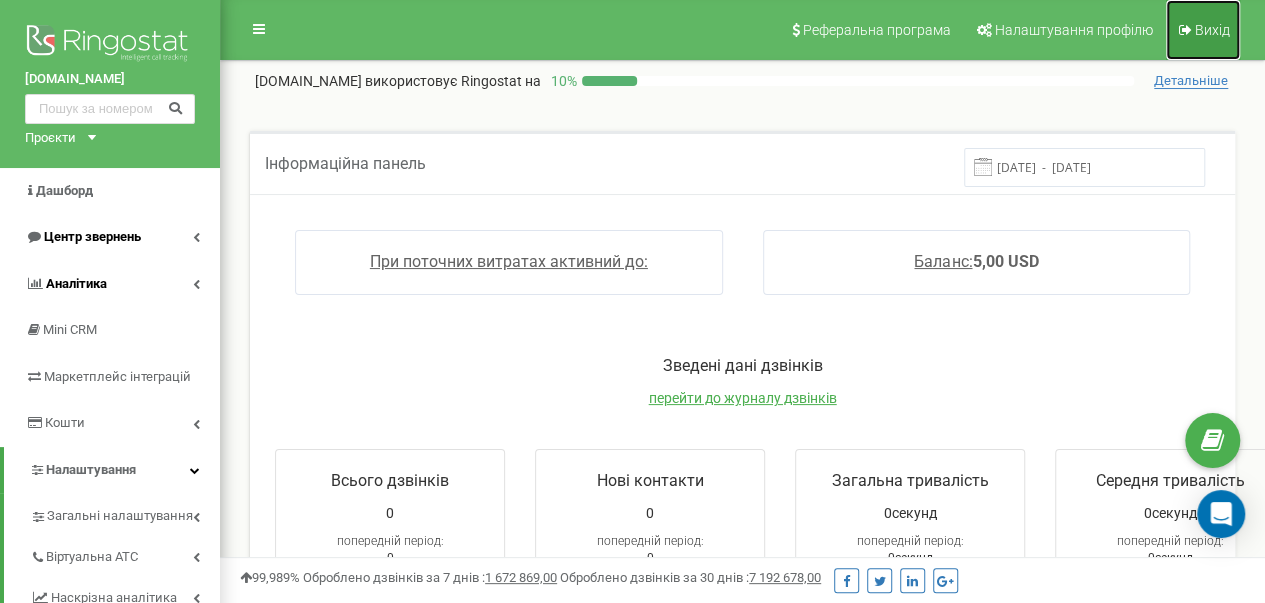 click on "Вихід" at bounding box center (1212, 30) 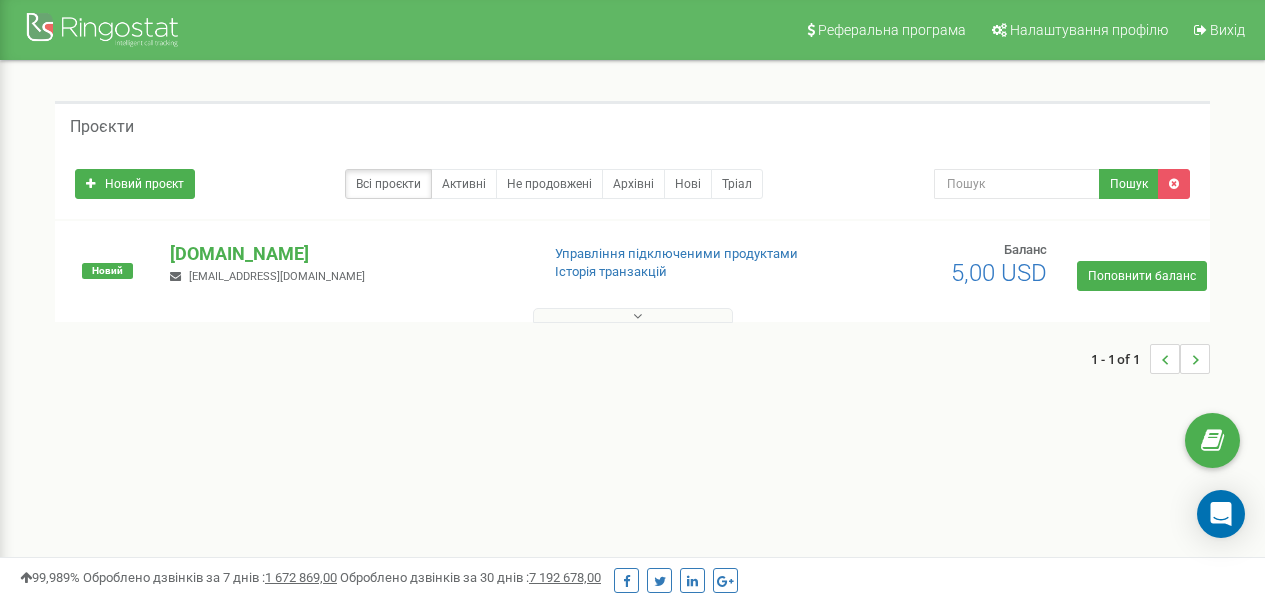 scroll, scrollTop: 0, scrollLeft: 0, axis: both 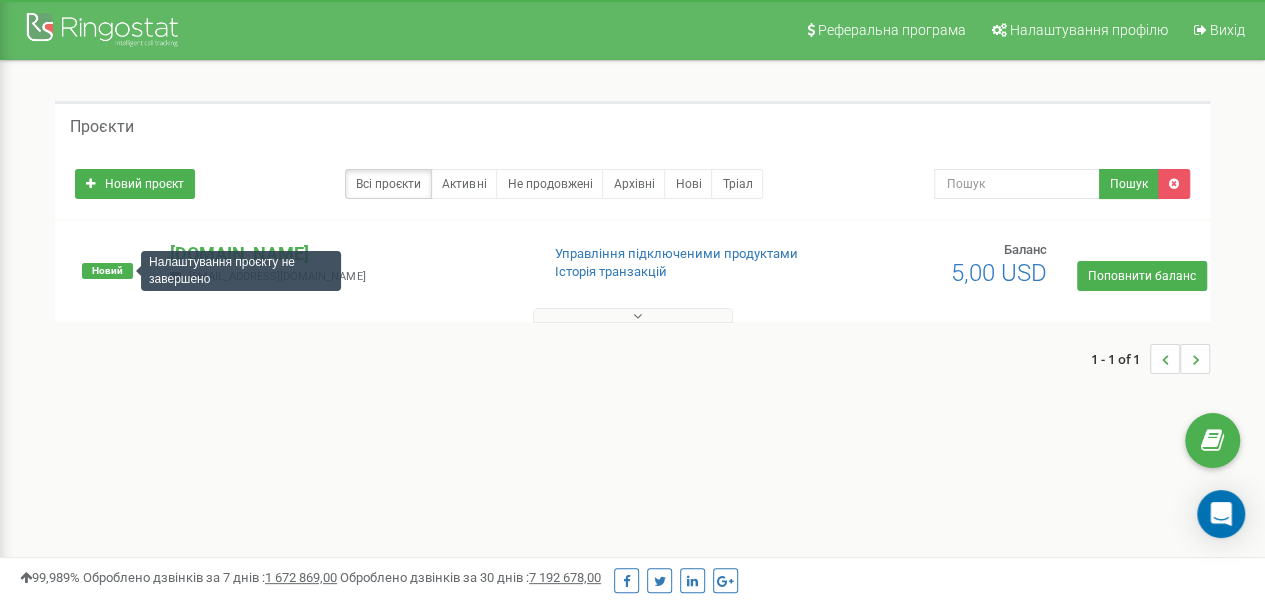 click on "Новий" at bounding box center [107, 271] 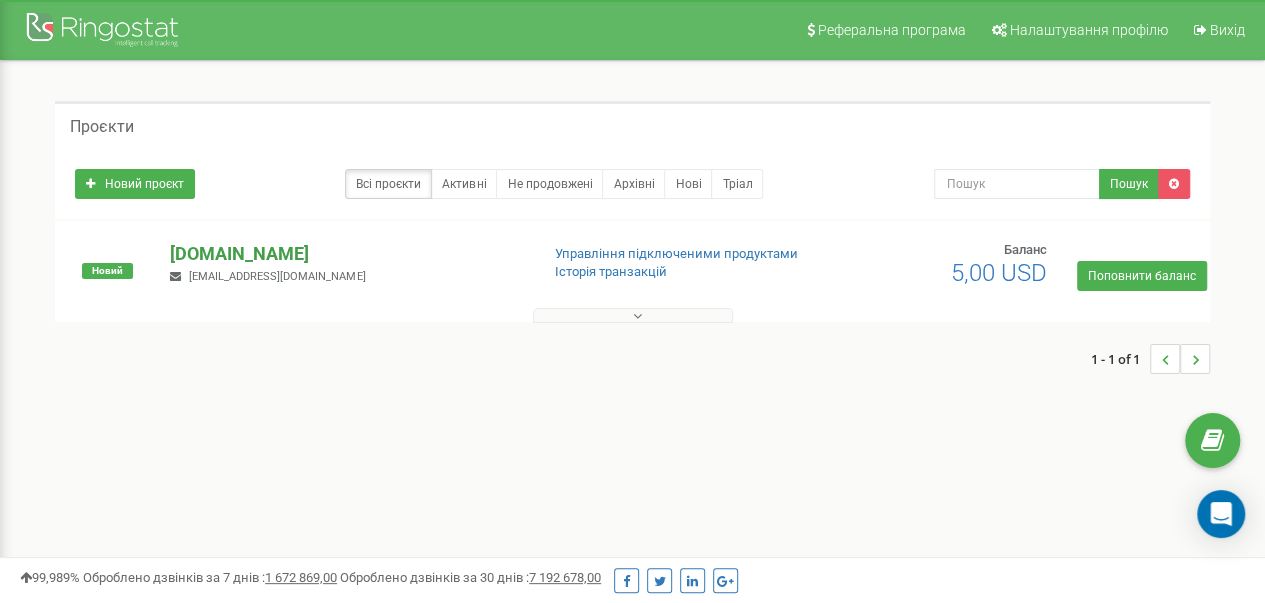click on "[DOMAIN_NAME]" at bounding box center [346, 254] 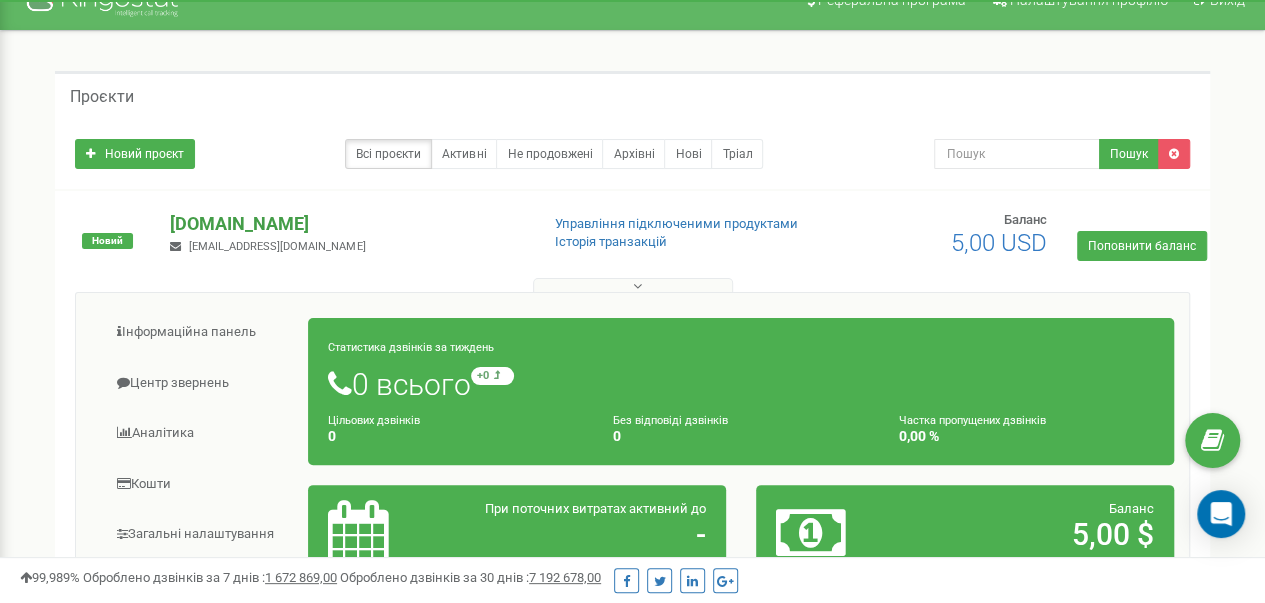 scroll, scrollTop: 0, scrollLeft: 0, axis: both 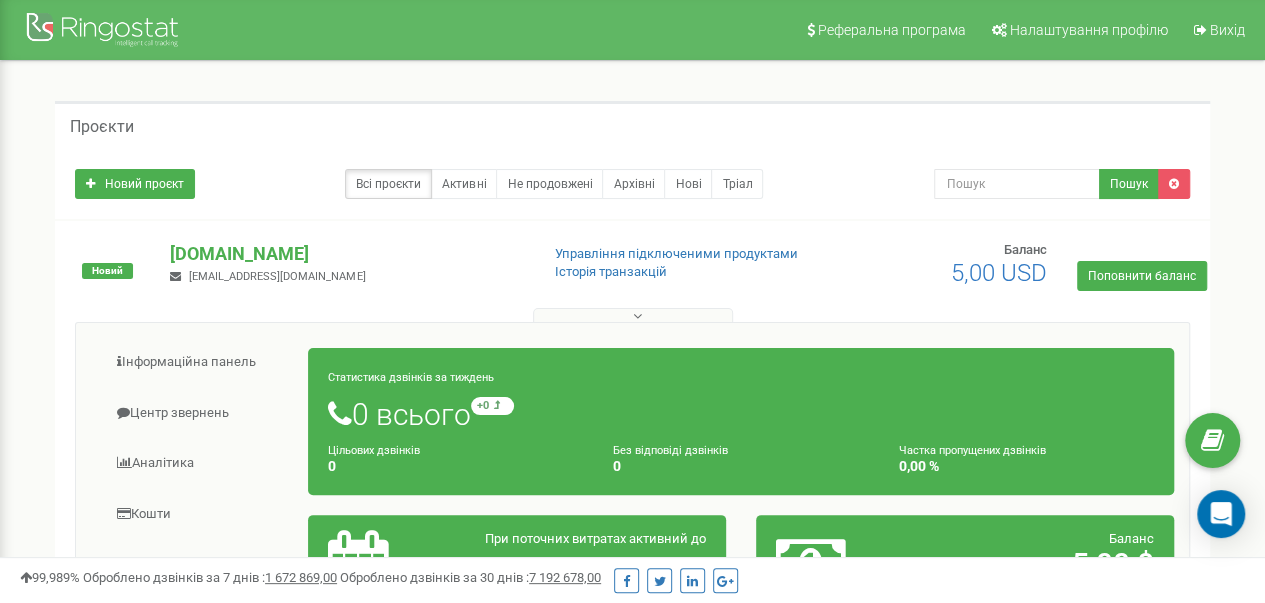 click at bounding box center [637, 316] 